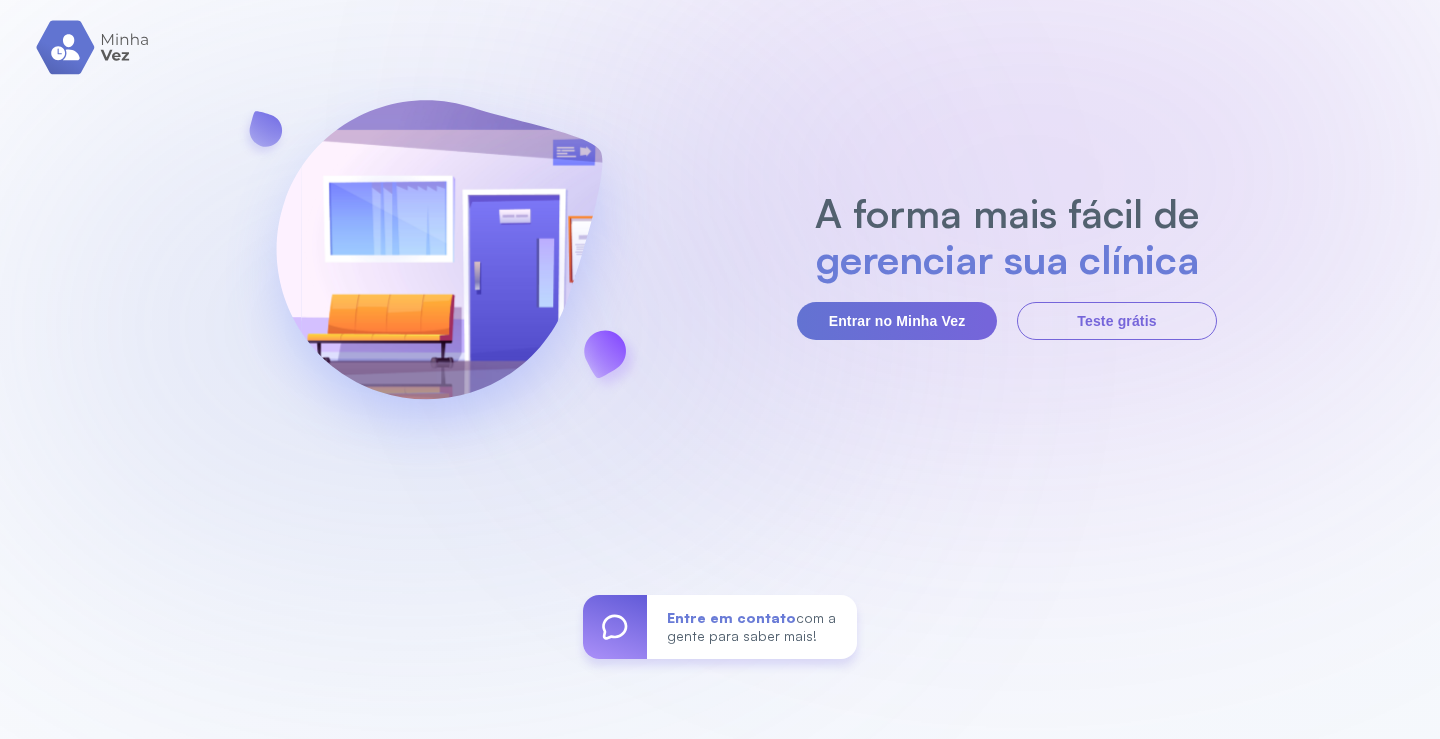 scroll, scrollTop: 0, scrollLeft: 0, axis: both 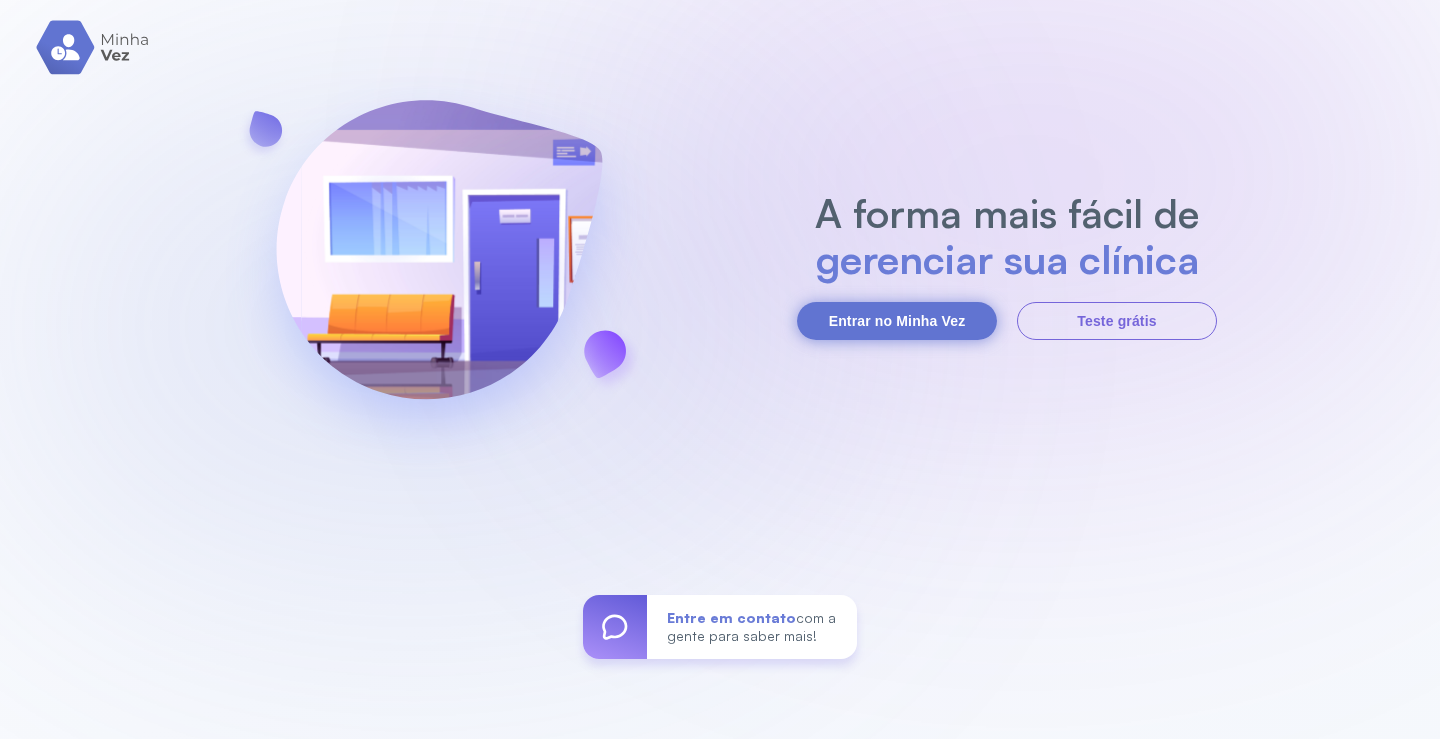 click on "Entrar no Minha Vez" at bounding box center [897, 321] 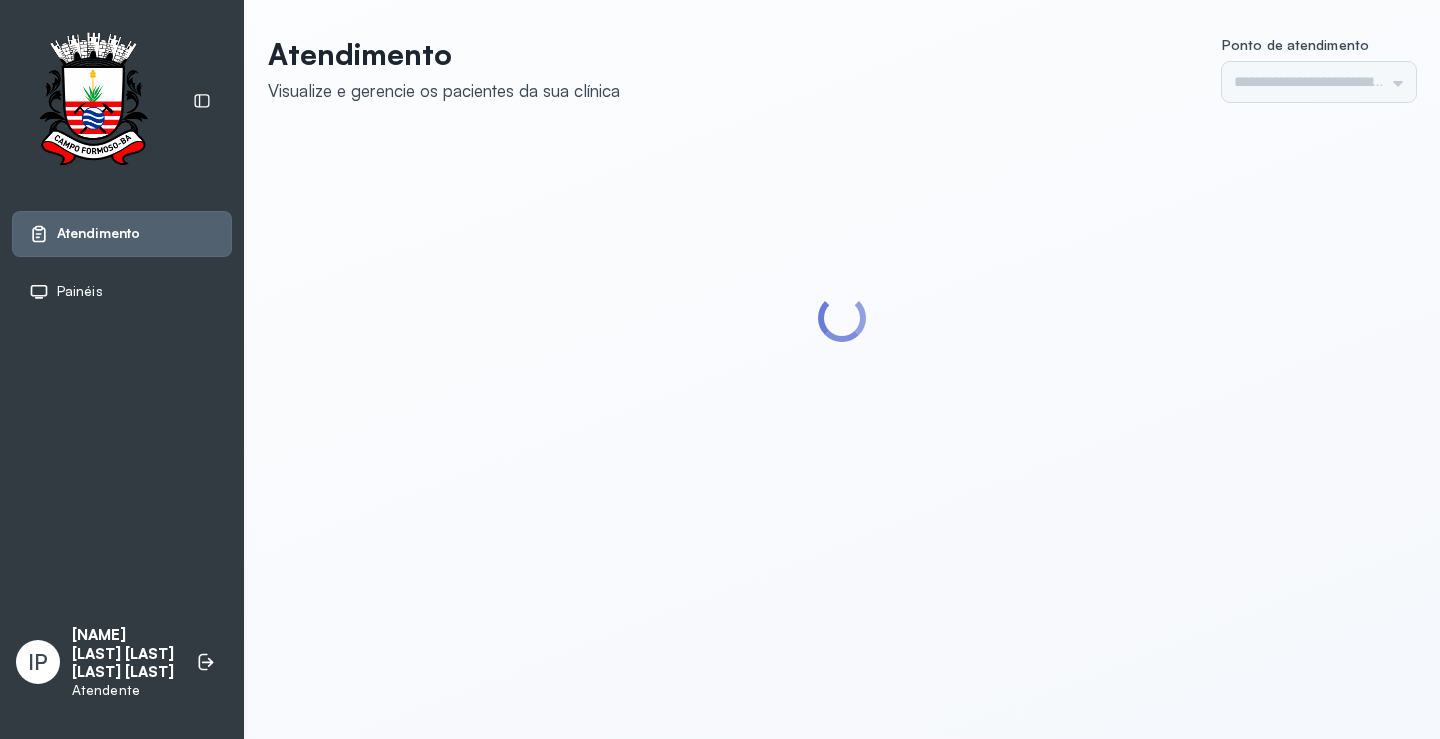 scroll, scrollTop: 0, scrollLeft: 0, axis: both 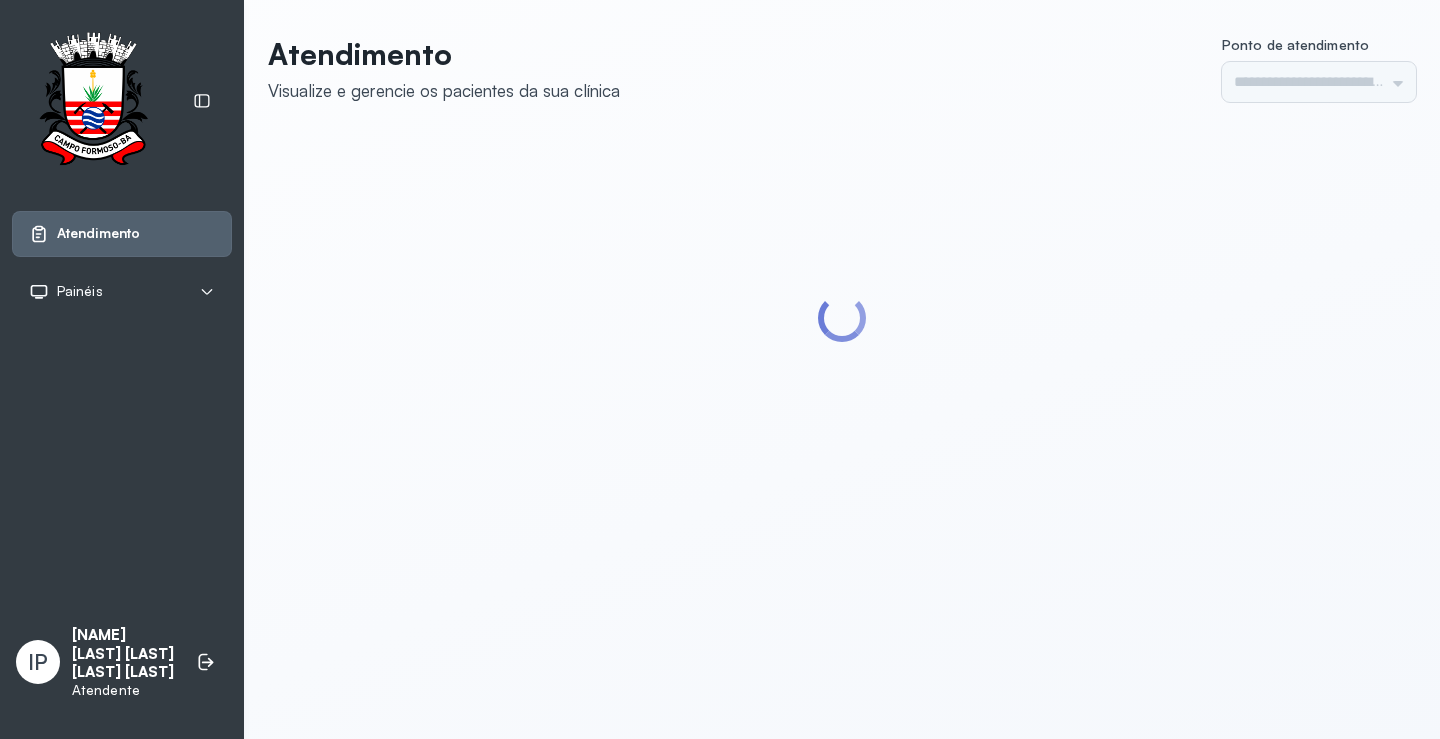 type on "*********" 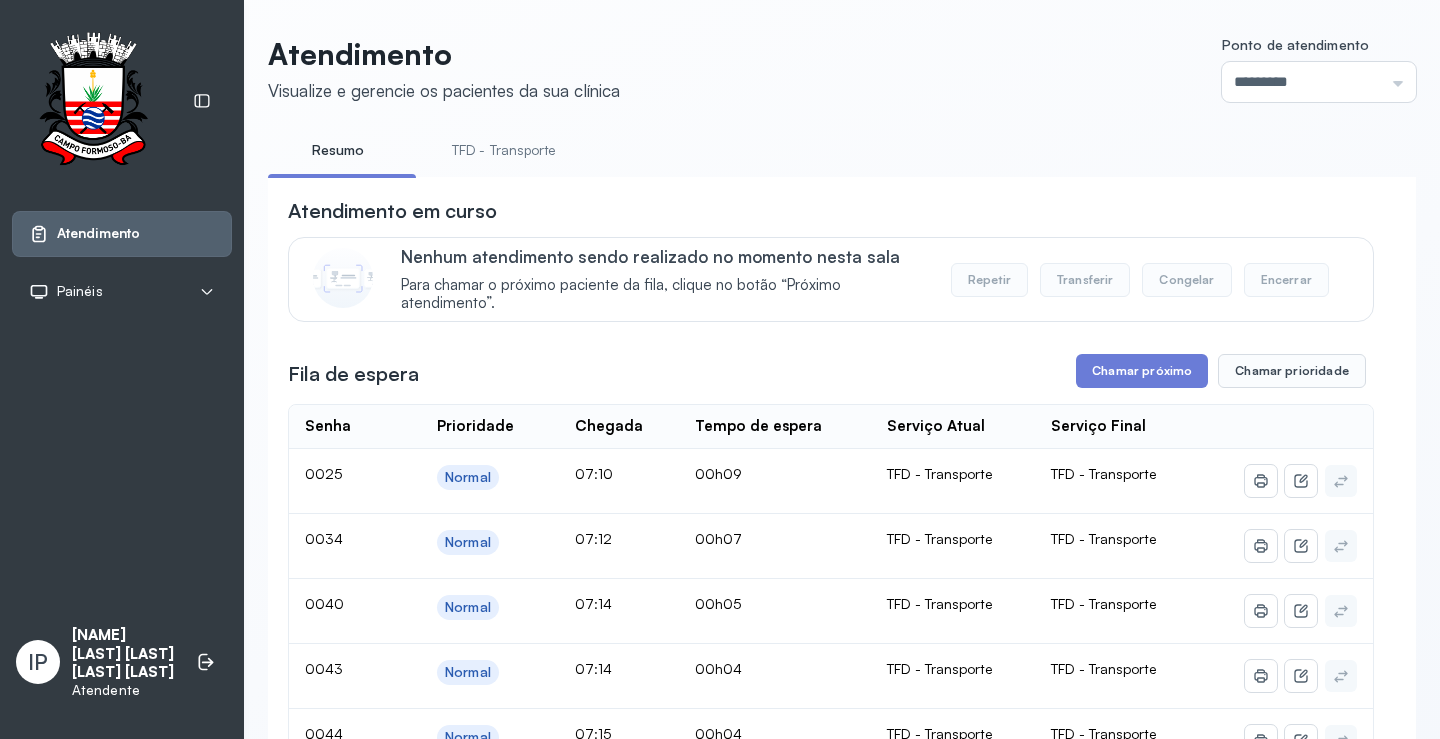 click on "TFD - Transporte" at bounding box center (504, 150) 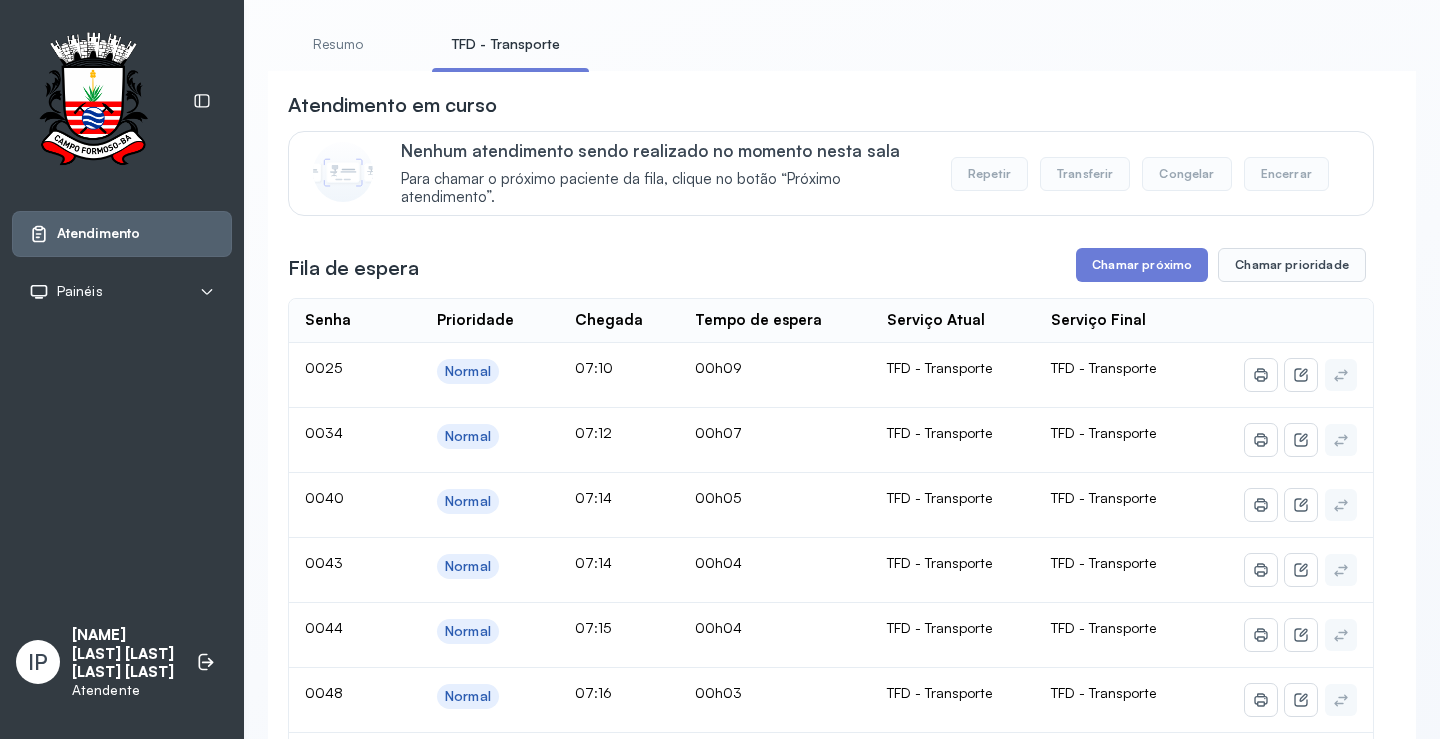 scroll, scrollTop: 100, scrollLeft: 0, axis: vertical 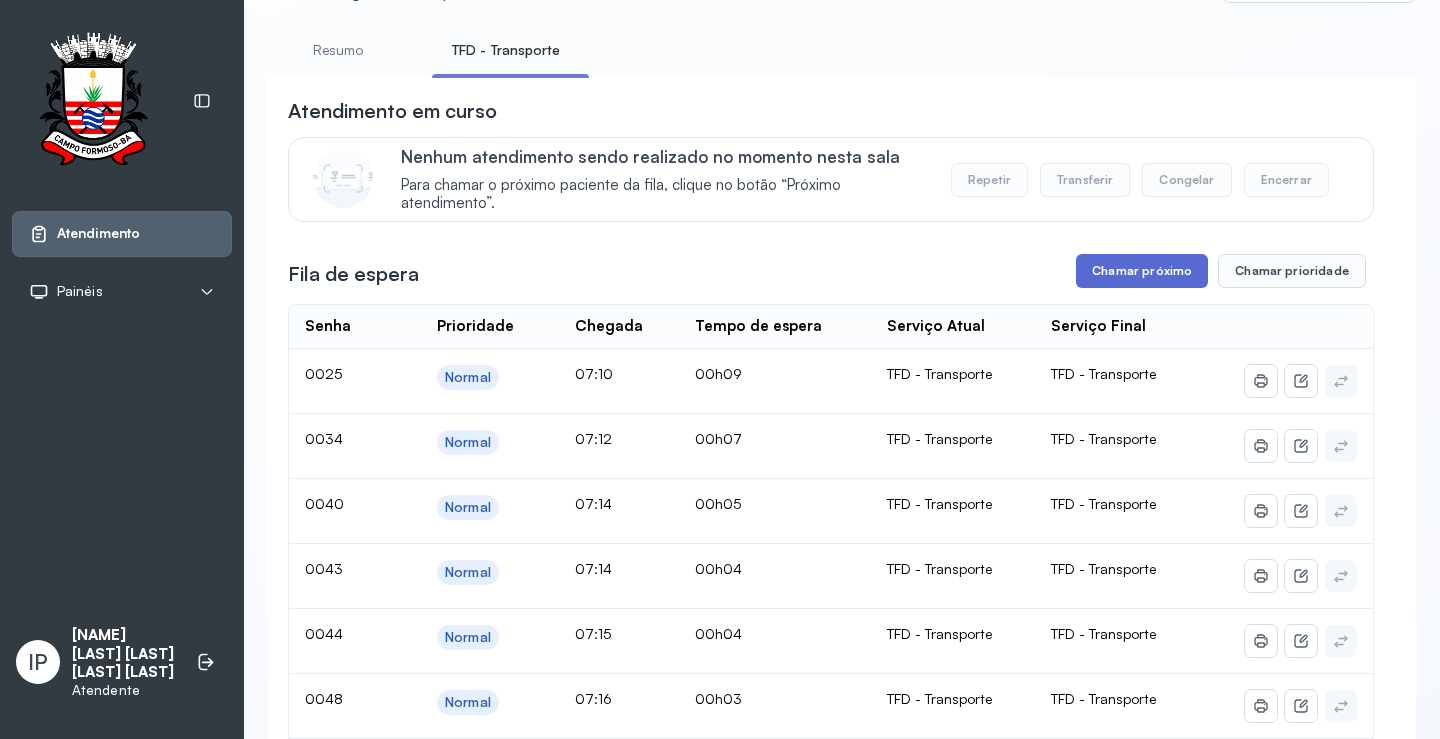 click on "Chamar próximo" at bounding box center (1142, 271) 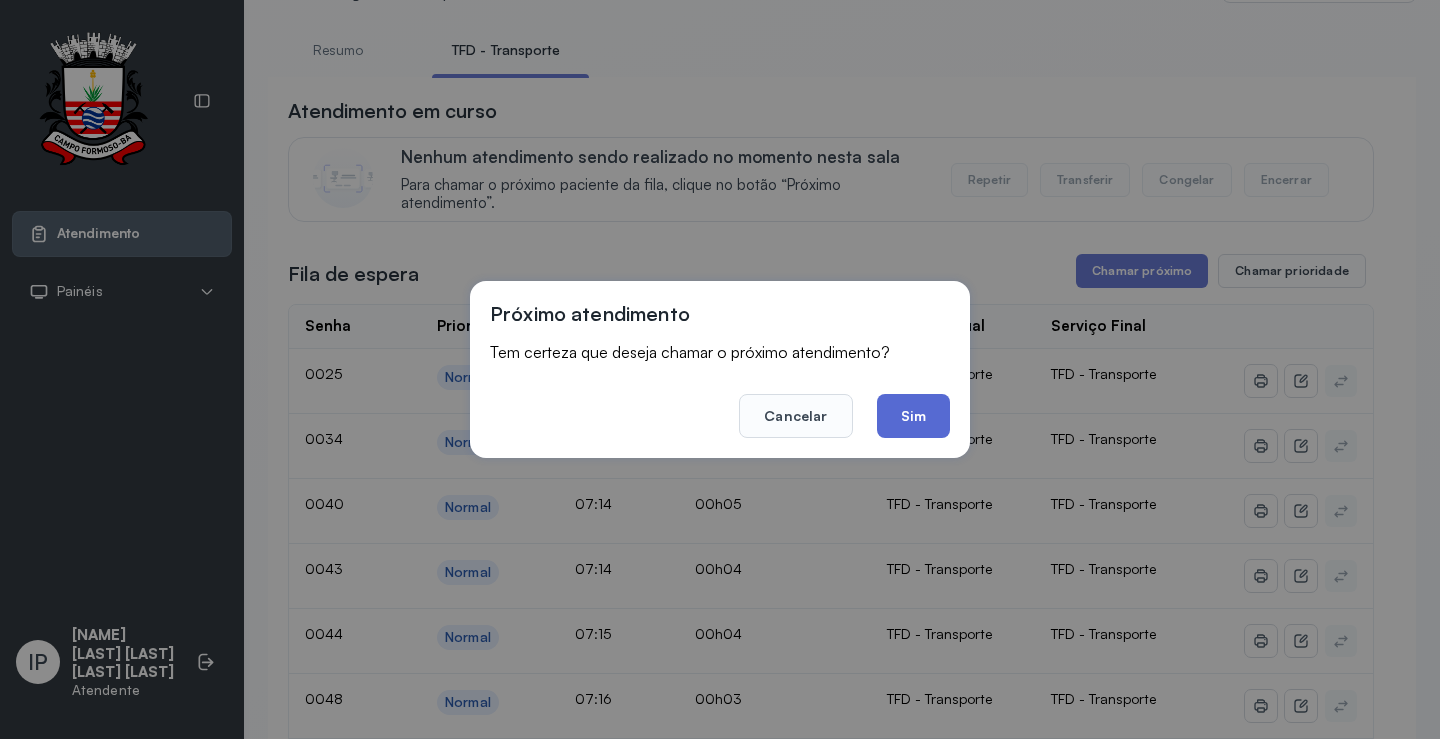 click on "Sim" 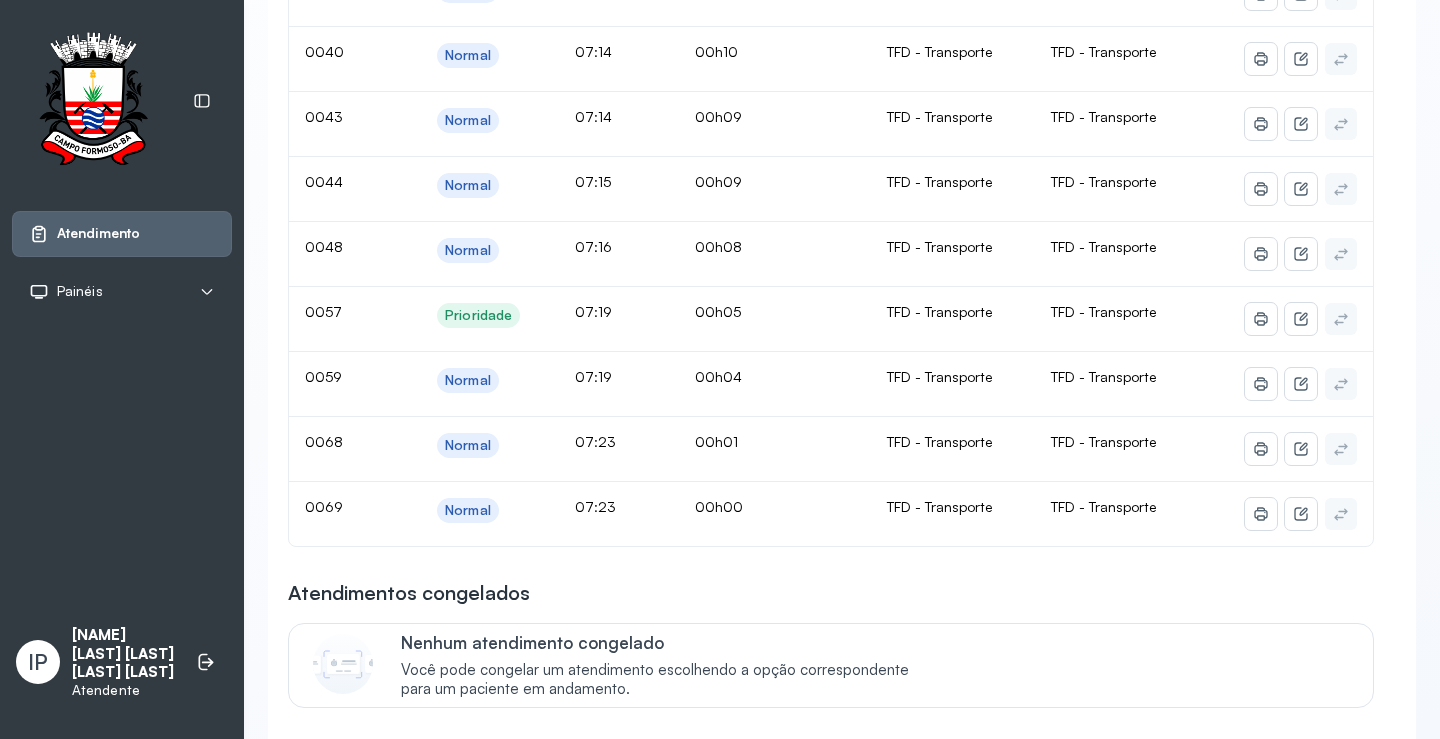scroll, scrollTop: 300, scrollLeft: 0, axis: vertical 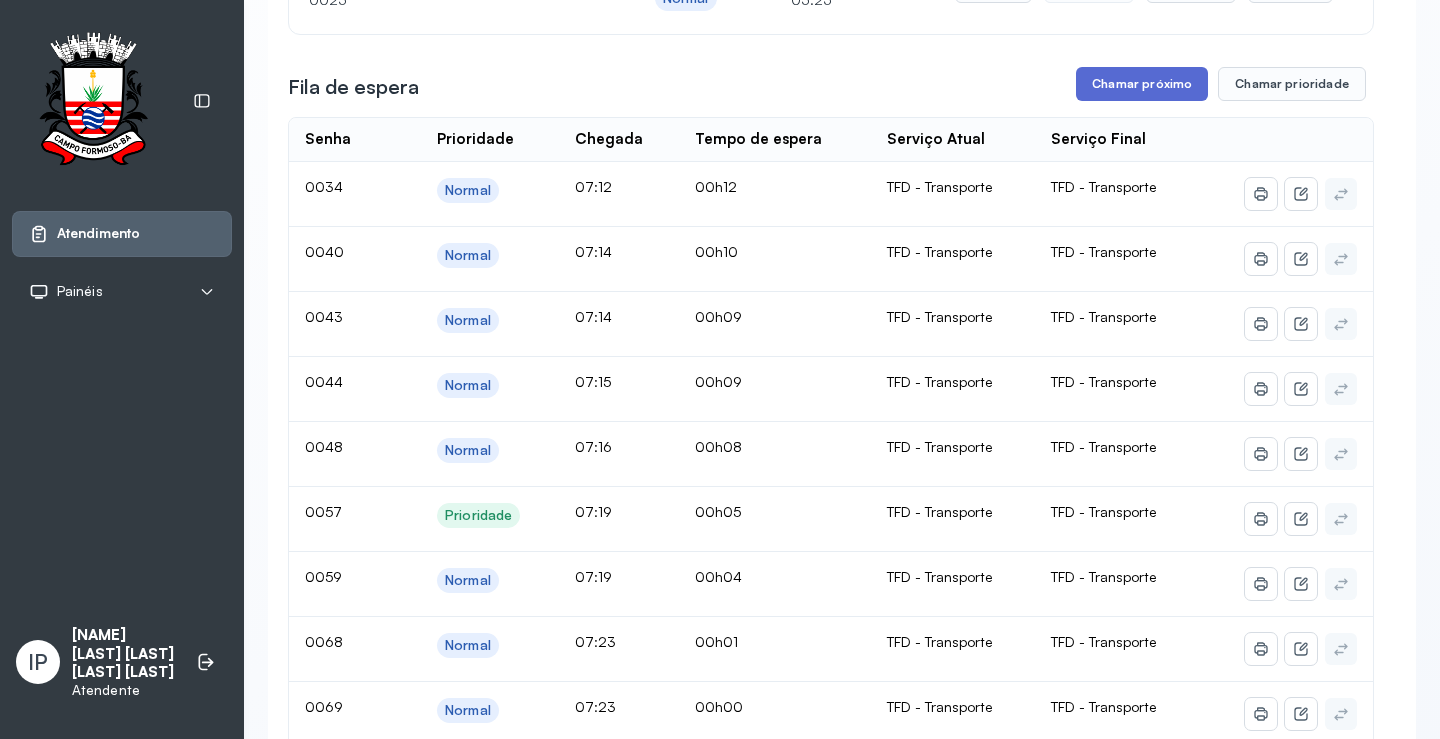 click on "Chamar próximo" at bounding box center (1142, 84) 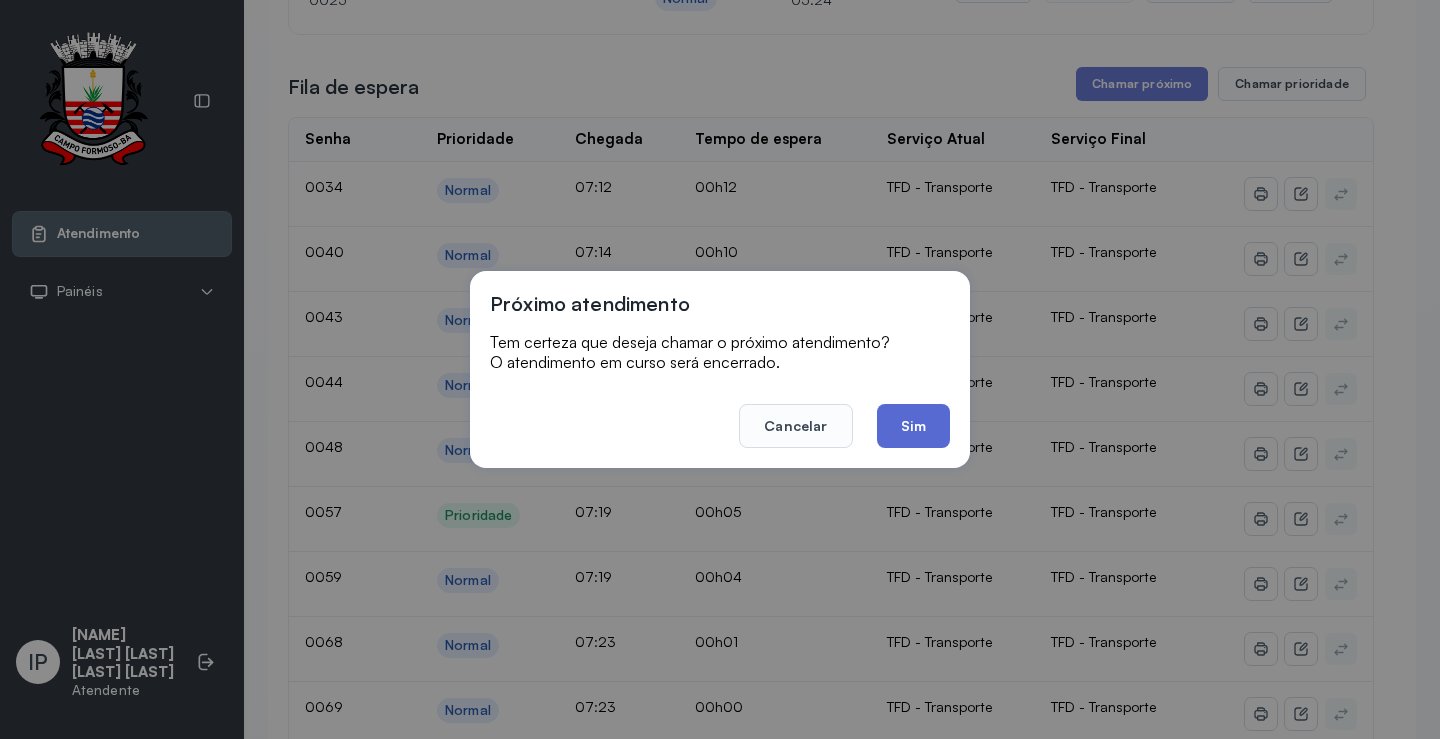 click on "Sim" 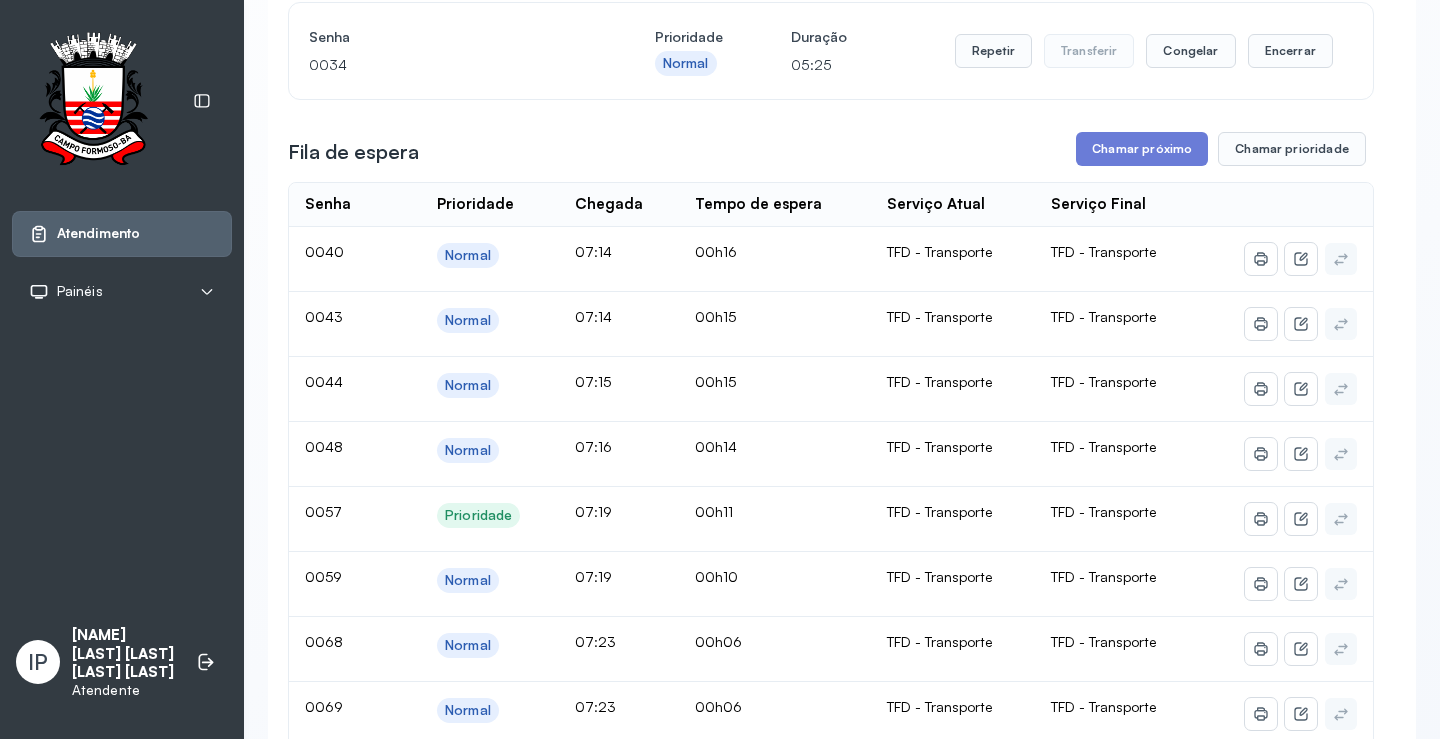 scroll, scrollTop: 200, scrollLeft: 0, axis: vertical 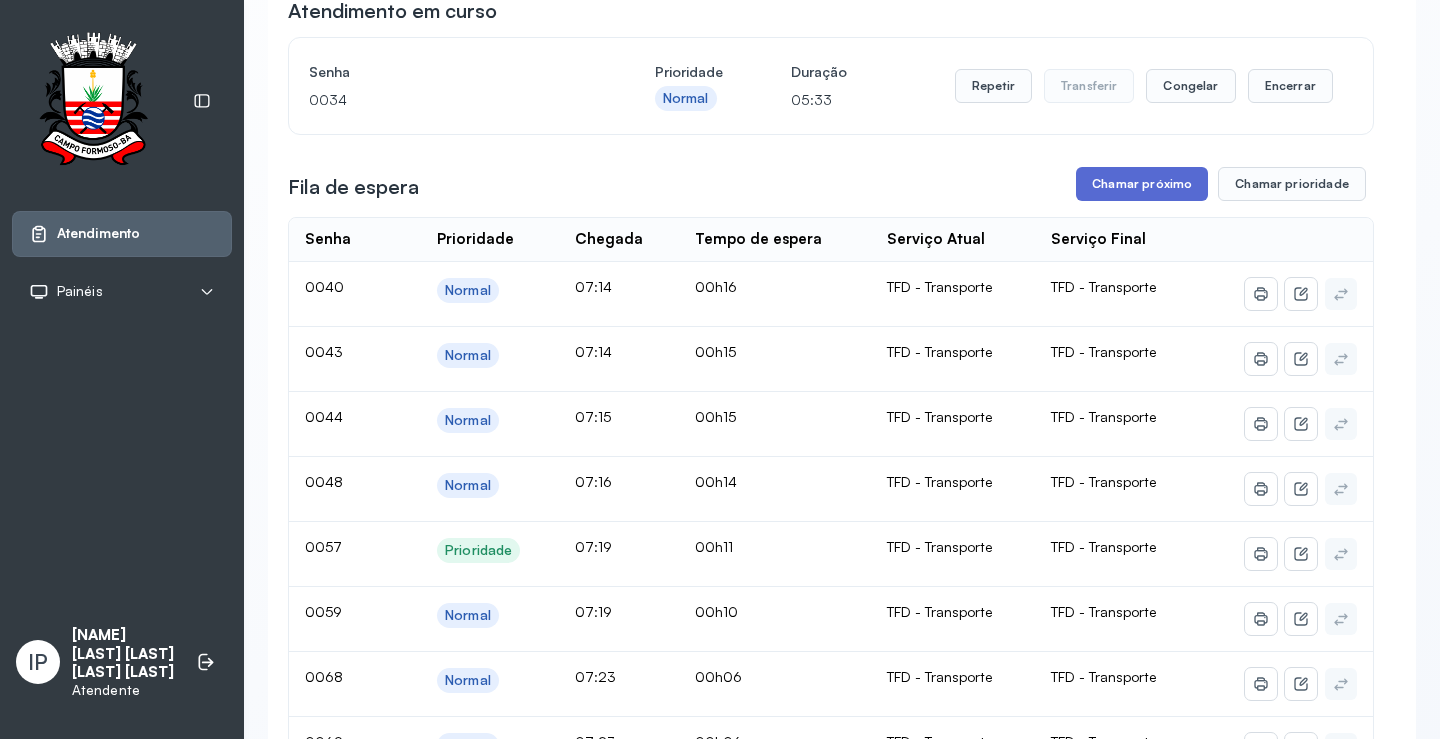 click on "Chamar próximo" at bounding box center (1142, 184) 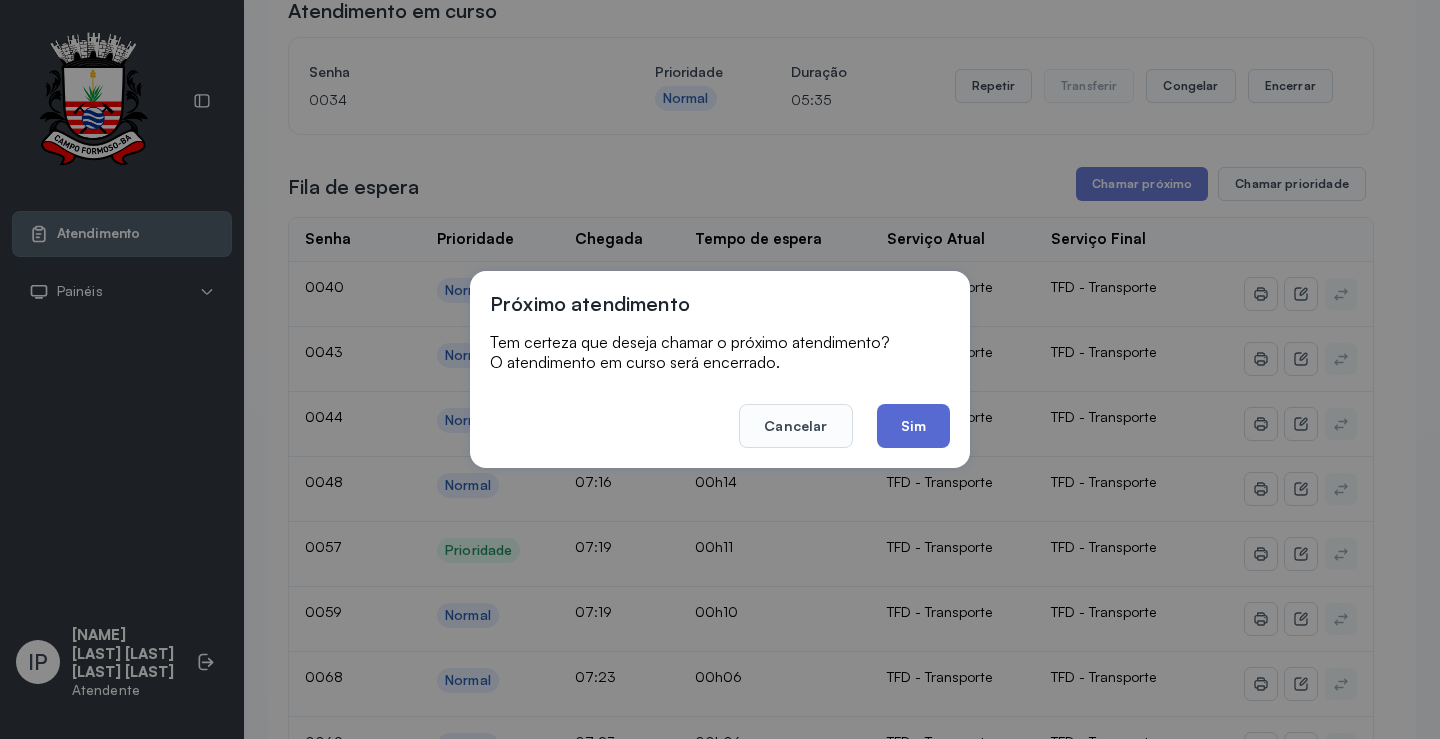 click on "Sim" 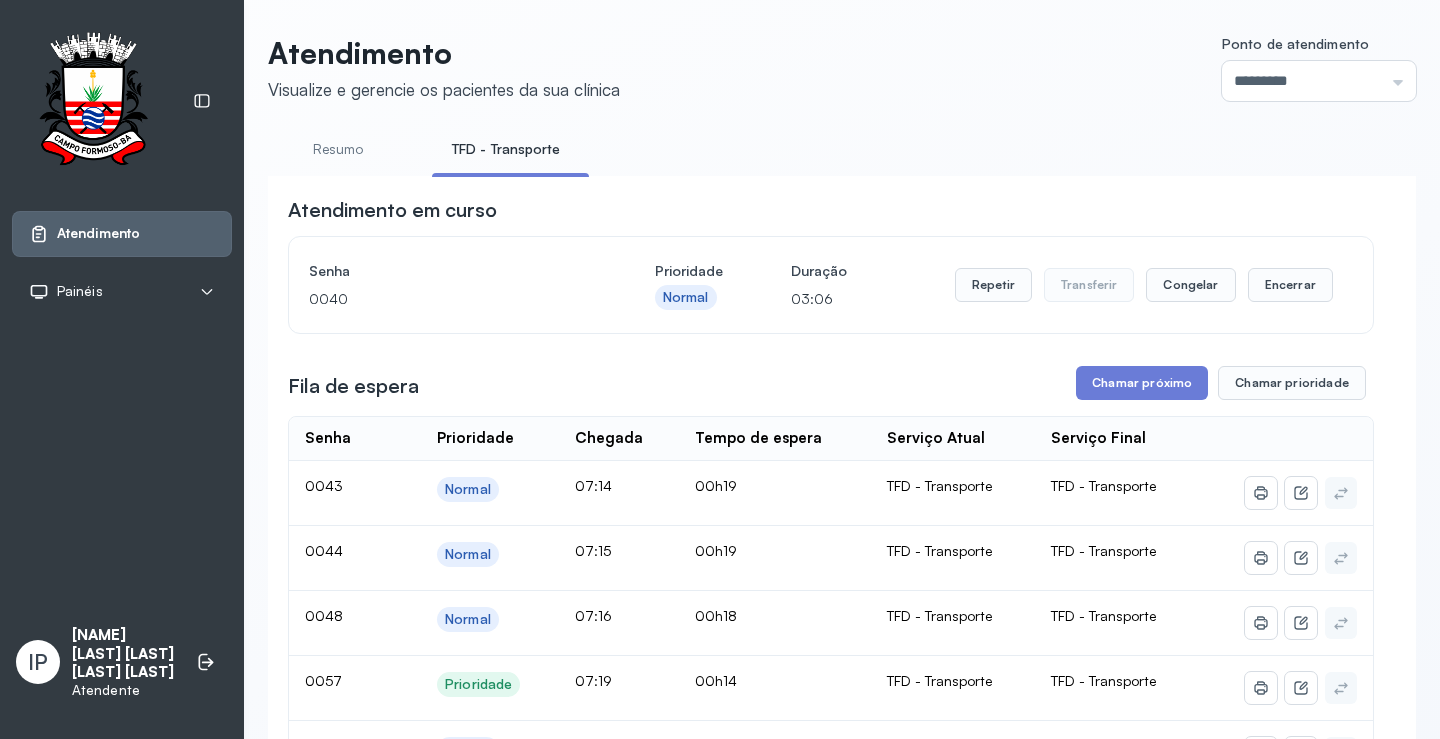 scroll, scrollTop: 0, scrollLeft: 0, axis: both 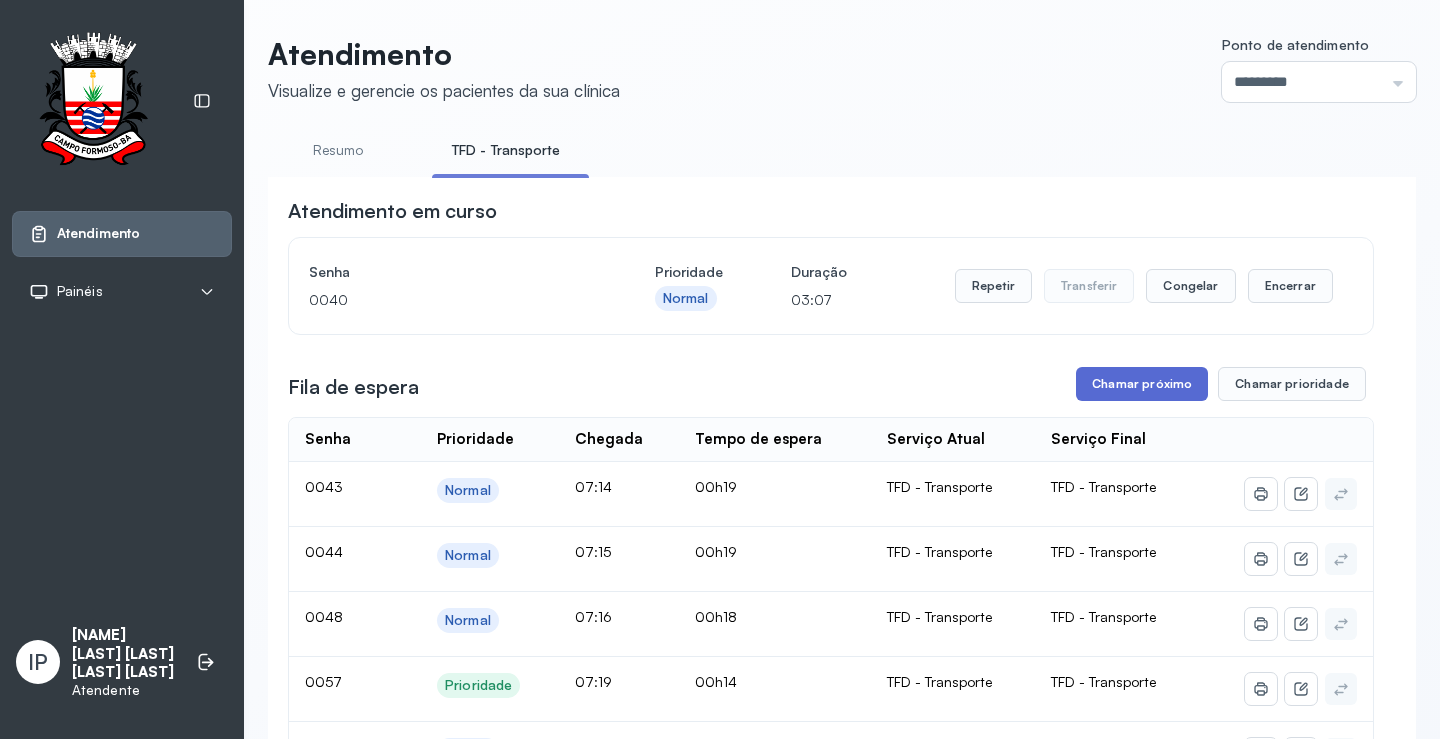 click on "Chamar próximo" at bounding box center (1142, 384) 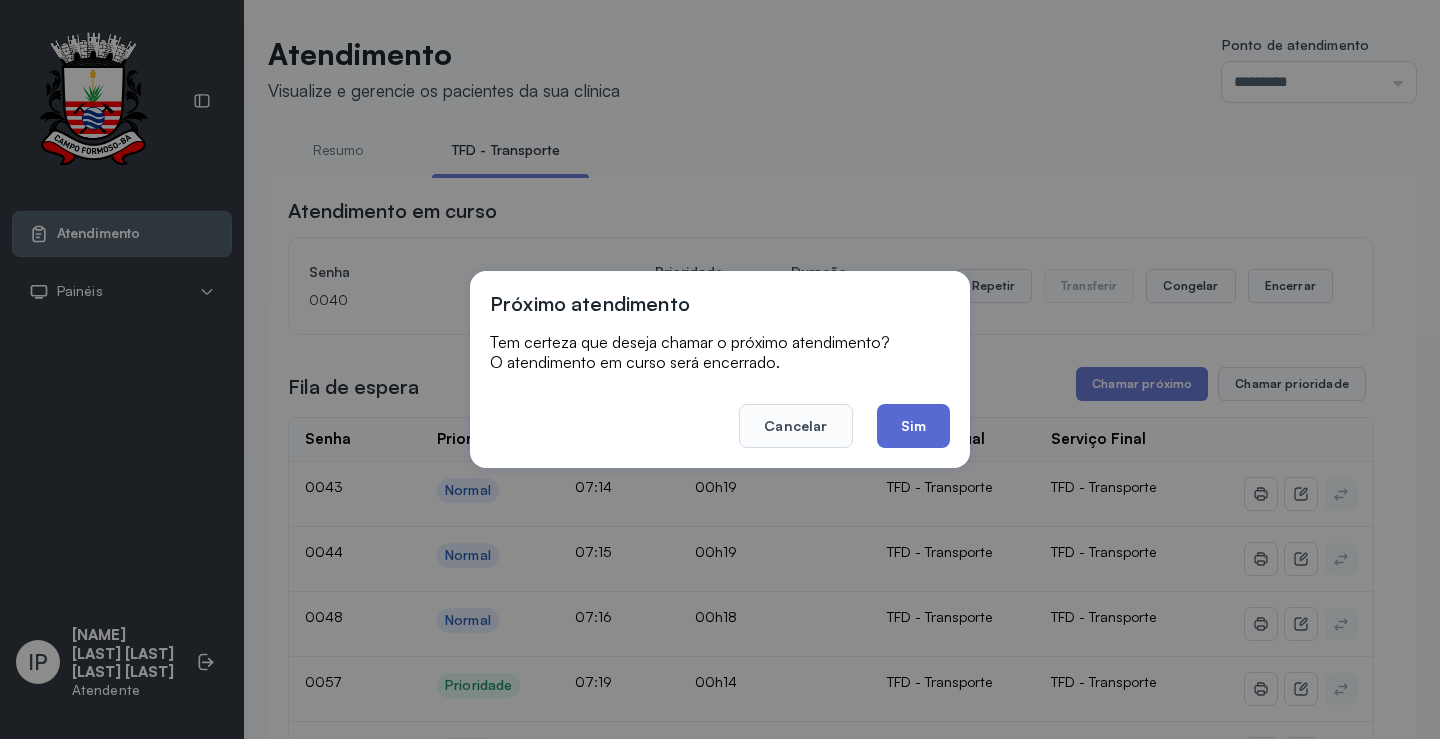 click on "Sim" 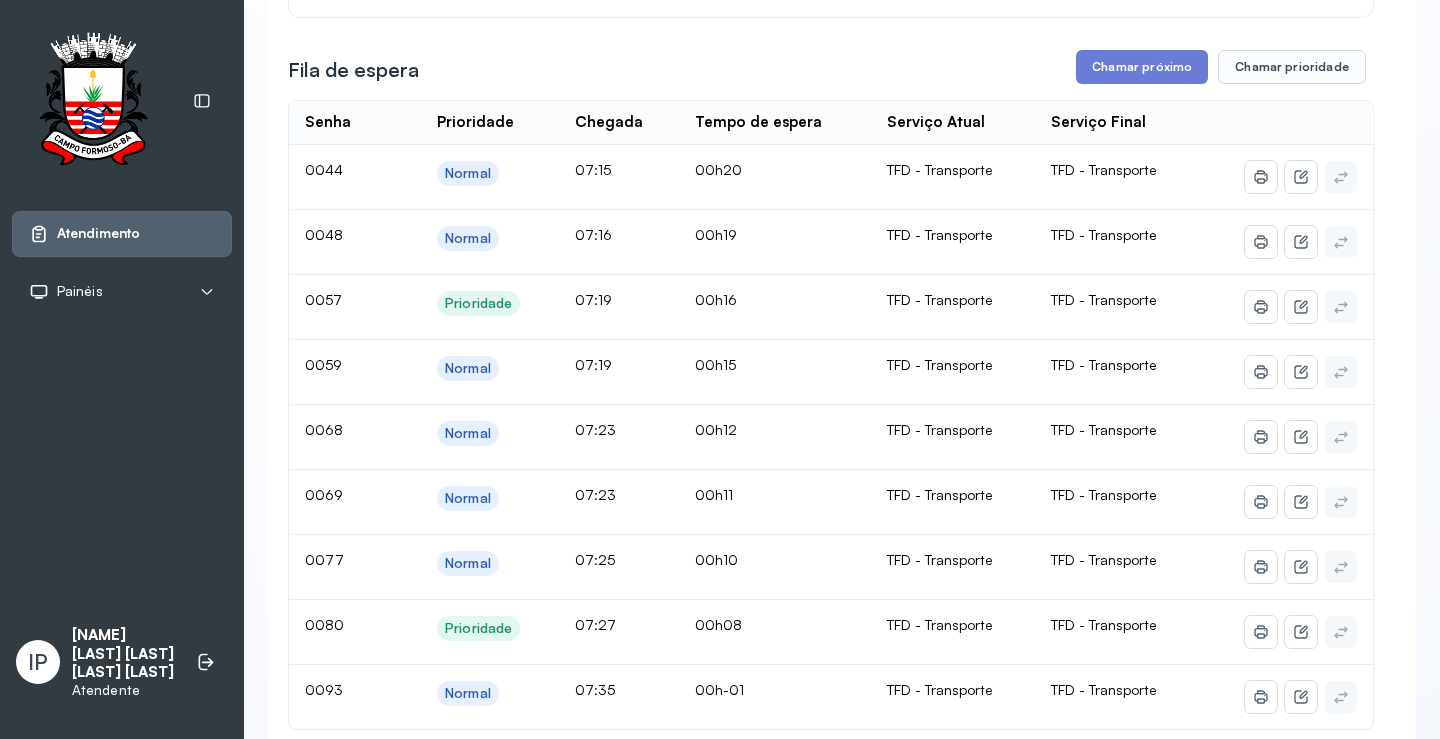 scroll, scrollTop: 300, scrollLeft: 0, axis: vertical 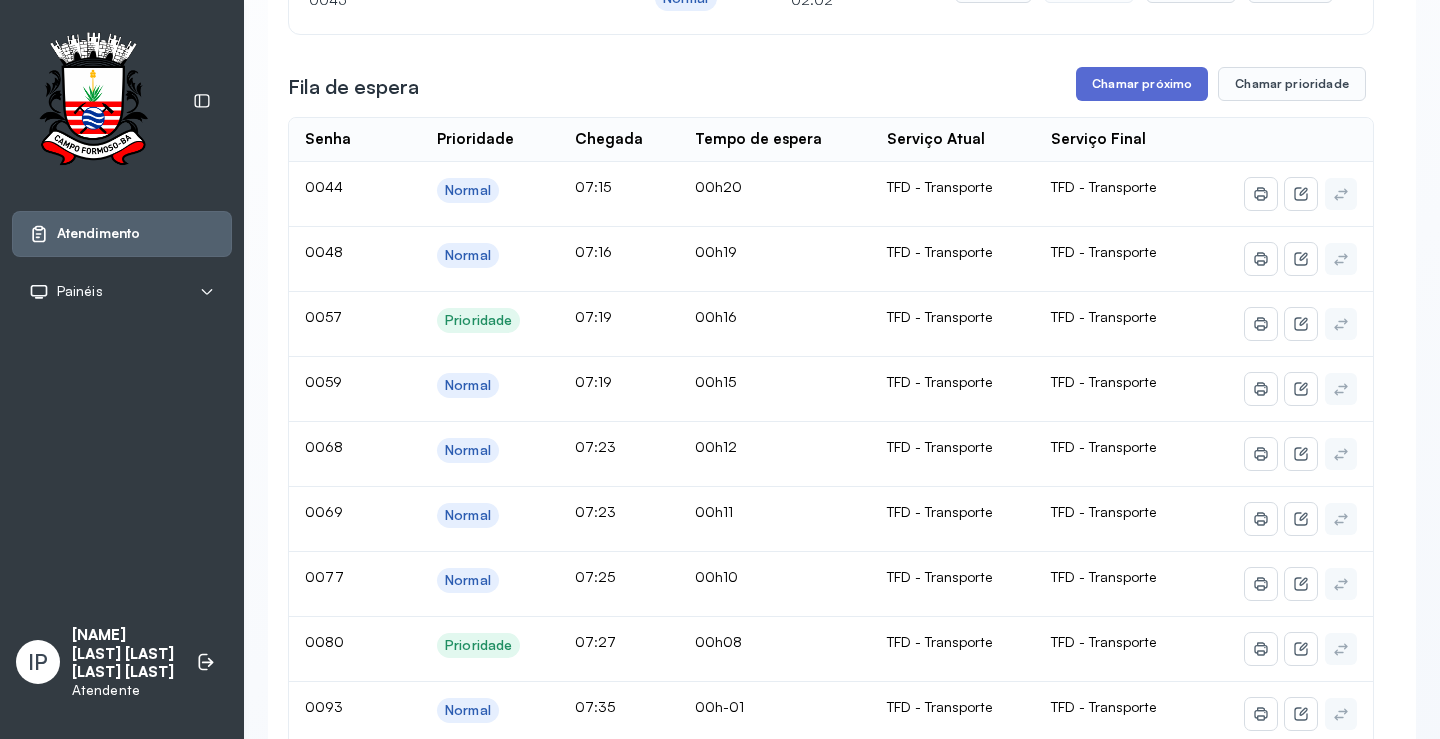 click on "Chamar próximo" at bounding box center [1142, 84] 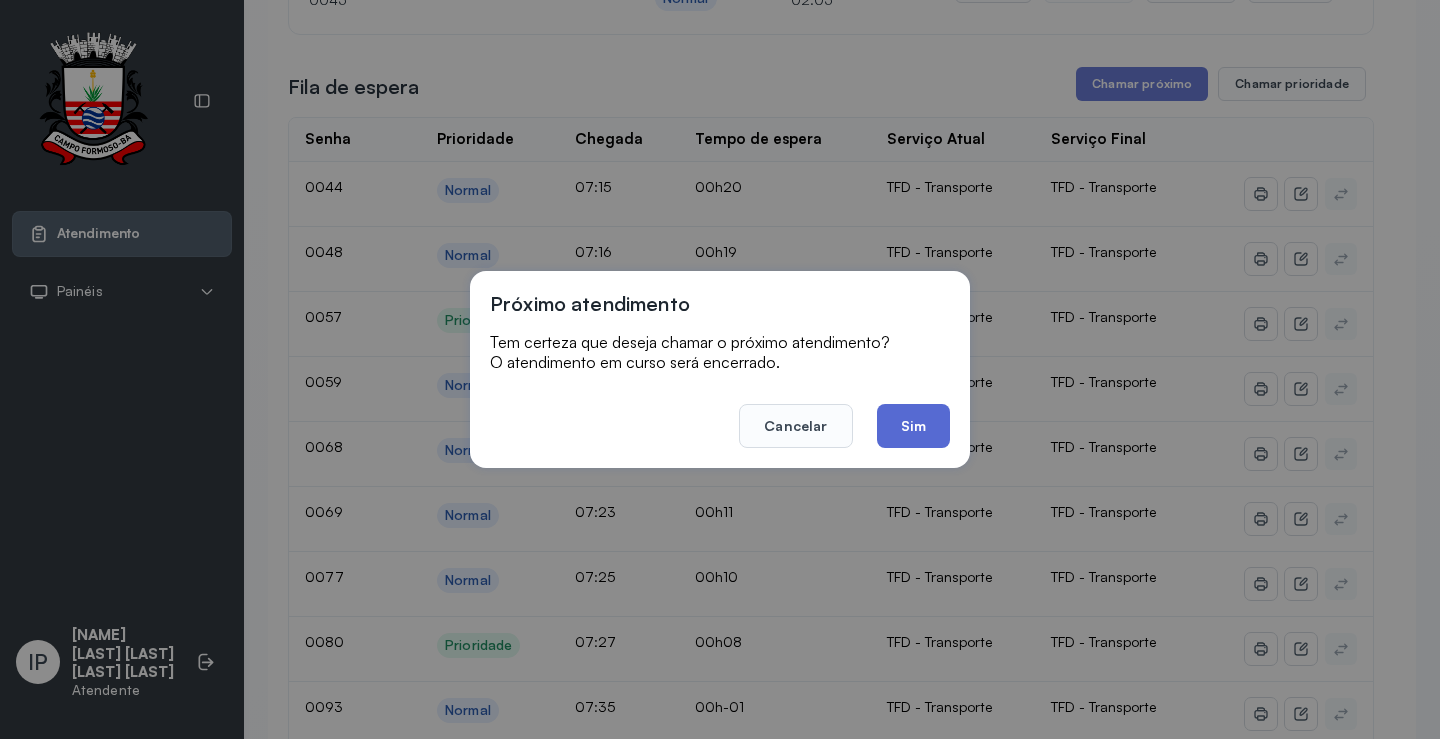 click on "Sim" 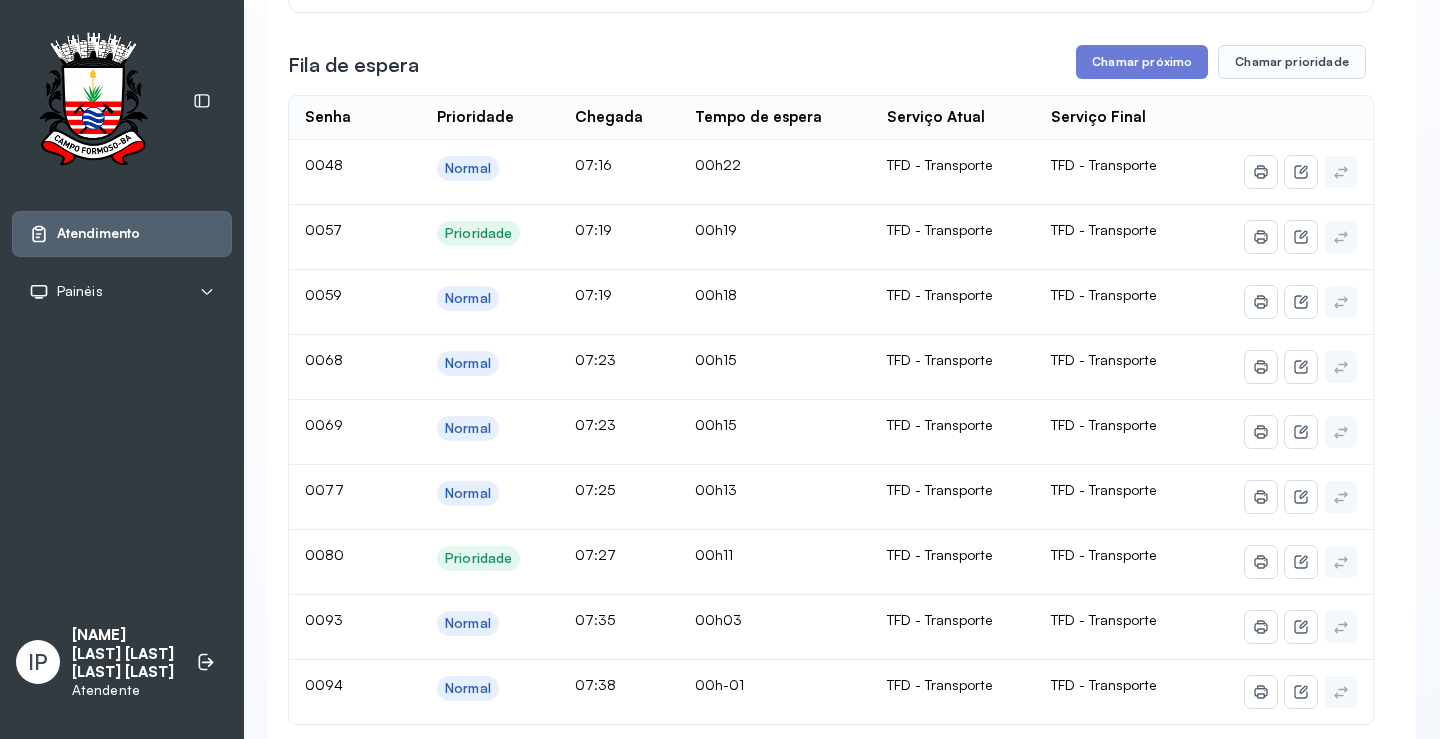 scroll, scrollTop: 300, scrollLeft: 0, axis: vertical 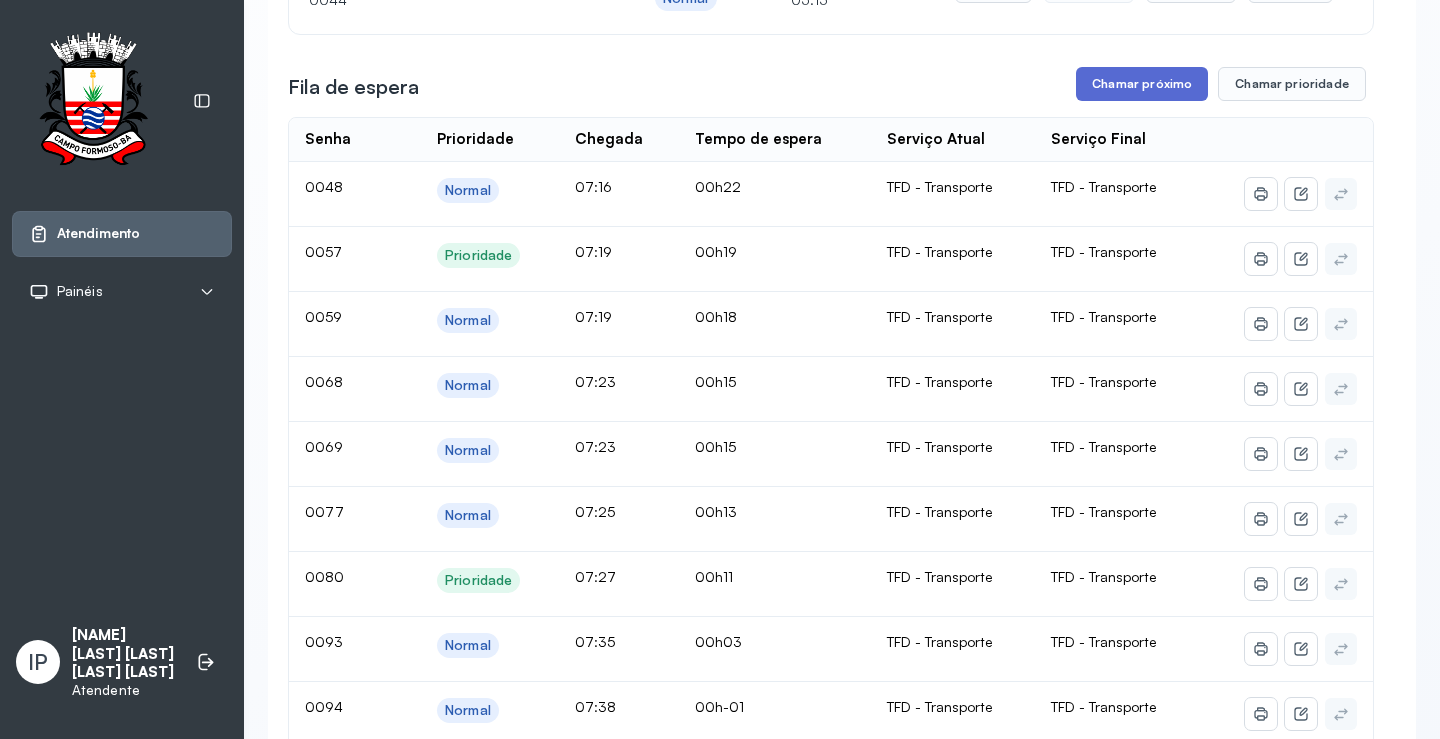 click on "Chamar próximo" at bounding box center (1142, 84) 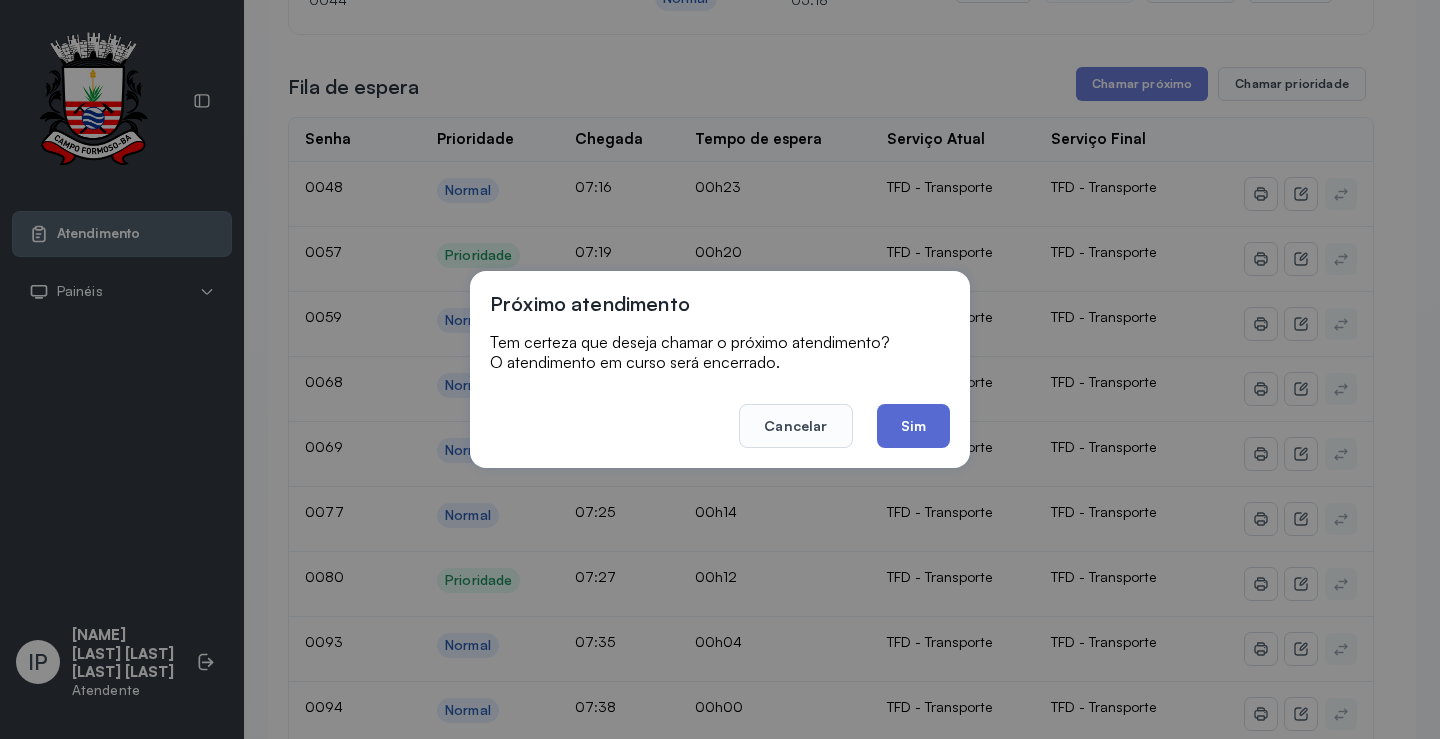 click on "Sim" 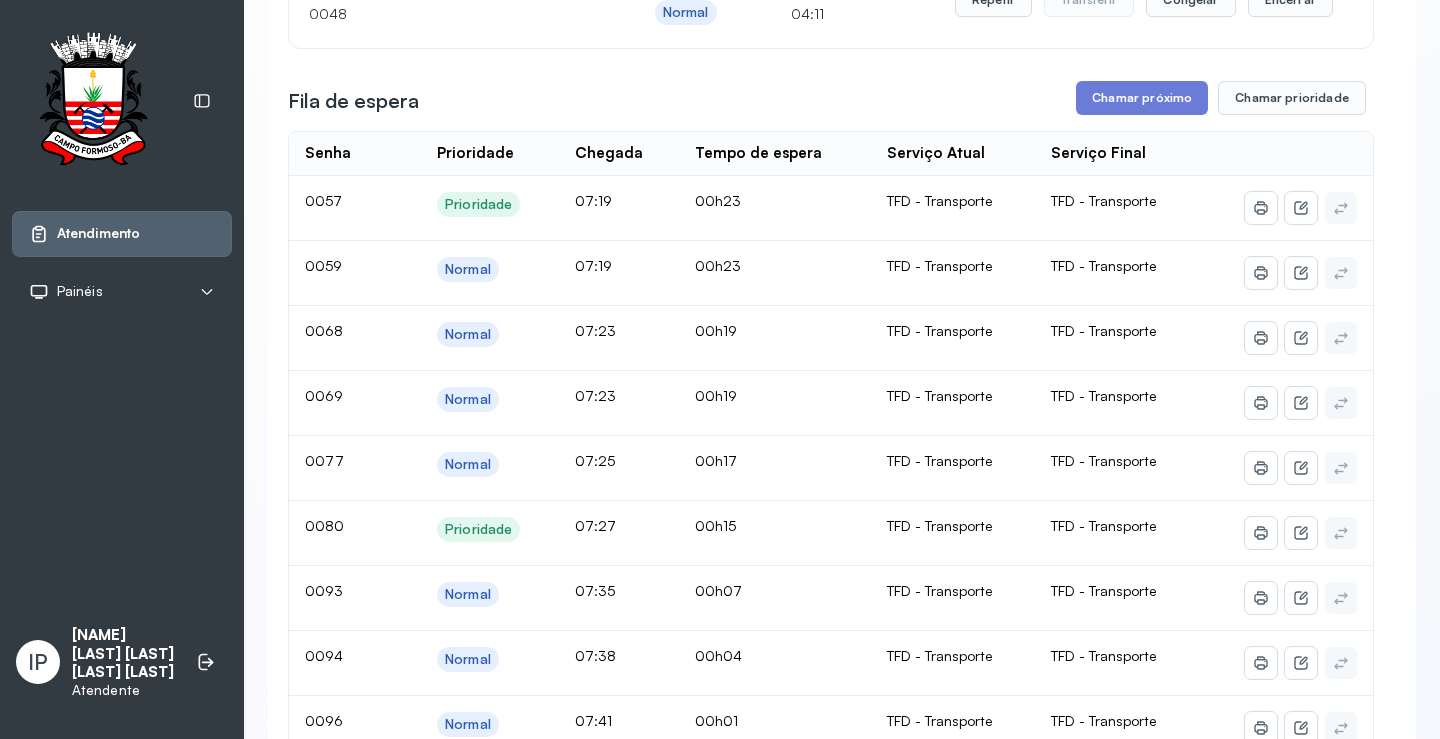 scroll, scrollTop: 200, scrollLeft: 0, axis: vertical 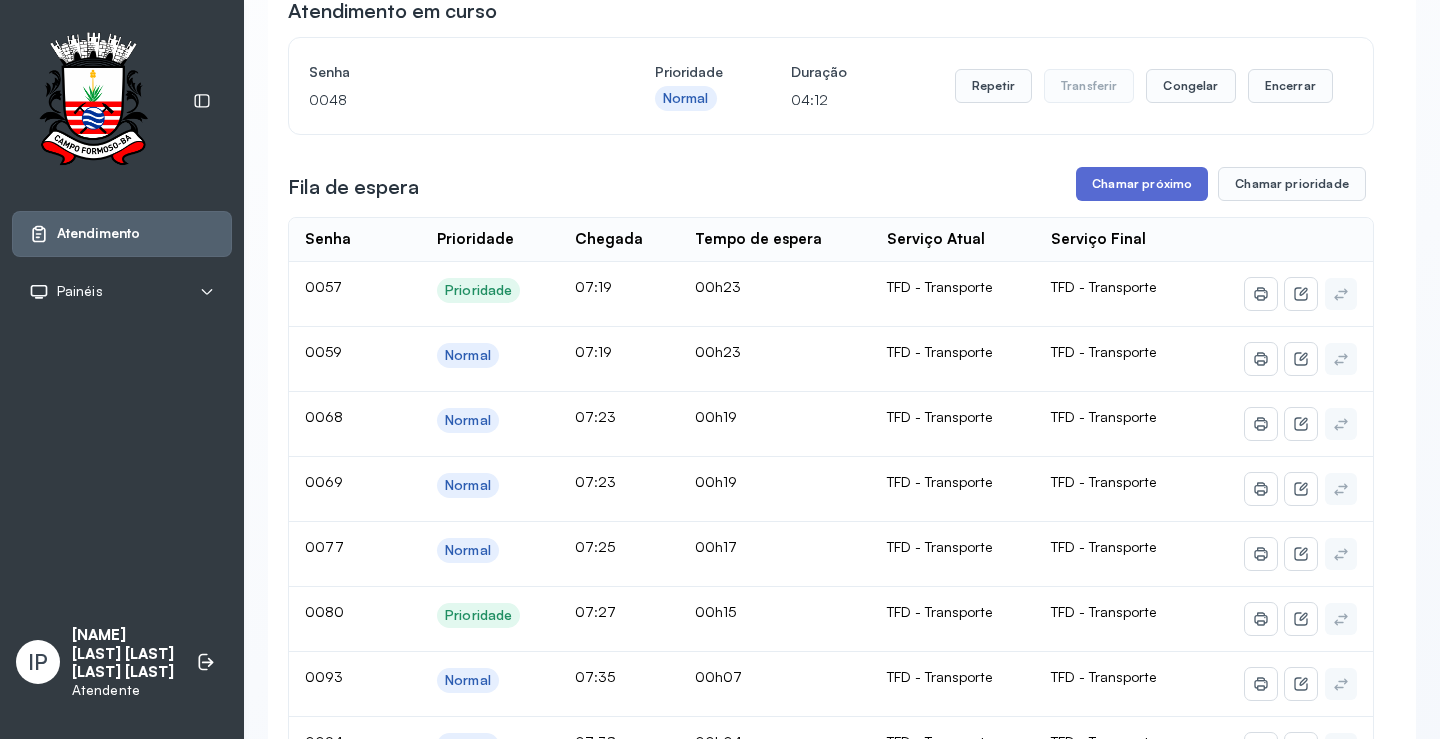 click on "Chamar próximo" at bounding box center [1142, 184] 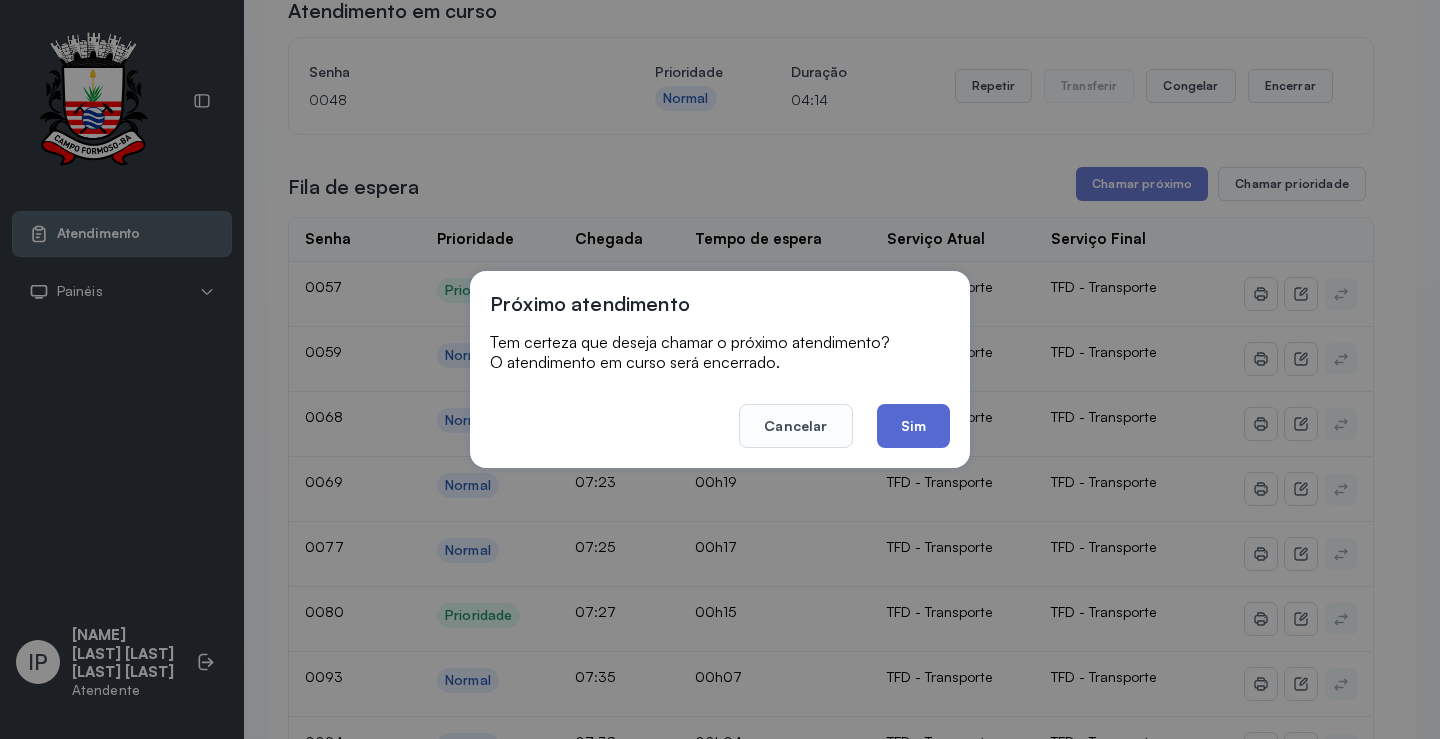 click on "Sim" 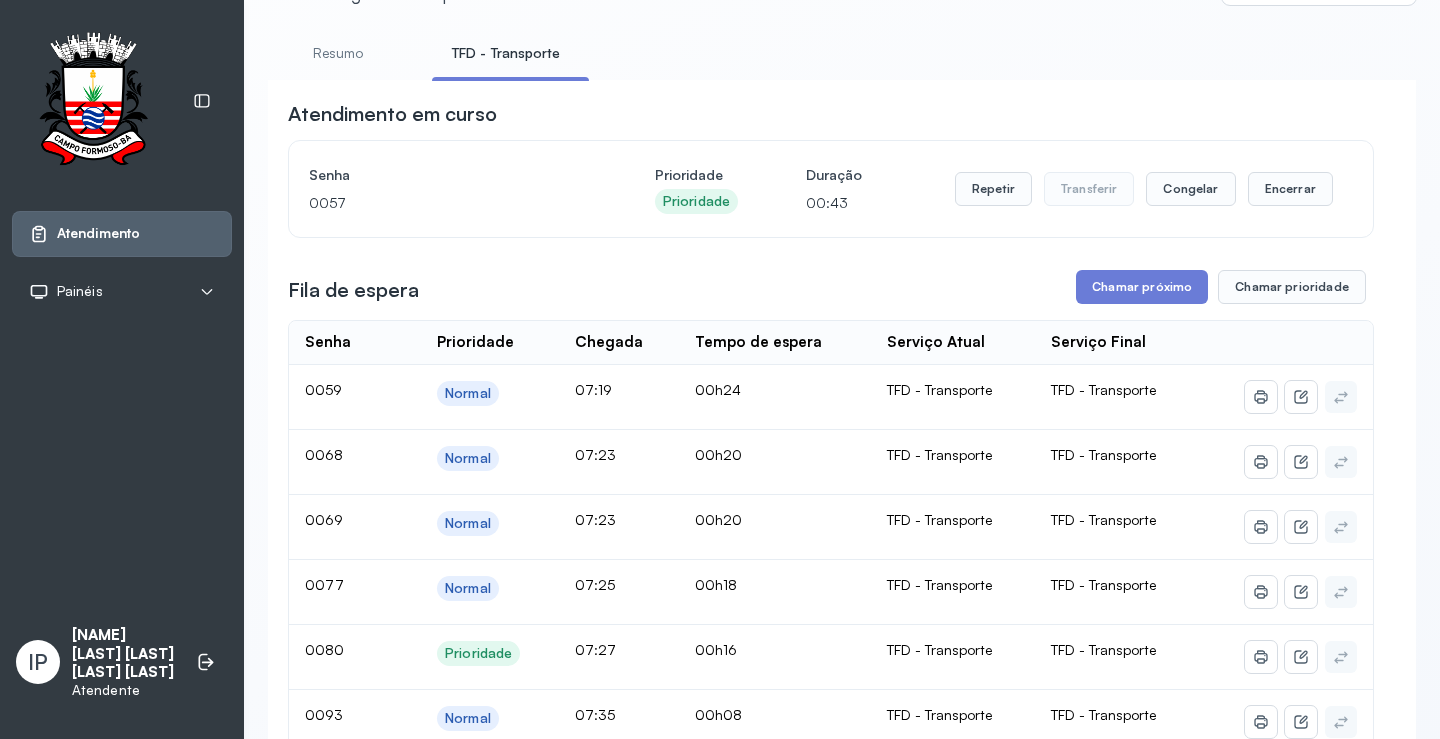 scroll, scrollTop: 0, scrollLeft: 0, axis: both 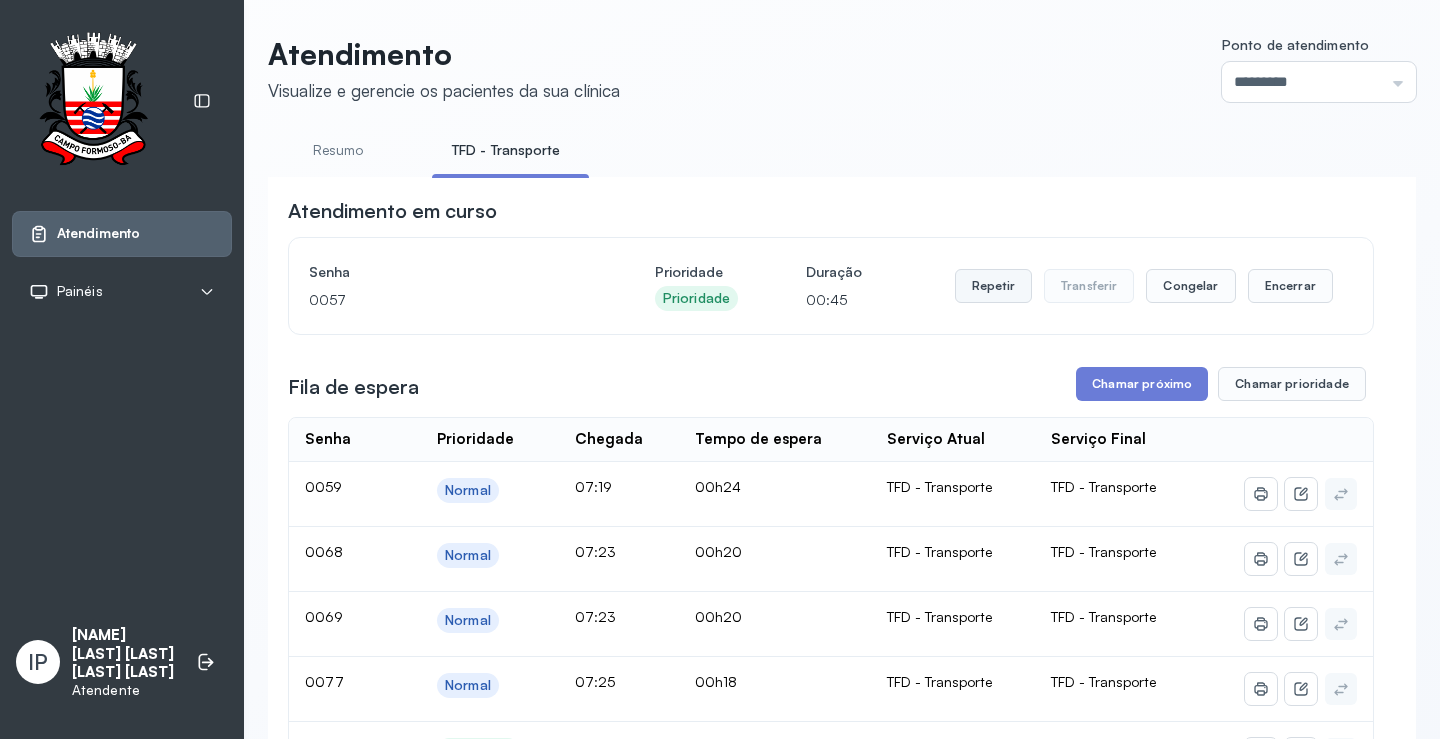 drag, startPoint x: 1026, startPoint y: 284, endPoint x: 973, endPoint y: 297, distance: 54.571056 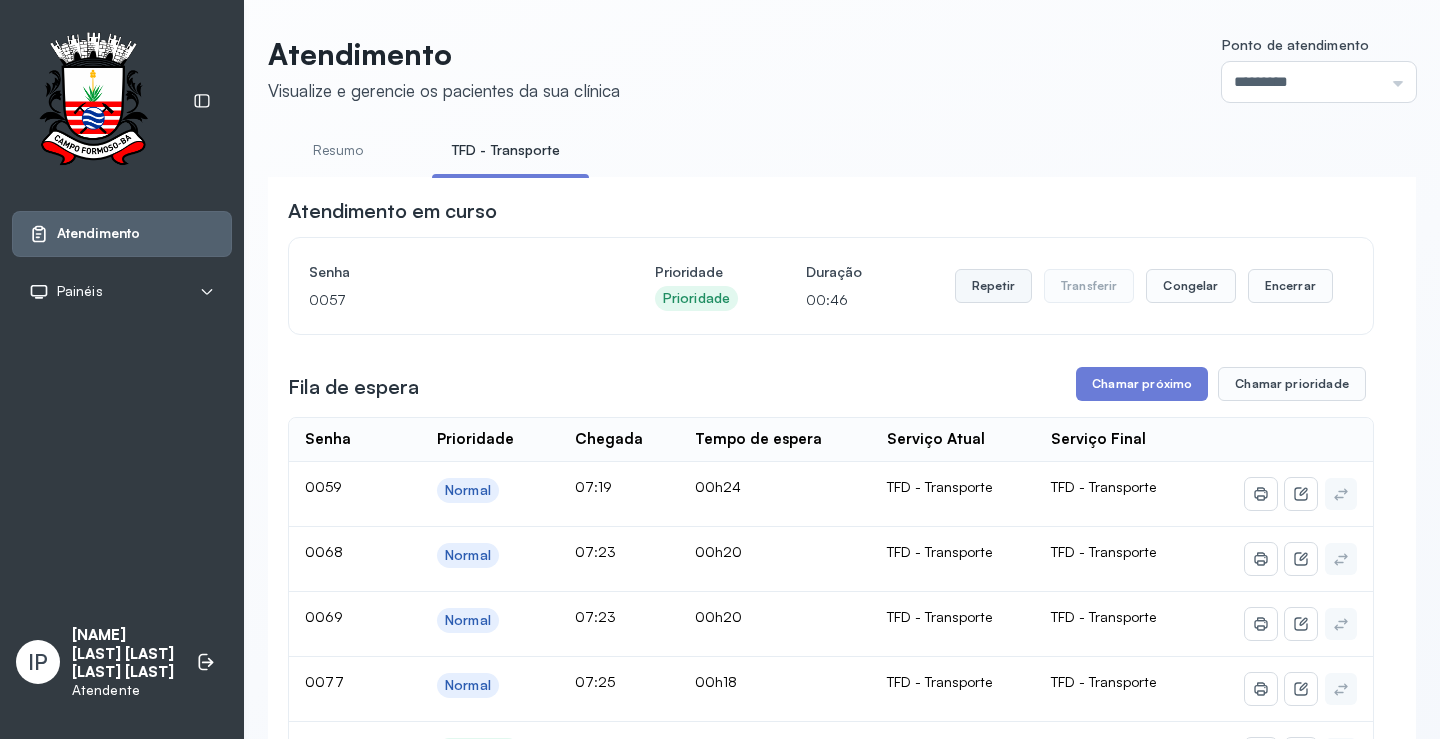 click on "Repetir" at bounding box center (993, 286) 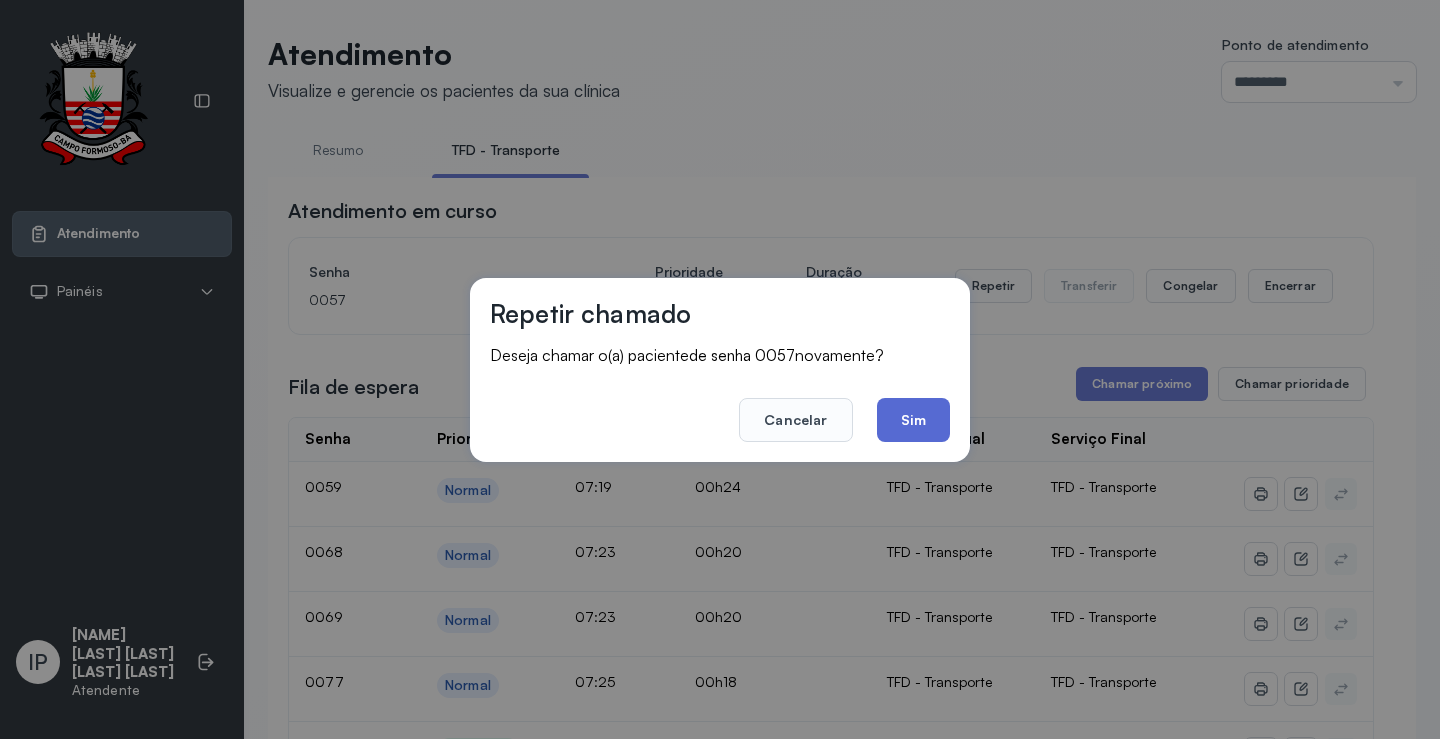 click on "Sim" 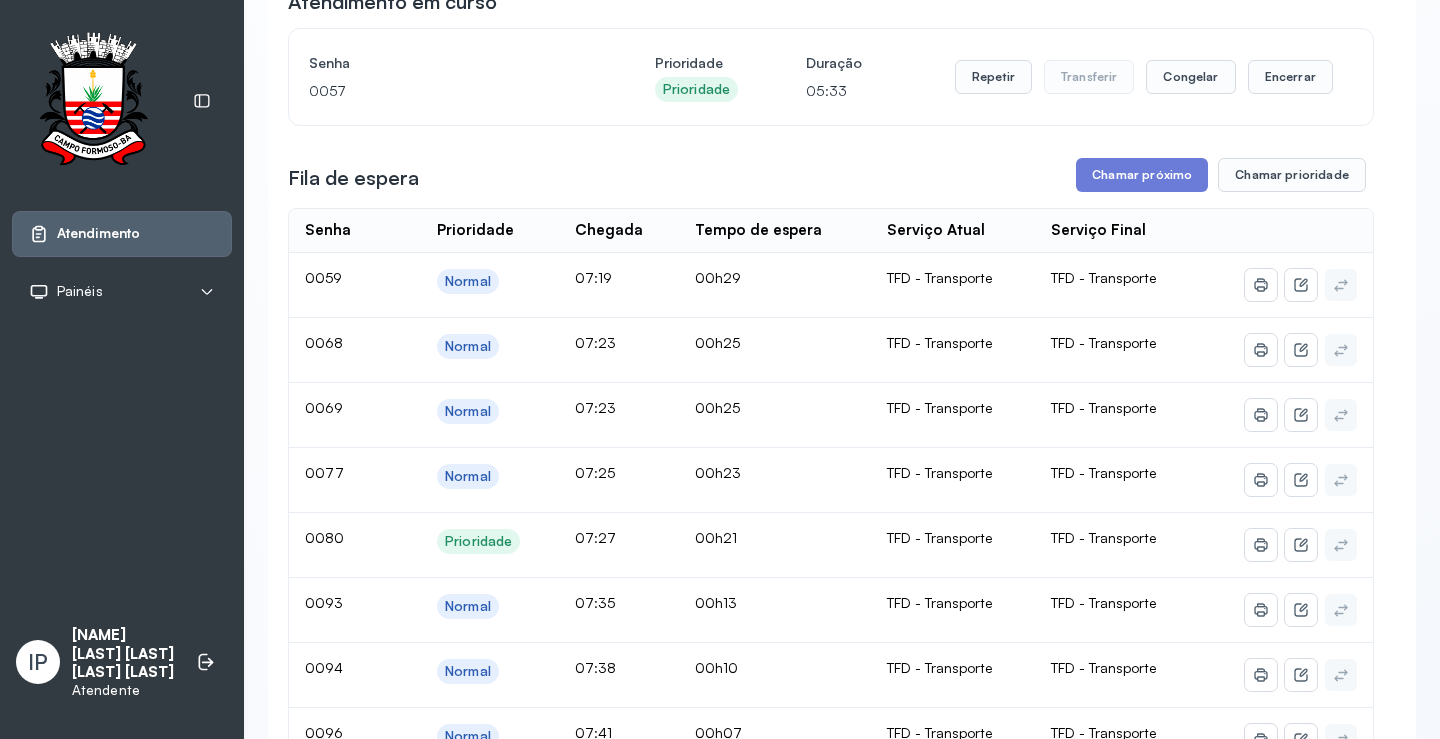 scroll, scrollTop: 200, scrollLeft: 0, axis: vertical 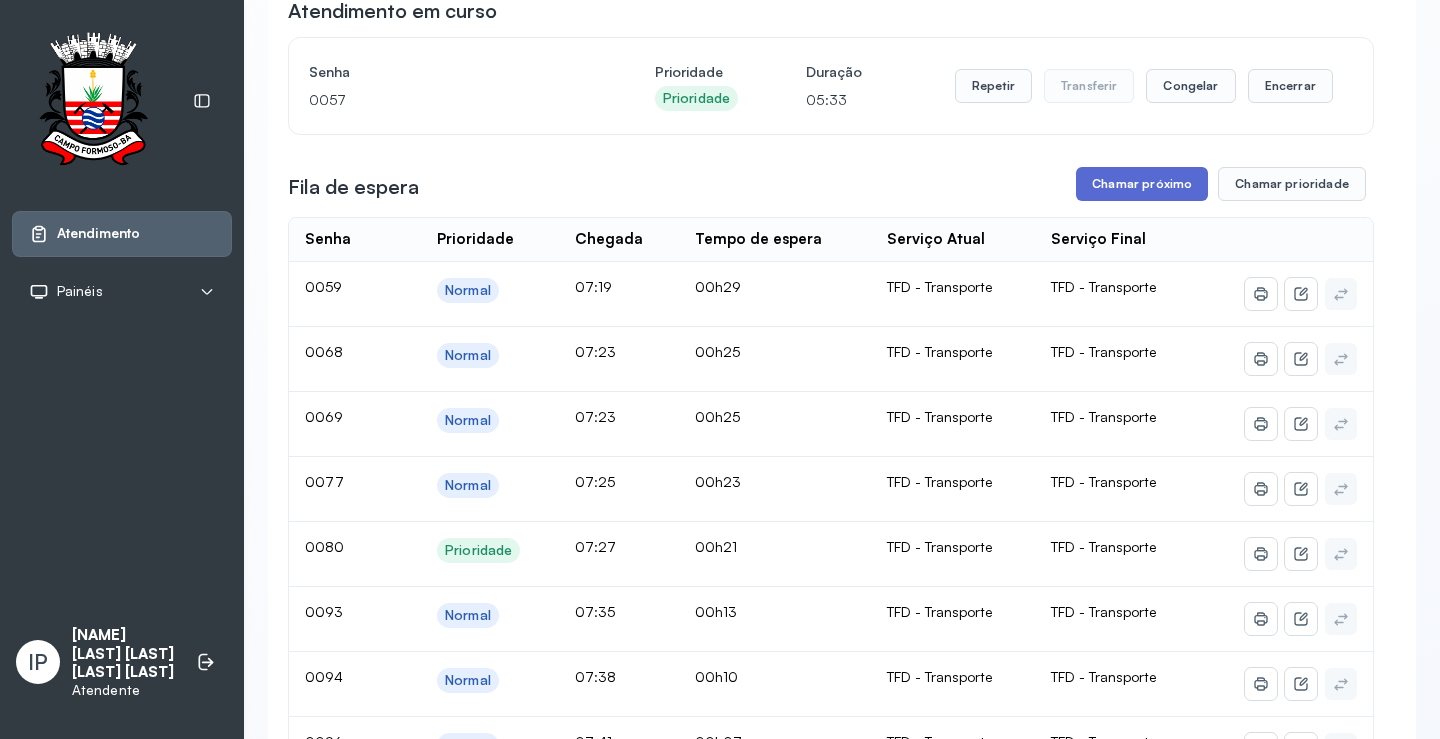 click on "Chamar próximo" at bounding box center (1142, 184) 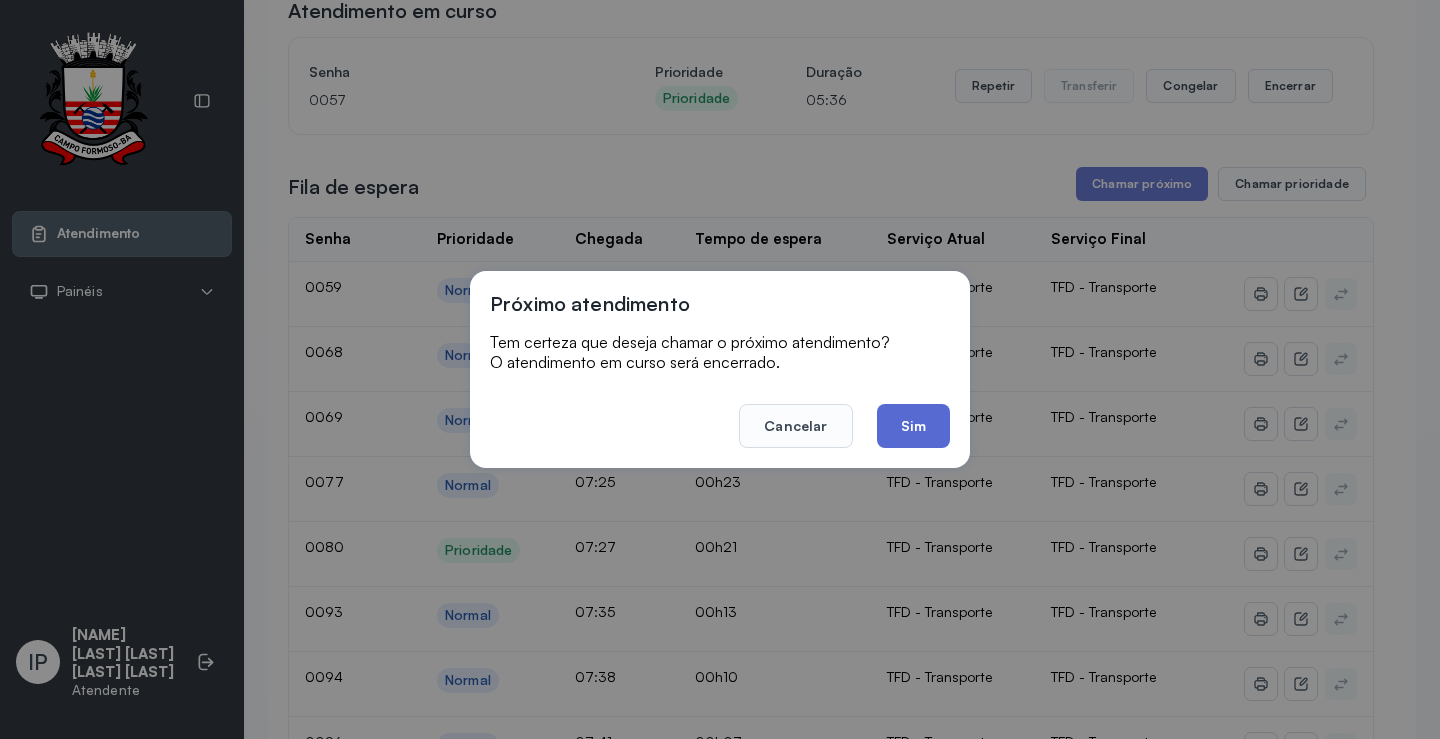 click on "Sim" 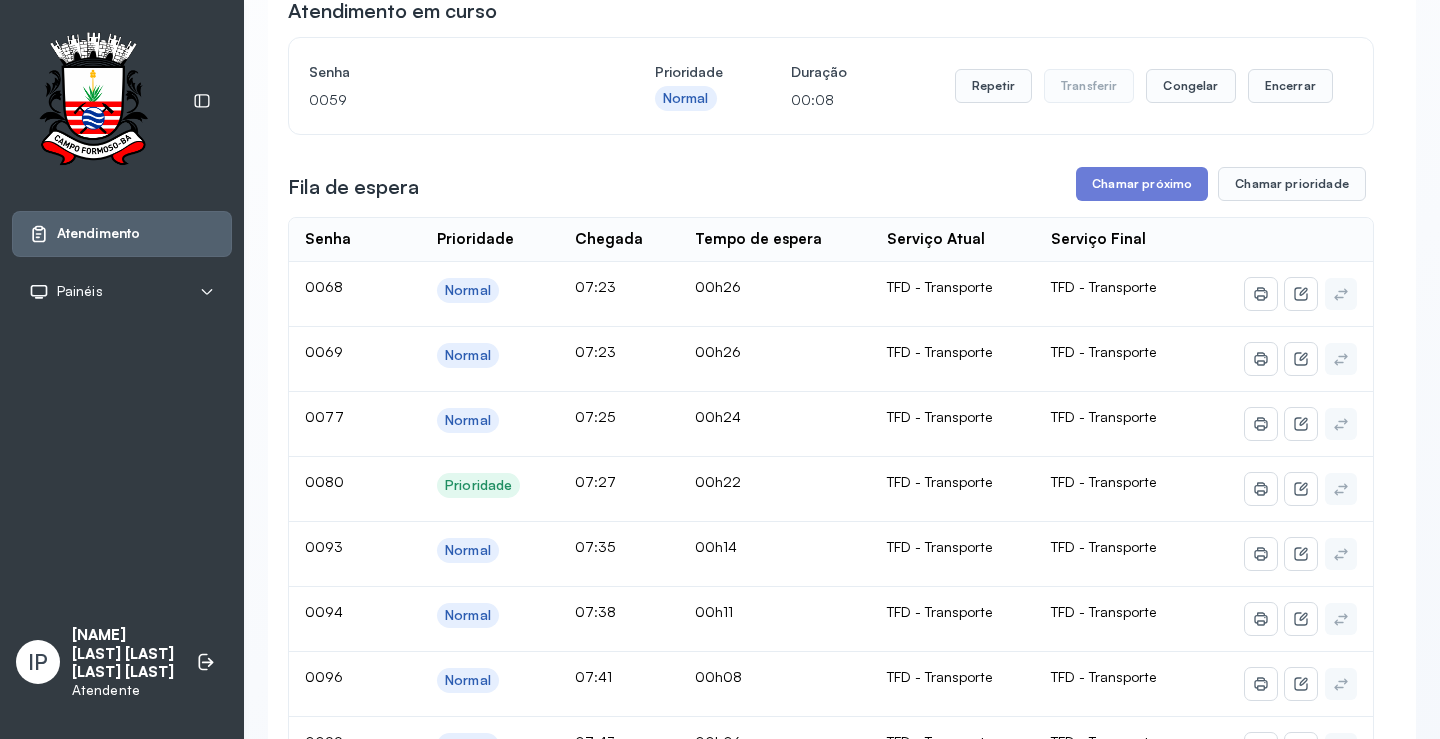 scroll, scrollTop: 0, scrollLeft: 0, axis: both 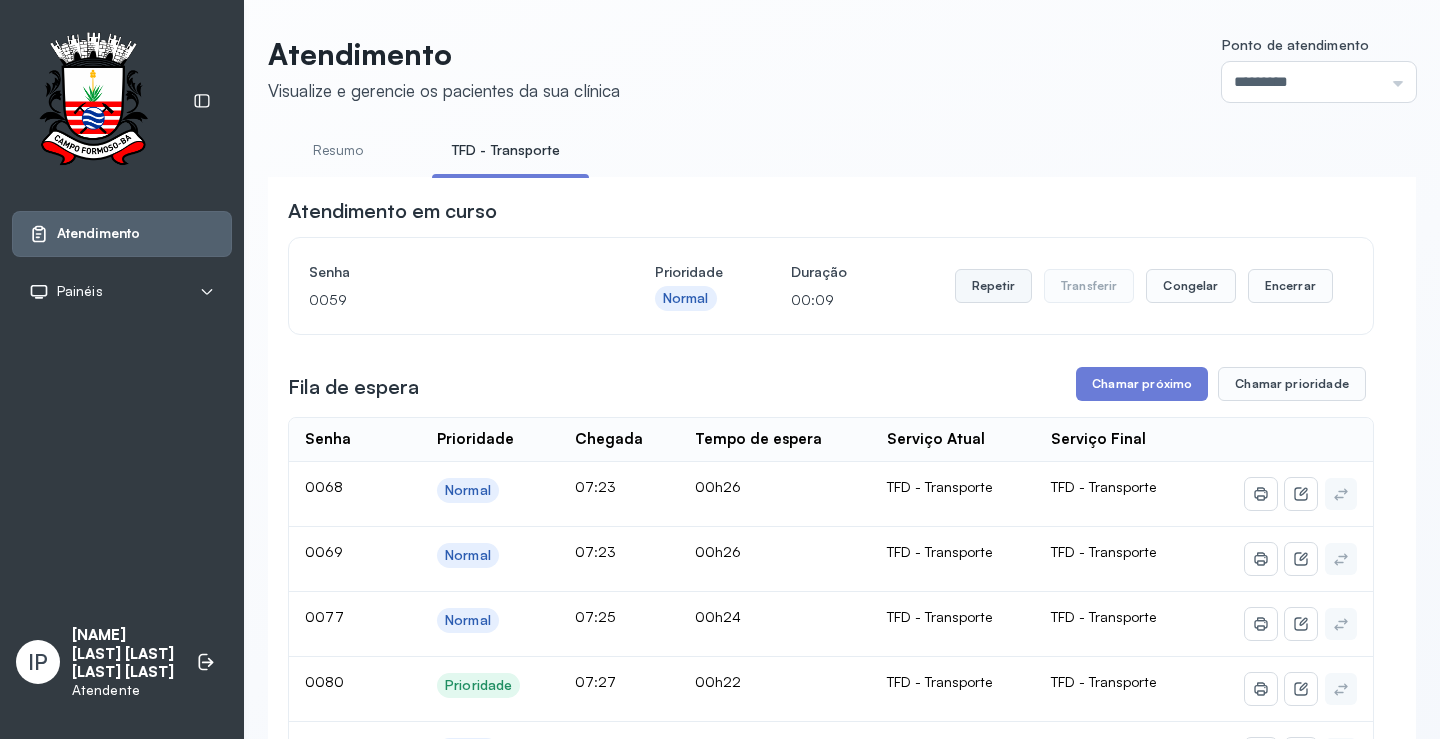 click on "Repetir" at bounding box center (993, 286) 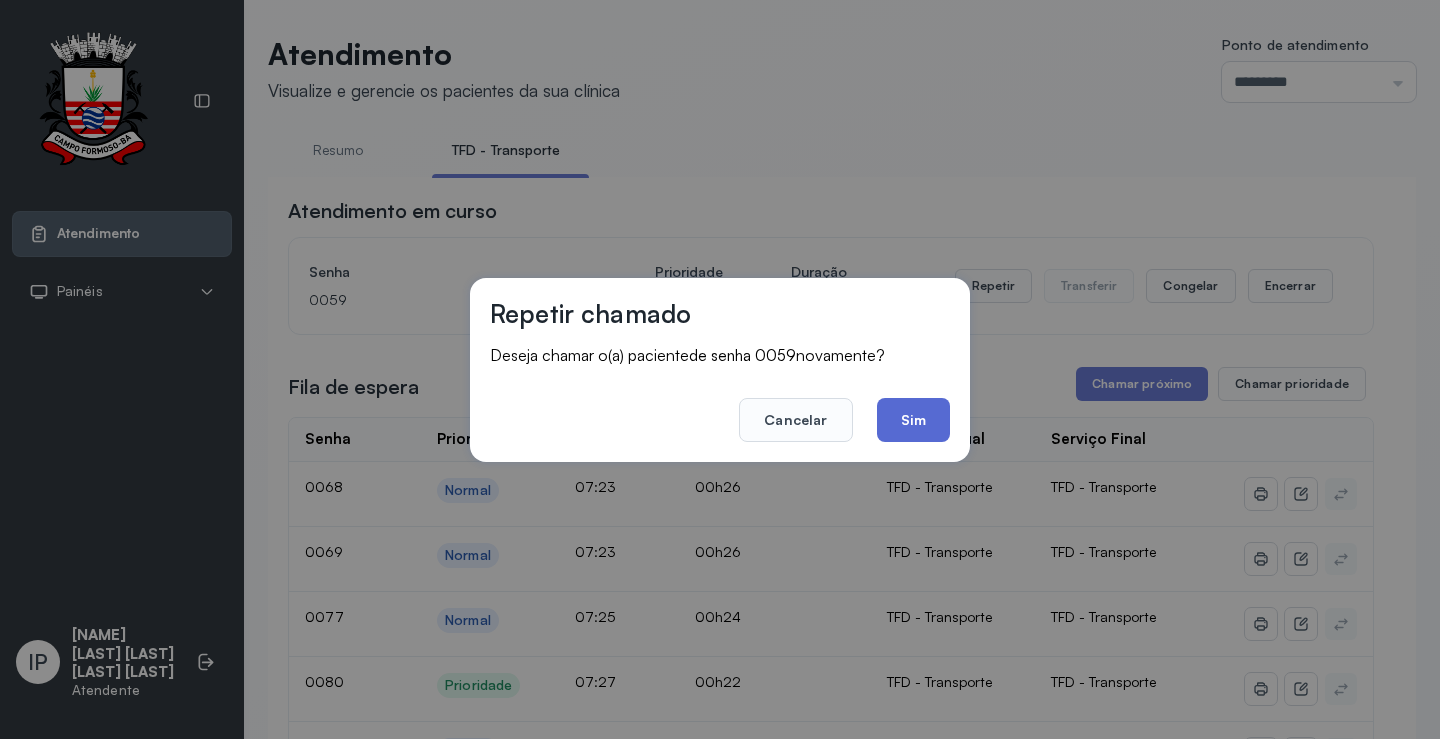 click on "Sim" 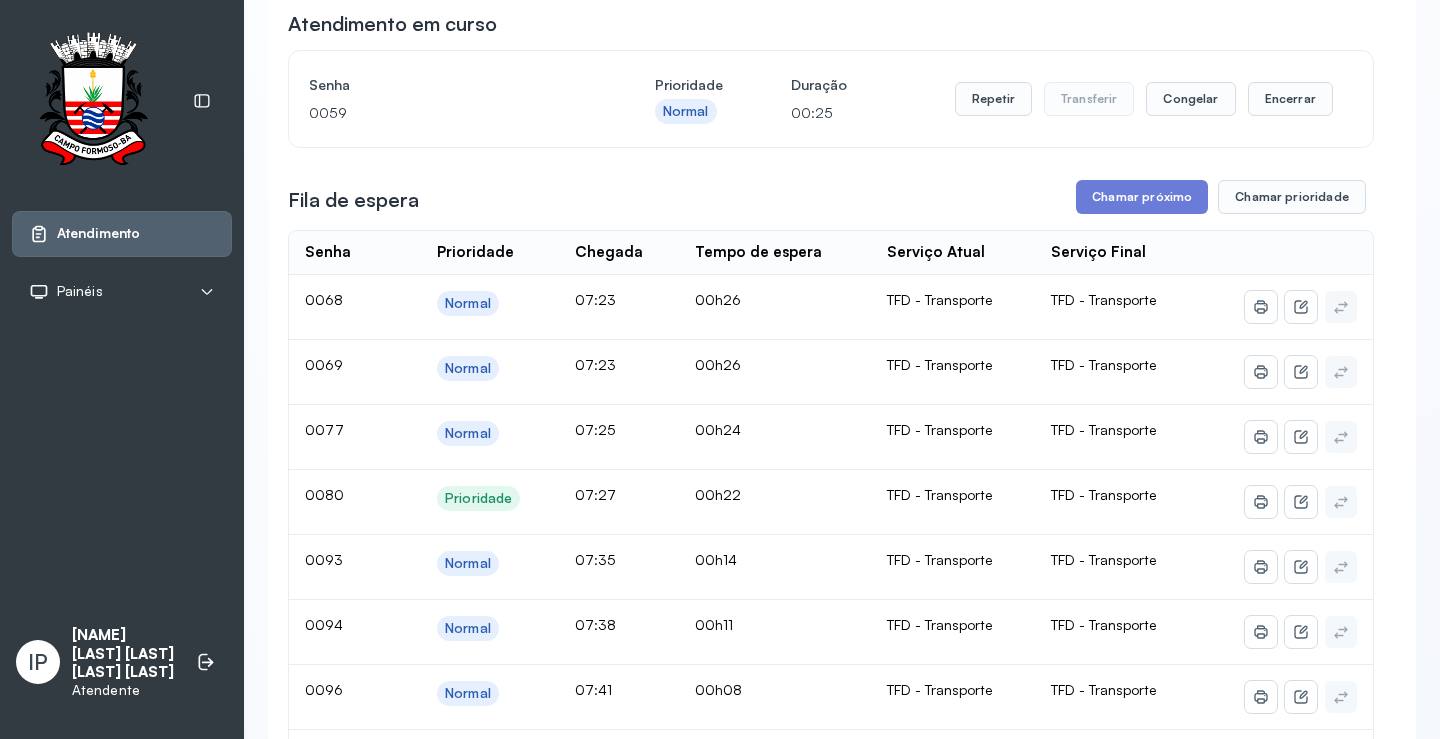 scroll, scrollTop: 0, scrollLeft: 0, axis: both 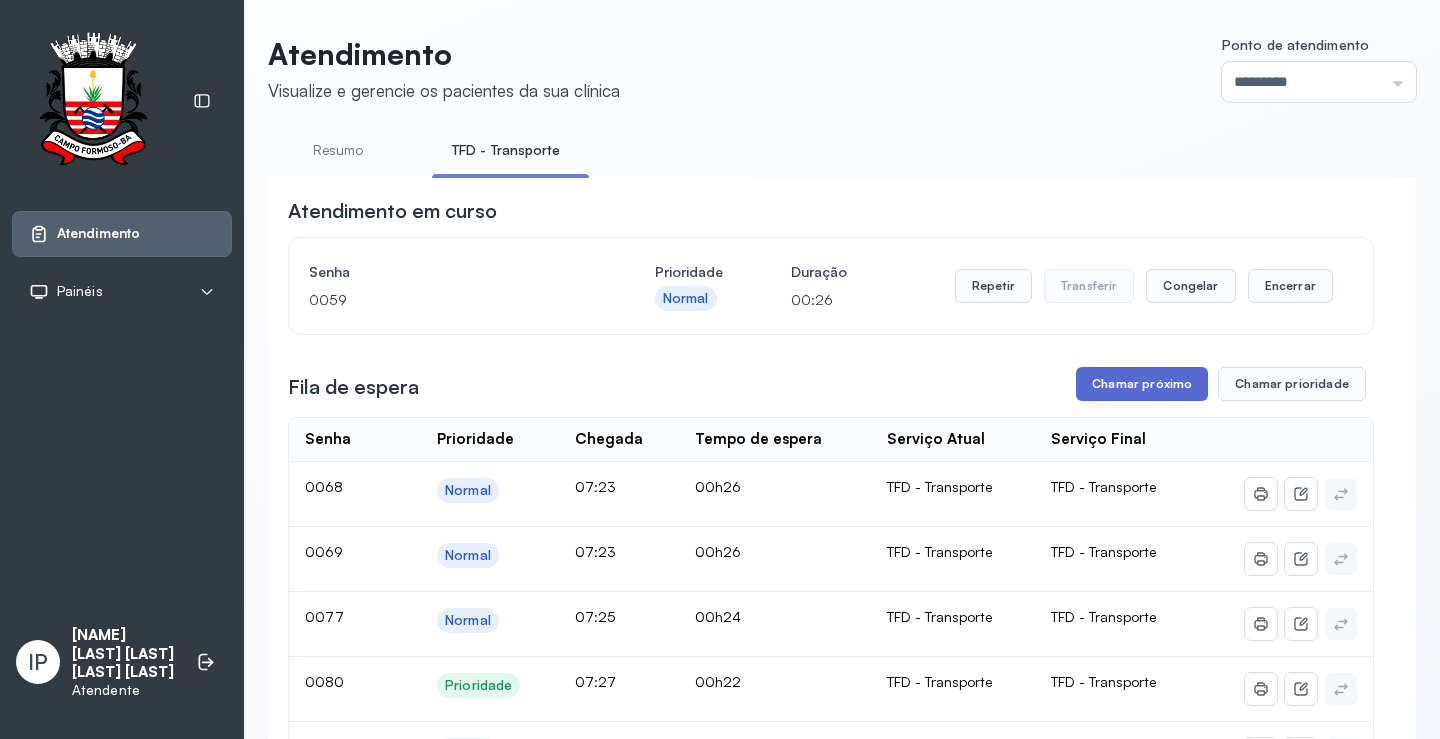 click on "Chamar próximo" at bounding box center [1142, 384] 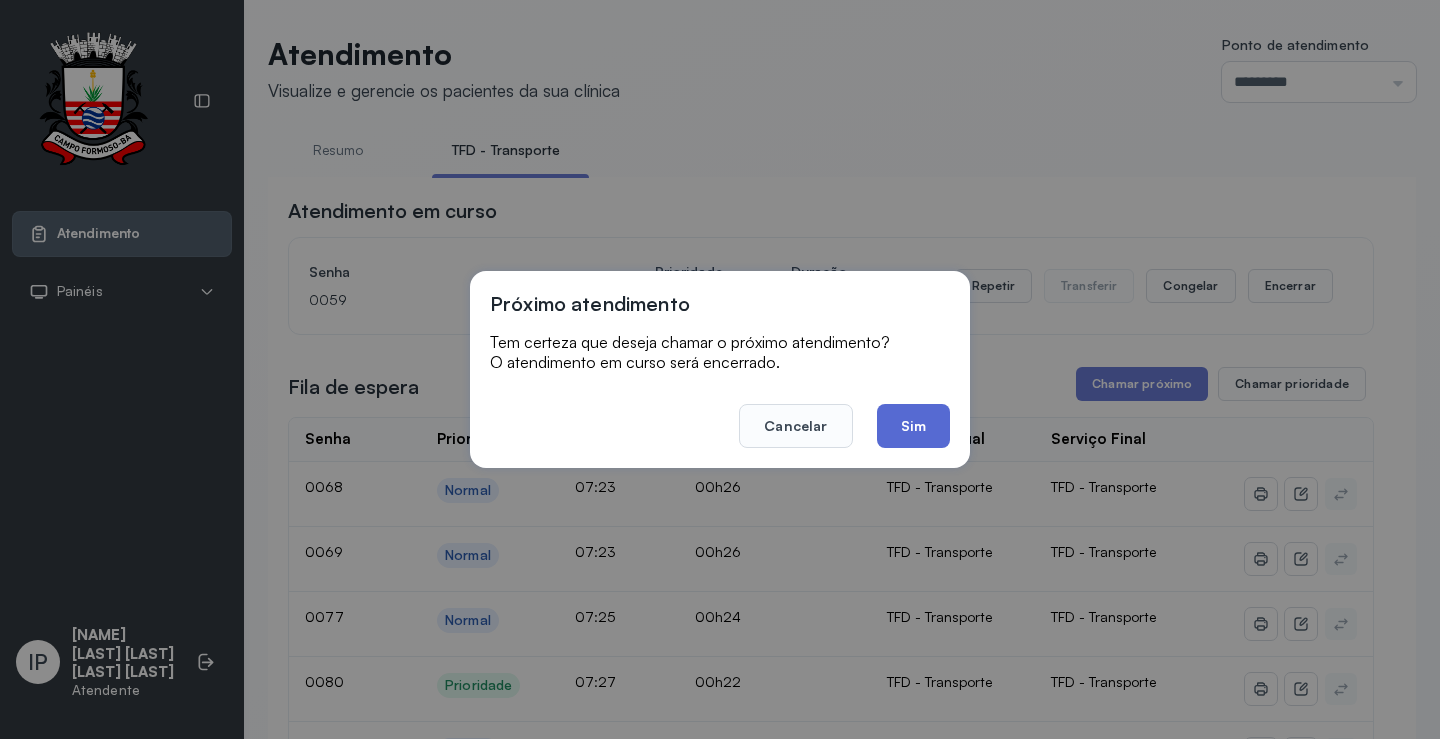 click on "Sim" 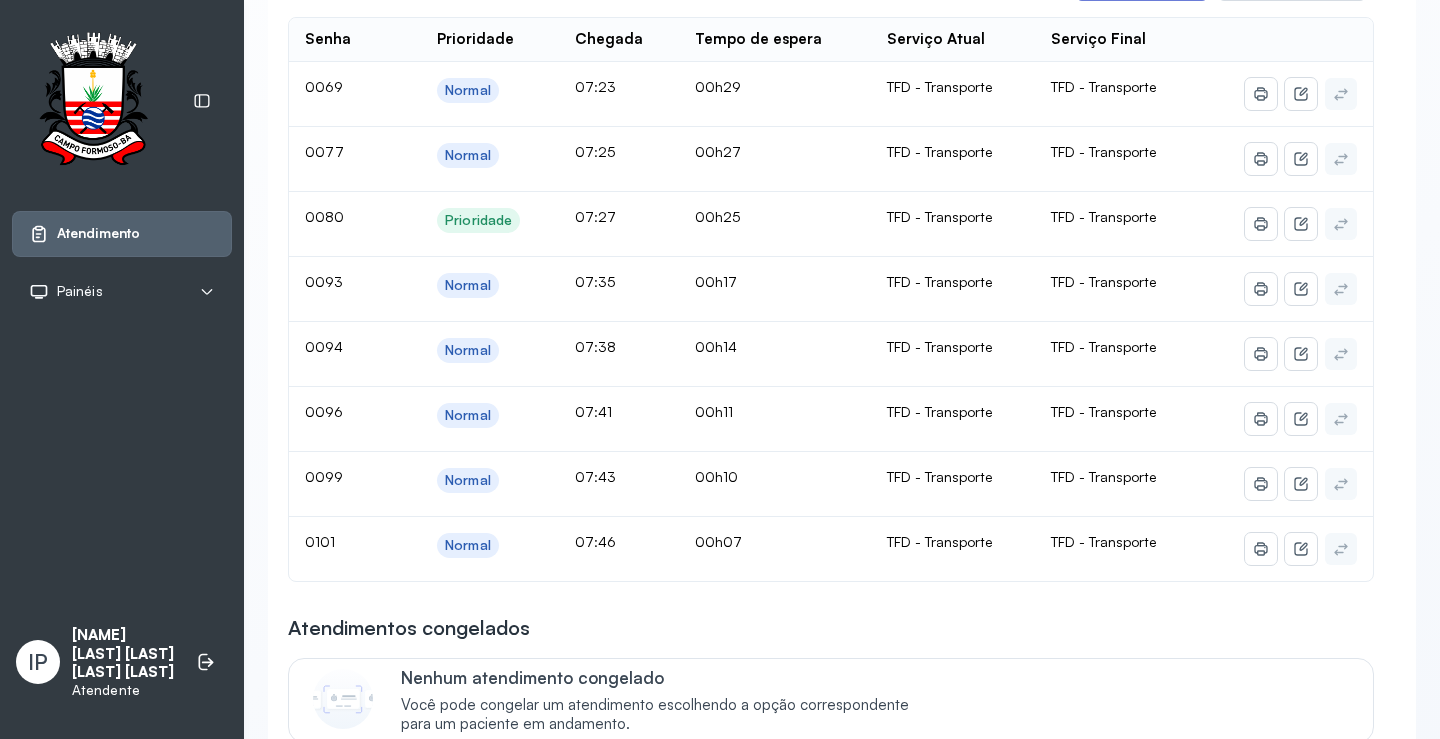 scroll, scrollTop: 200, scrollLeft: 0, axis: vertical 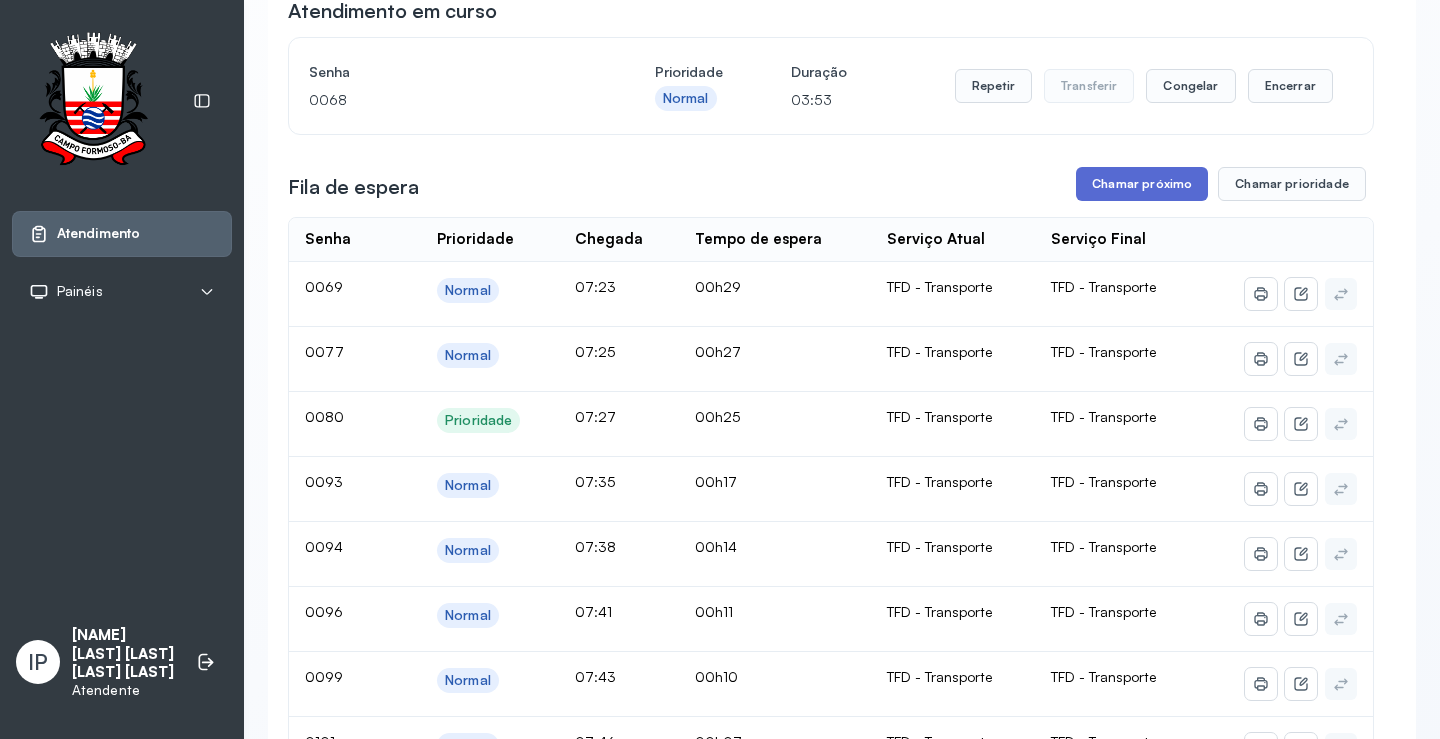 click on "Chamar próximo" at bounding box center (1142, 184) 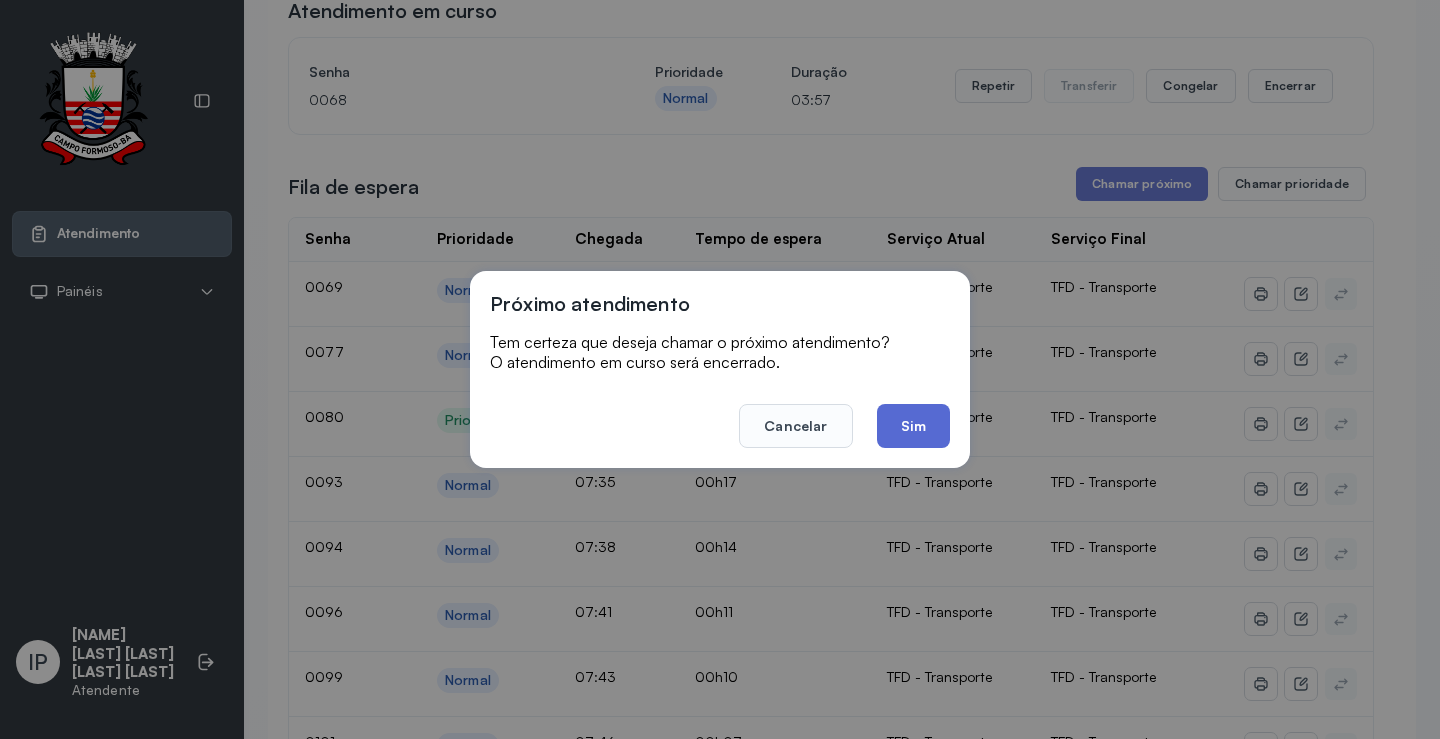 click on "Sim" 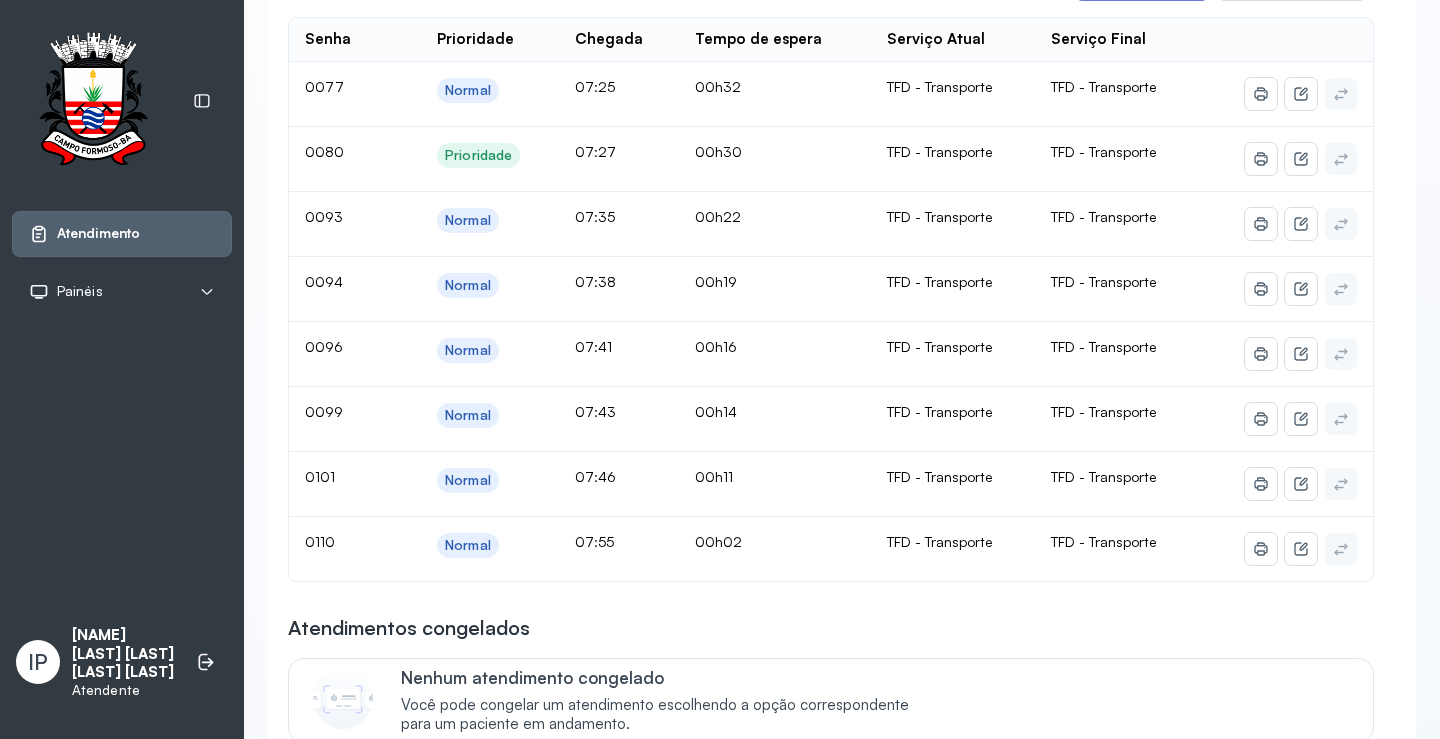 scroll, scrollTop: 100, scrollLeft: 0, axis: vertical 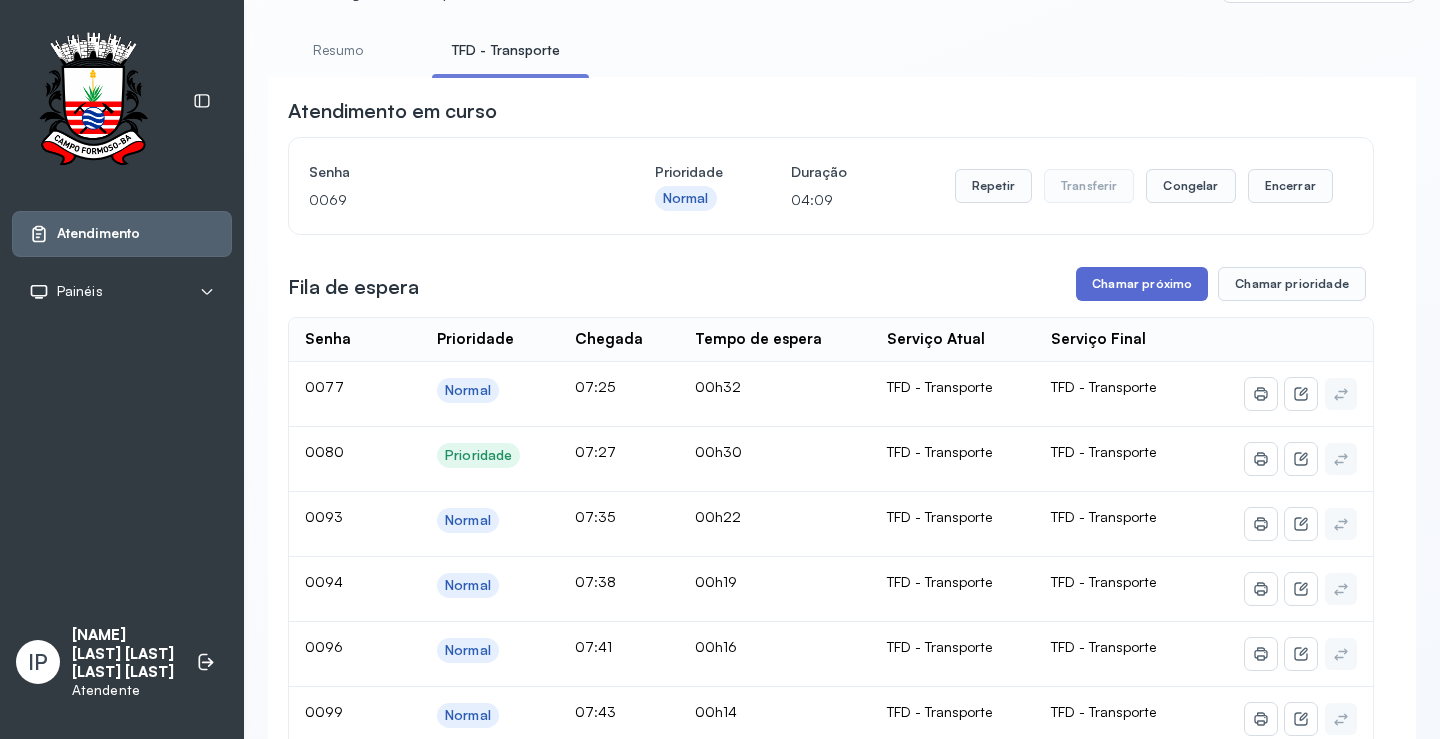 click on "Chamar próximo" at bounding box center [1142, 284] 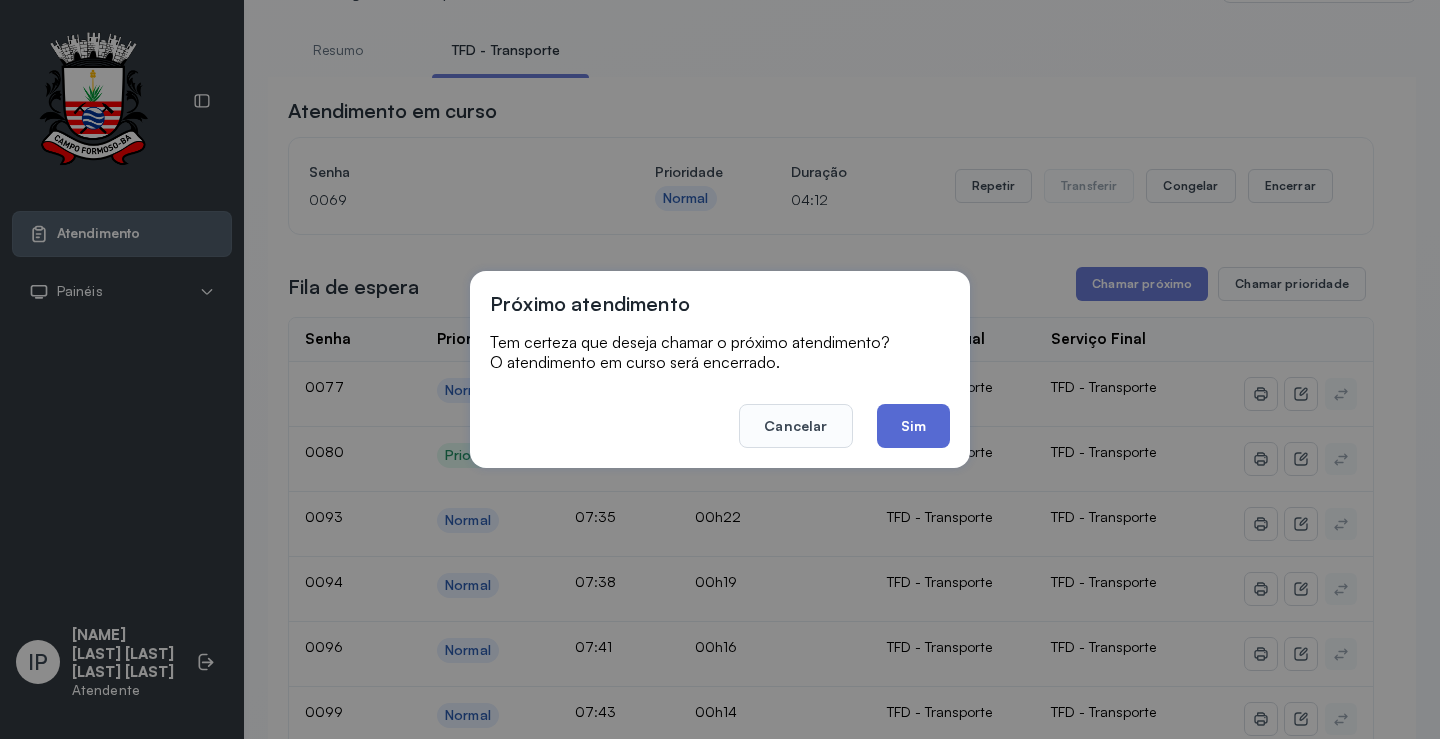 click on "Sim" 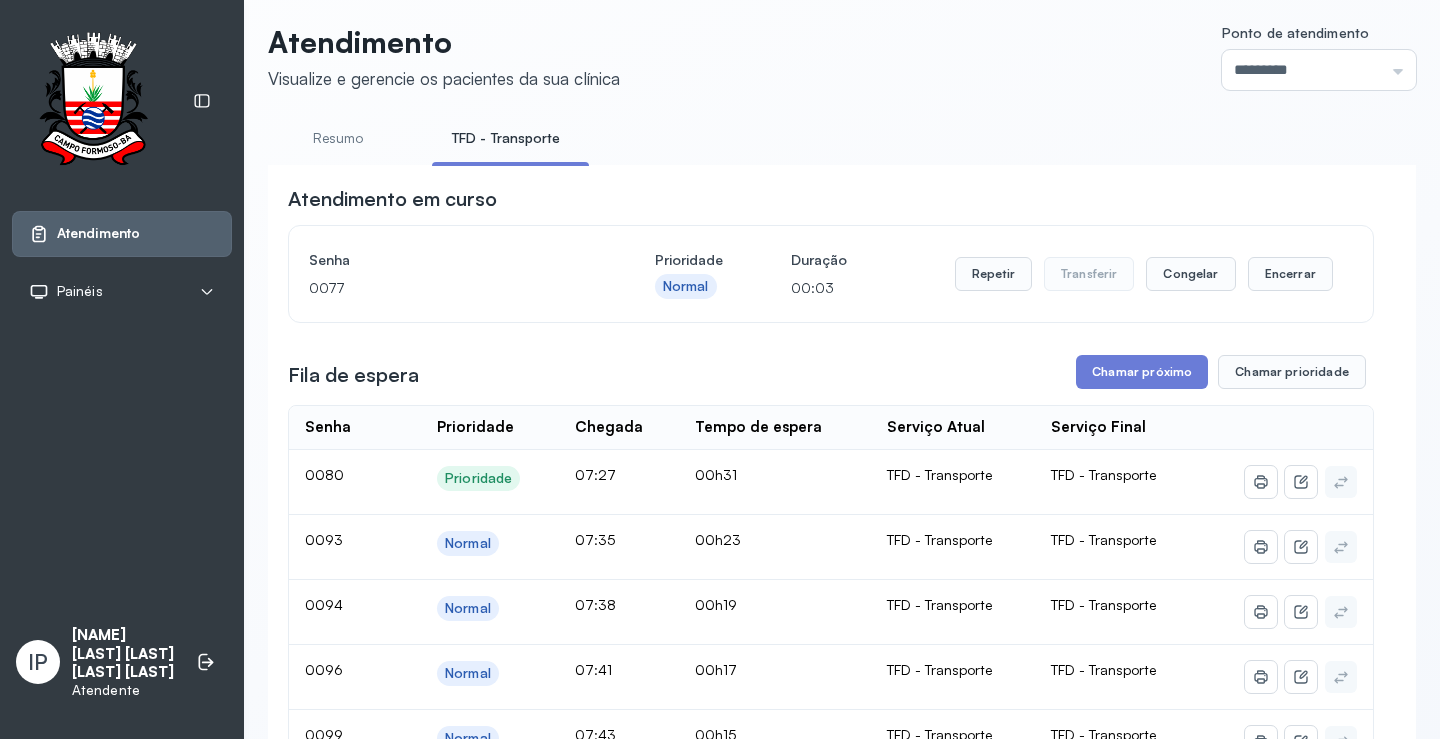 scroll, scrollTop: 0, scrollLeft: 0, axis: both 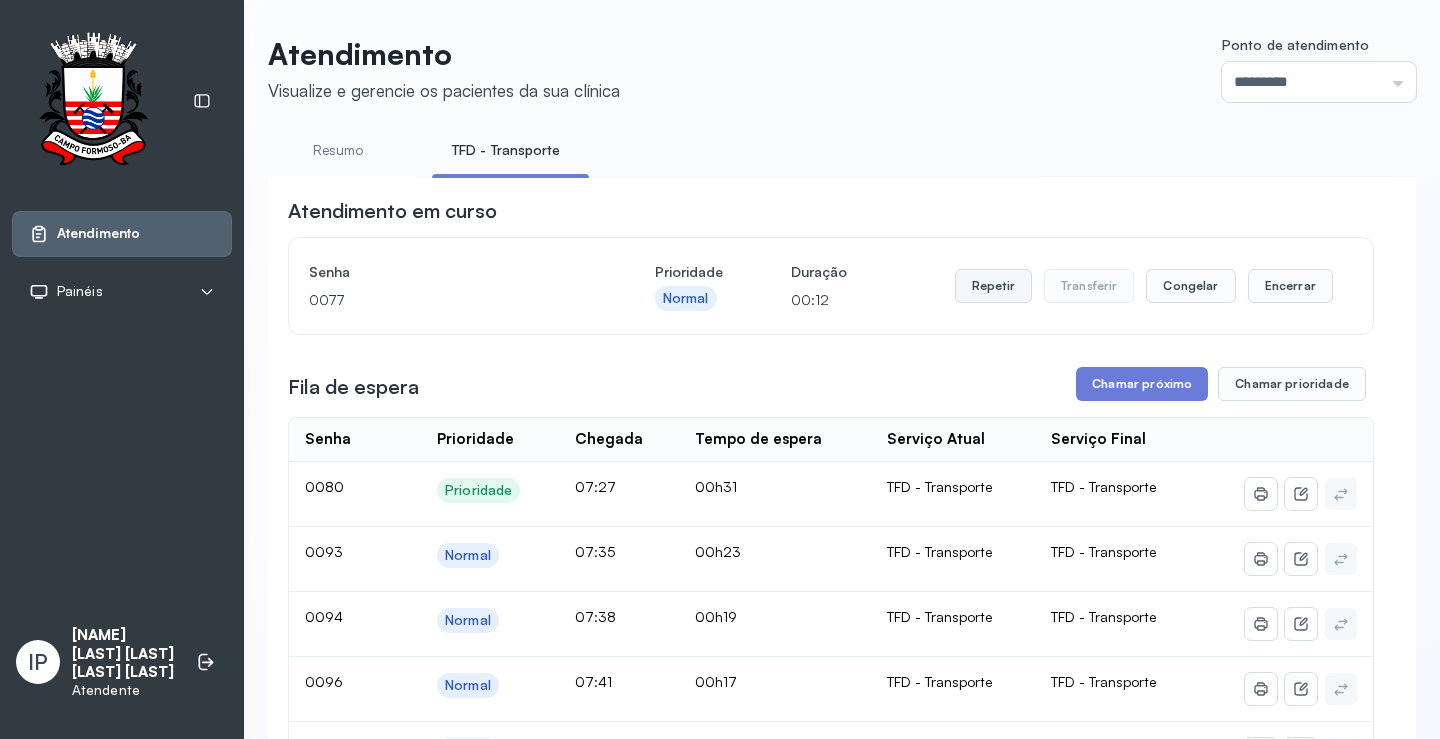 click on "Repetir" at bounding box center [993, 286] 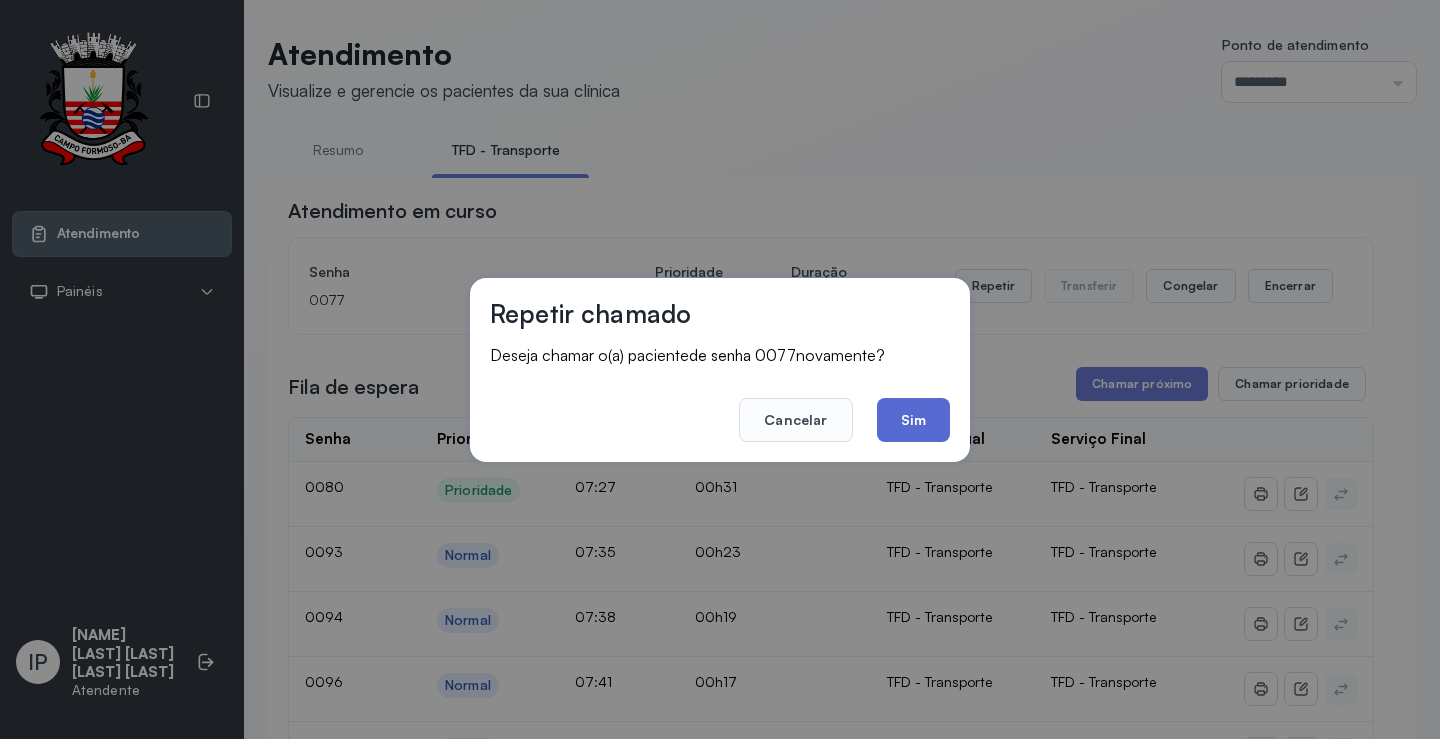 click on "Sim" 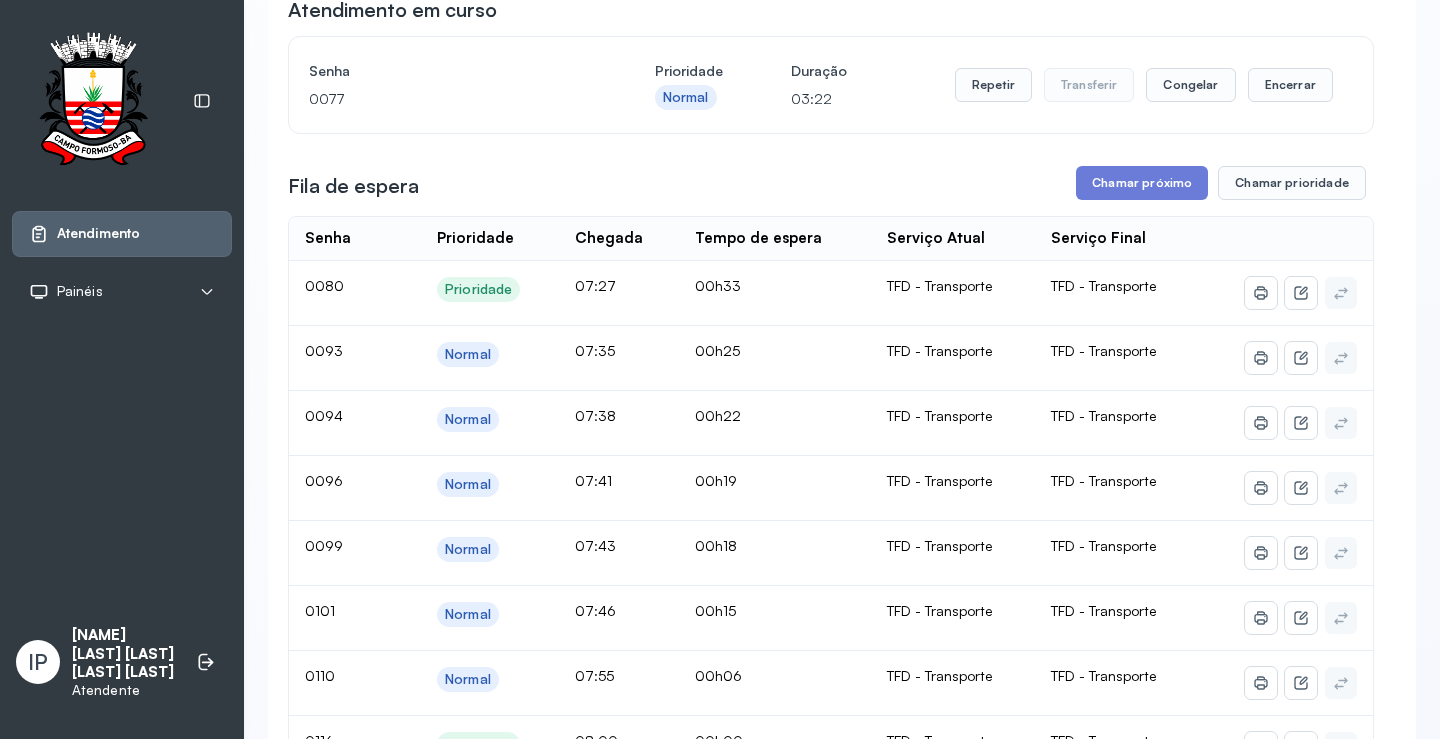 scroll, scrollTop: 200, scrollLeft: 0, axis: vertical 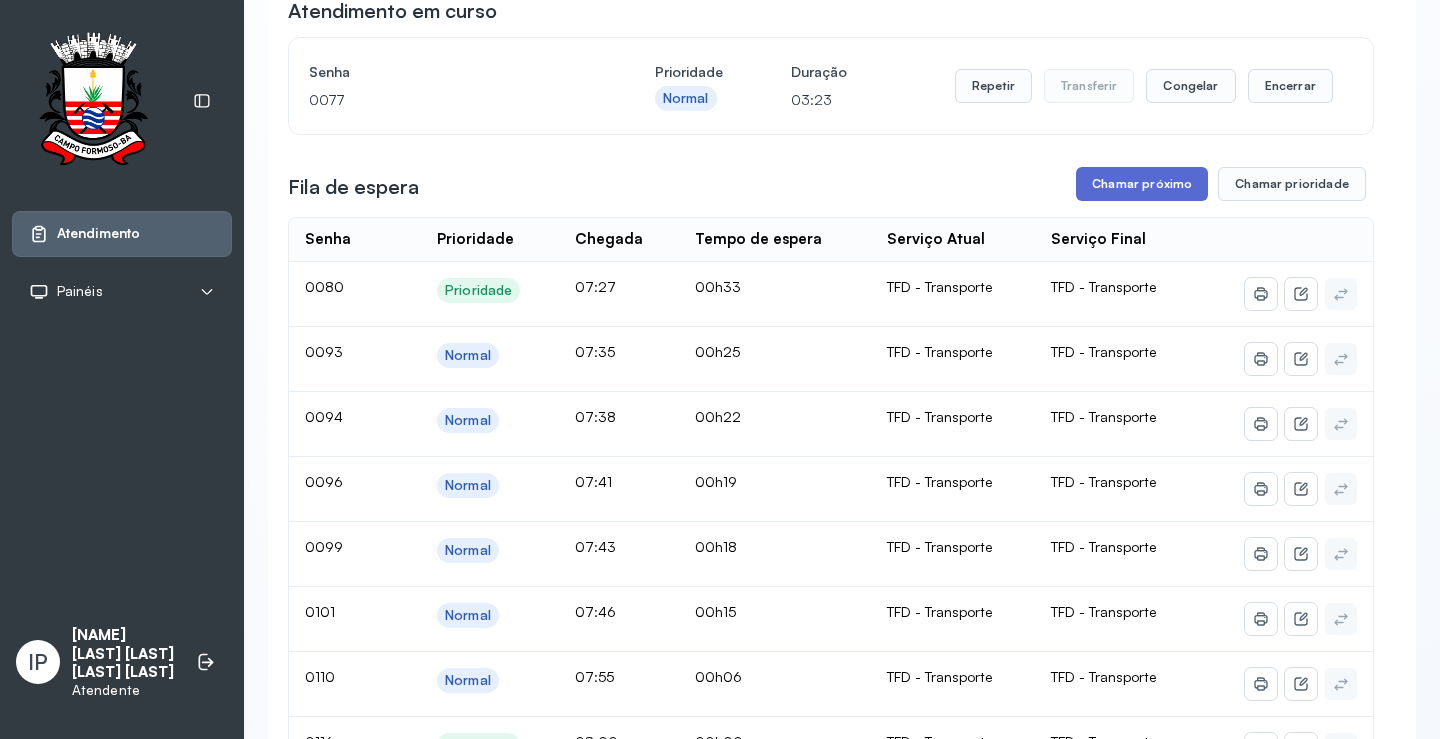 click on "Chamar próximo" at bounding box center [1142, 184] 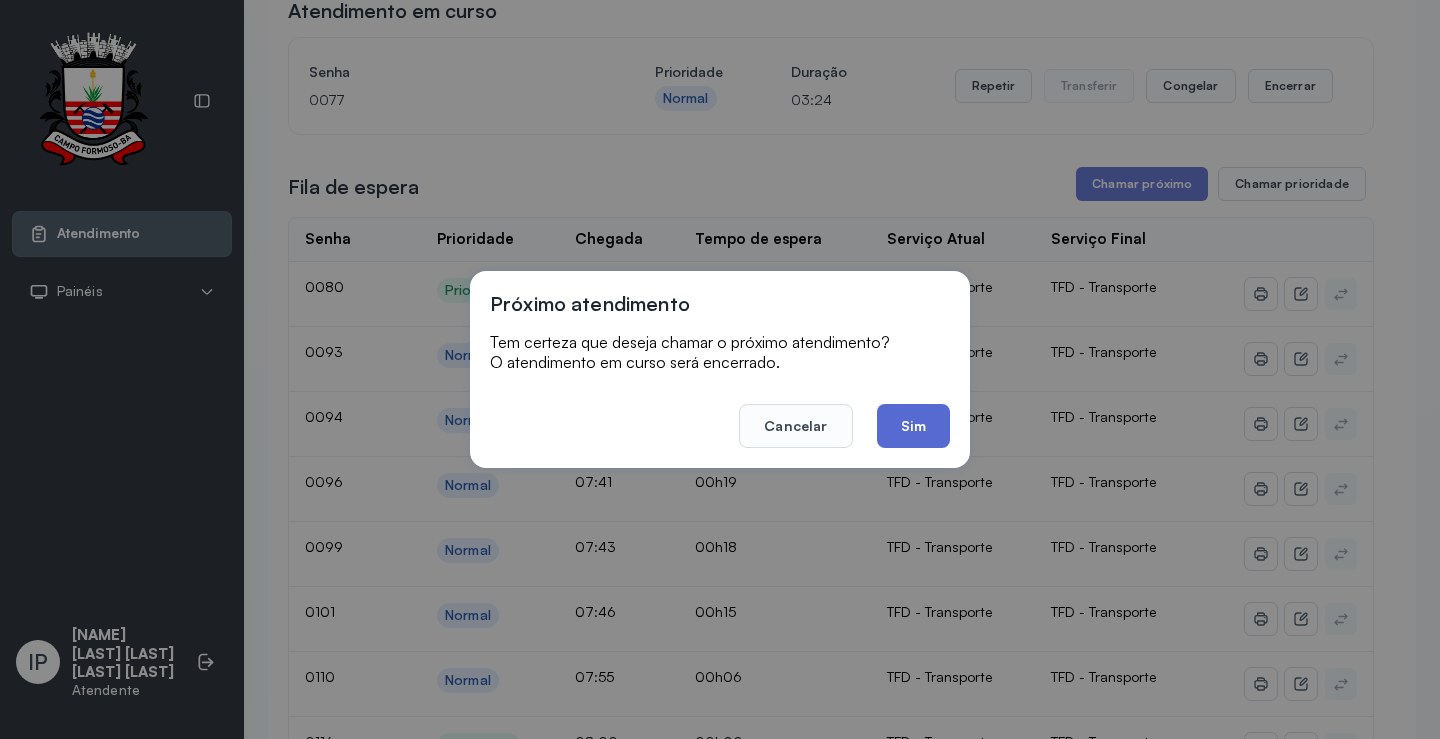 click on "Sim" 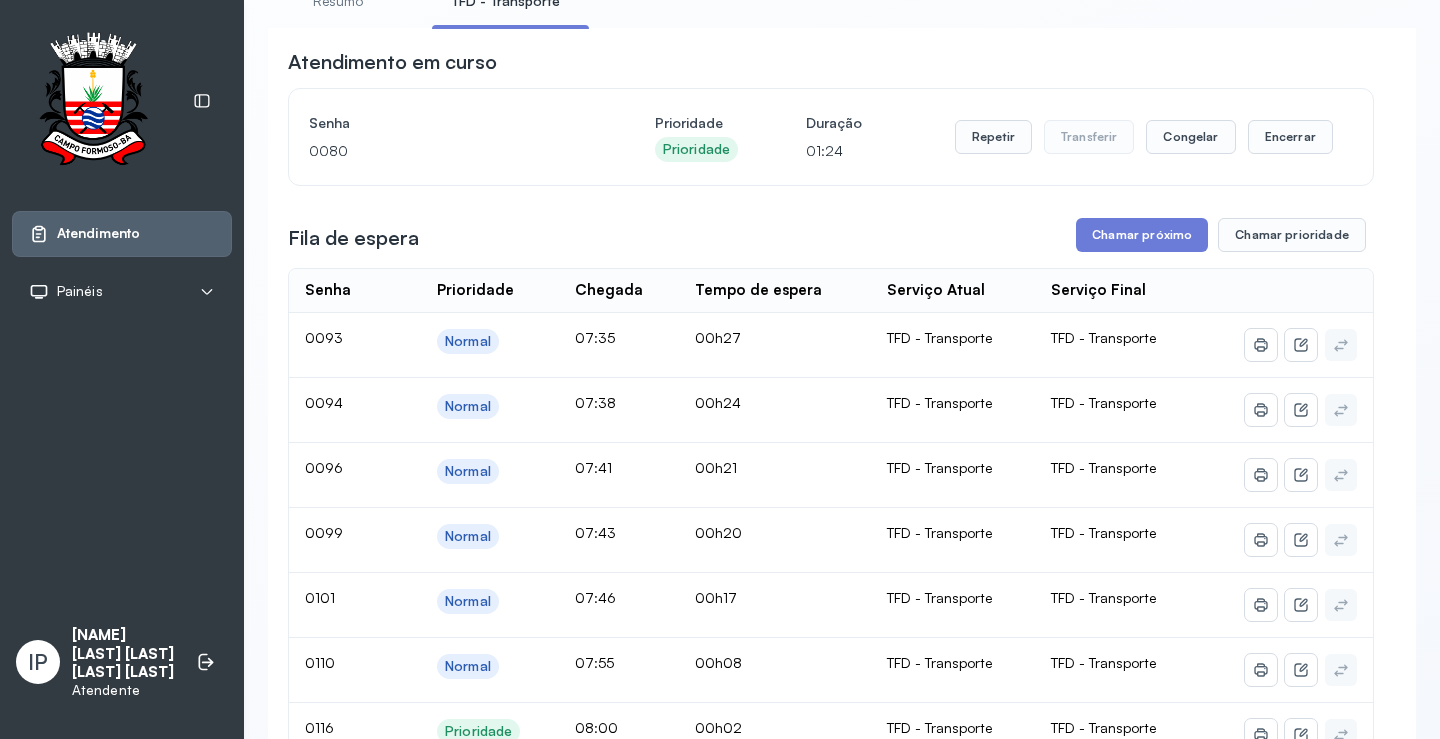 scroll, scrollTop: 300, scrollLeft: 0, axis: vertical 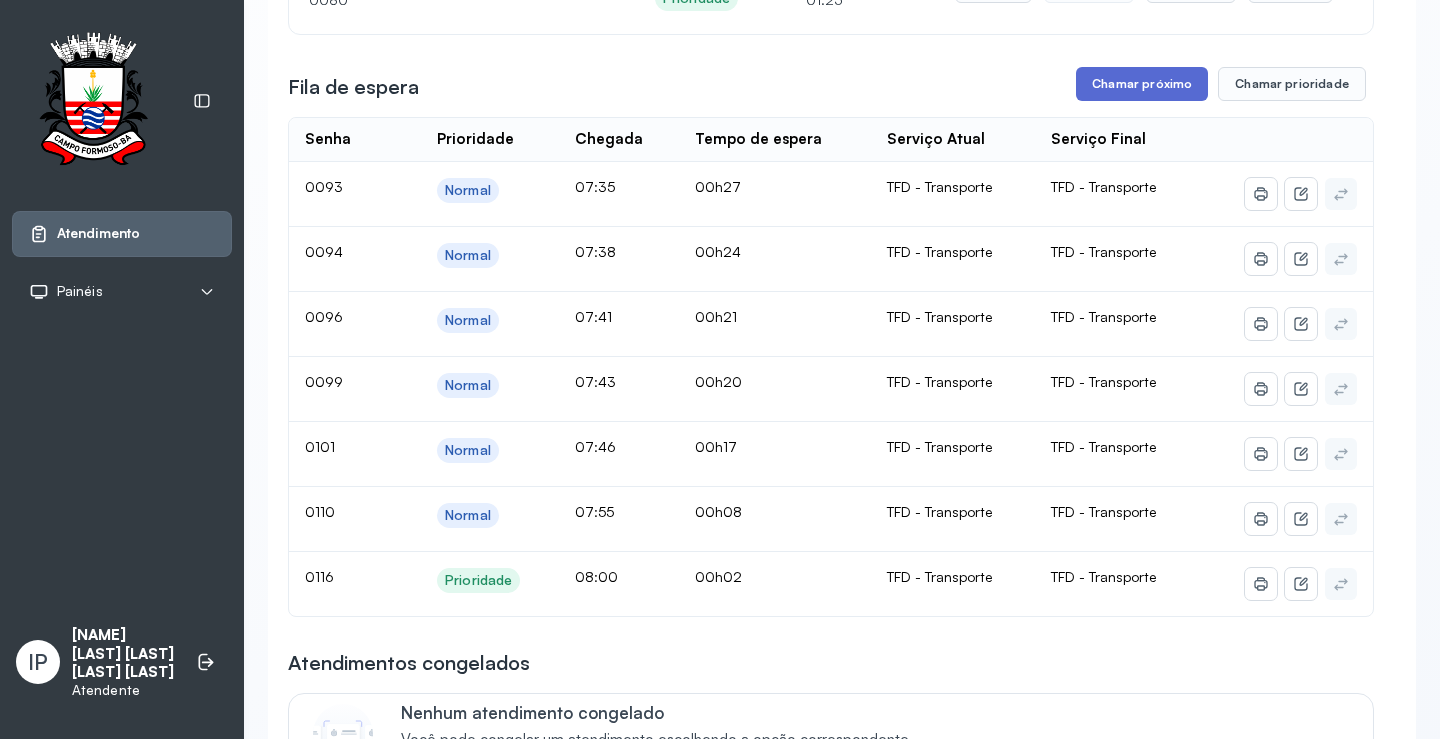 click on "Chamar próximo" at bounding box center (1142, 84) 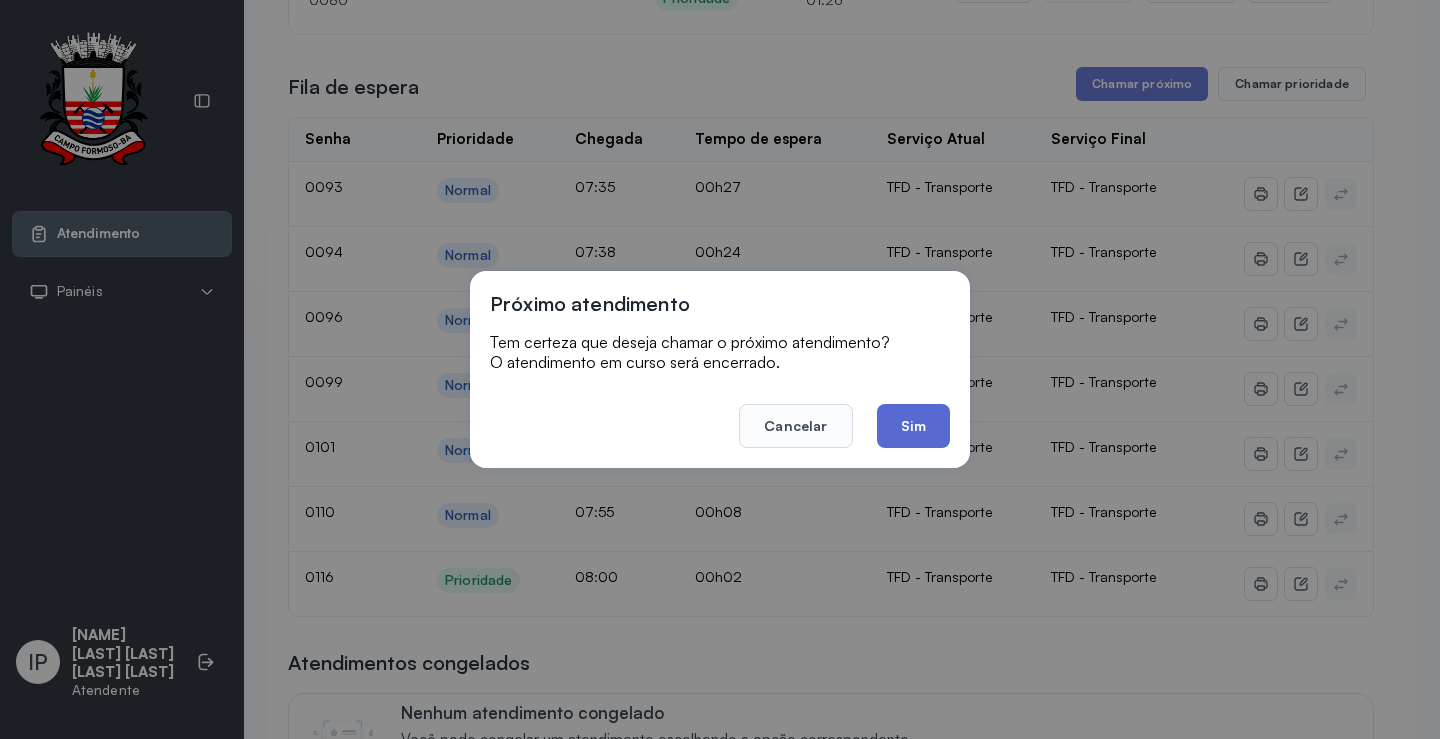click on "Sim" 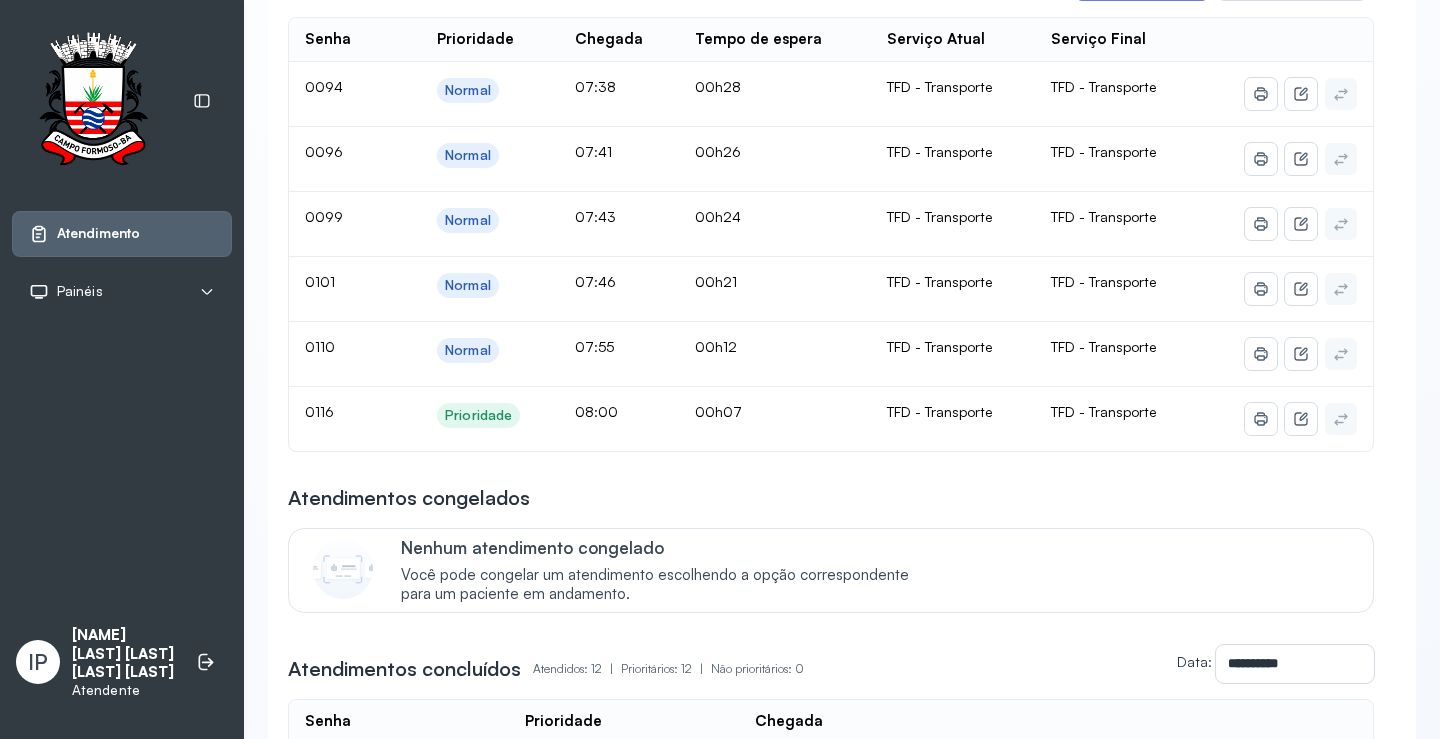 scroll, scrollTop: 200, scrollLeft: 0, axis: vertical 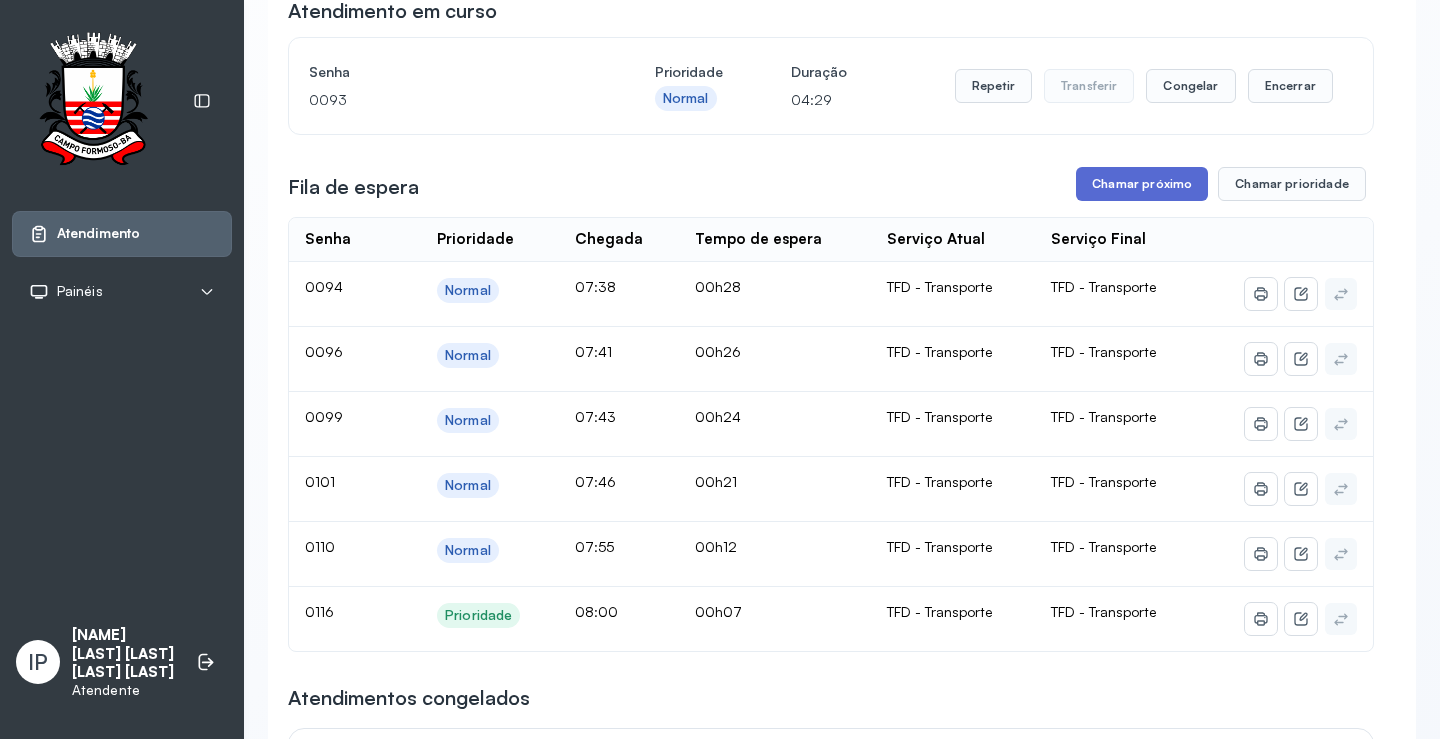 click on "Chamar próximo" at bounding box center (1142, 184) 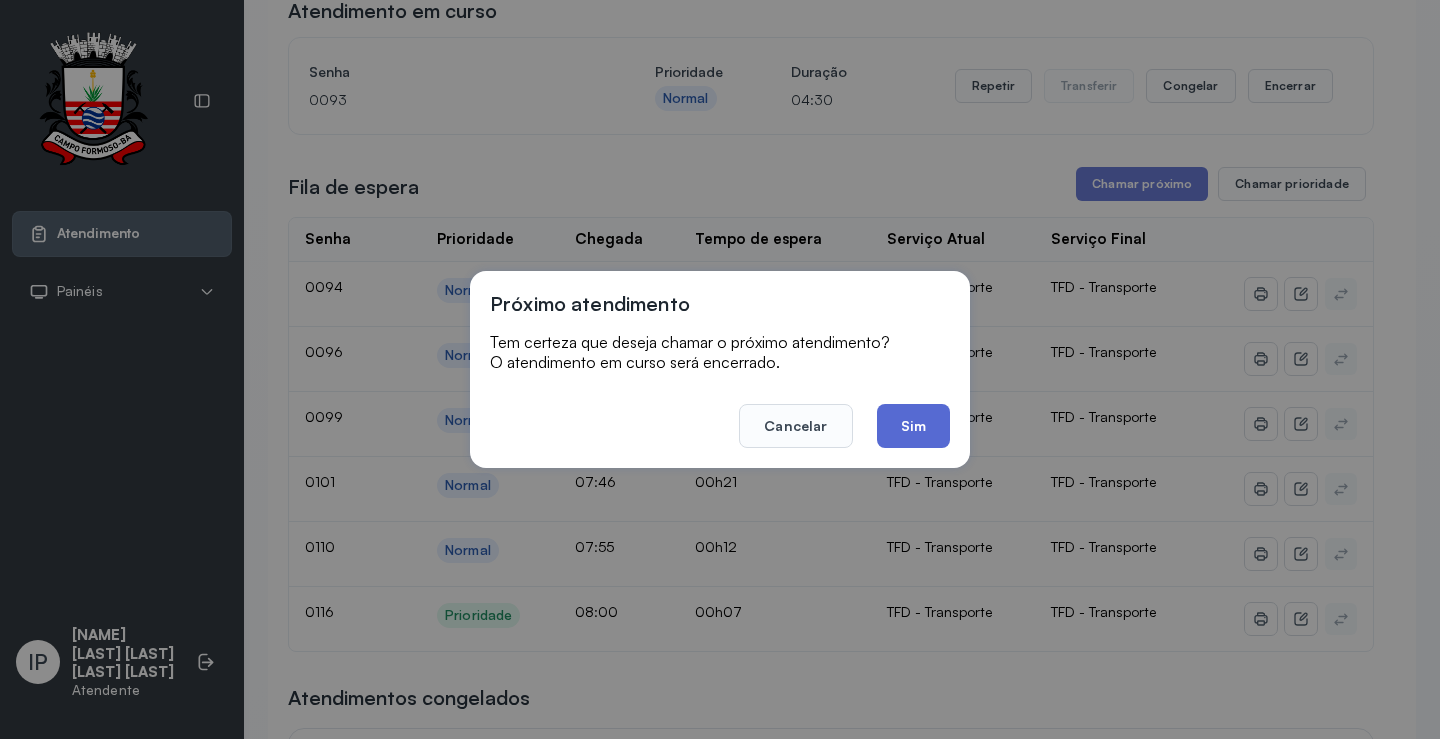 click on "Sim" 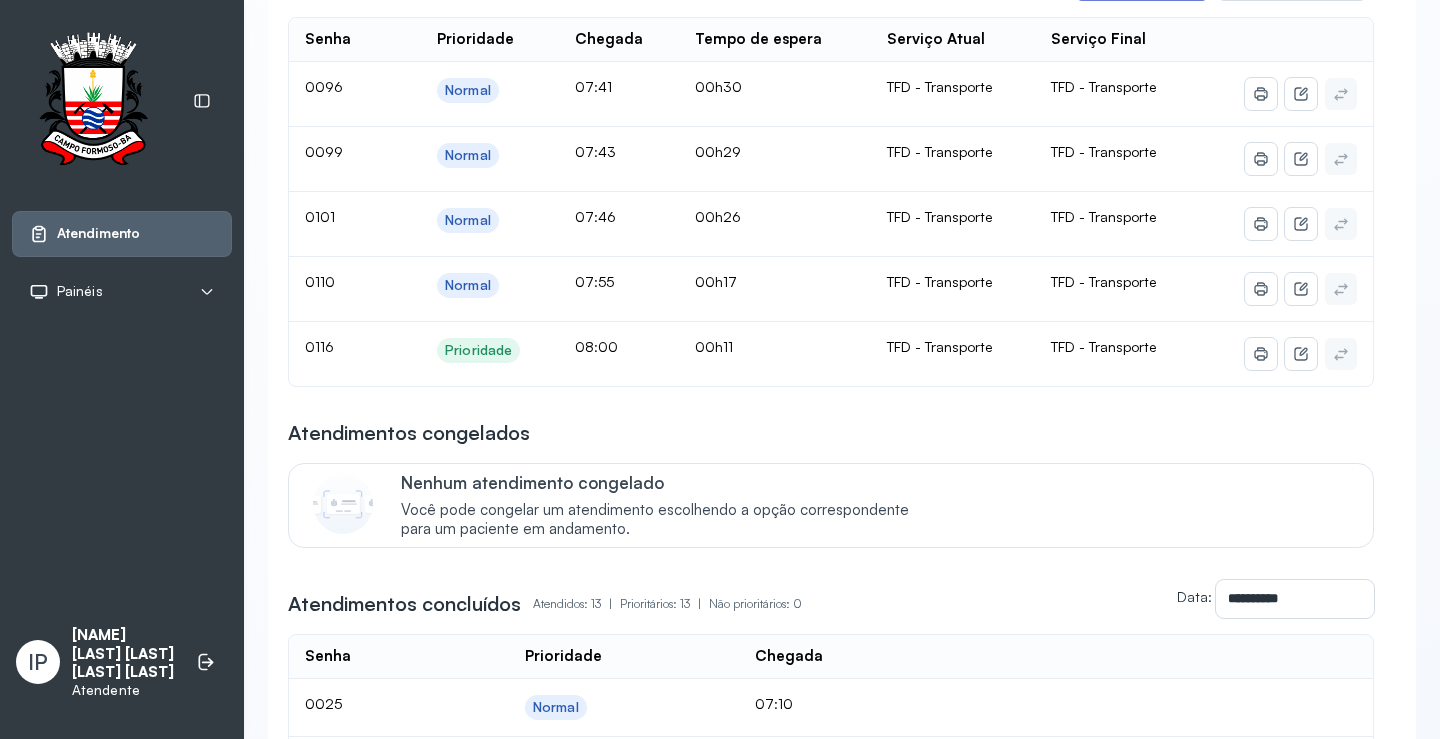 scroll, scrollTop: 300, scrollLeft: 0, axis: vertical 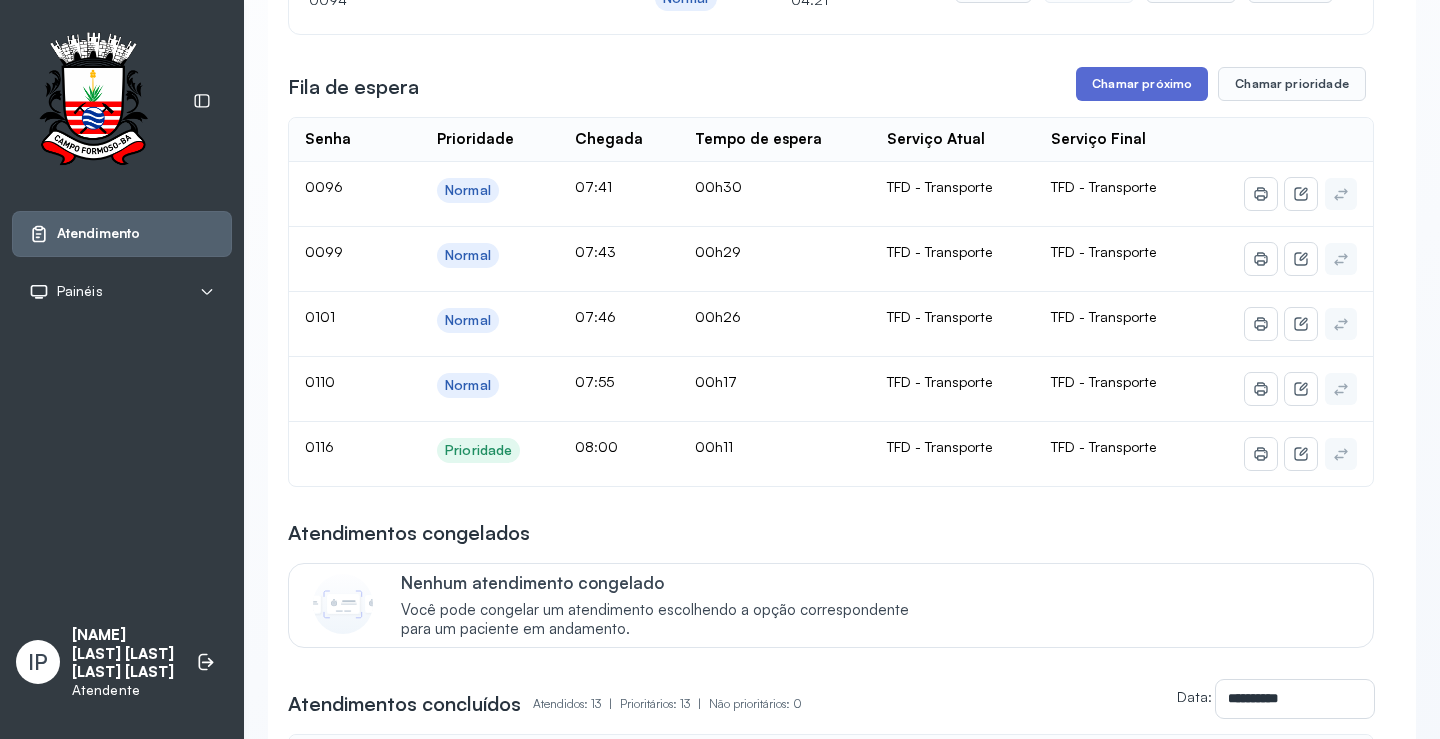 click on "Chamar próximo" at bounding box center [1142, 84] 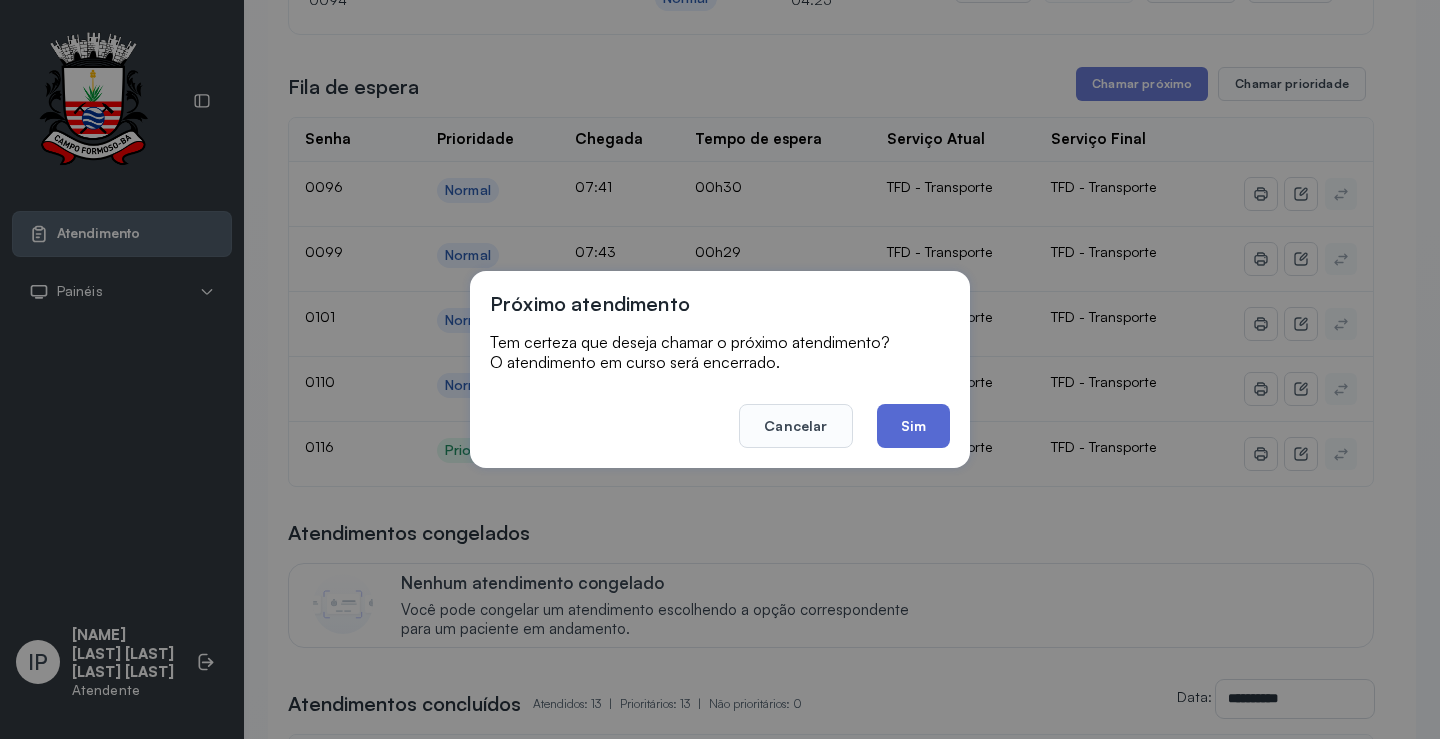 click on "Sim" 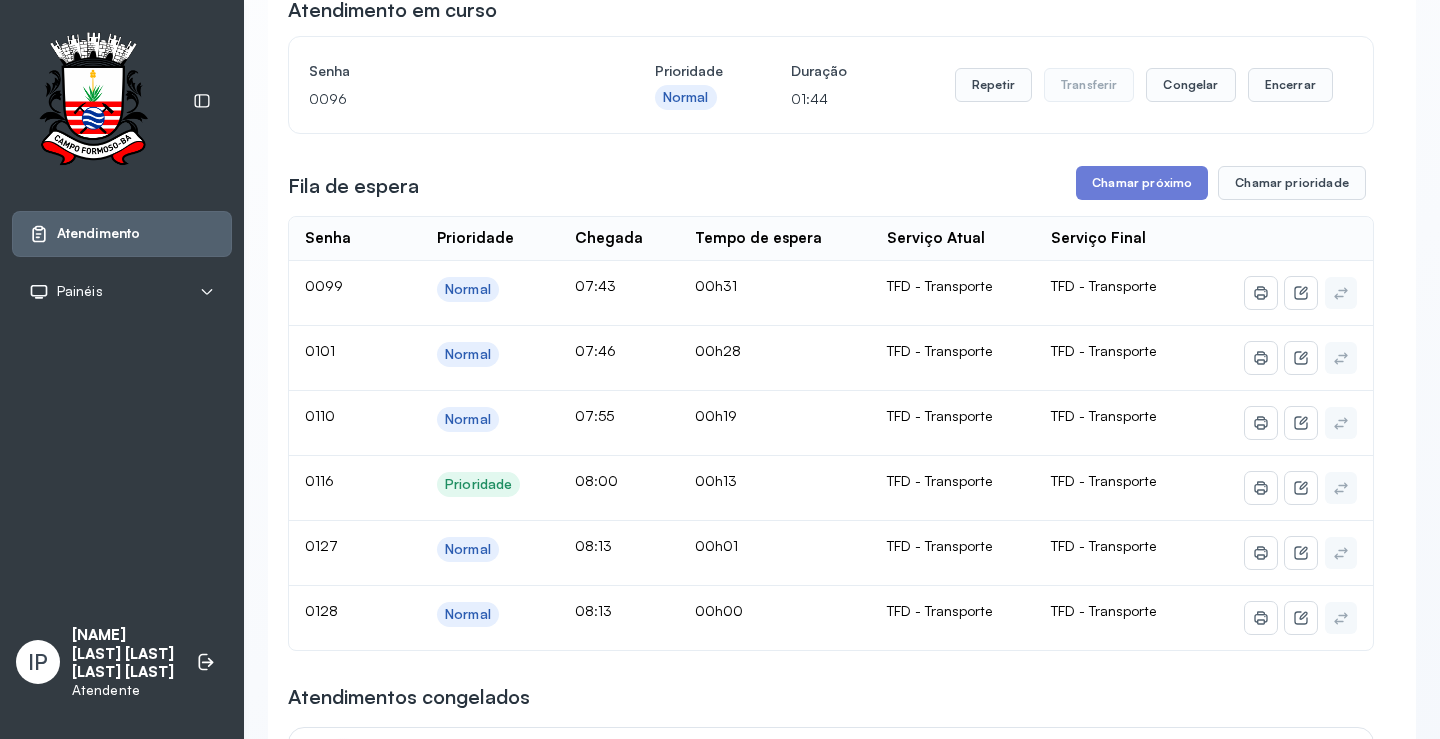 scroll, scrollTop: 200, scrollLeft: 0, axis: vertical 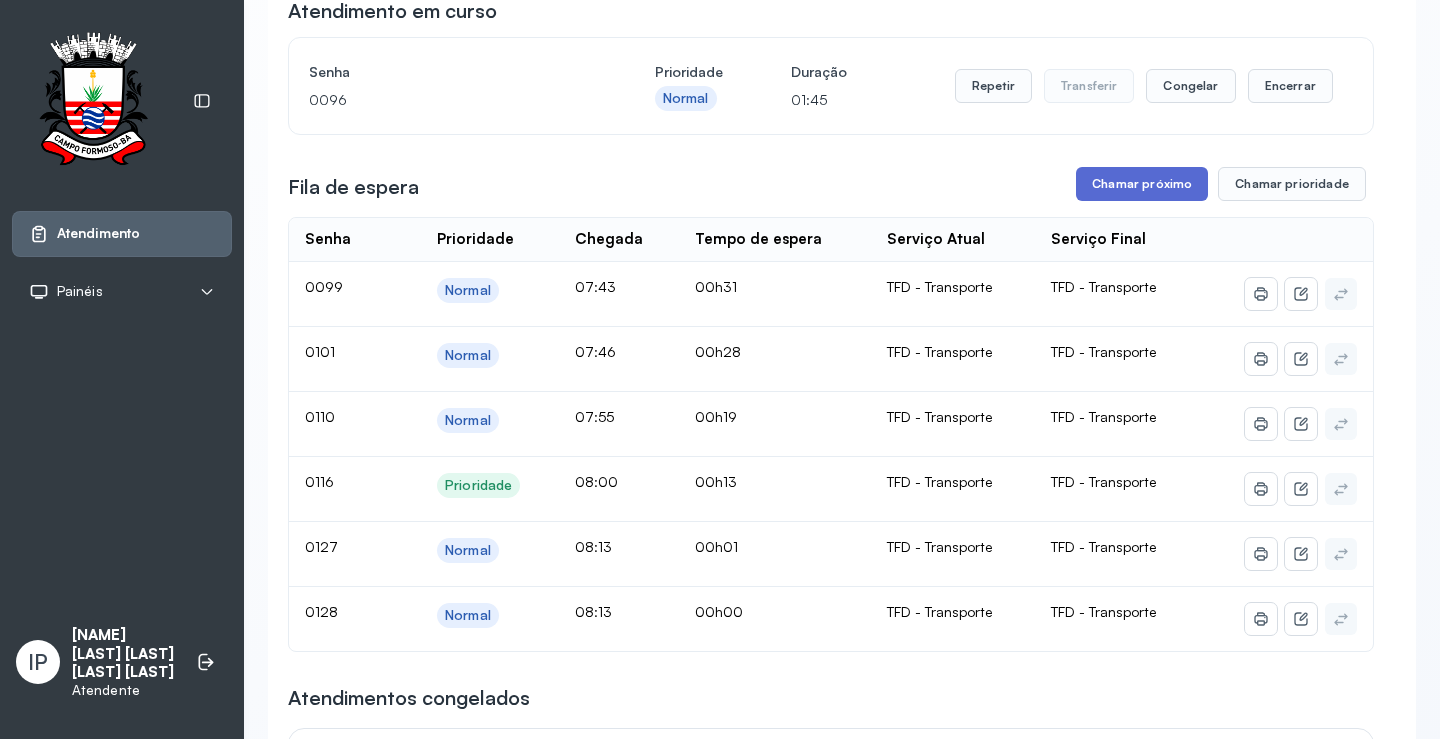 click on "Chamar próximo" at bounding box center [1142, 184] 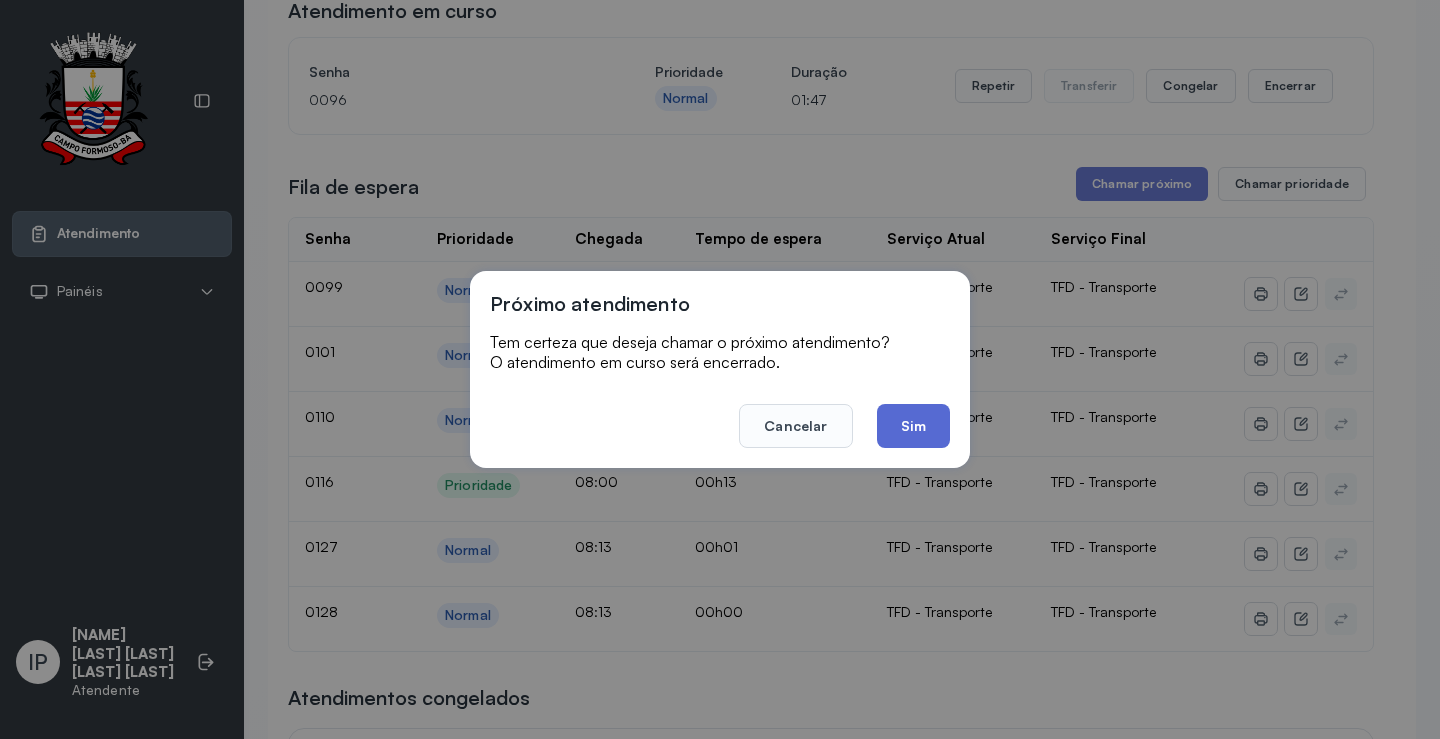 click on "Sim" 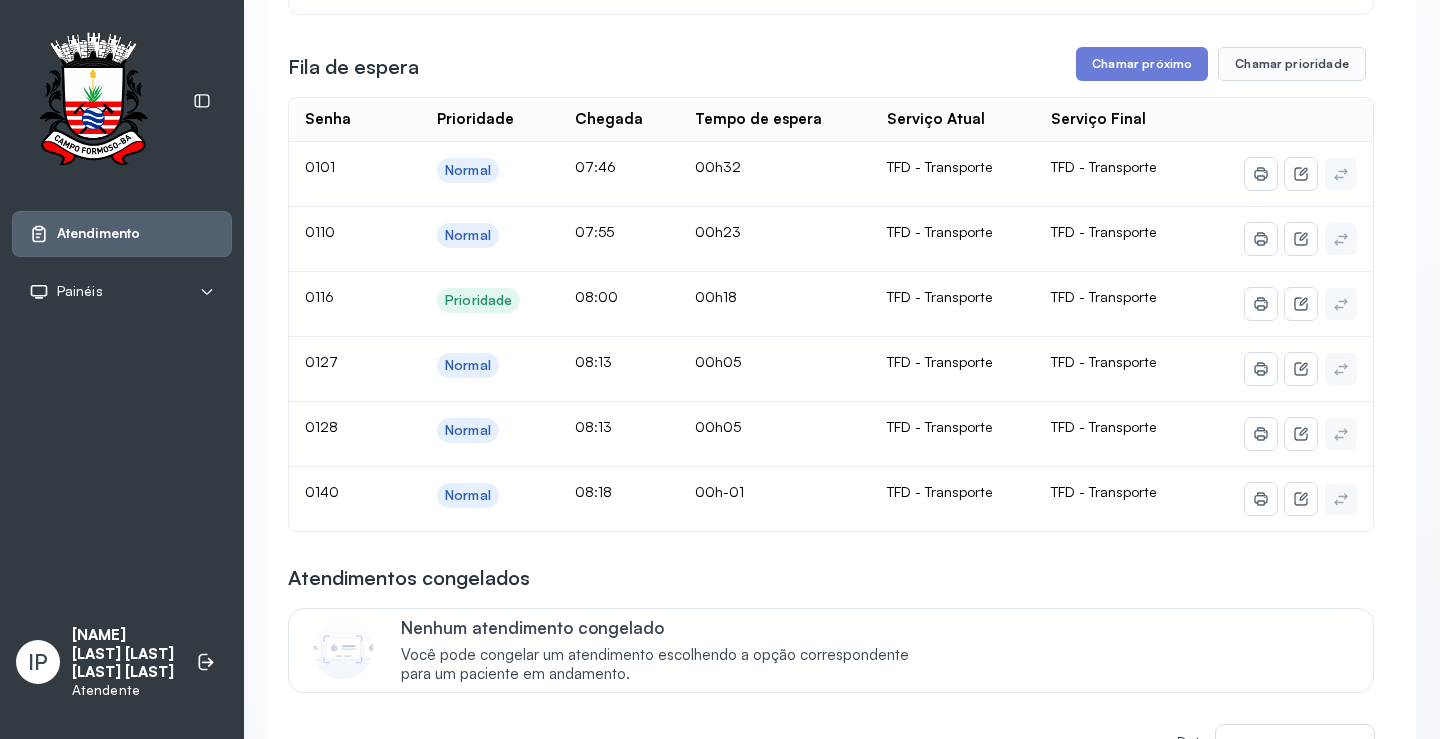 scroll, scrollTop: 200, scrollLeft: 0, axis: vertical 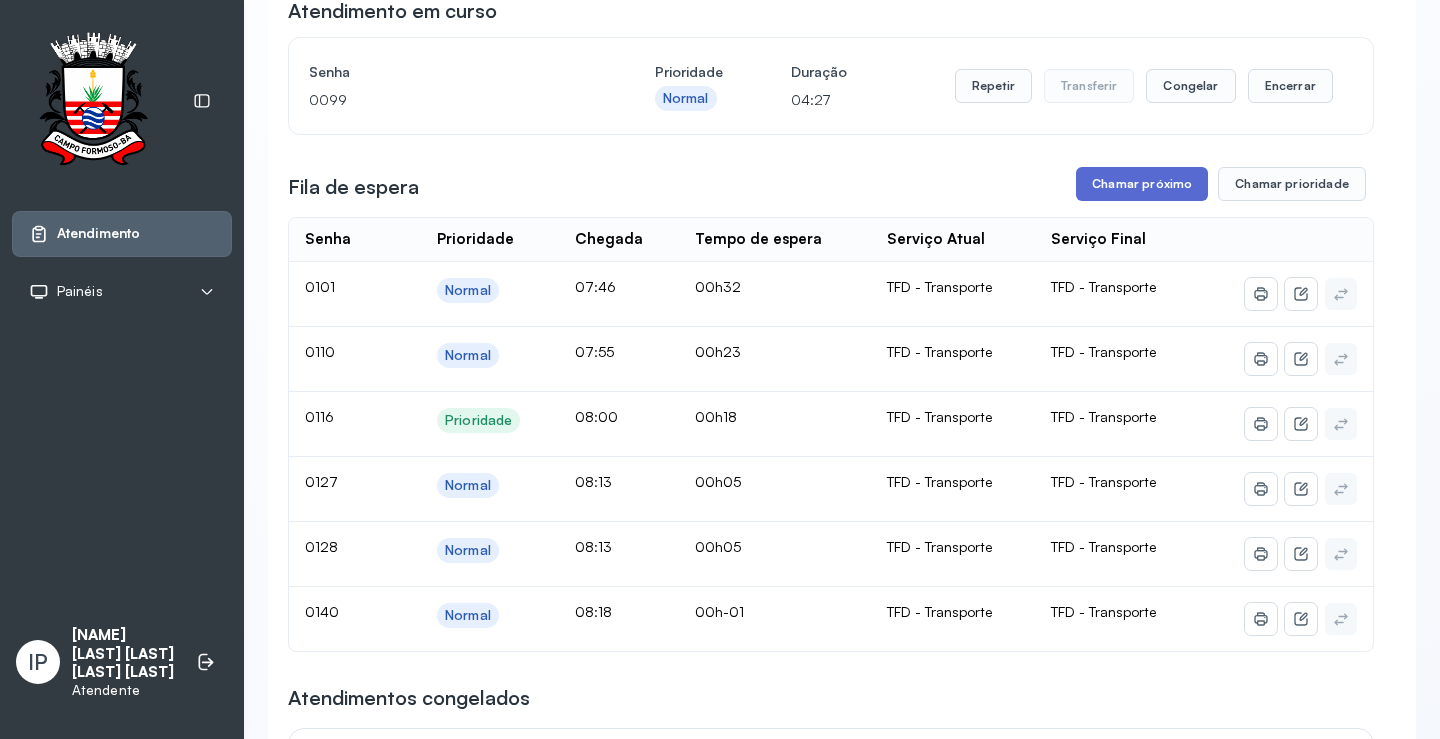click on "Chamar próximo" at bounding box center (1142, 184) 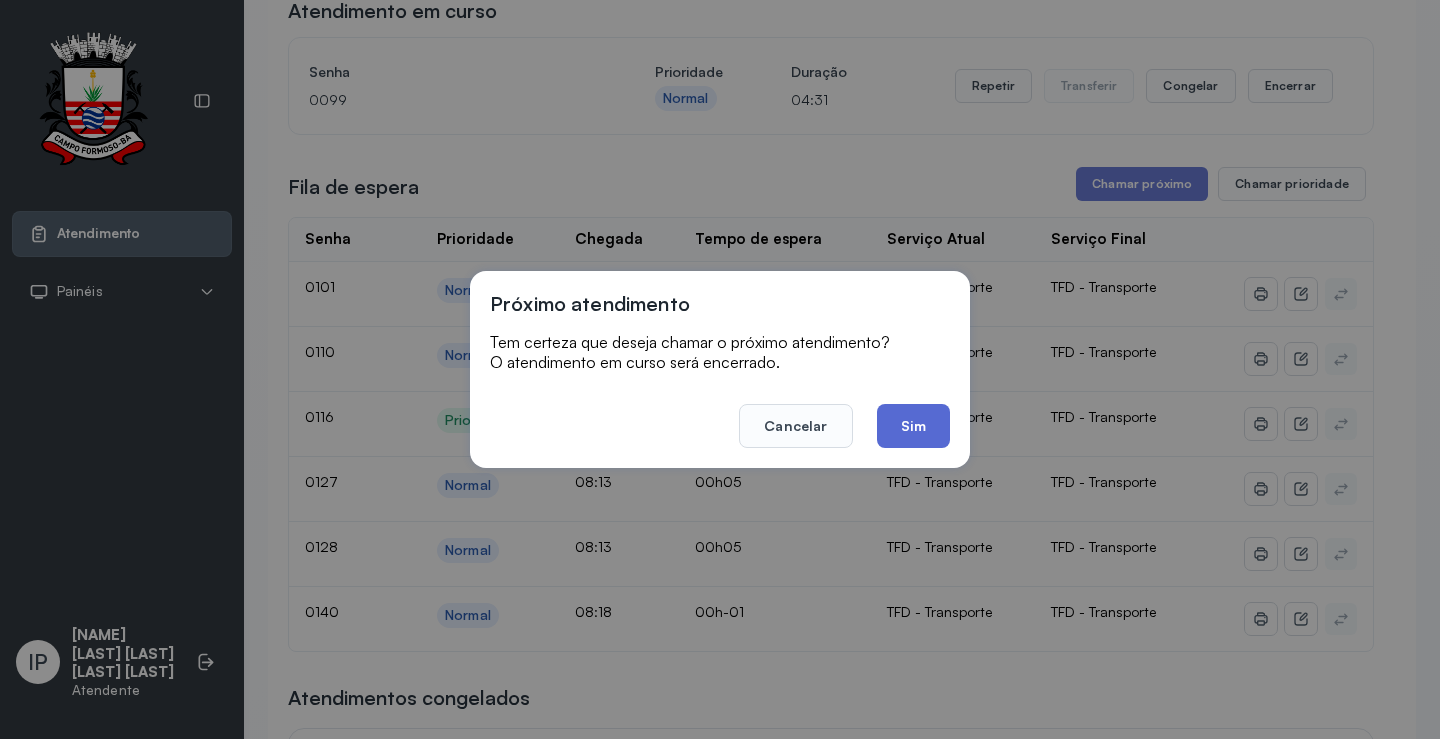 click on "Sim" 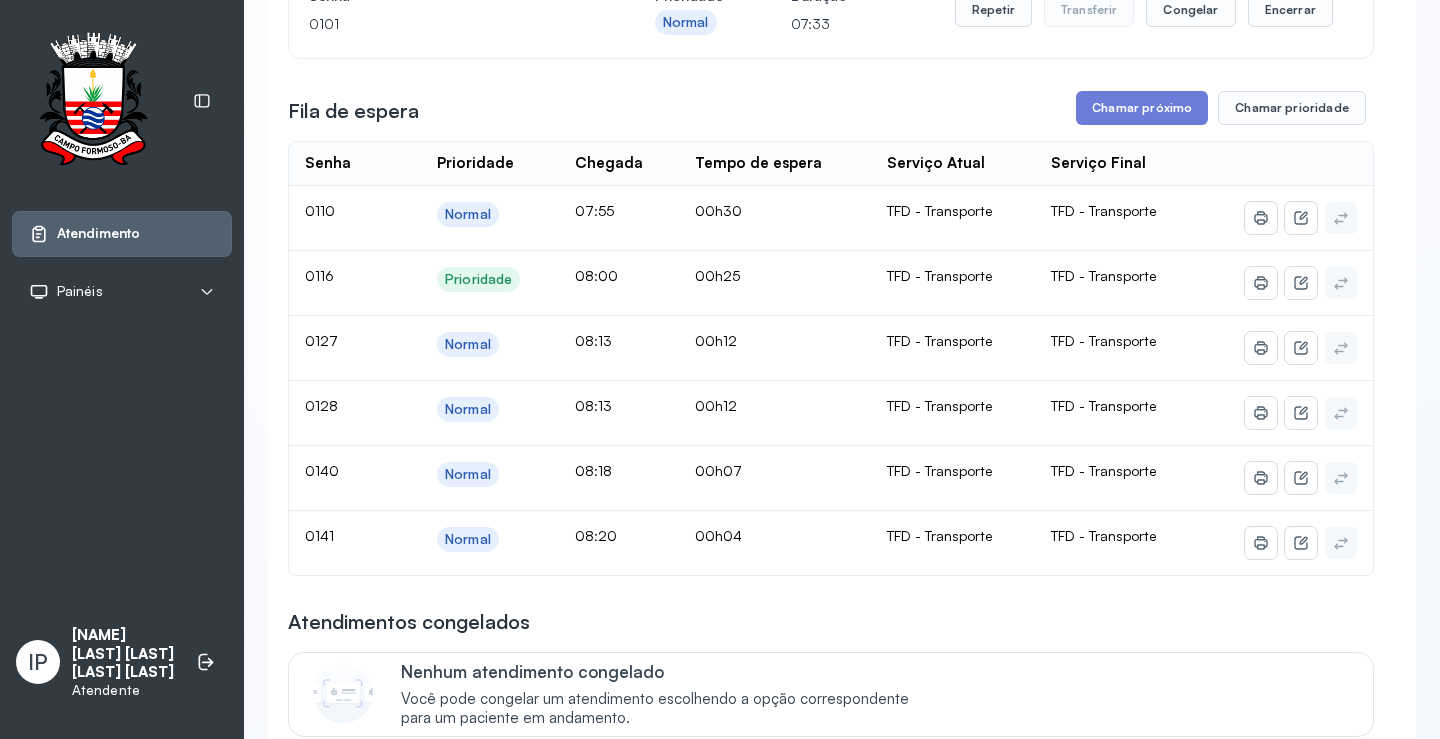 scroll, scrollTop: 100, scrollLeft: 0, axis: vertical 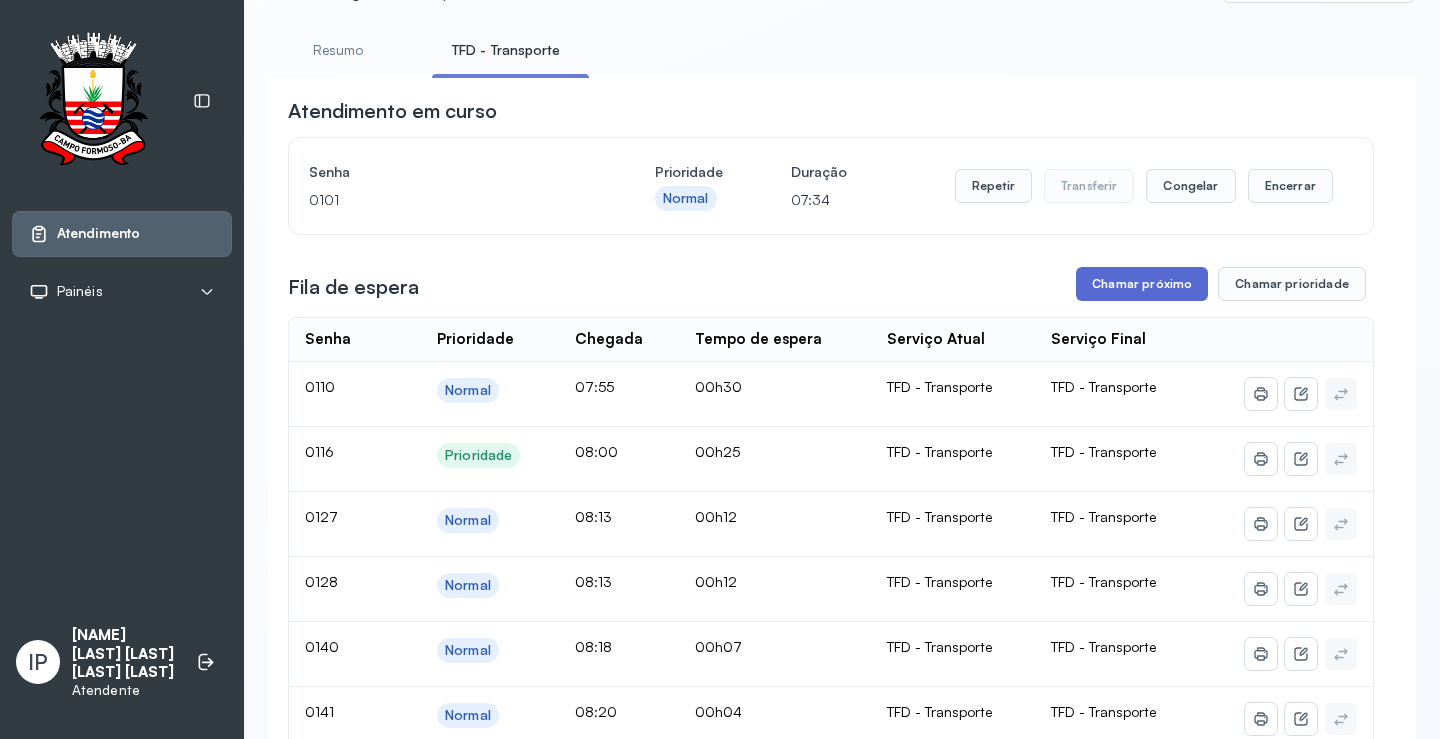 click on "Chamar próximo" at bounding box center (1142, 284) 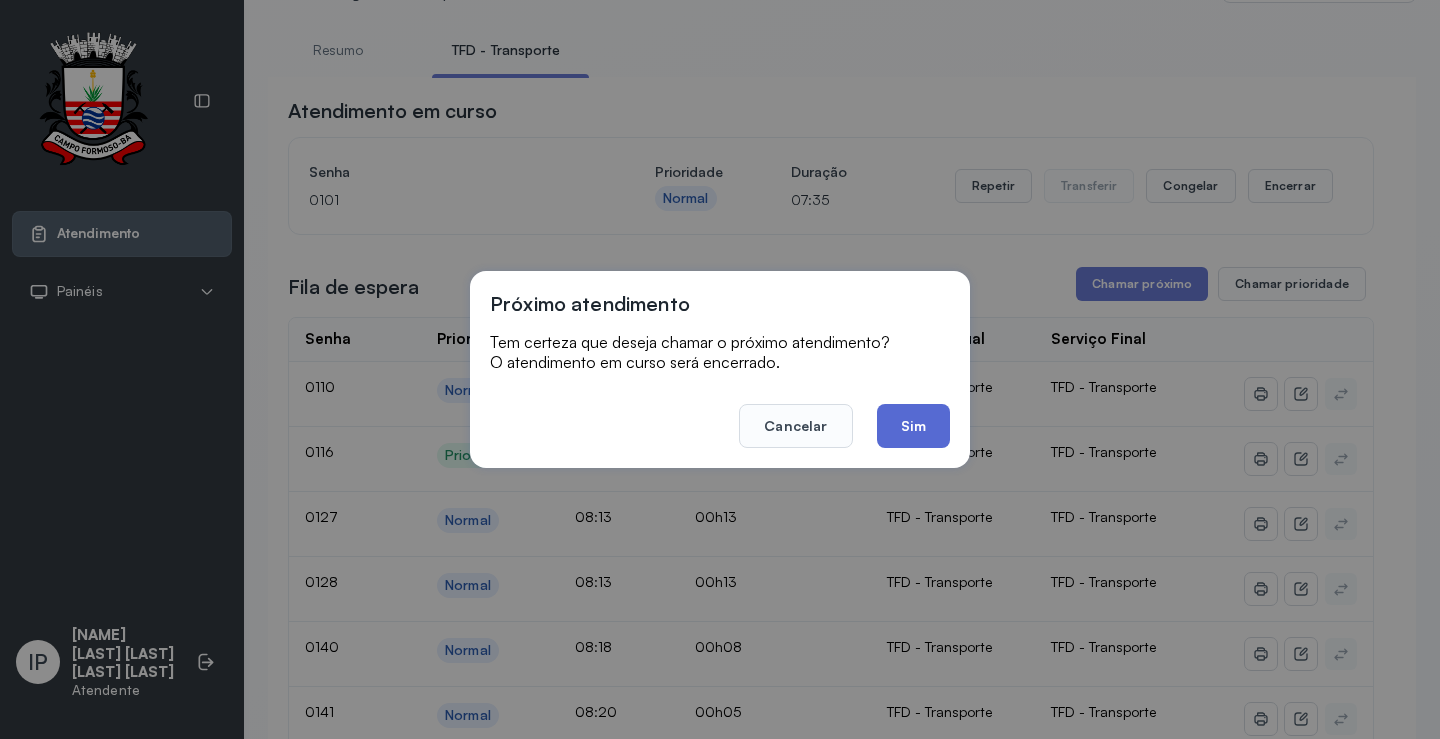 click on "Sim" 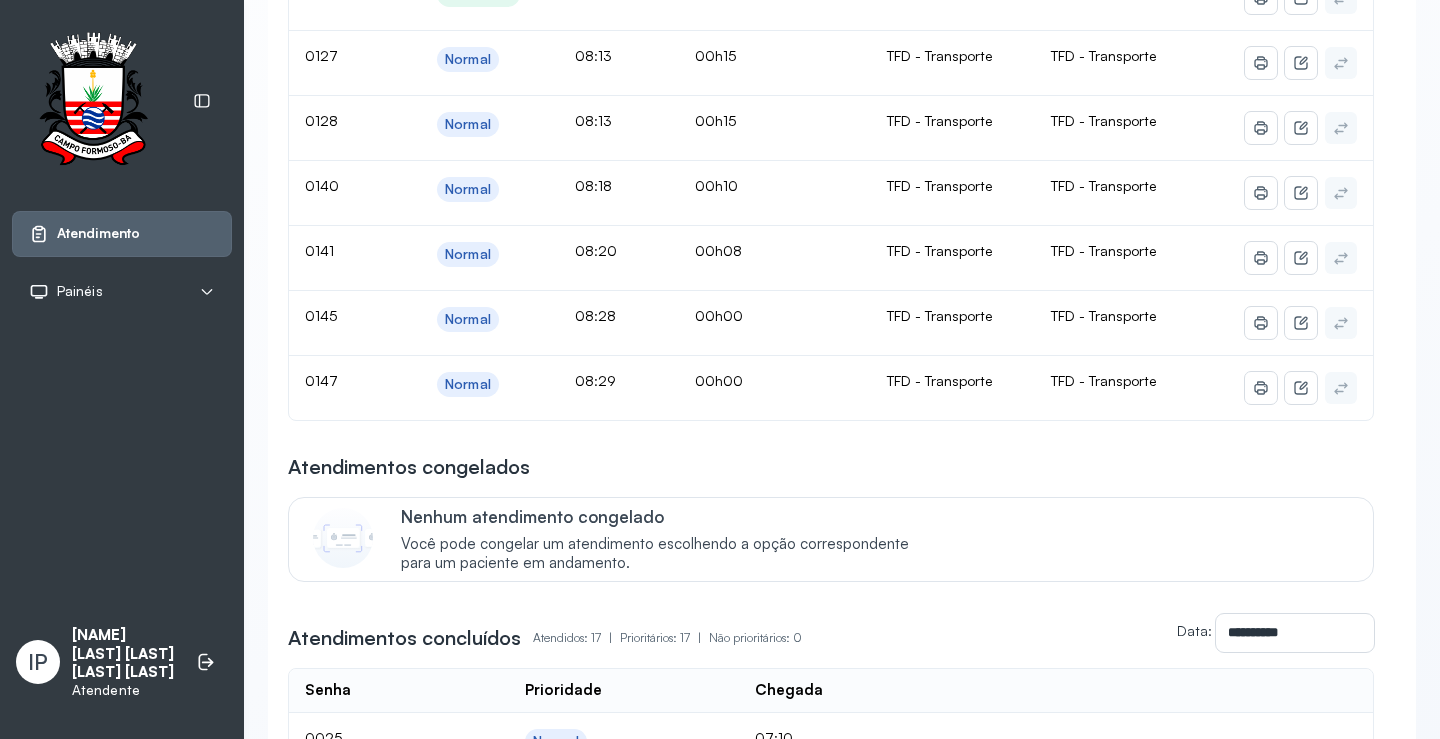 scroll, scrollTop: 300, scrollLeft: 0, axis: vertical 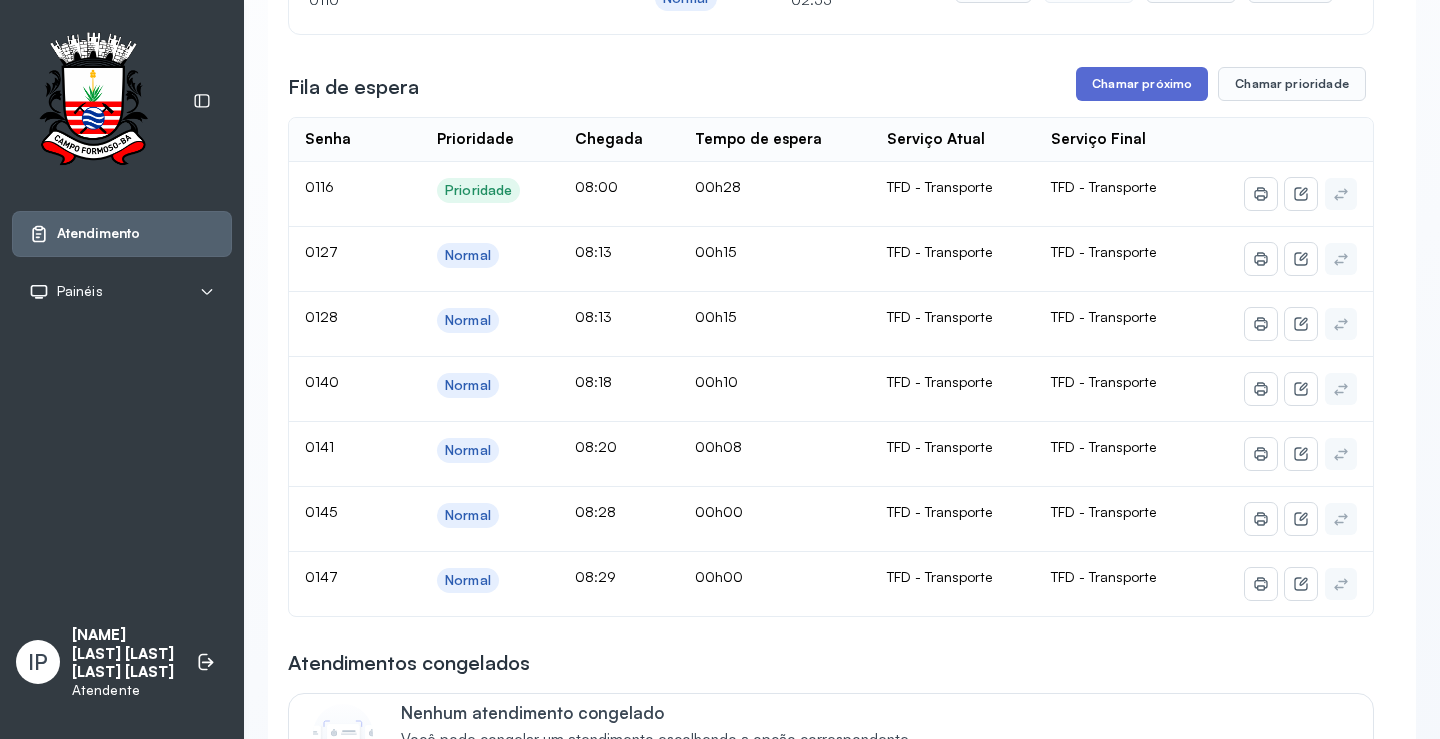 click on "Chamar próximo" at bounding box center [1142, 84] 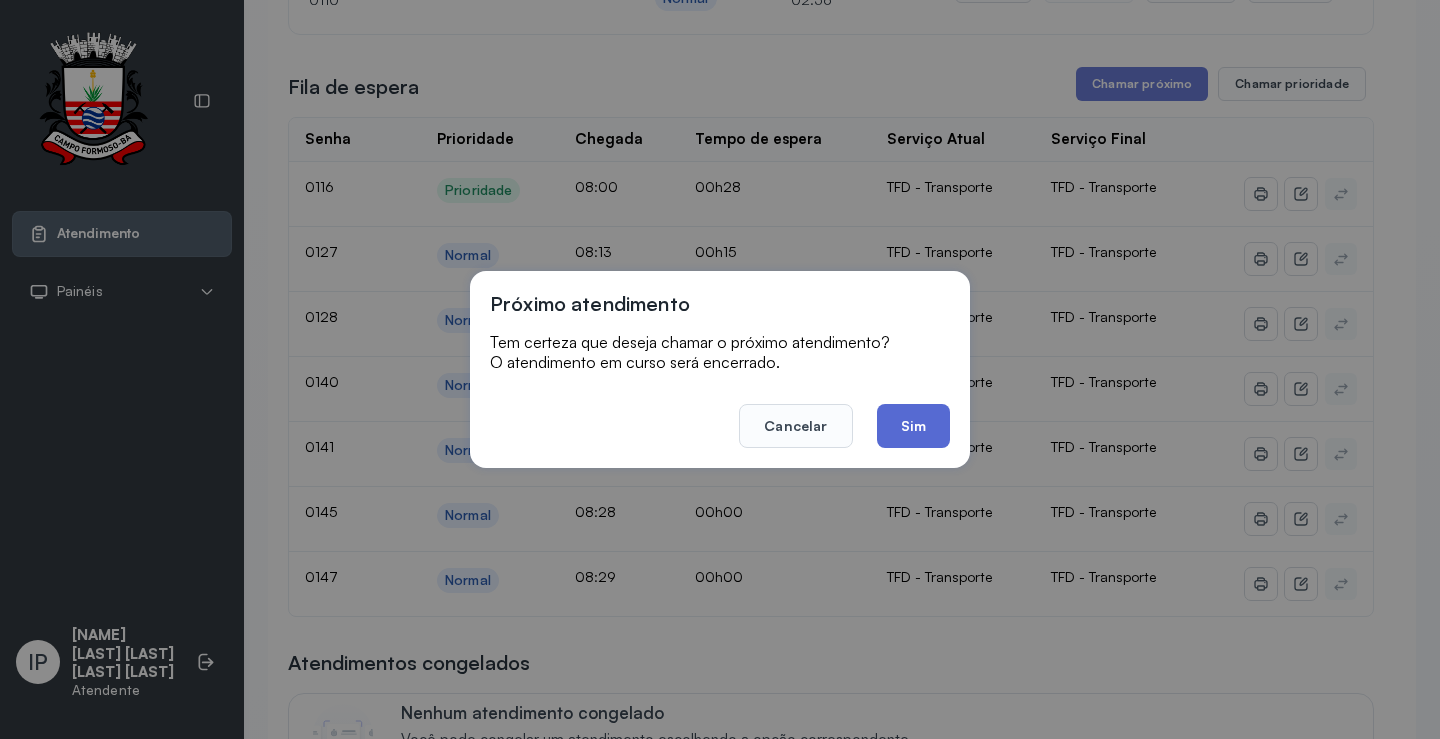 click on "Sim" 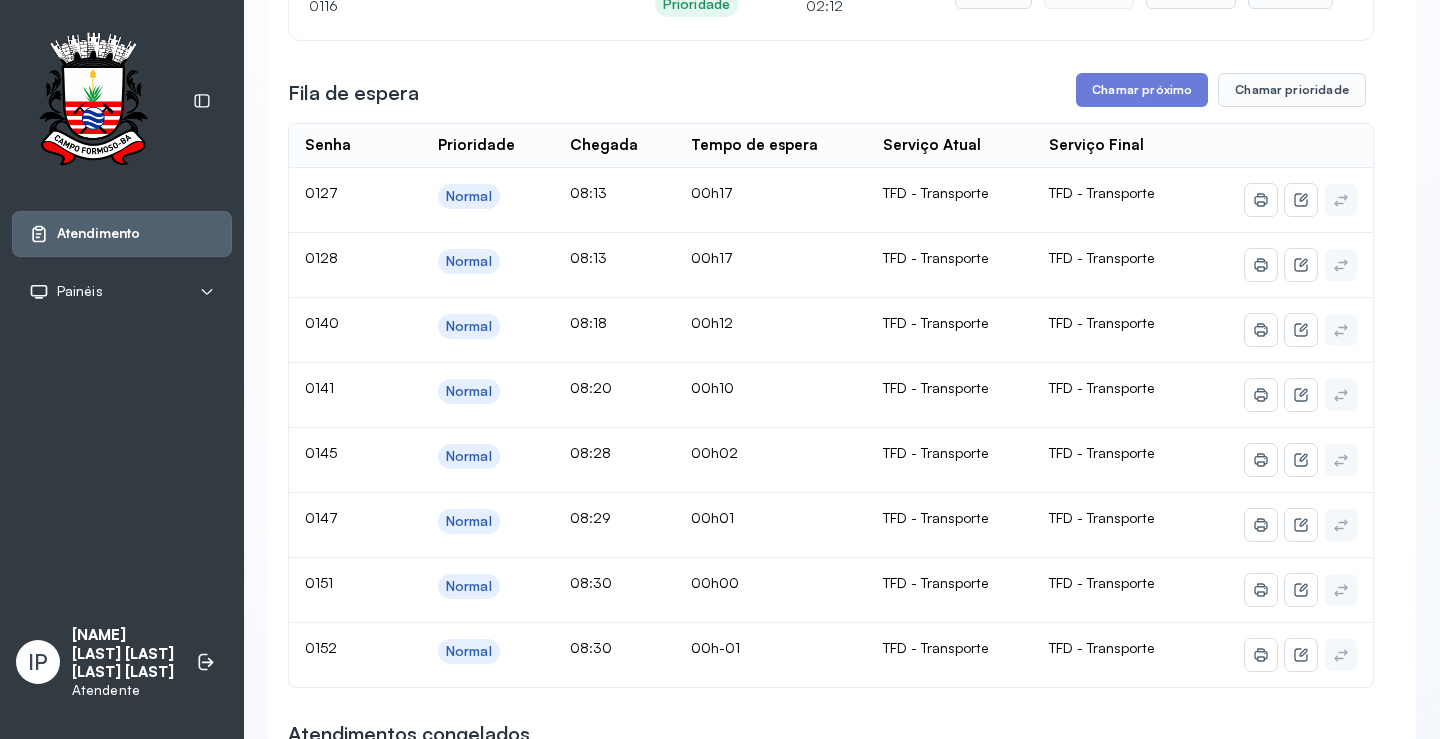 scroll, scrollTop: 300, scrollLeft: 0, axis: vertical 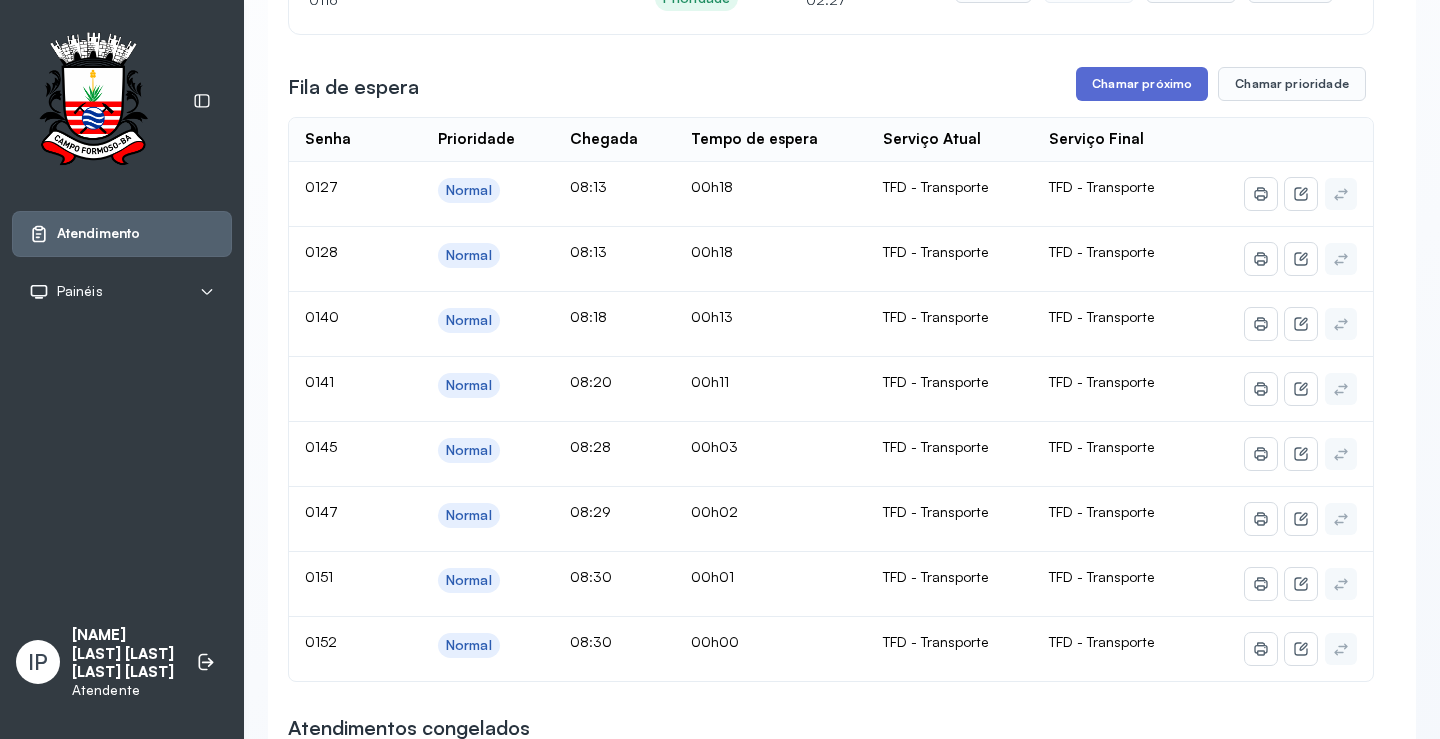 click on "Chamar próximo" at bounding box center (1142, 84) 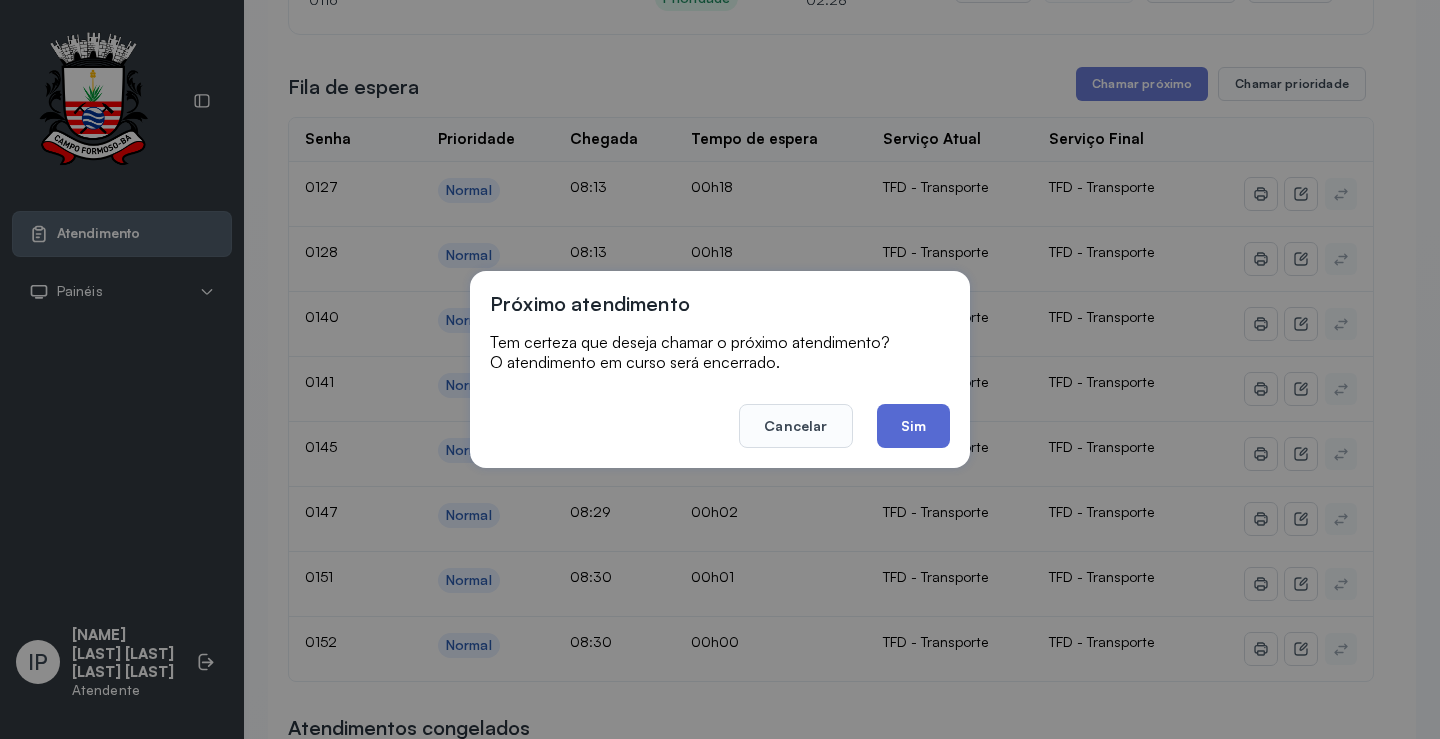 click on "Sim" 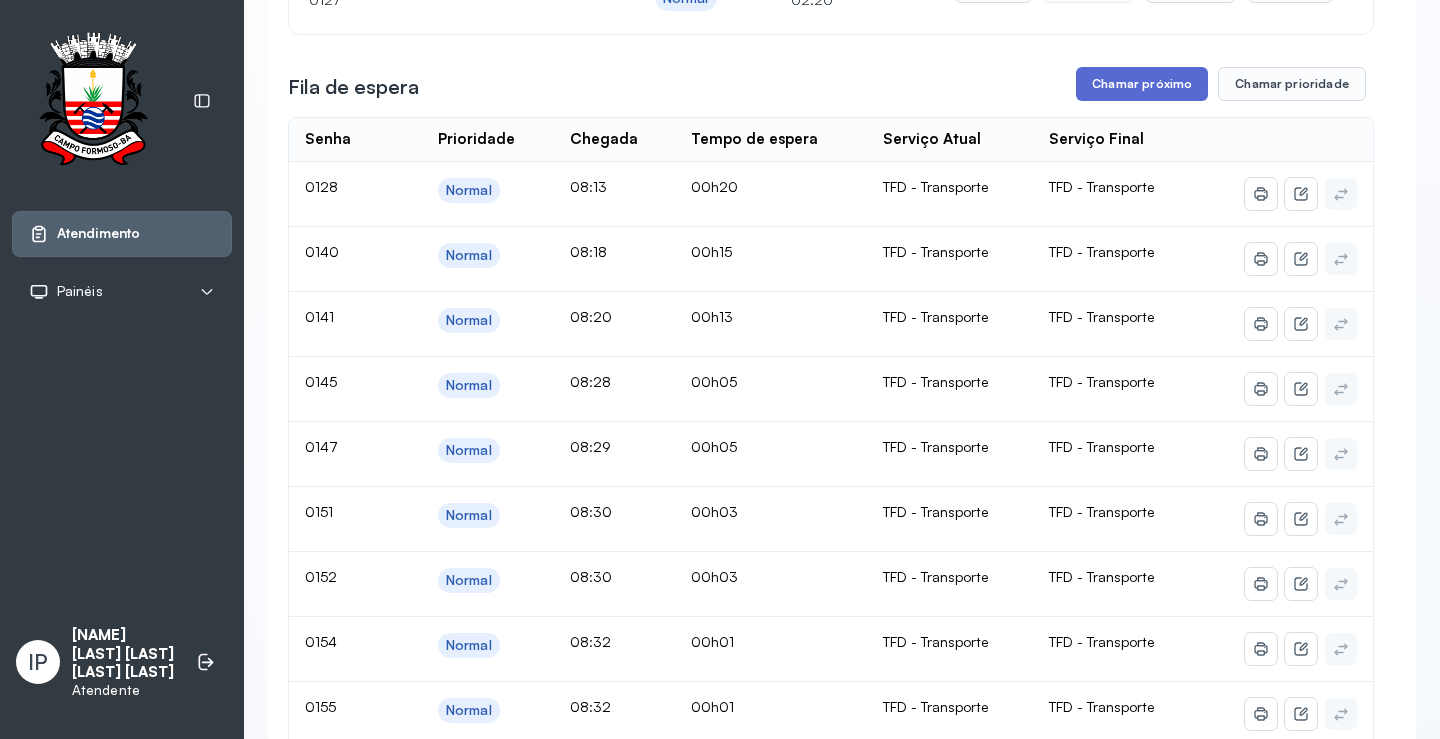 scroll, scrollTop: 1, scrollLeft: 0, axis: vertical 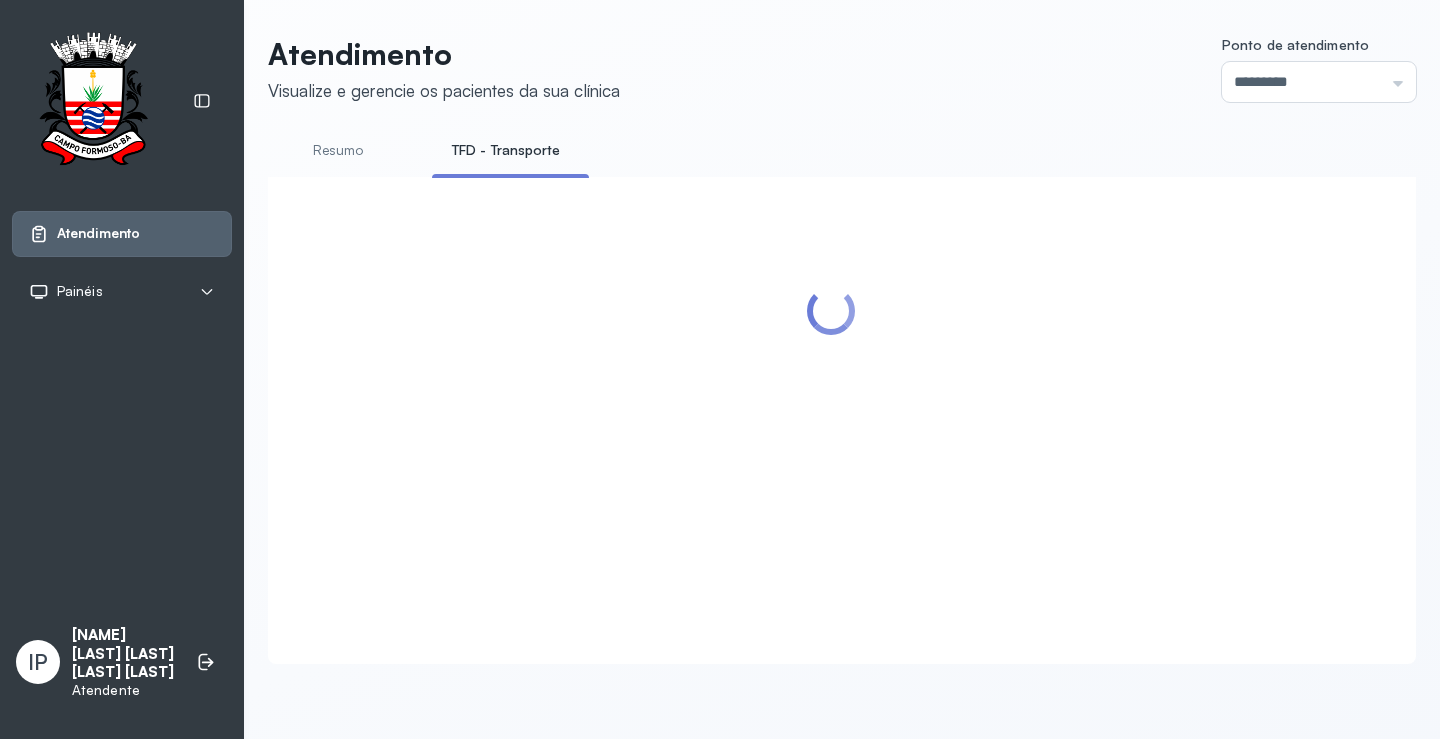 click on "Atendimento Visualize e gerencie os pacientes da sua clínica Ponto de atendimento ********* Nenhum Guichê 01 Guichê 02 Guichê 03 Guichê 04 Guichê 05 Guichê 06 Guichê 07 Guichê 08" at bounding box center [842, 69] 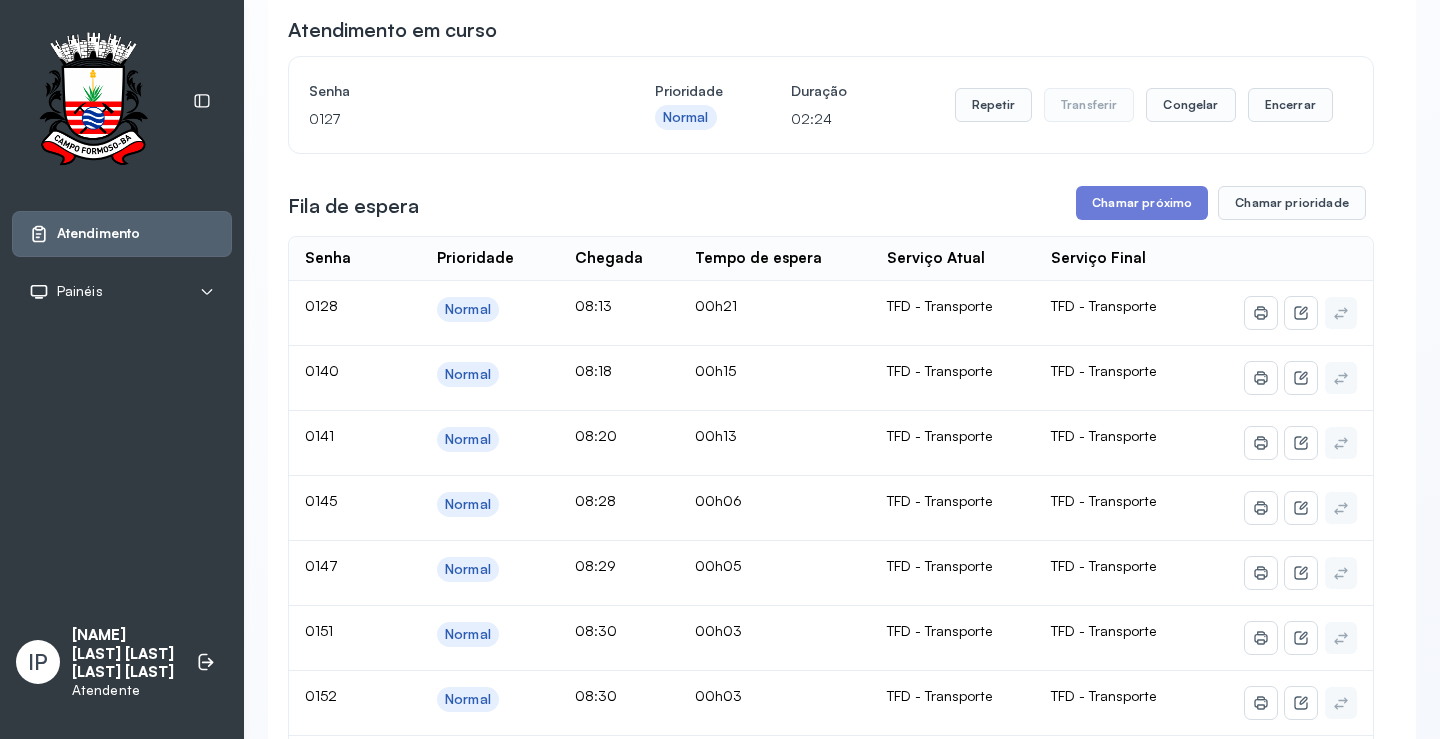 scroll, scrollTop: 0, scrollLeft: 0, axis: both 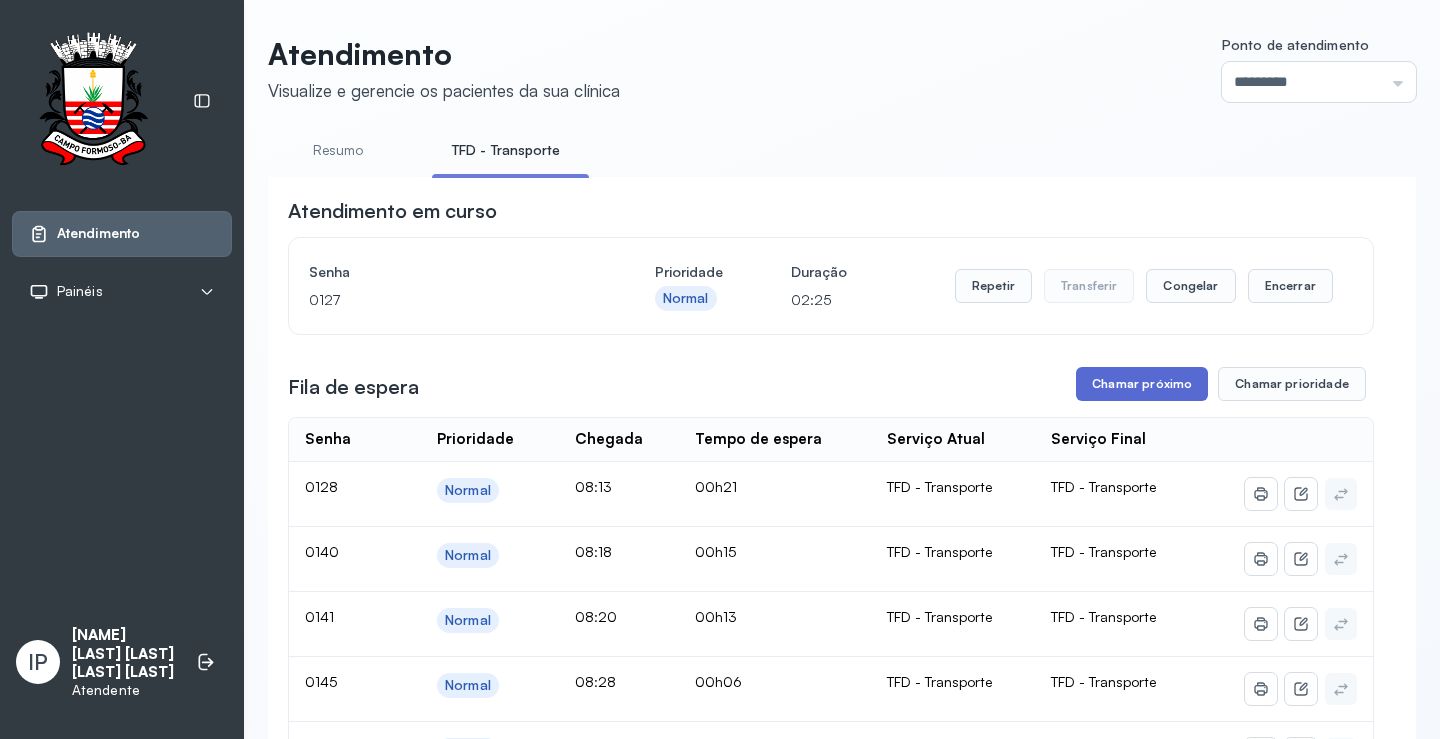 click on "Chamar próximo" at bounding box center [1142, 384] 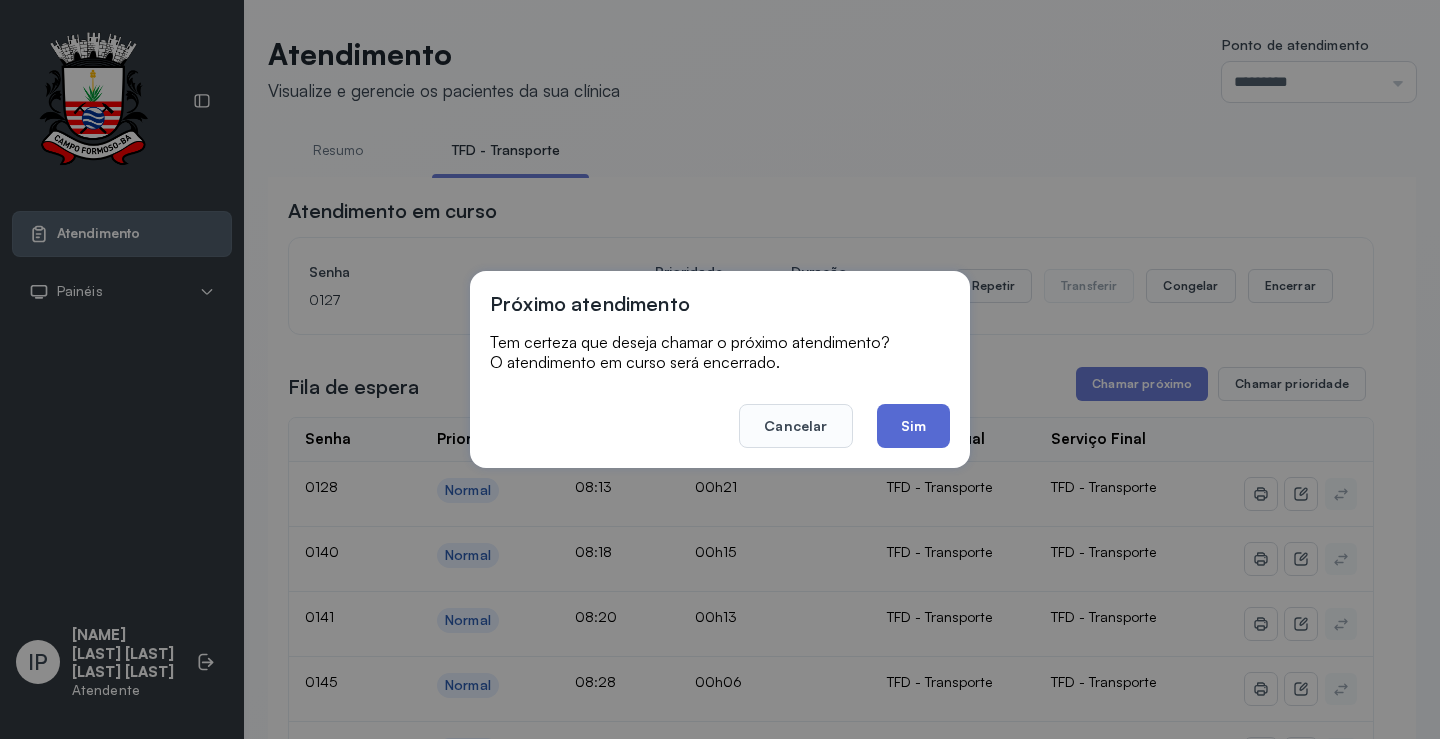 click on "Sim" 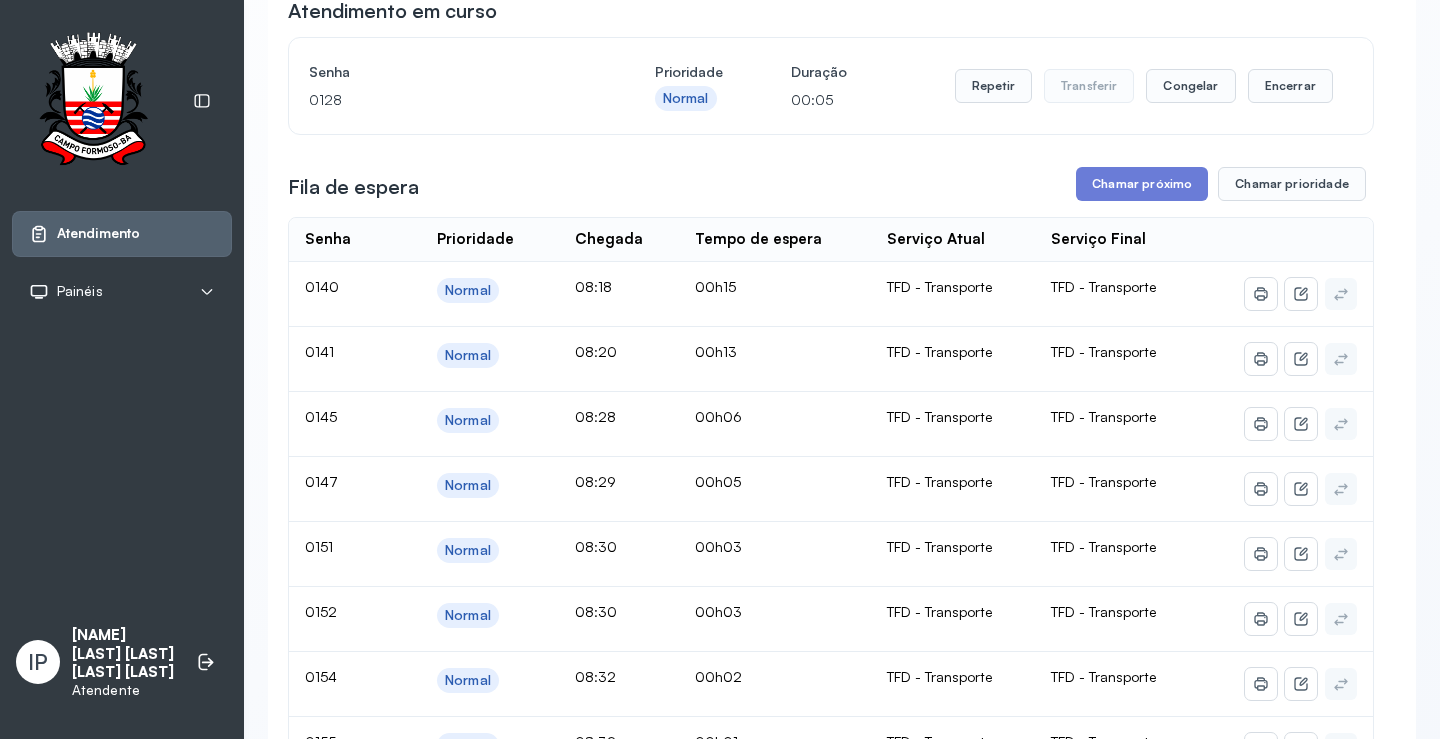 scroll, scrollTop: 0, scrollLeft: 0, axis: both 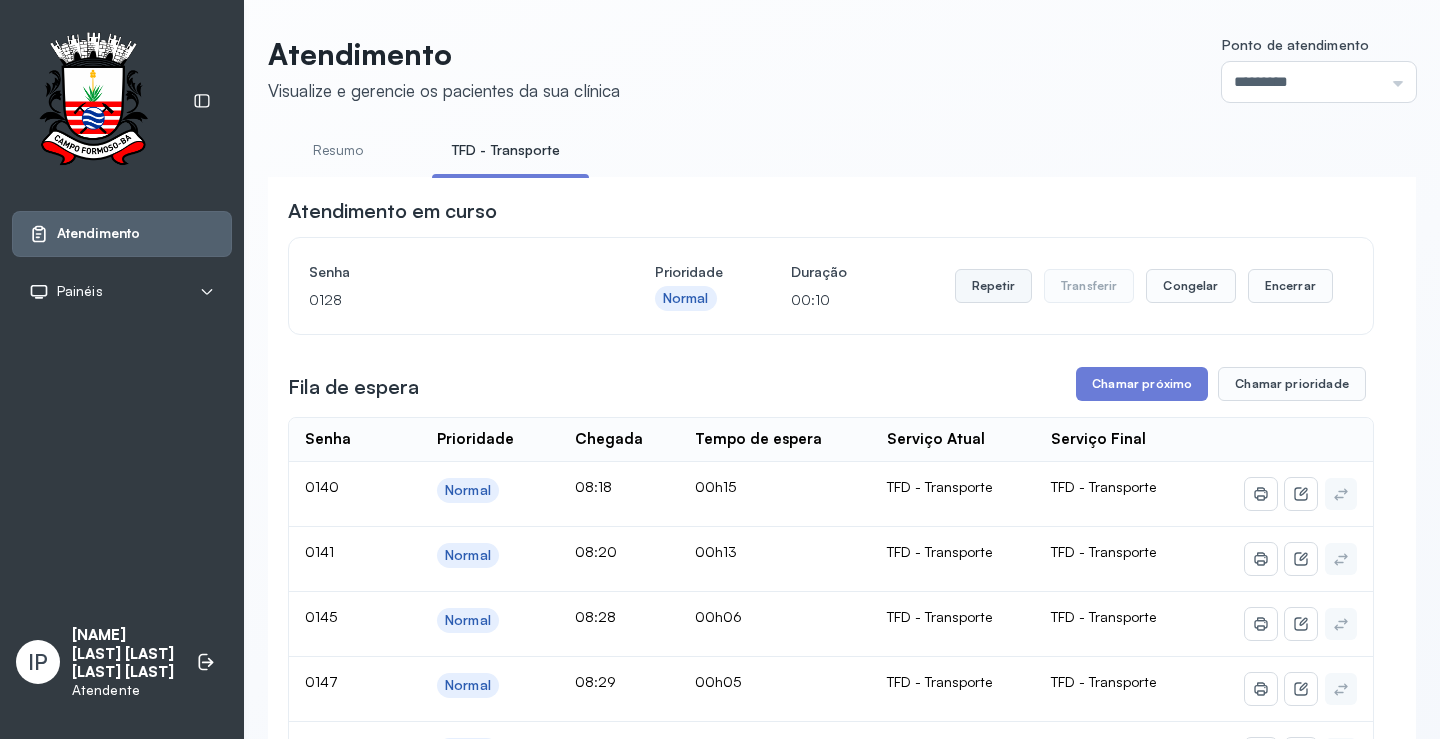 click on "Repetir" at bounding box center [993, 286] 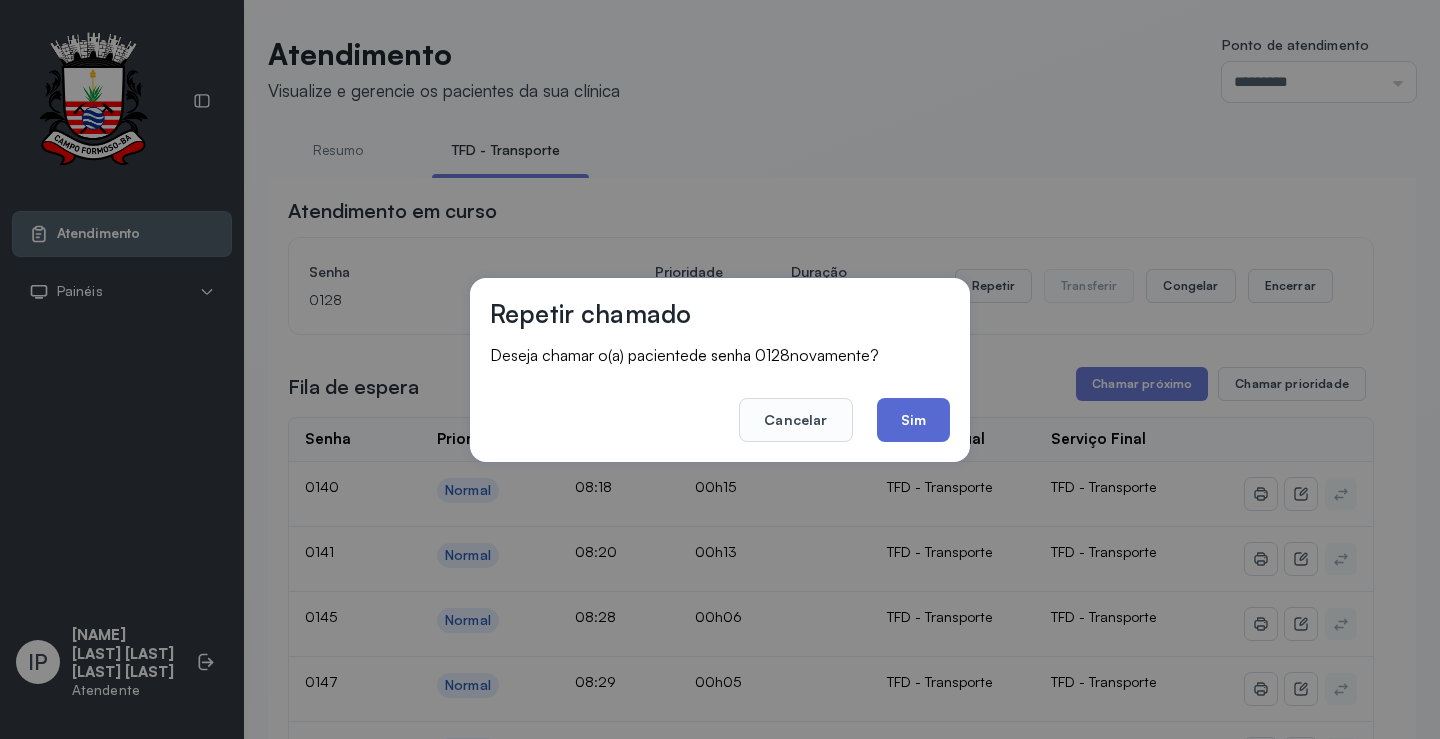click on "Sim" 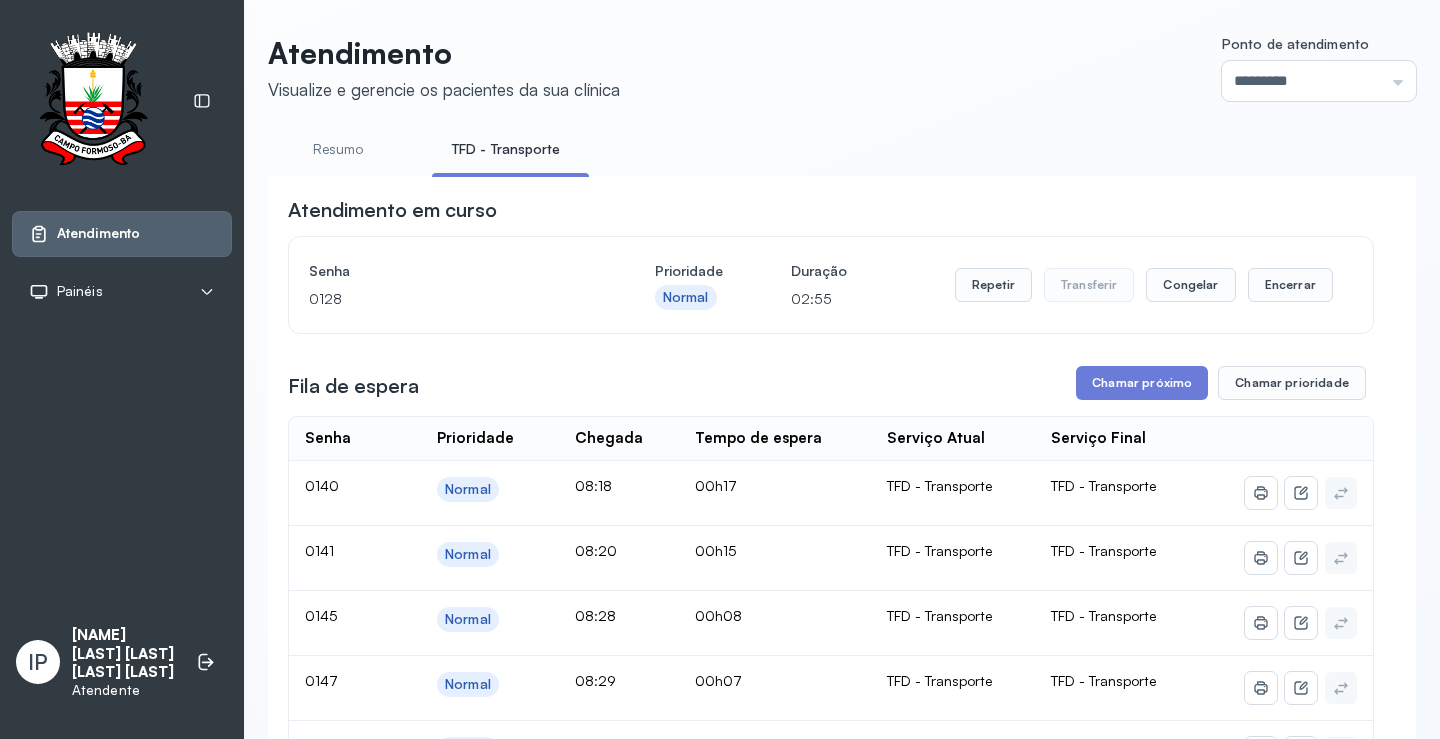scroll, scrollTop: 0, scrollLeft: 0, axis: both 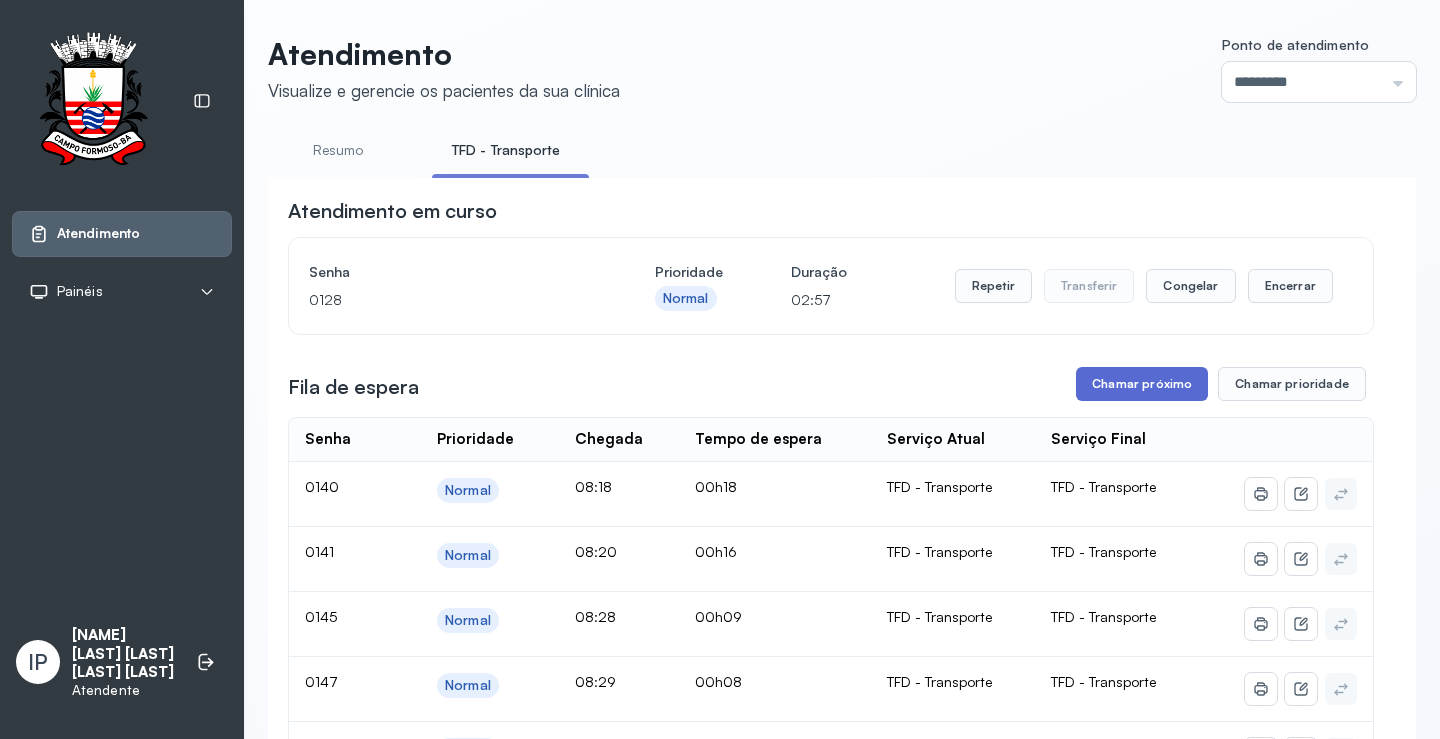 click on "Chamar próximo" at bounding box center (1142, 384) 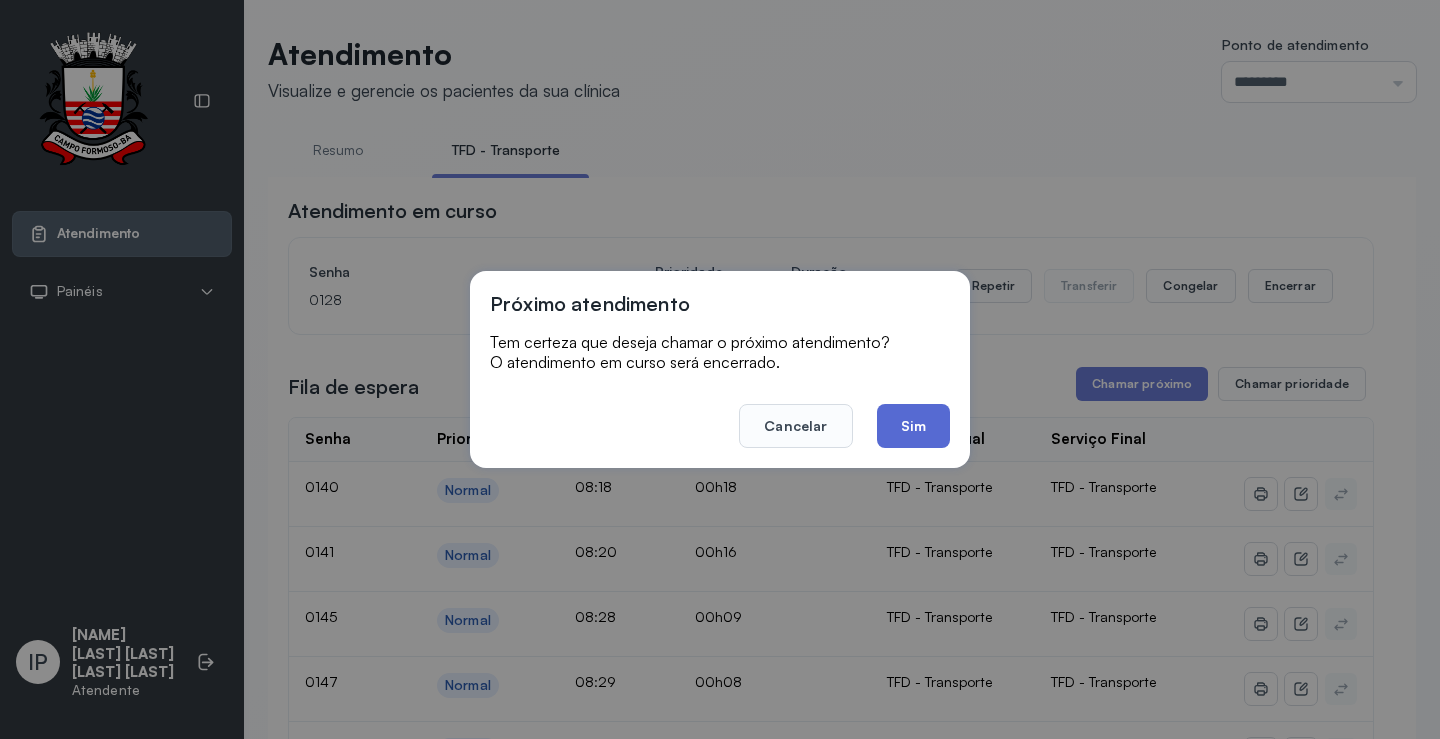 click on "Sim" 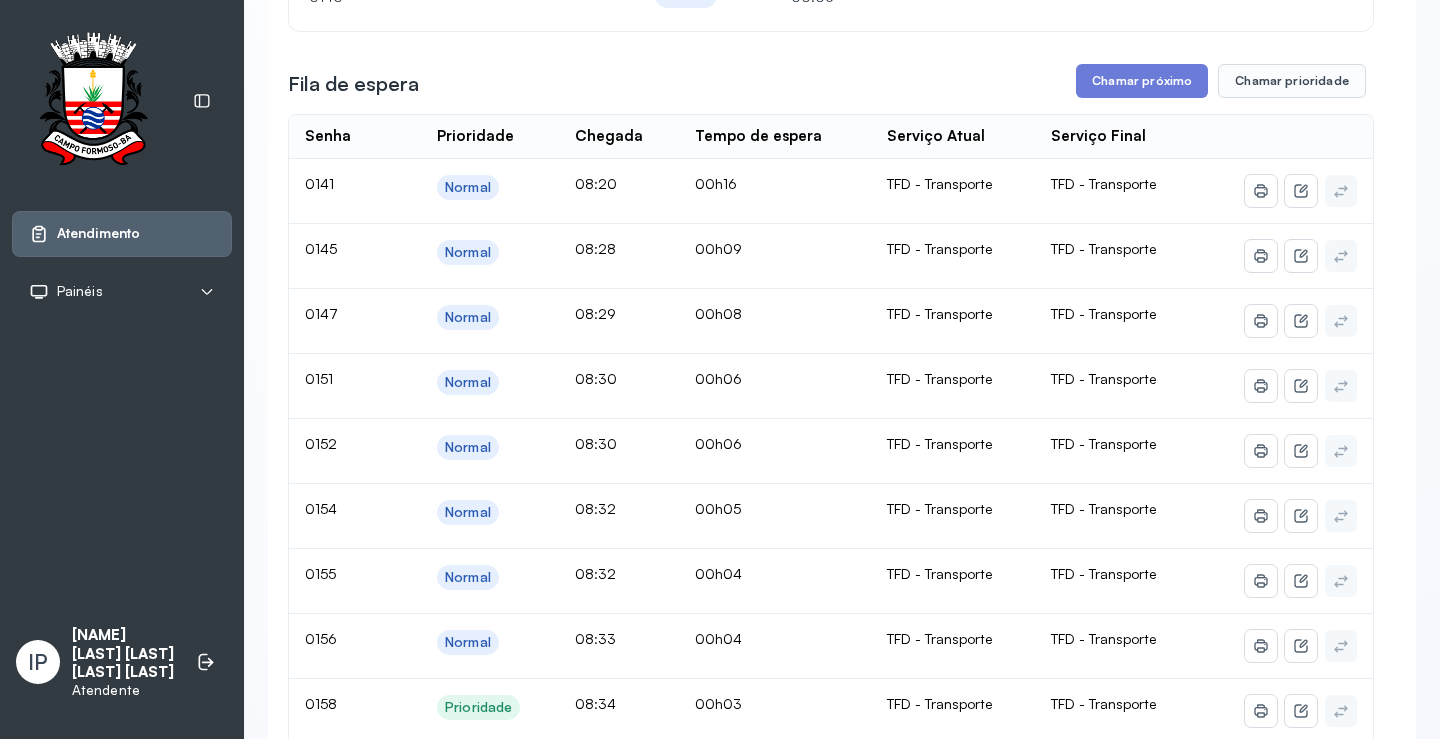 scroll, scrollTop: 200, scrollLeft: 0, axis: vertical 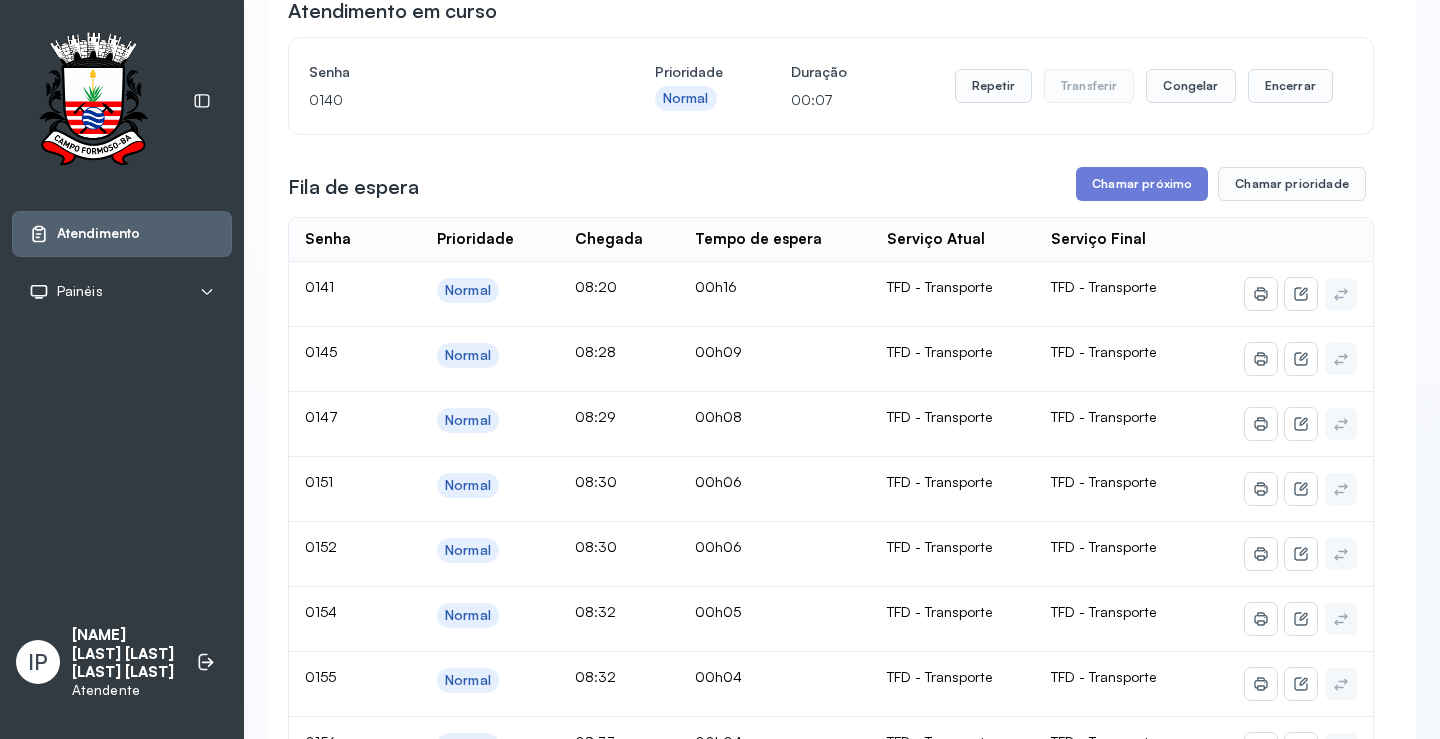click on "Repetir Transferir Congelar Encerrar" at bounding box center (1144, 86) 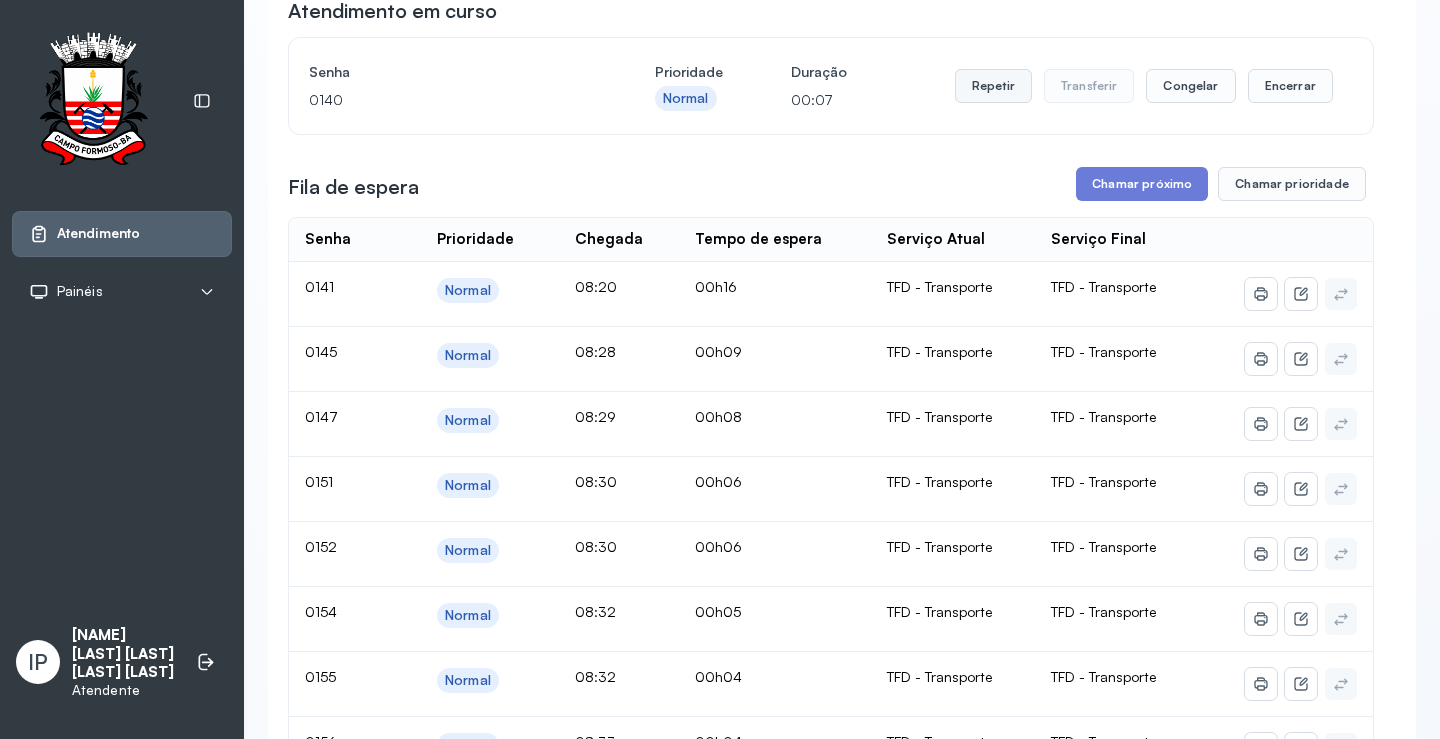 click on "Repetir" at bounding box center [993, 86] 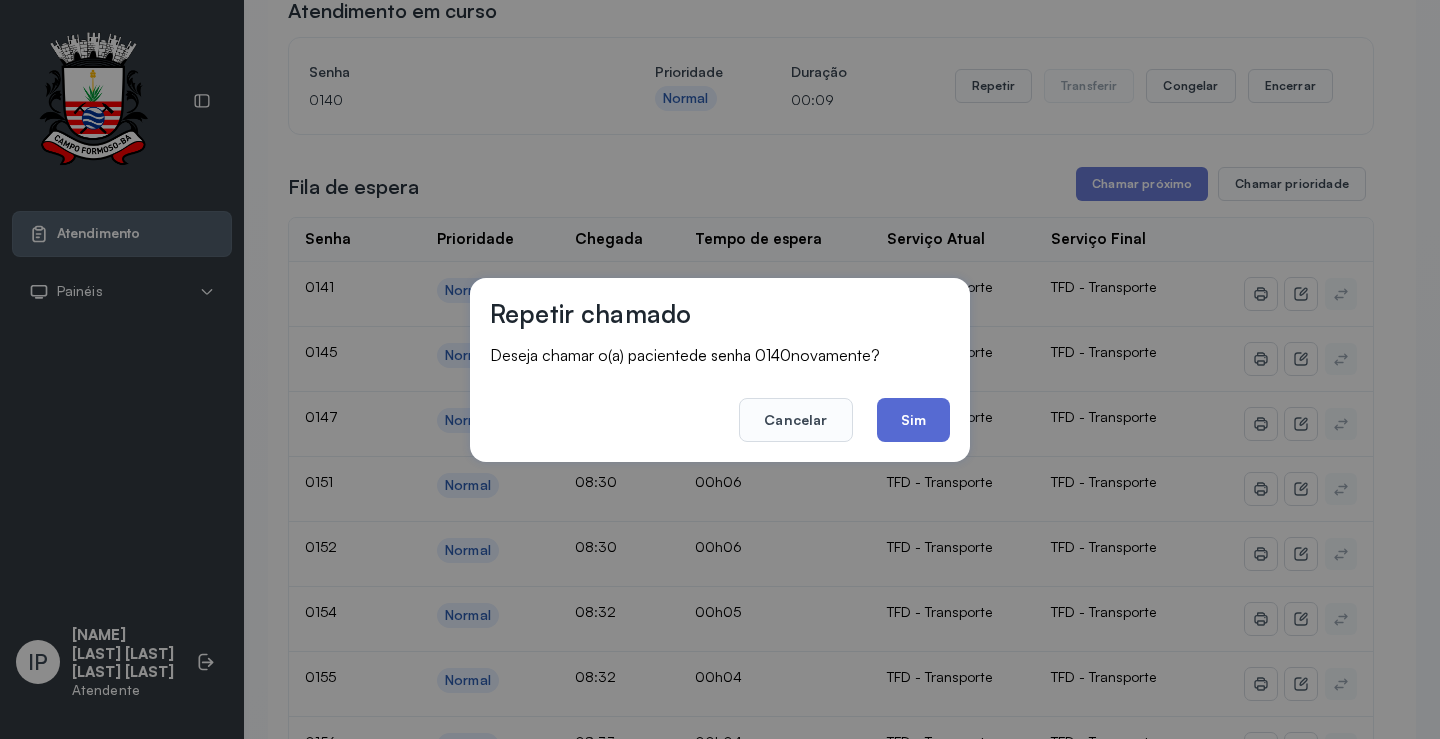 click on "Sim" 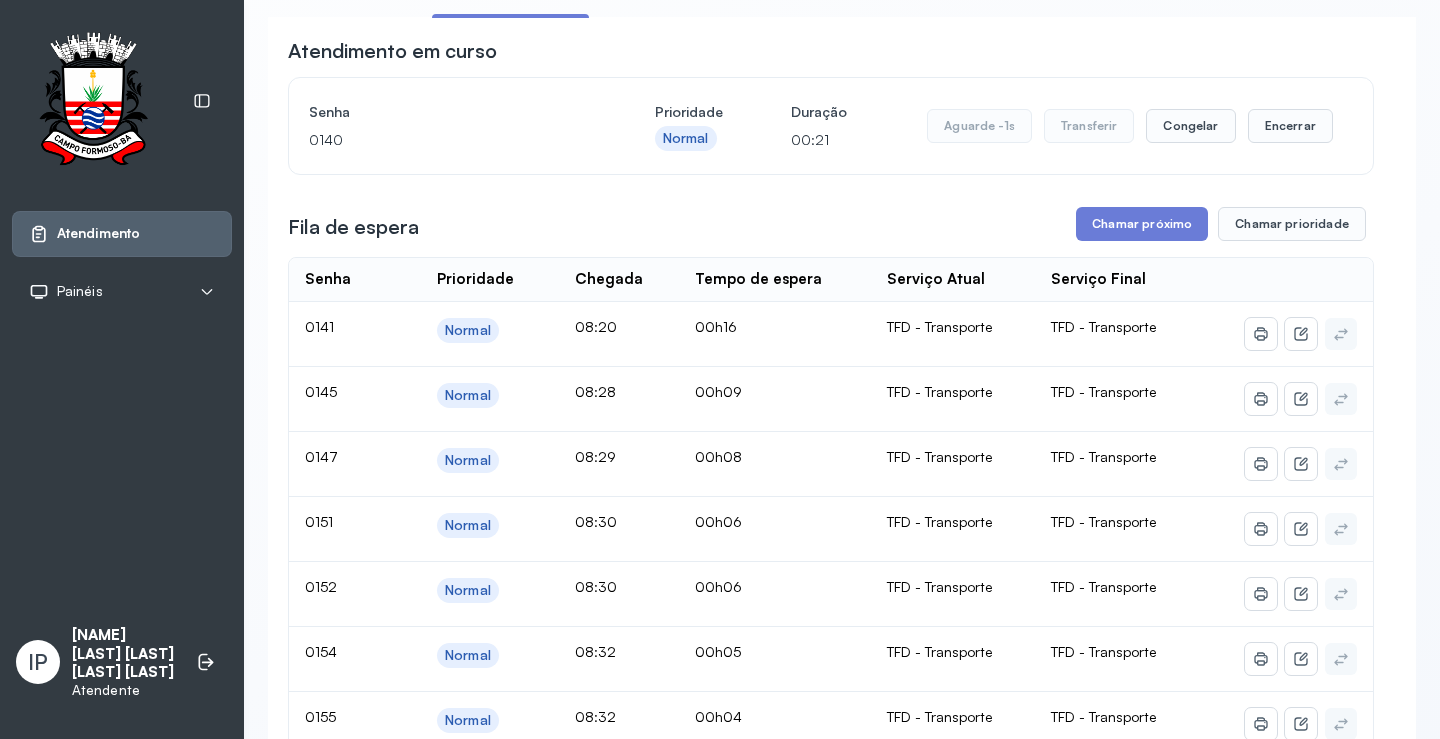 scroll, scrollTop: 0, scrollLeft: 0, axis: both 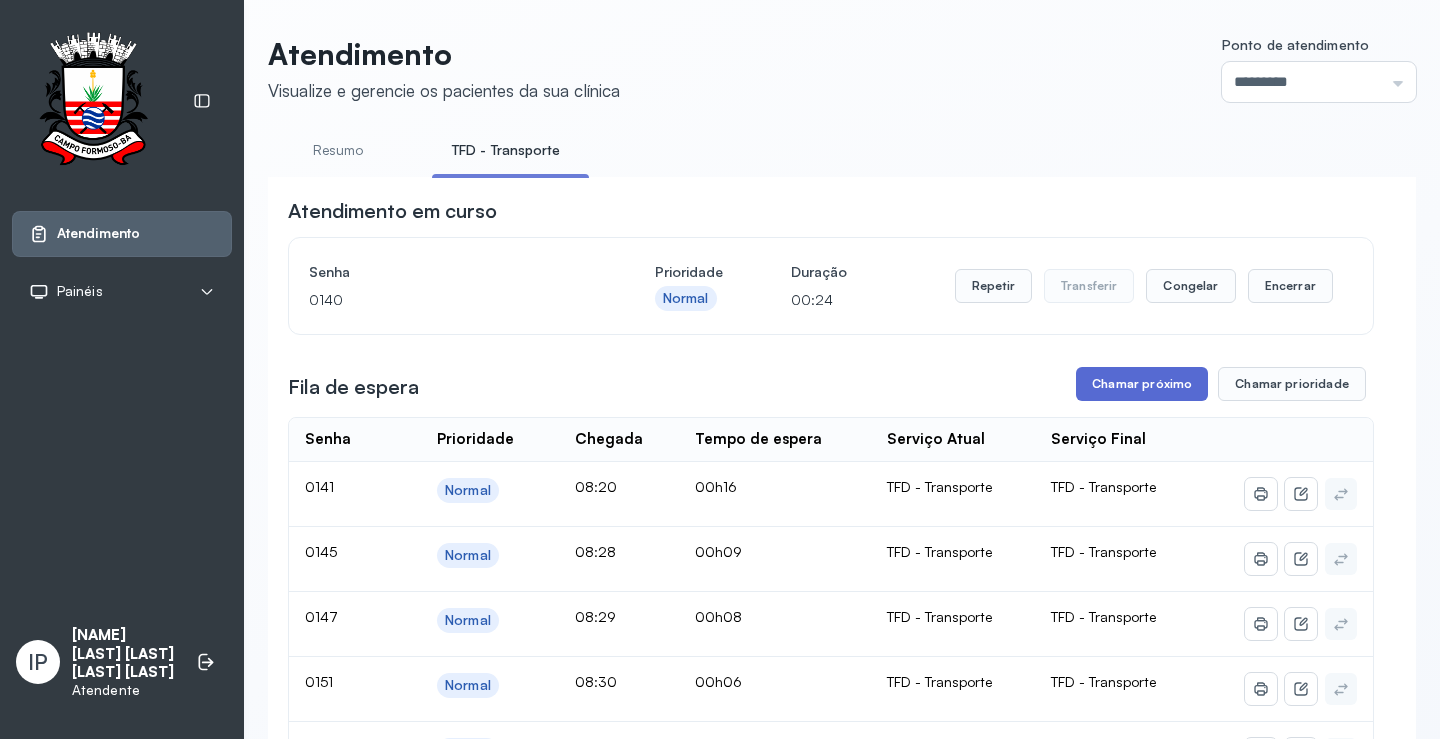 click on "Chamar próximo" at bounding box center [1142, 384] 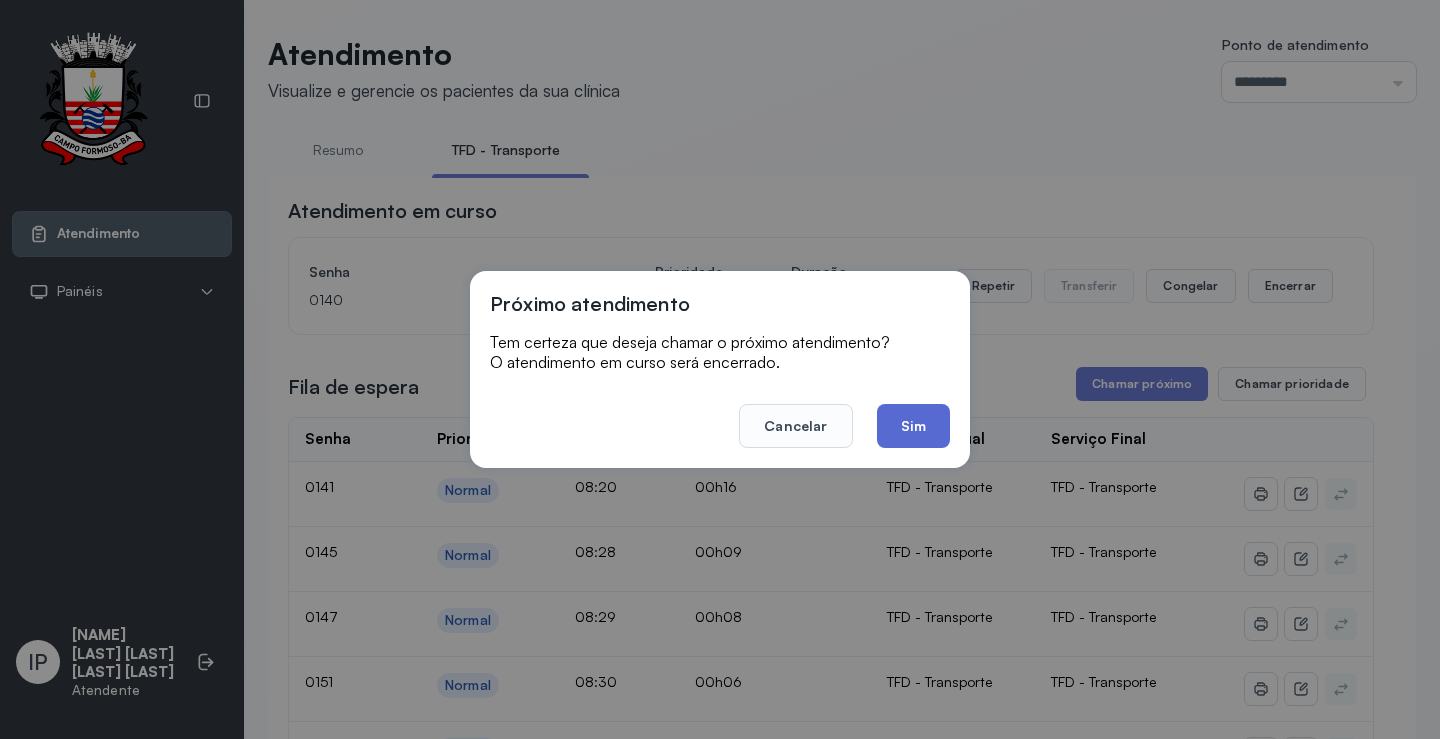 click on "Sim" 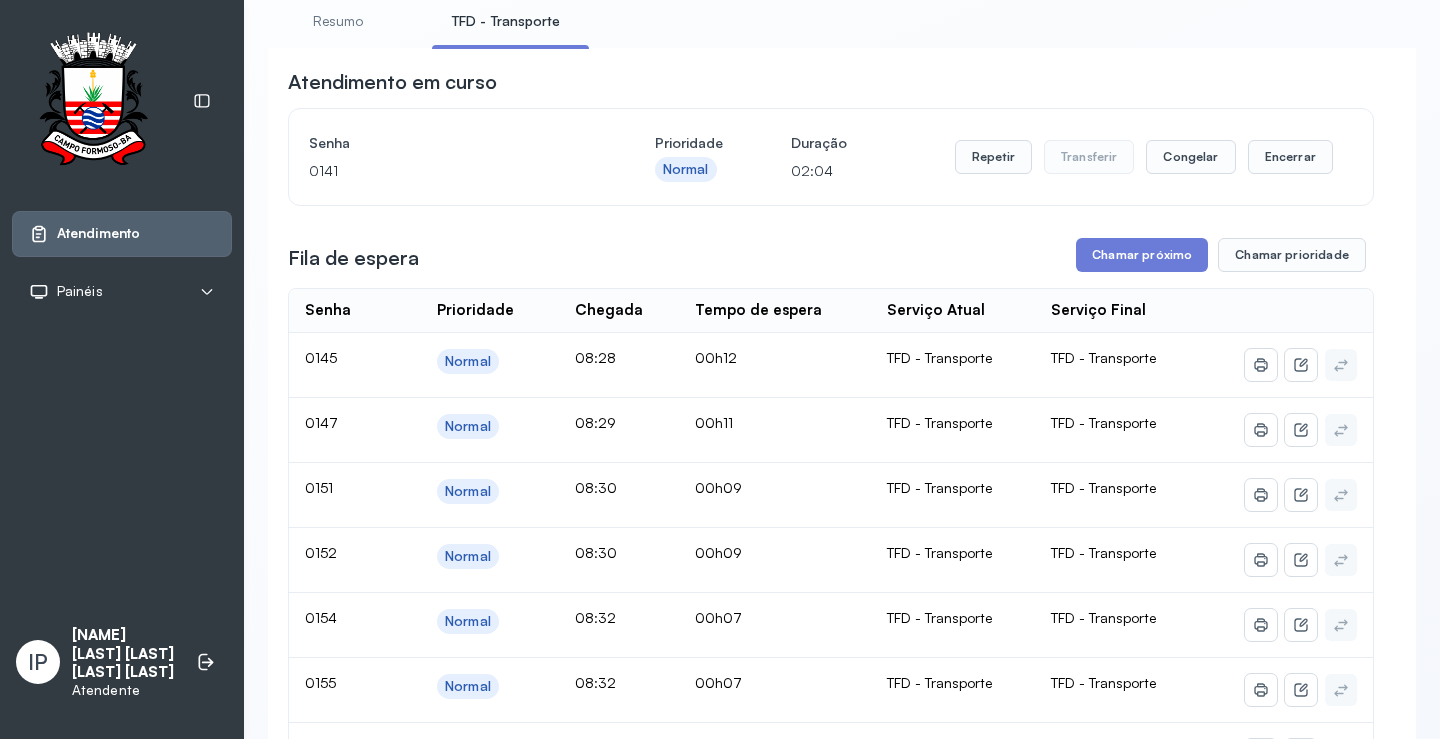 scroll, scrollTop: 100, scrollLeft: 0, axis: vertical 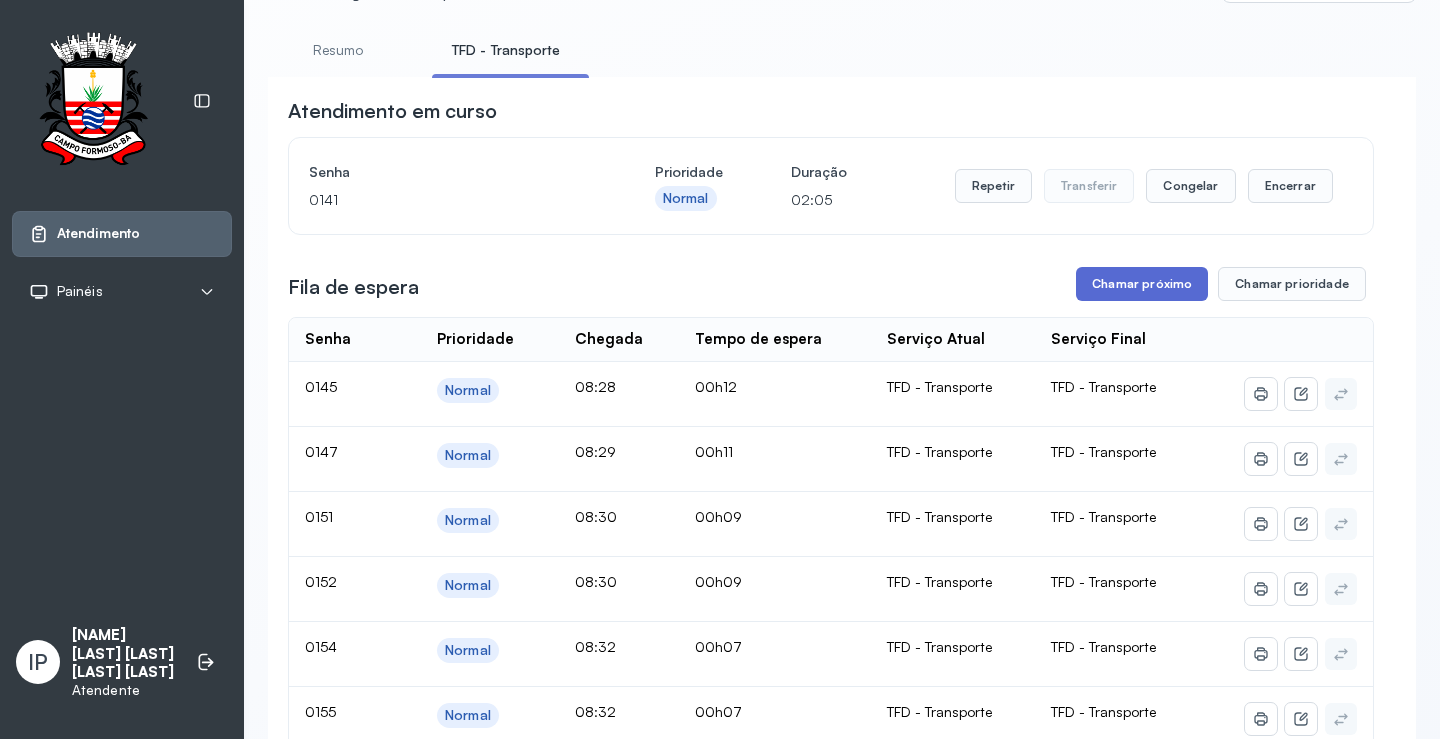 click on "Chamar próximo" at bounding box center (1142, 284) 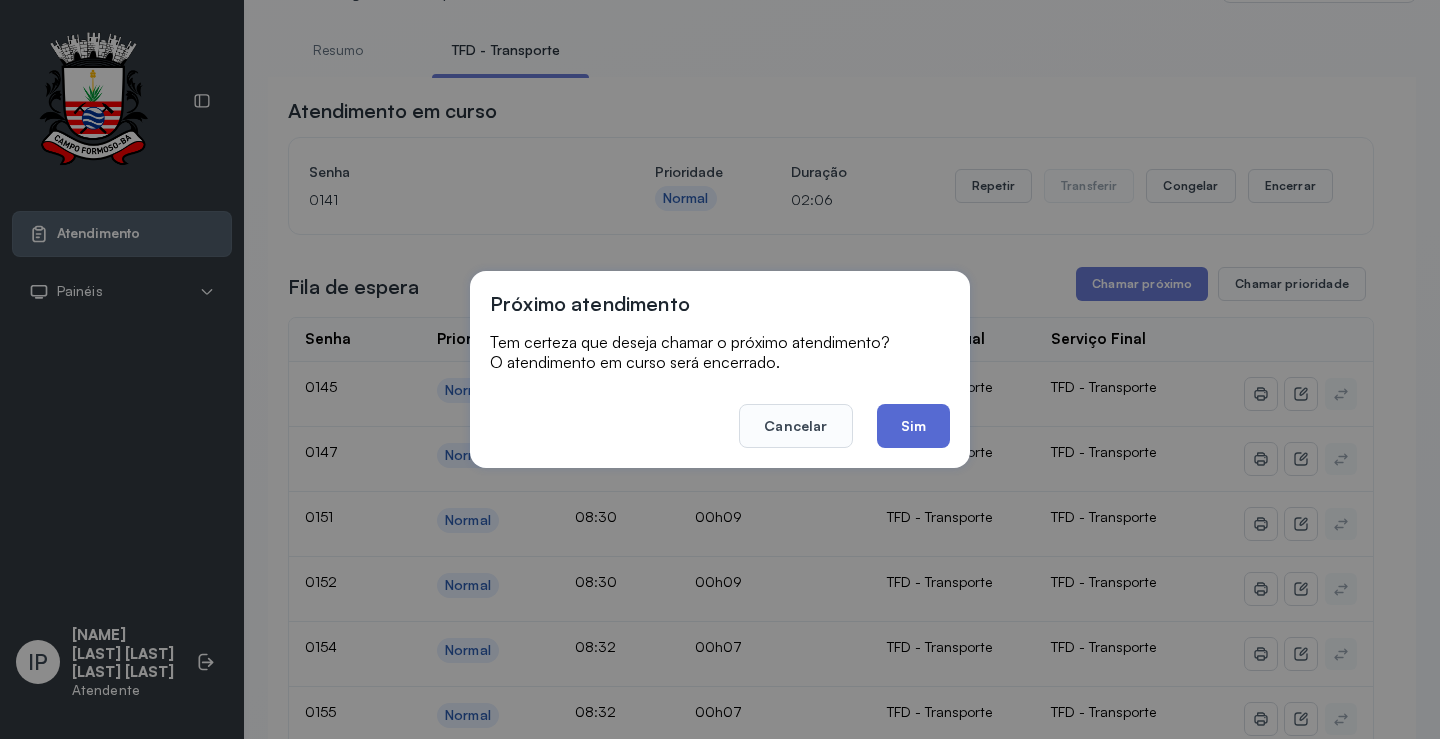 click on "Sim" 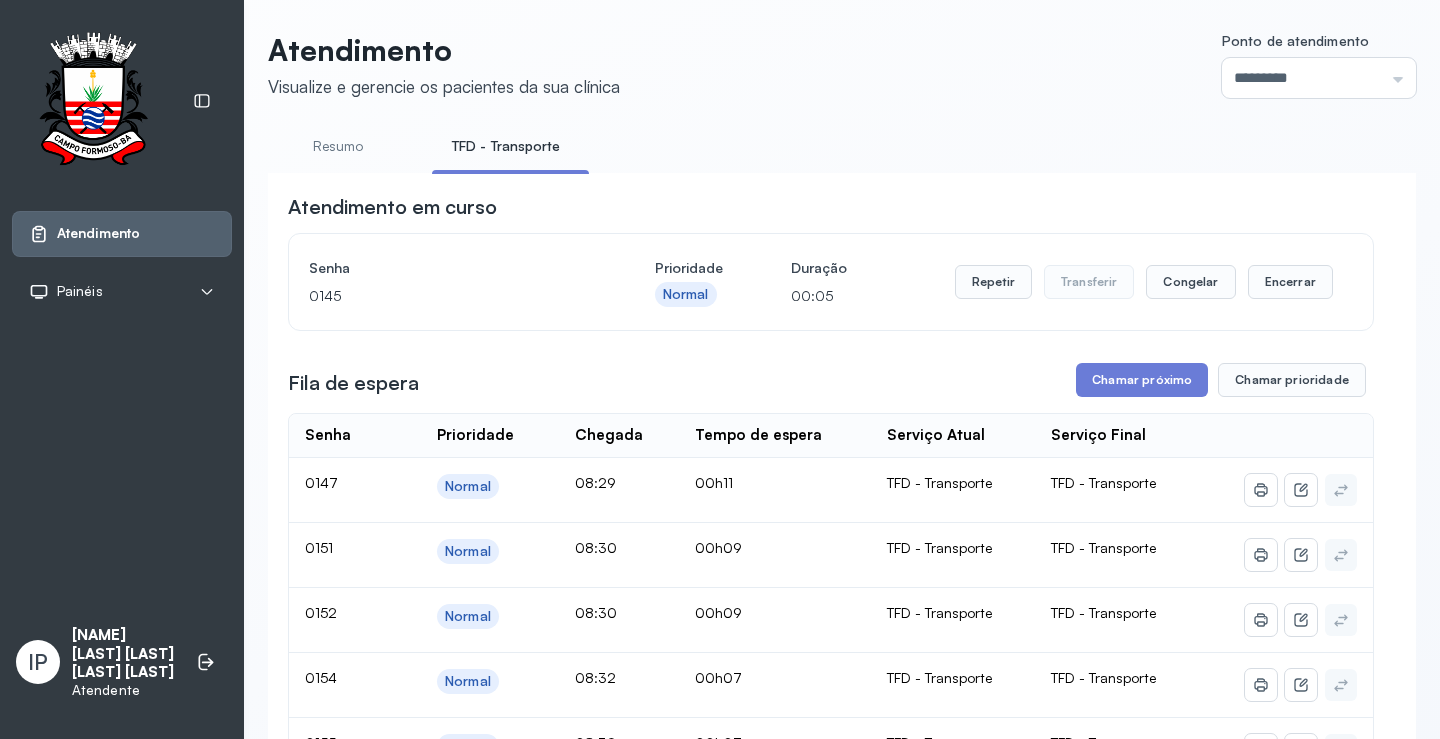 scroll, scrollTop: 0, scrollLeft: 0, axis: both 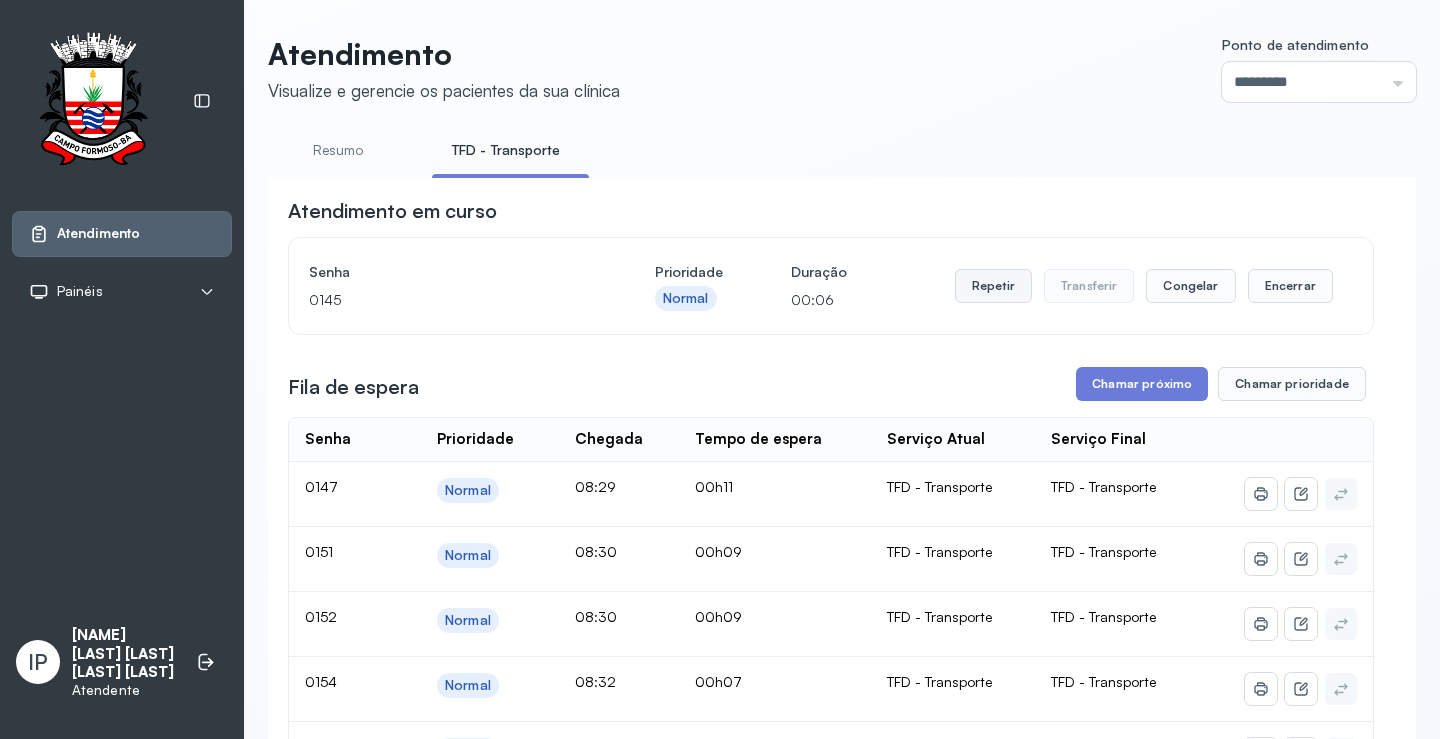click on "Repetir" at bounding box center [993, 286] 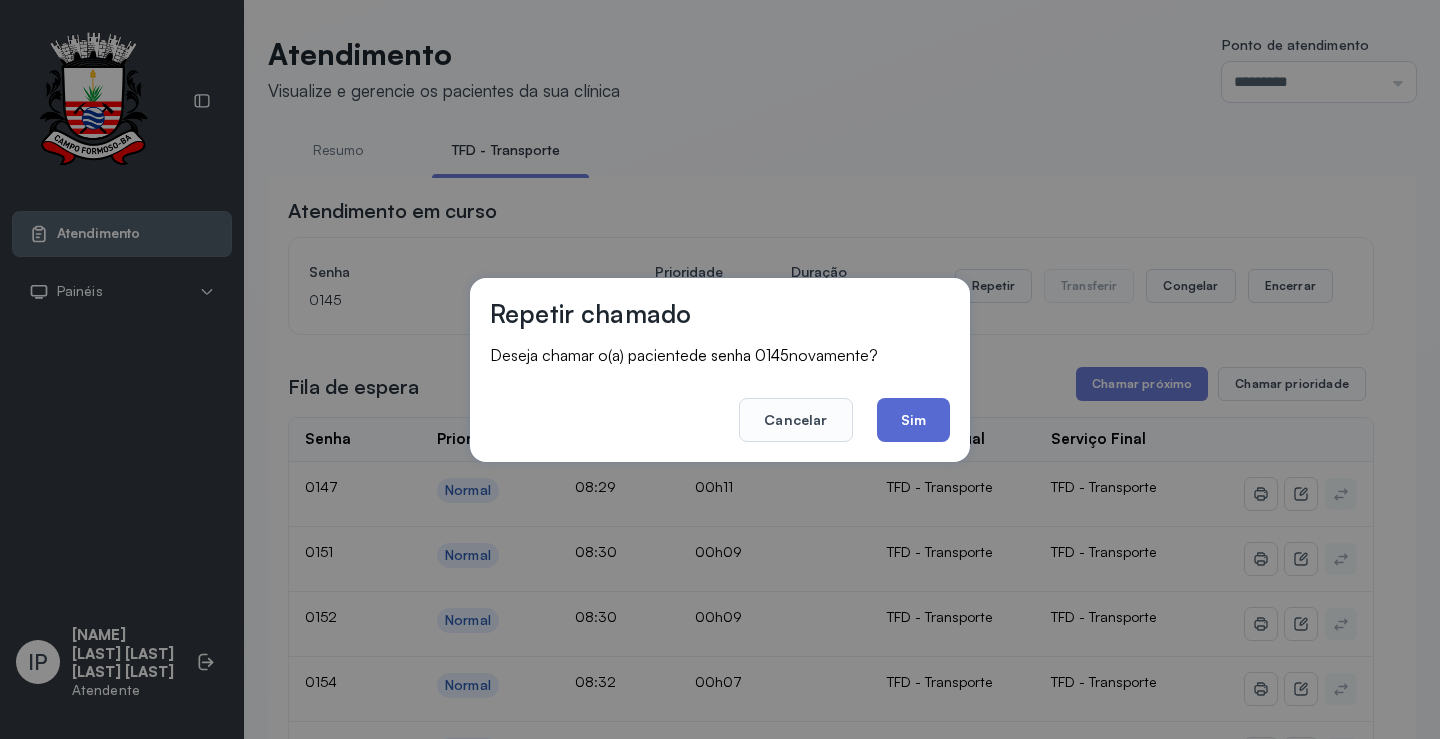 click on "Sim" 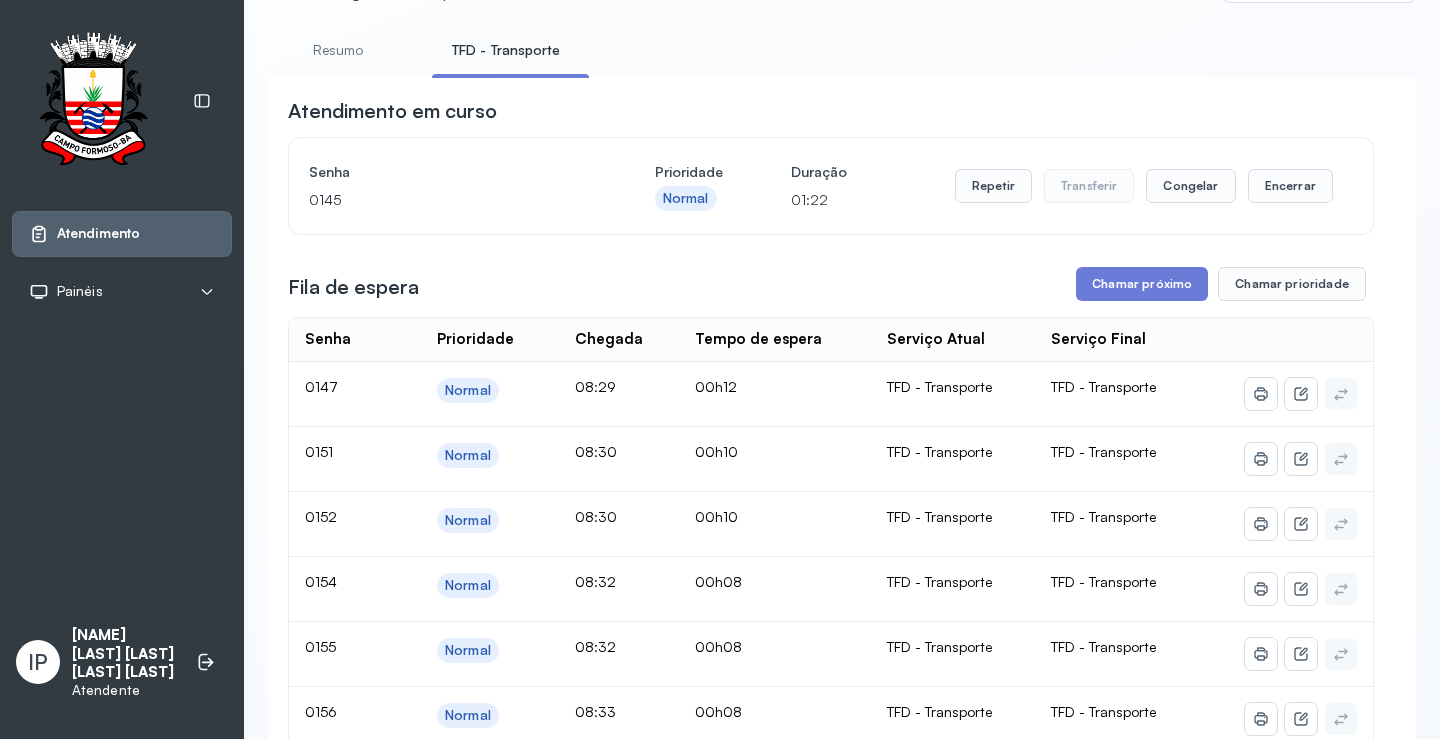 scroll, scrollTop: 0, scrollLeft: 0, axis: both 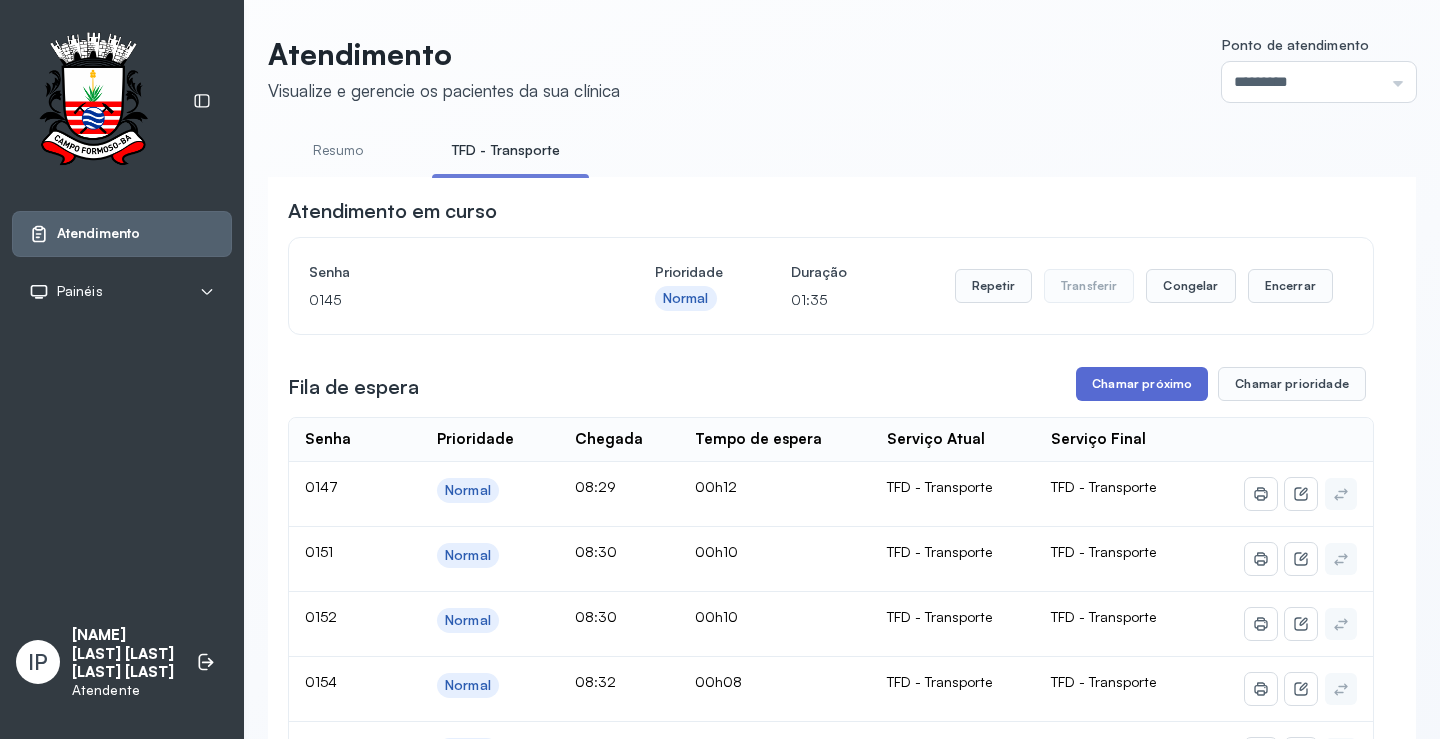 click on "Chamar próximo" at bounding box center [1142, 384] 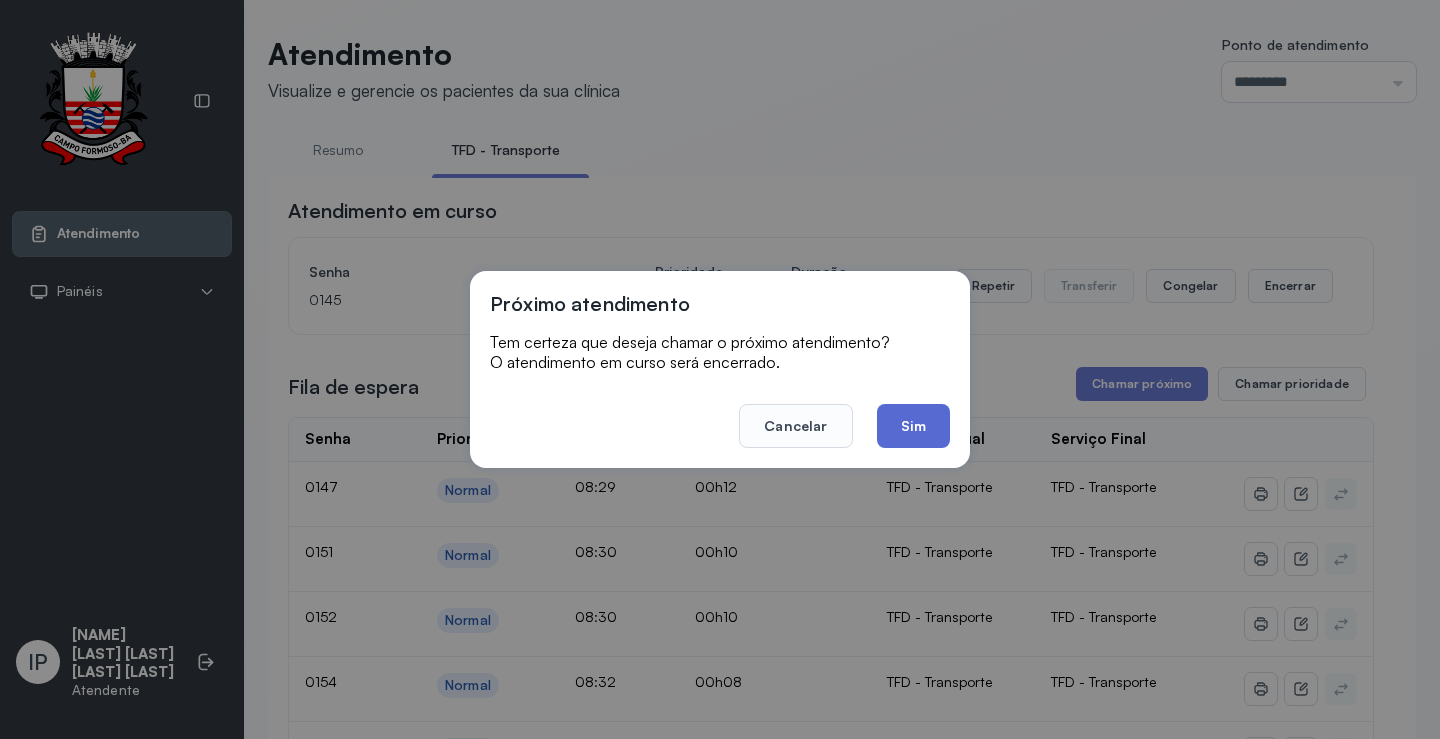 click on "Sim" 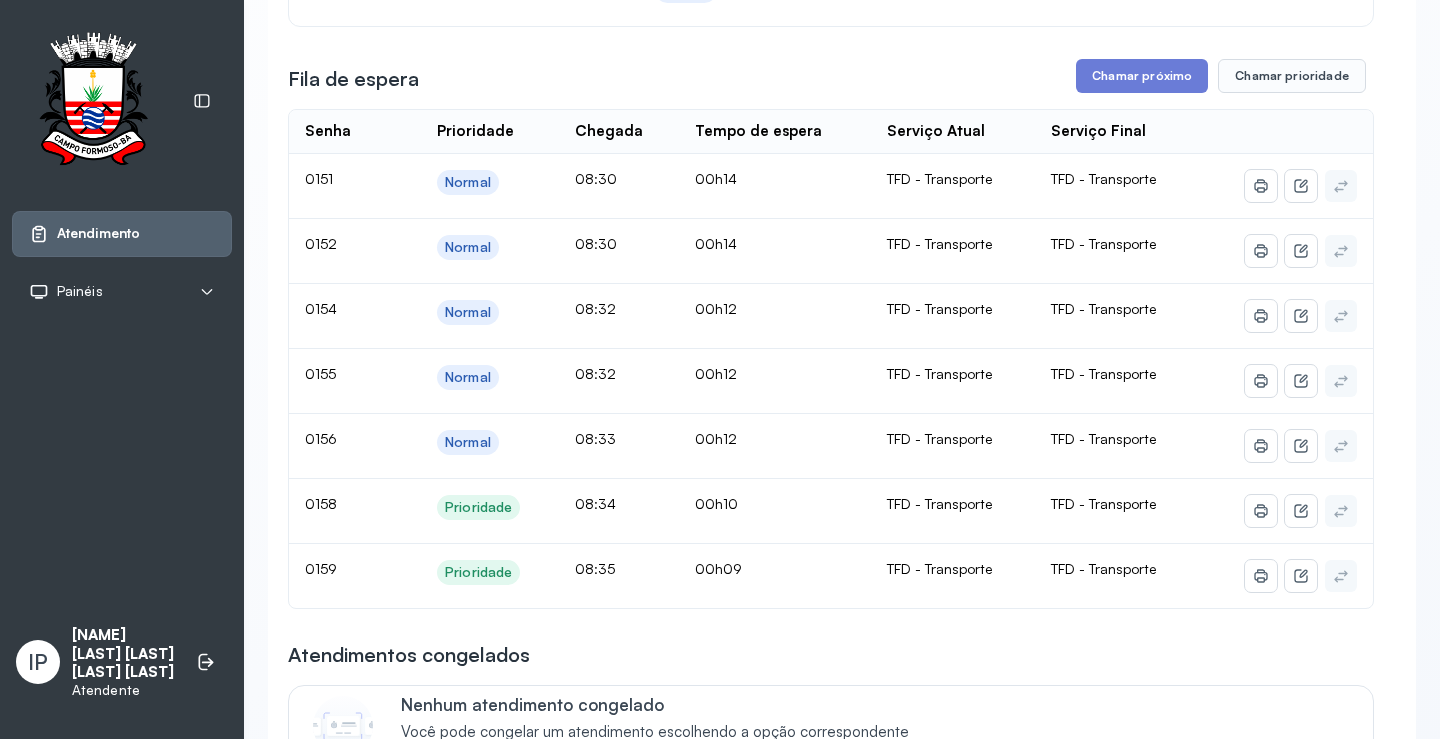 scroll, scrollTop: 300, scrollLeft: 0, axis: vertical 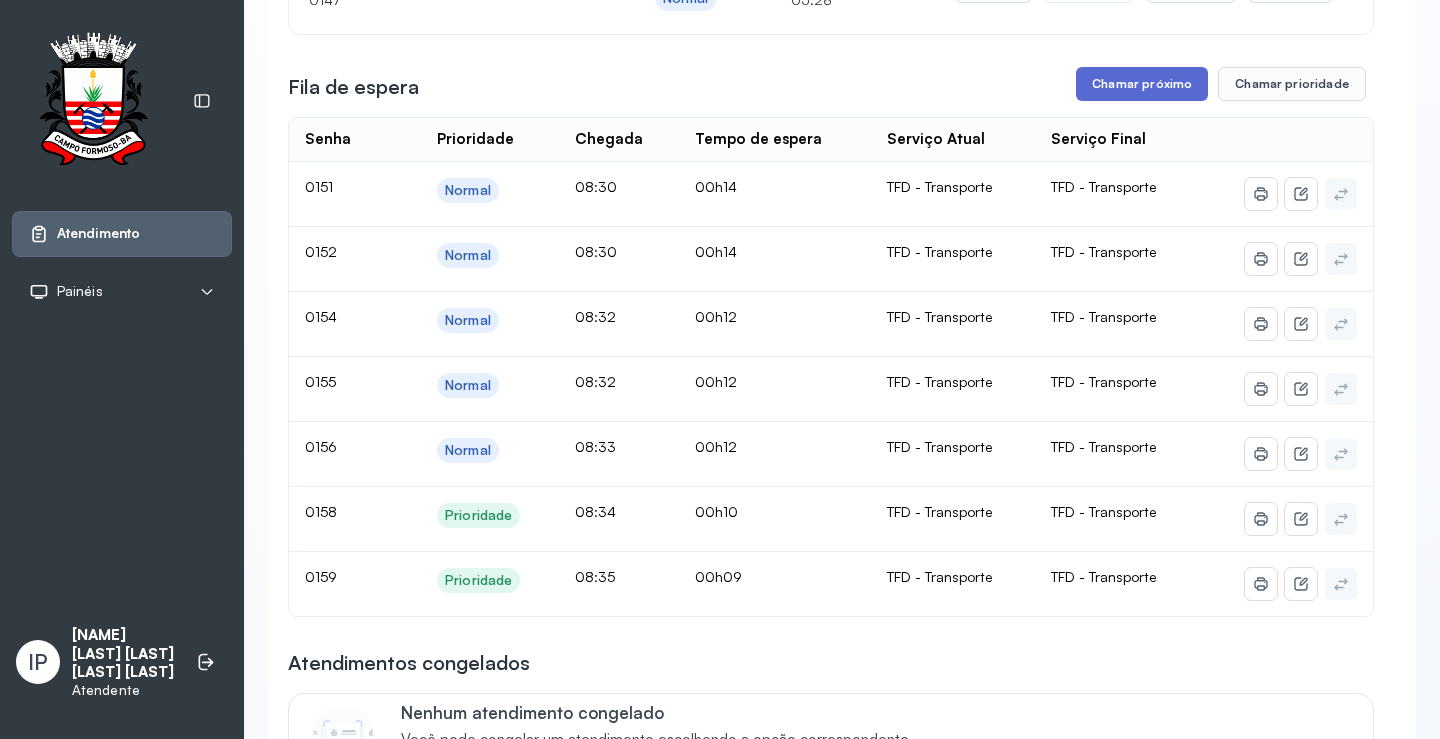 click on "Chamar próximo" at bounding box center [1142, 84] 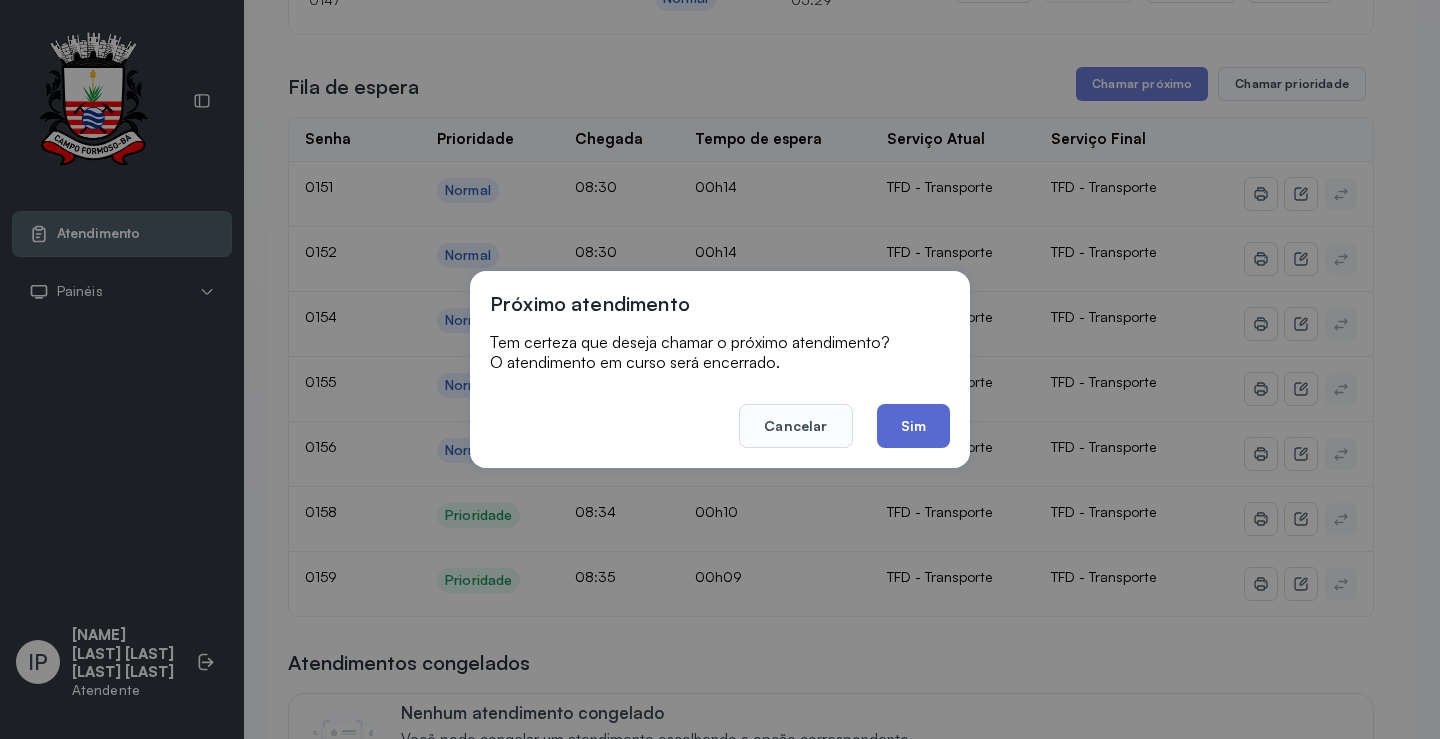 click on "Sim" 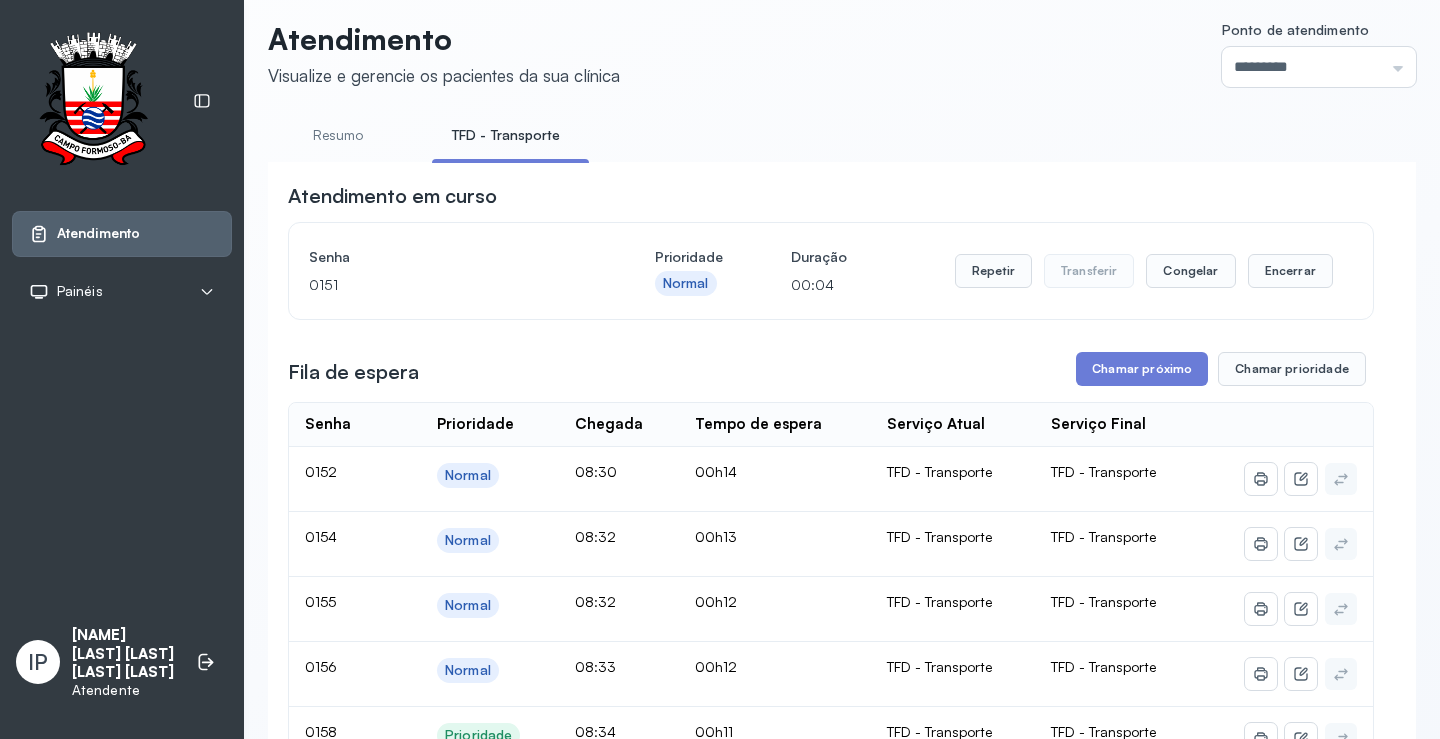 scroll, scrollTop: 0, scrollLeft: 0, axis: both 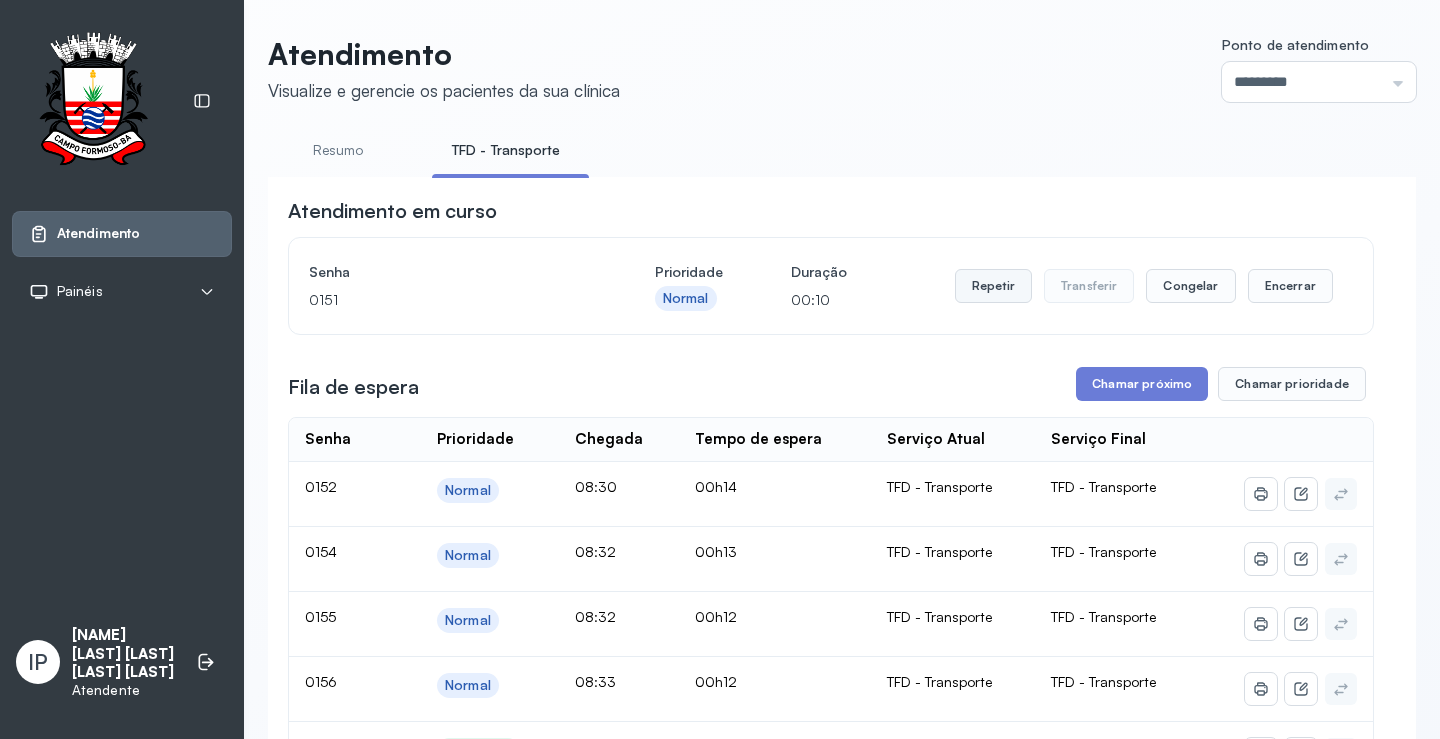 click on "Repetir" at bounding box center [993, 286] 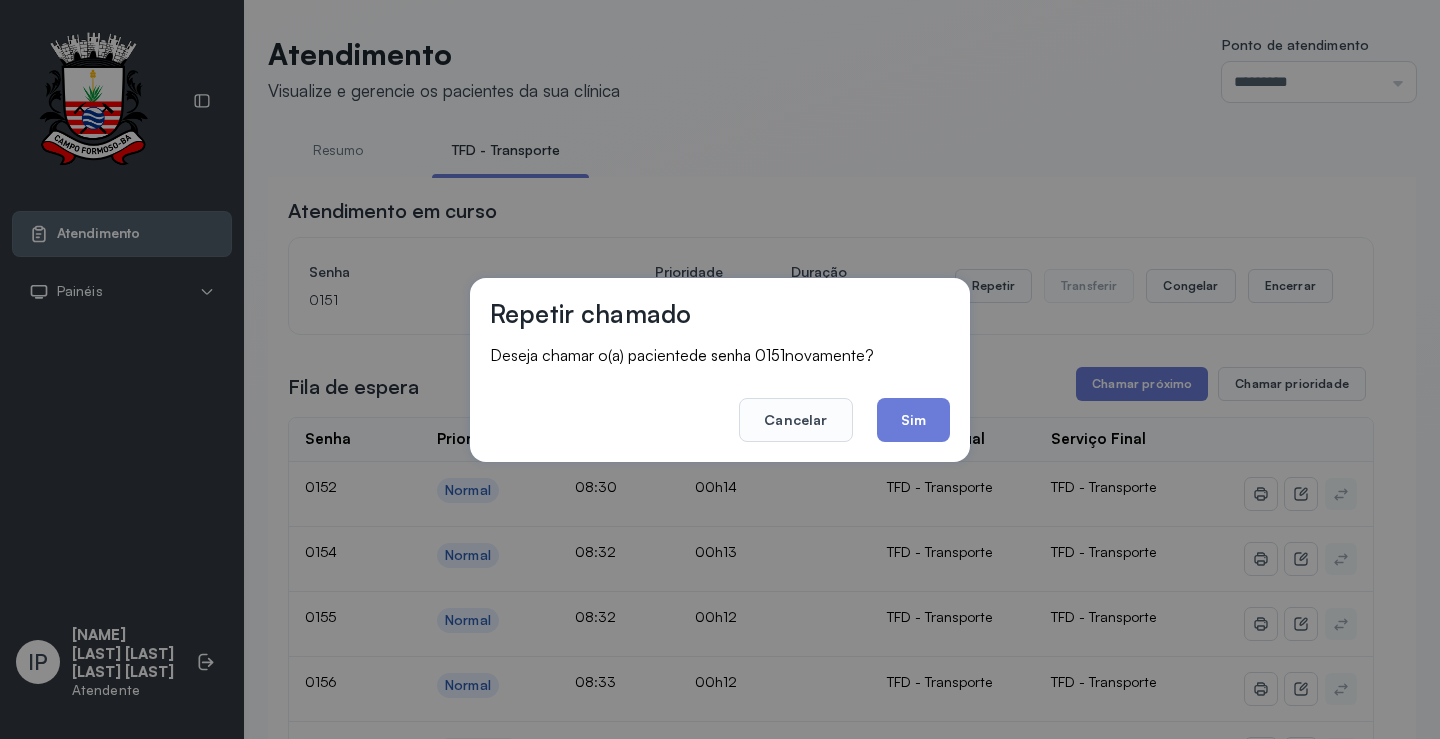 click on "Cancelar" 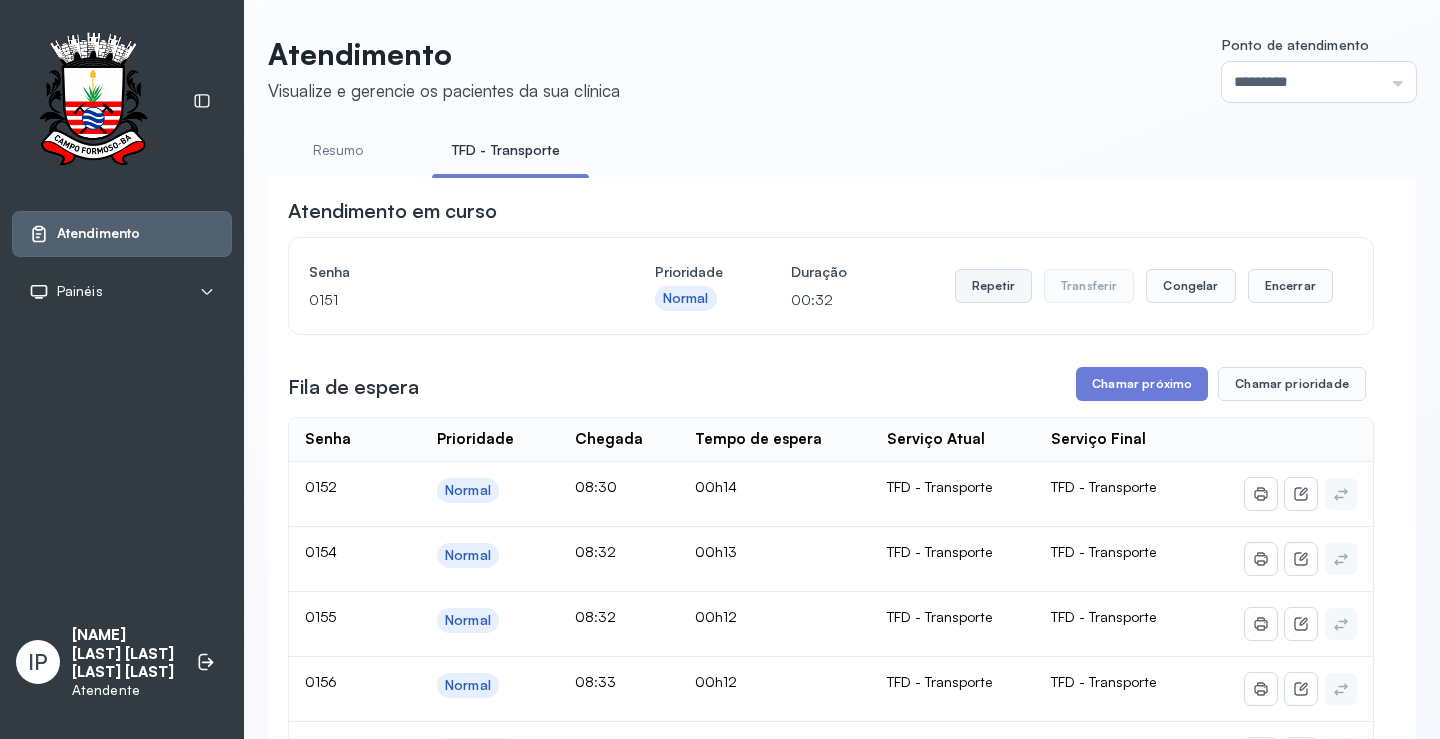 click on "Repetir" at bounding box center [993, 286] 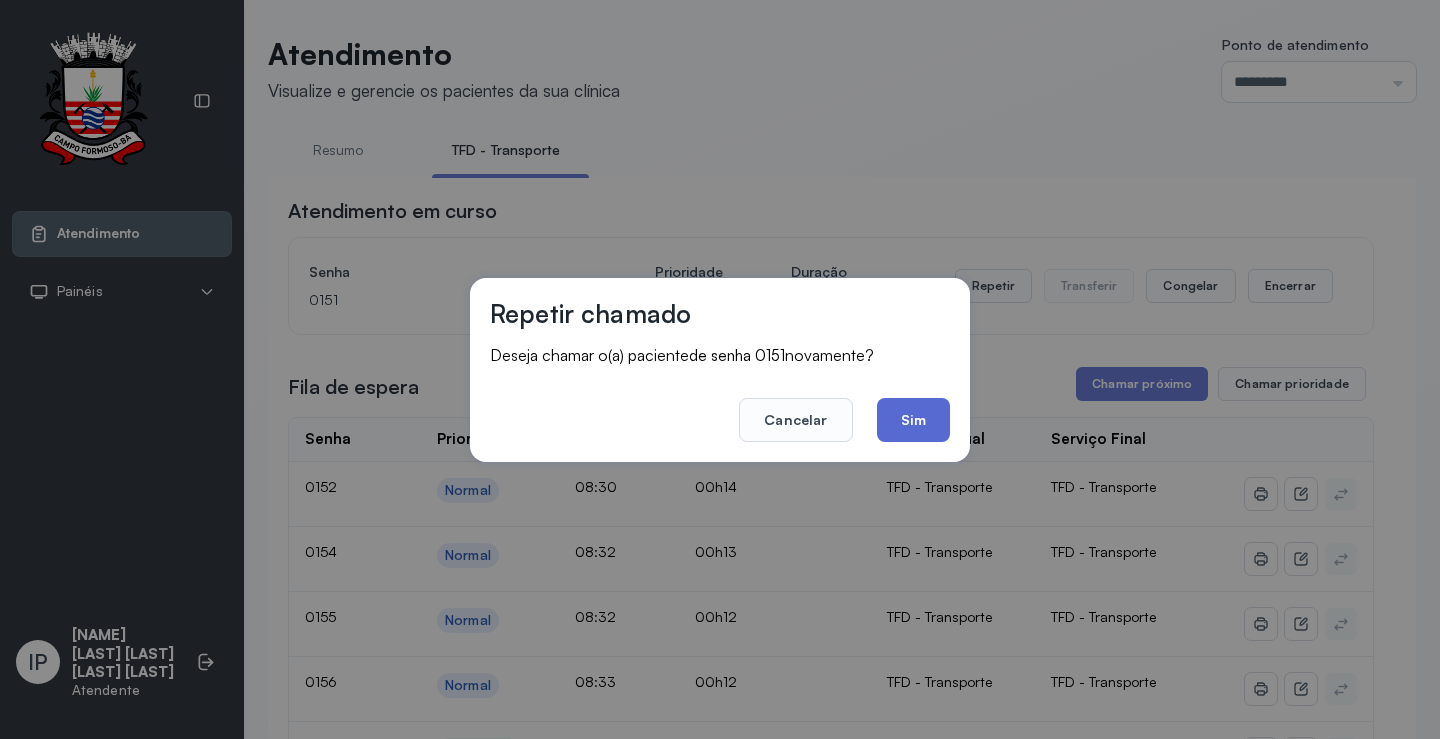 click on "Sim" 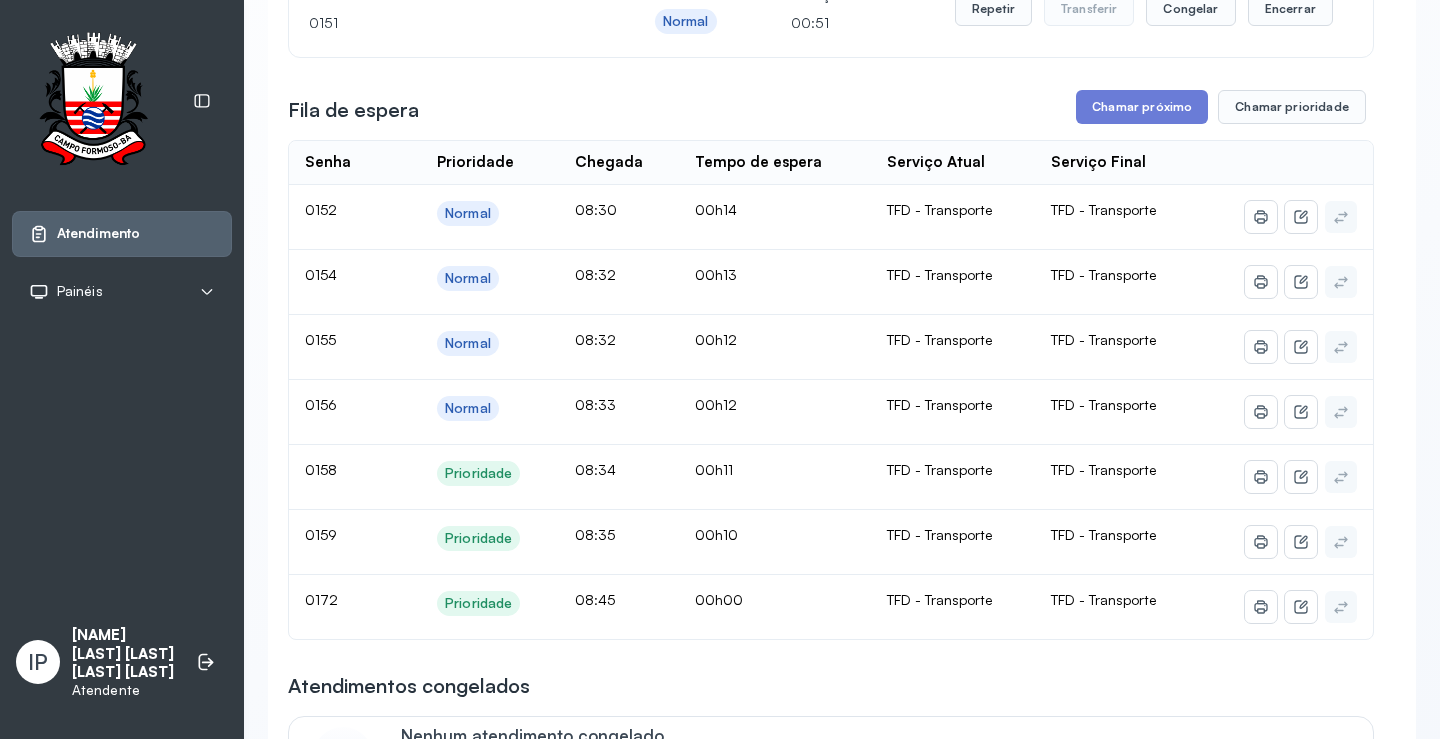 scroll, scrollTop: 300, scrollLeft: 0, axis: vertical 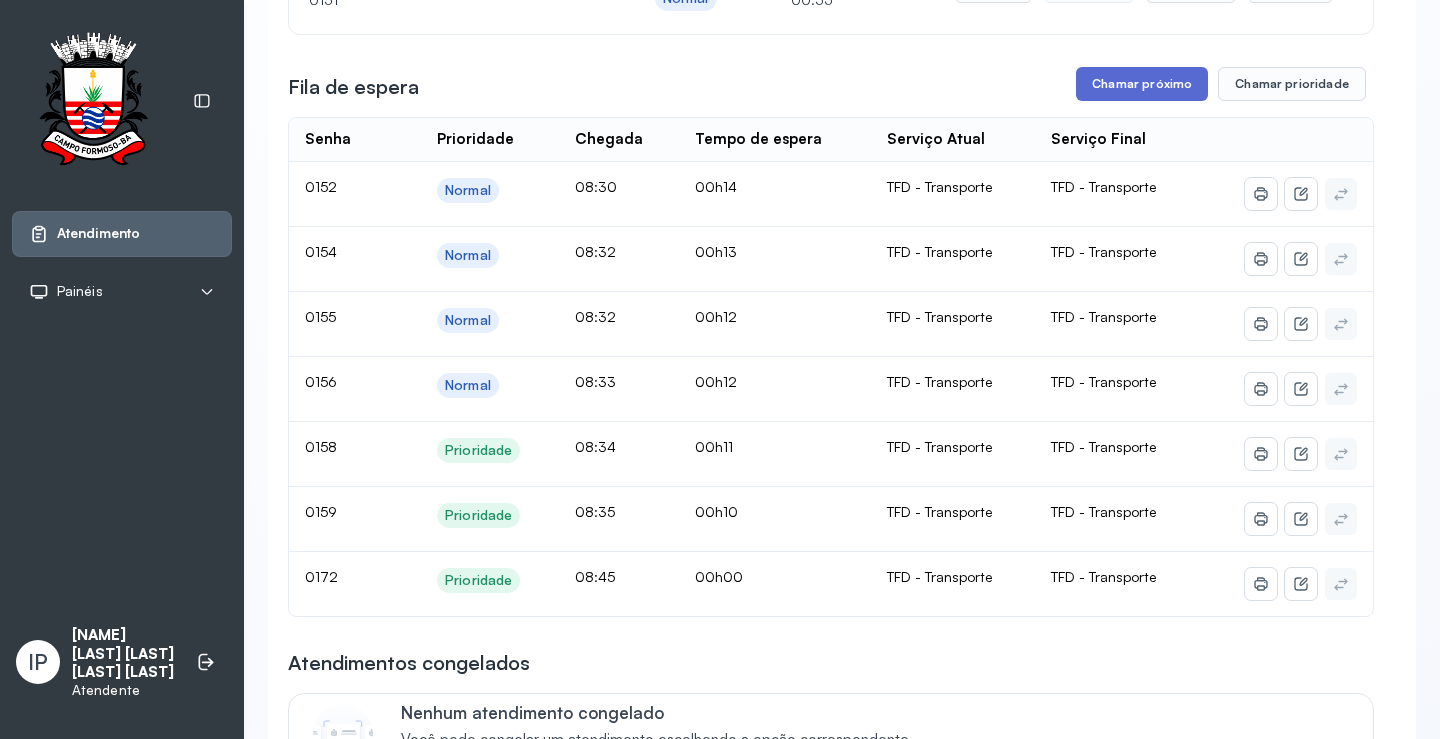 click on "Chamar próximo" at bounding box center [1142, 84] 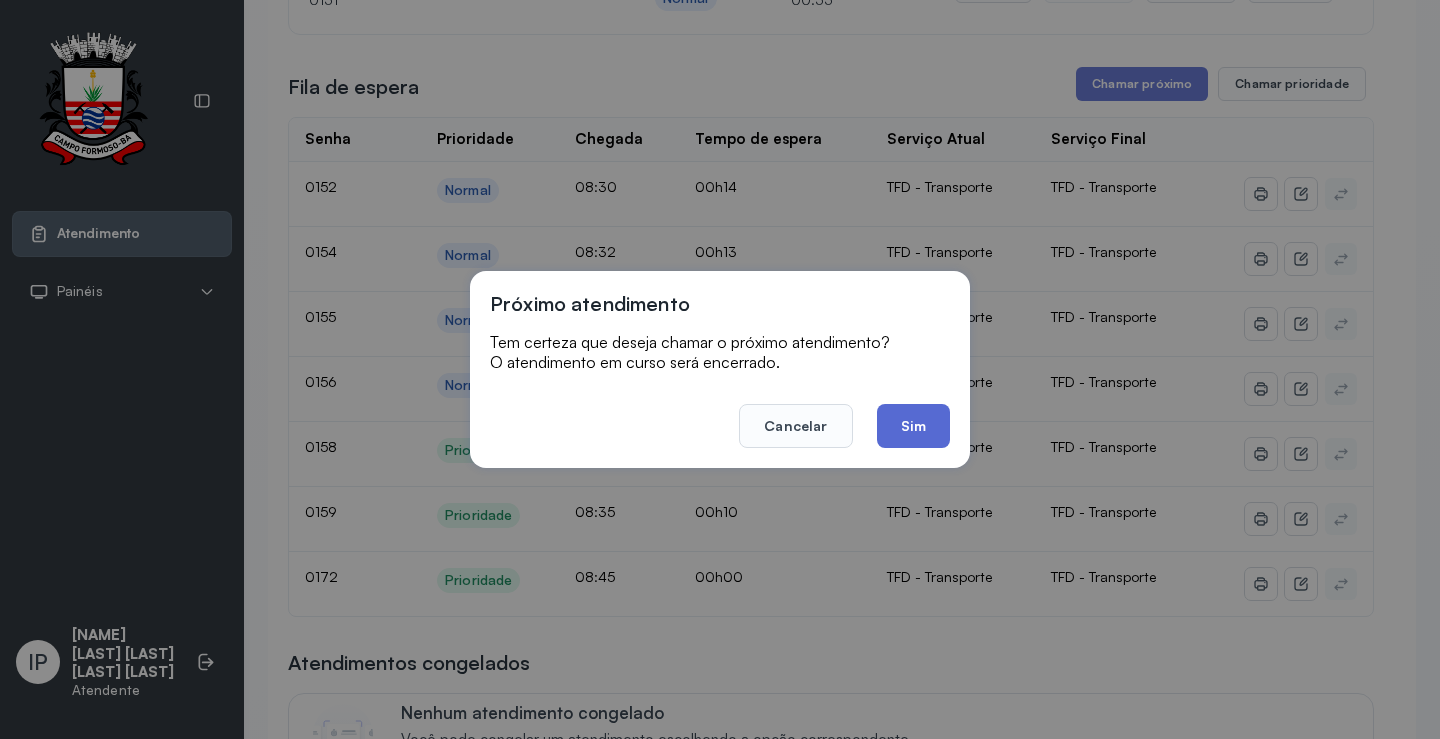 click on "Sim" 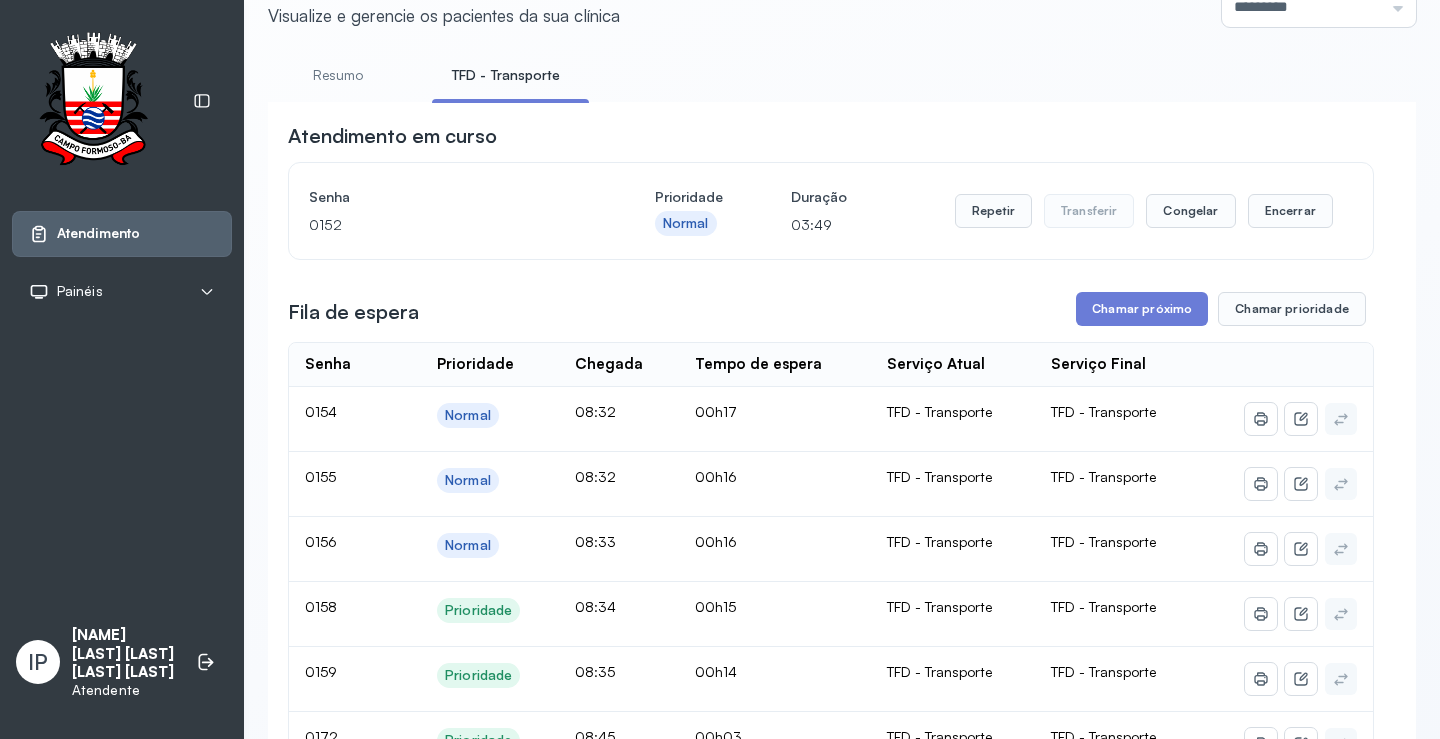scroll, scrollTop: 200, scrollLeft: 0, axis: vertical 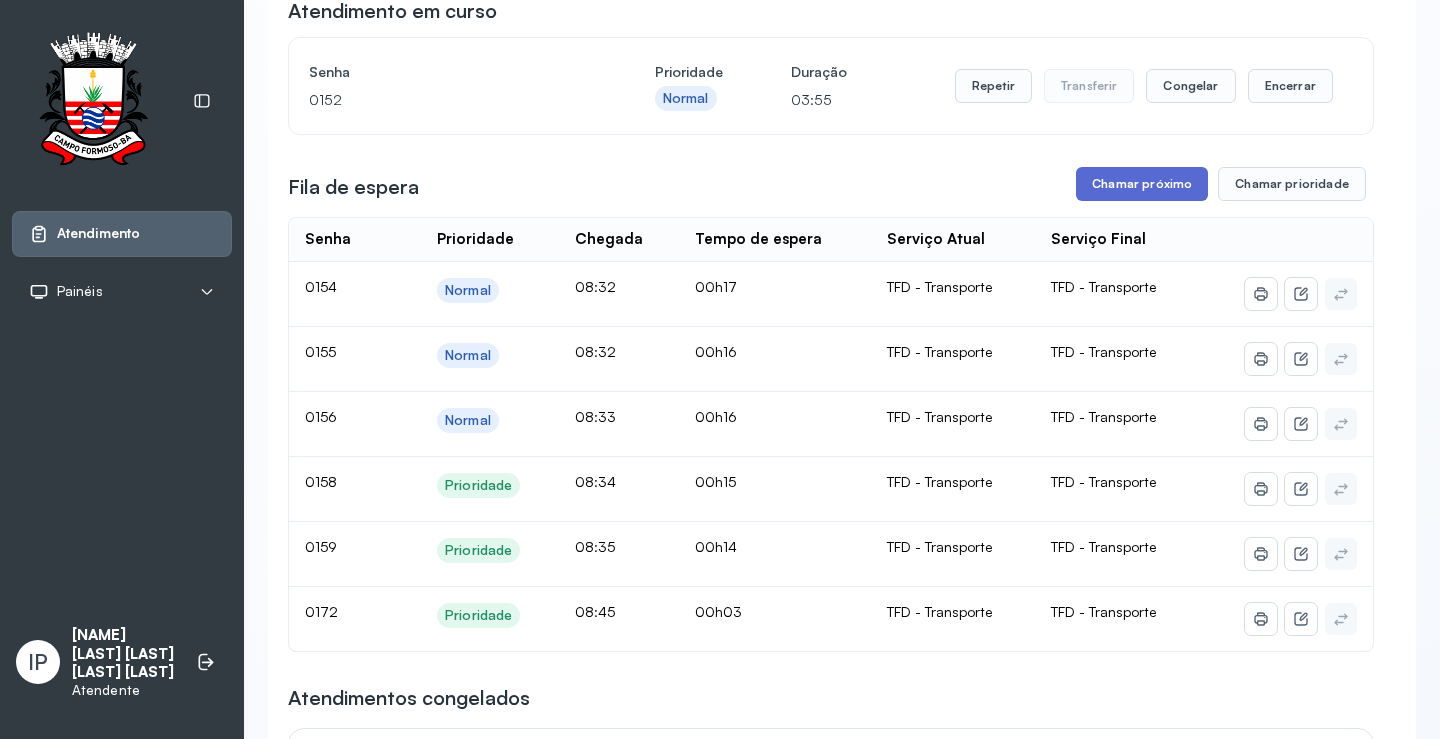 click on "Chamar próximo" at bounding box center [1142, 184] 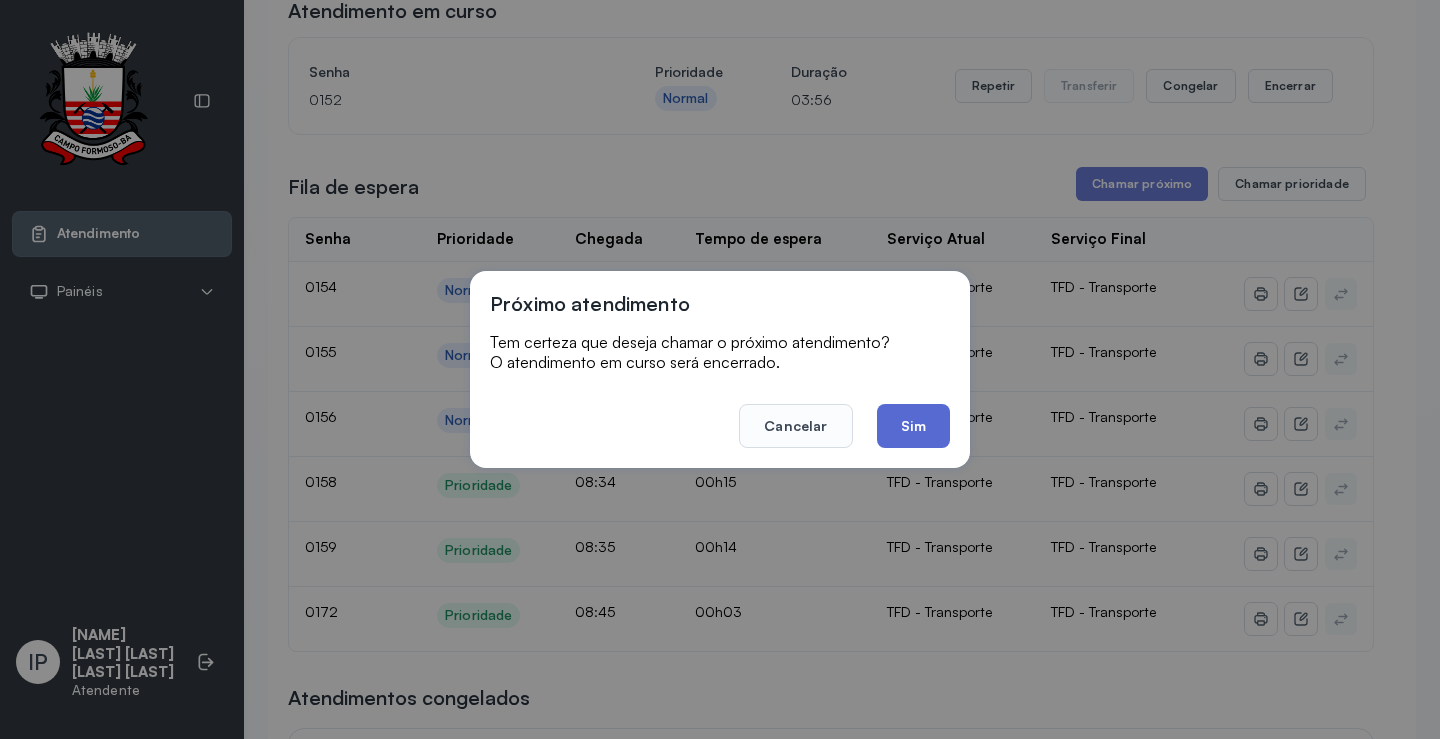 click on "Sim" 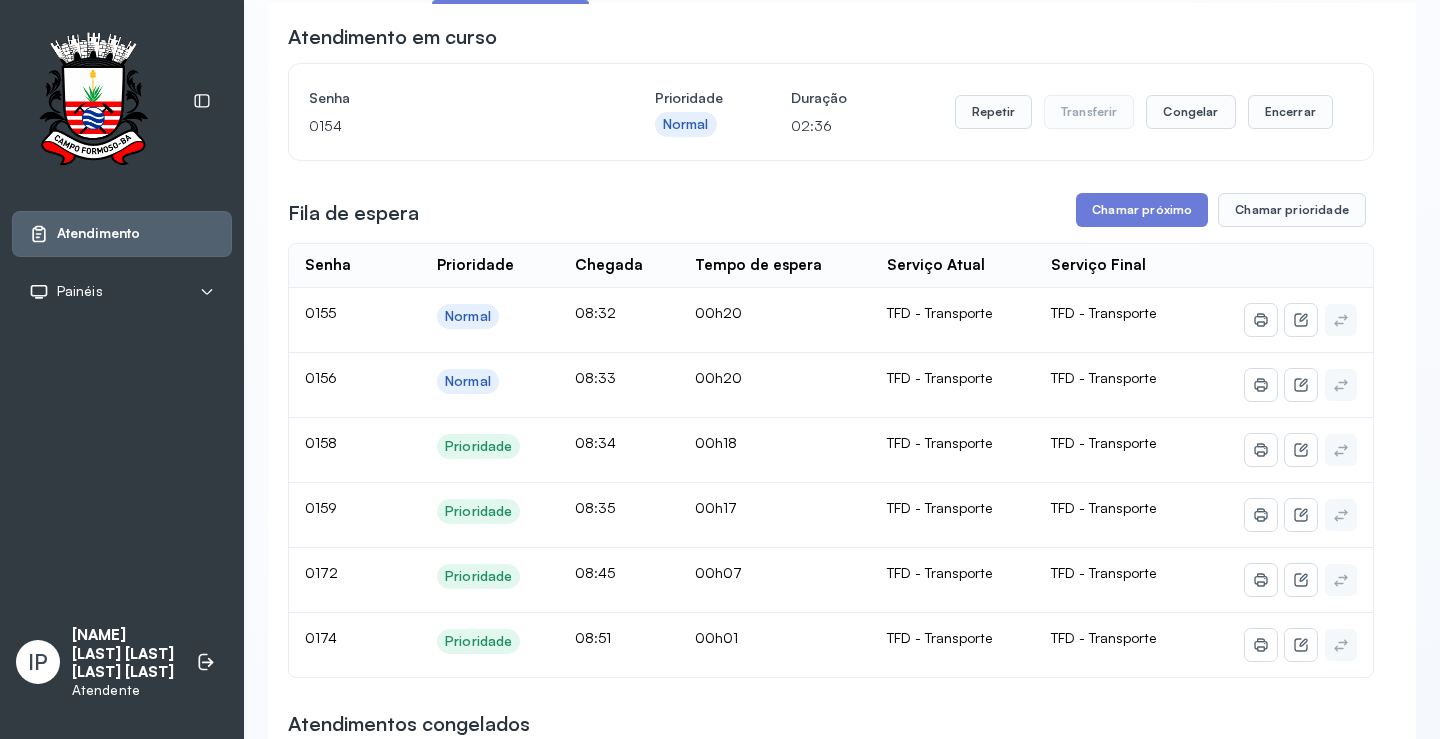 scroll, scrollTop: 100, scrollLeft: 0, axis: vertical 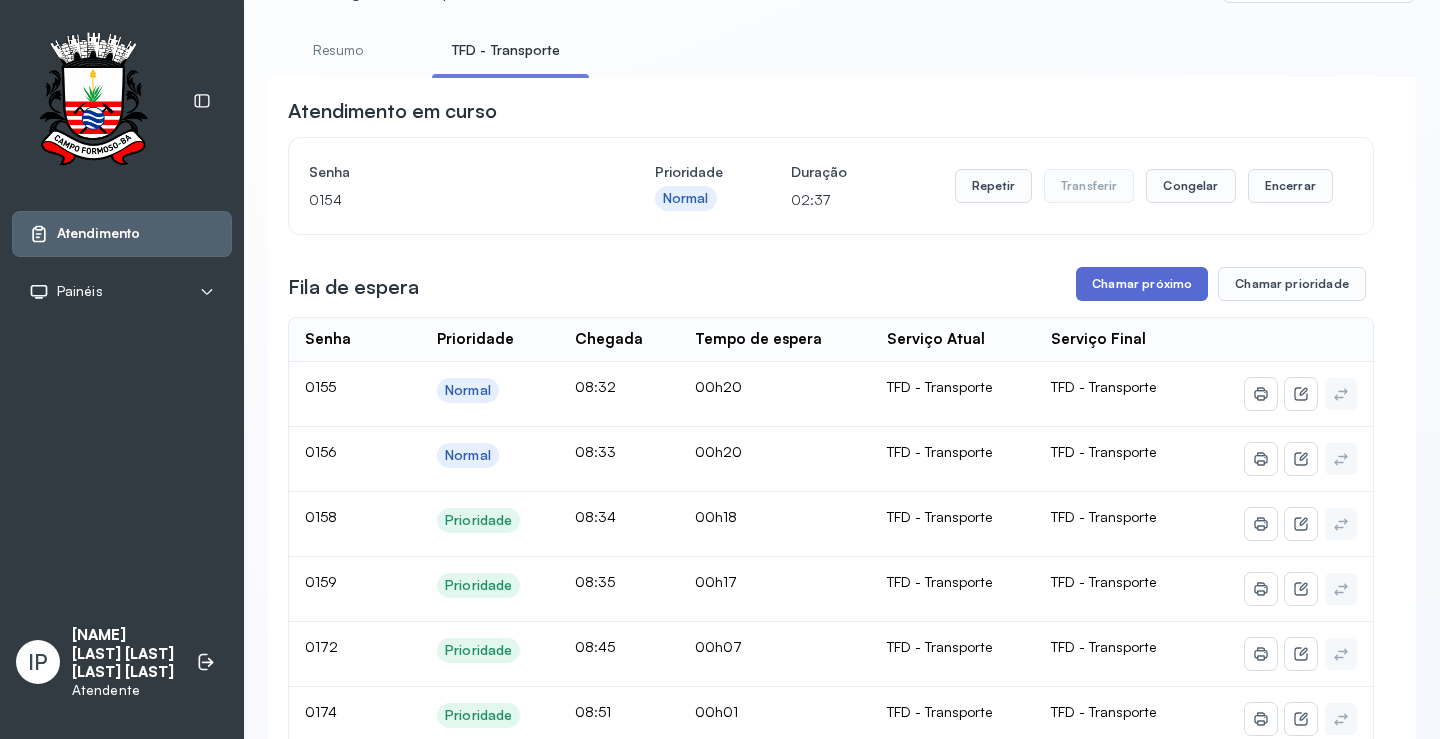 click on "Chamar próximo" at bounding box center (1142, 284) 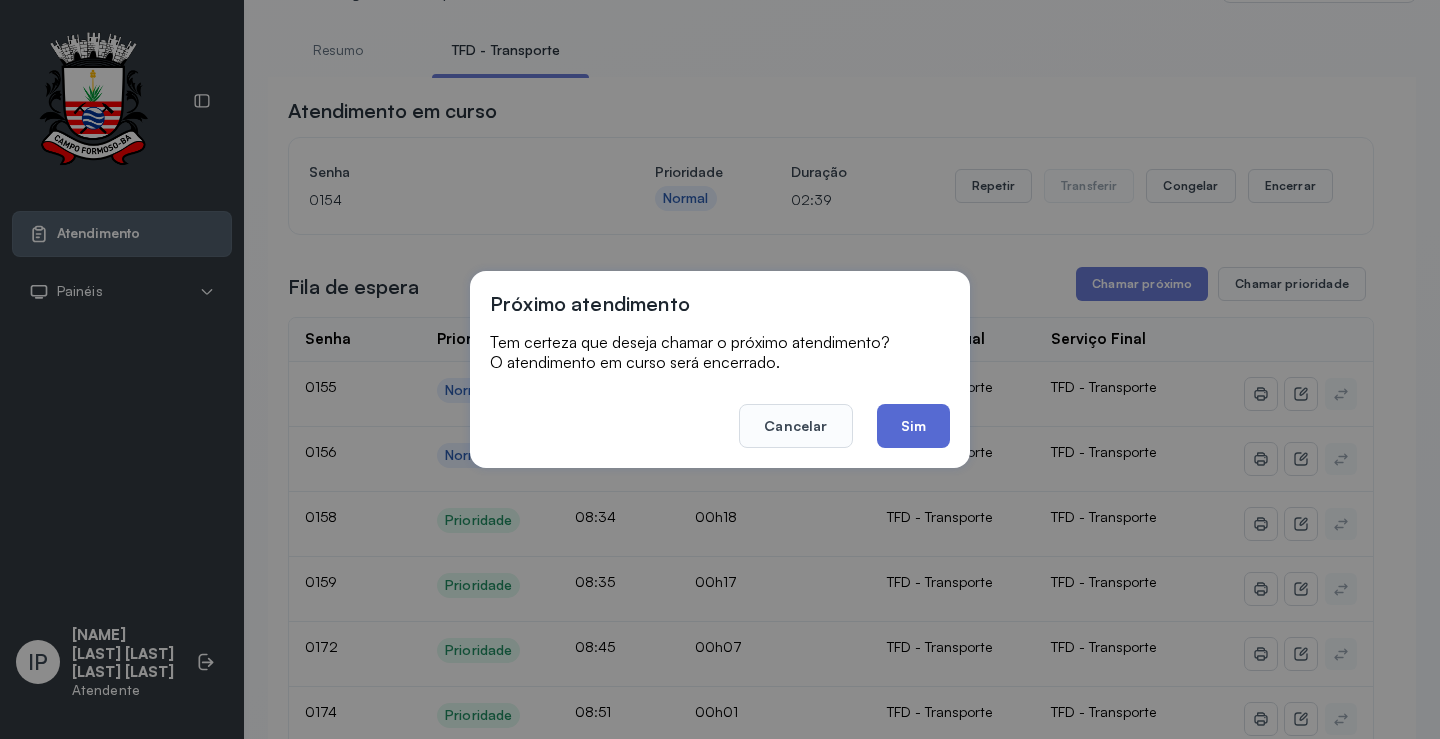 click on "Sim" 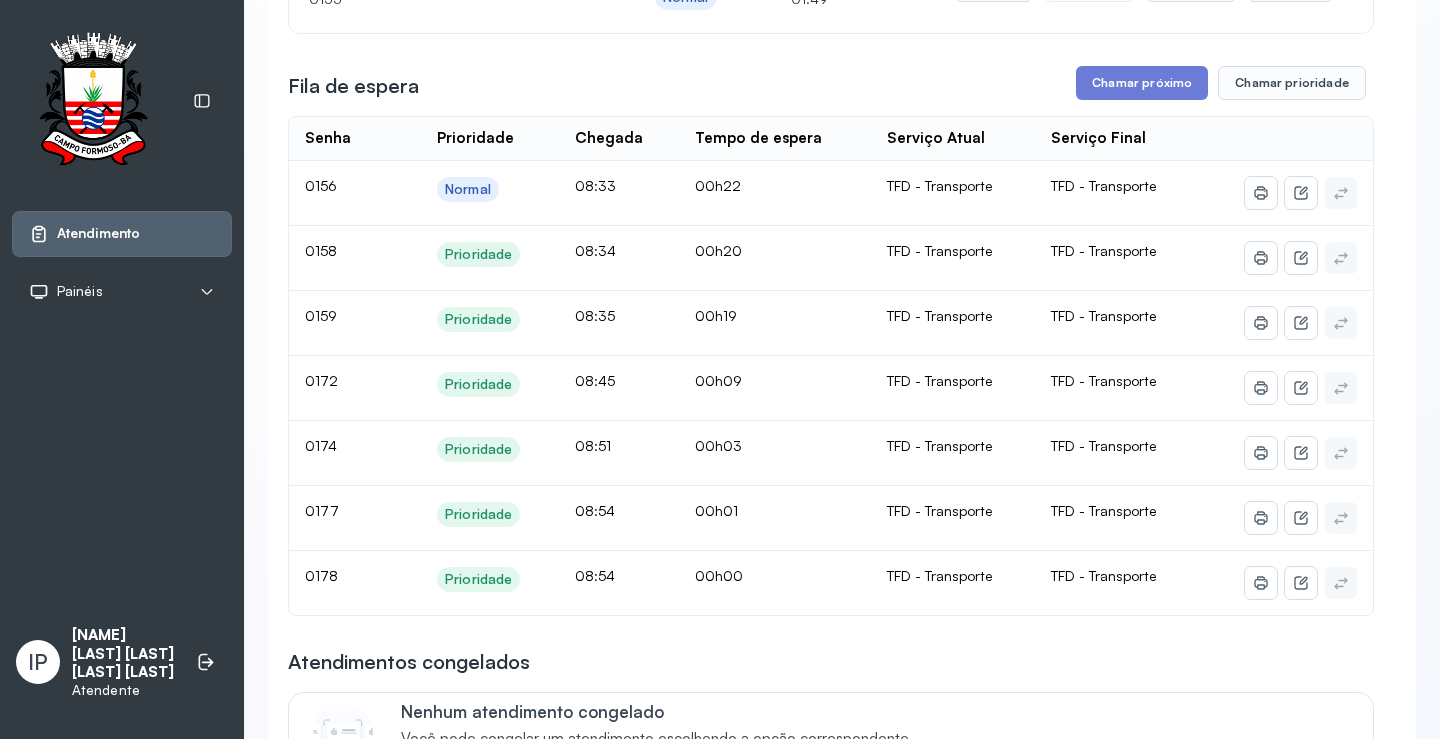 scroll, scrollTop: 300, scrollLeft: 0, axis: vertical 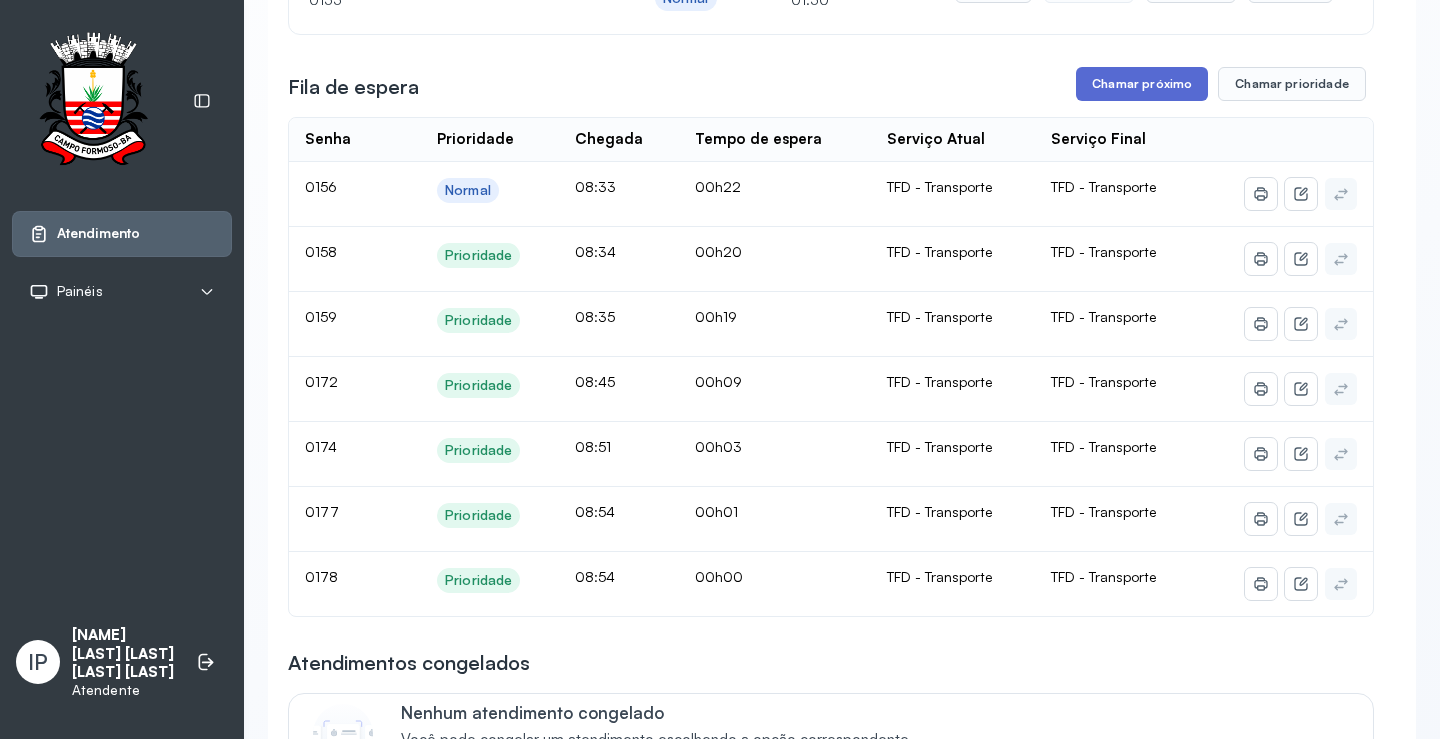 click on "Chamar próximo" at bounding box center (1142, 84) 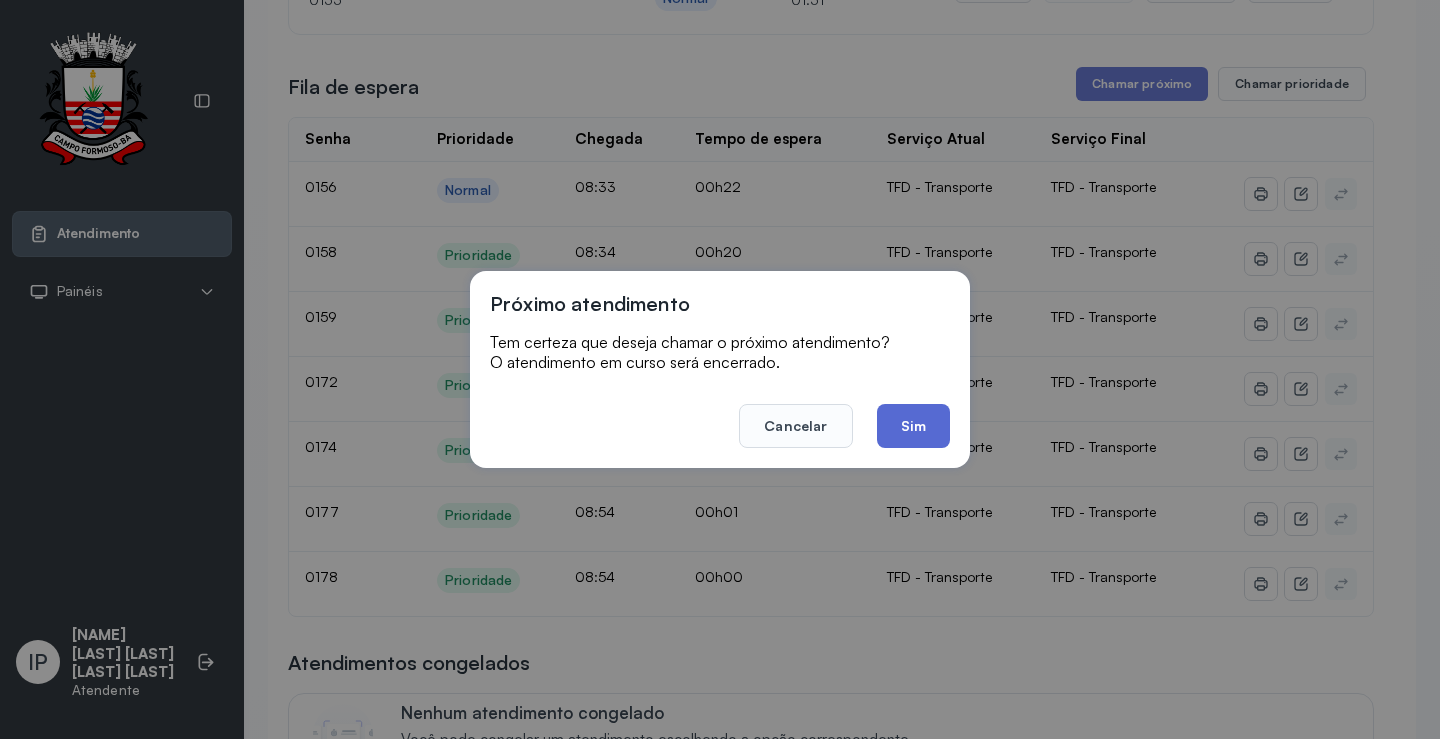 click on "Sim" 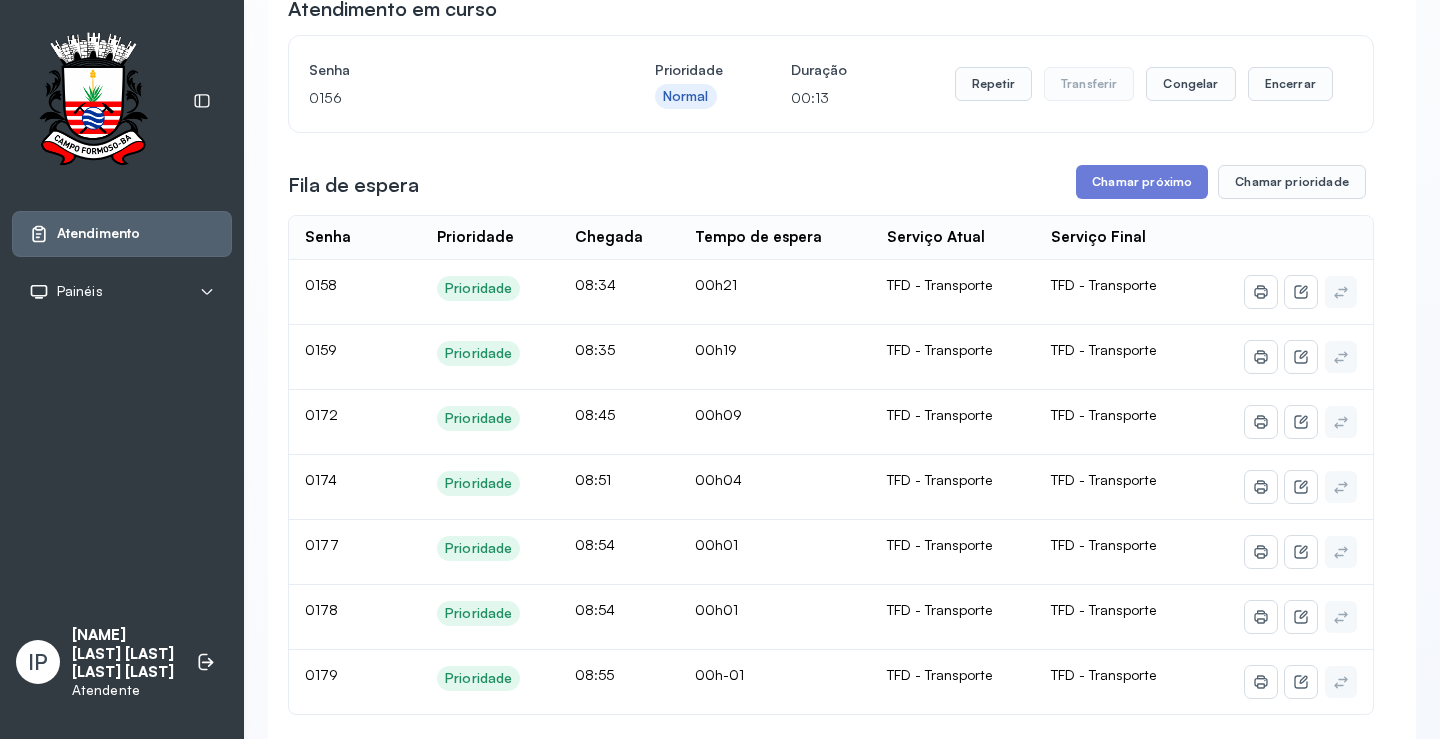 scroll, scrollTop: 200, scrollLeft: 0, axis: vertical 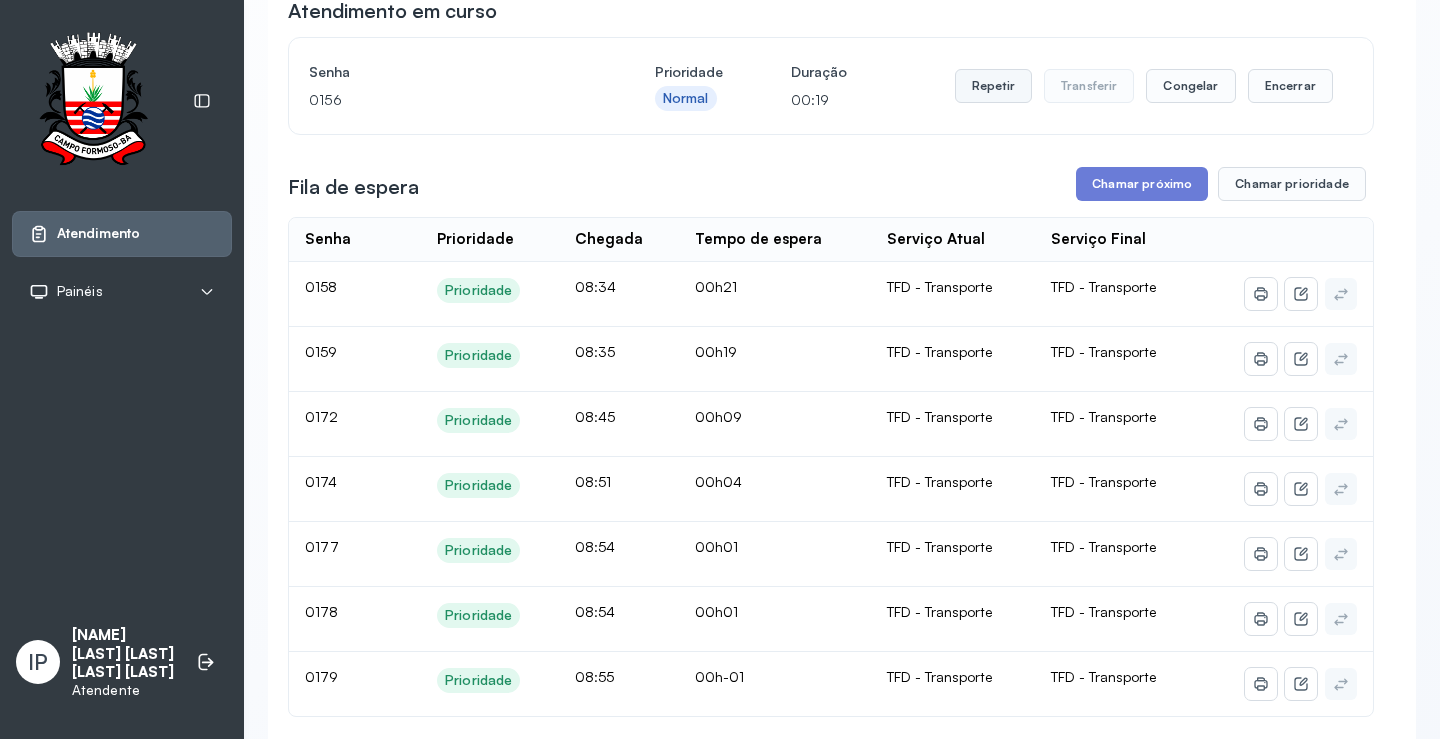 click on "Repetir" at bounding box center (993, 86) 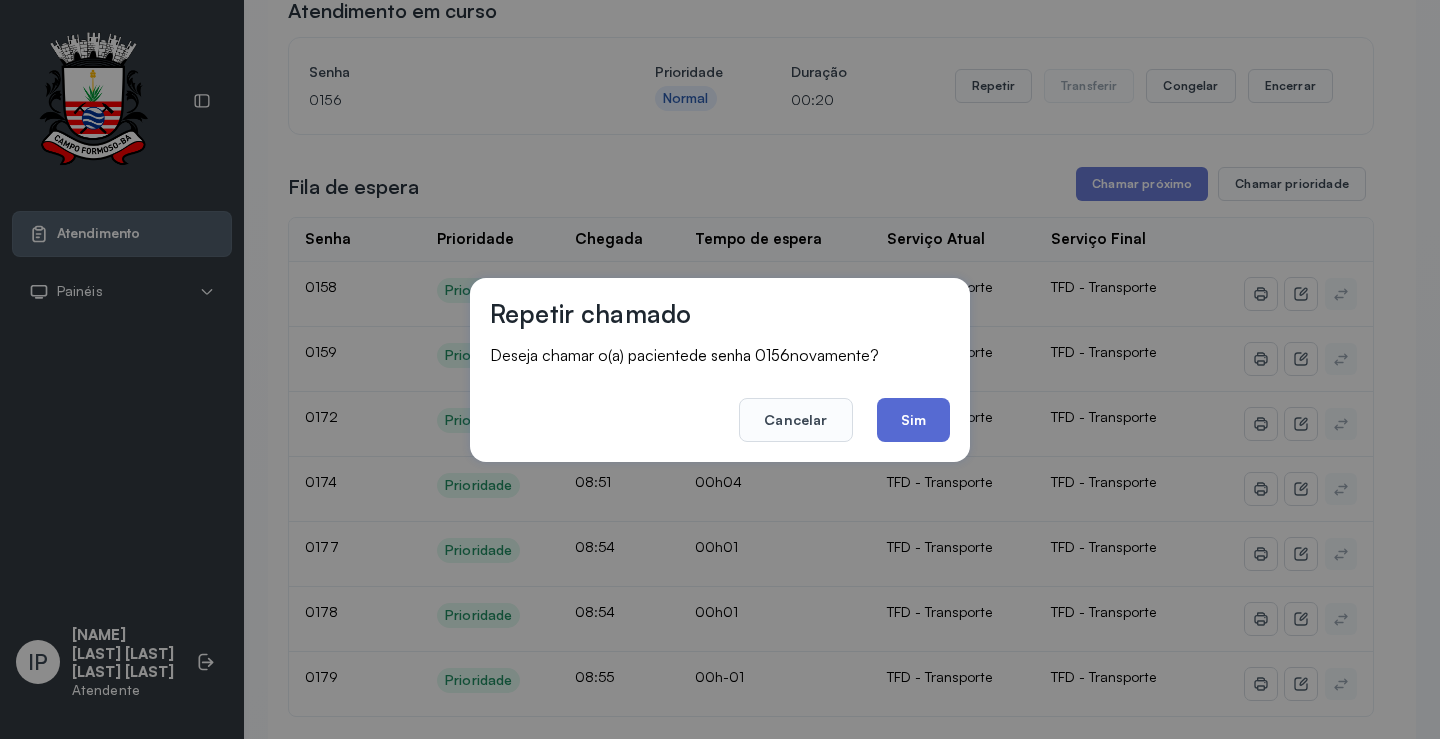 click on "Sim" 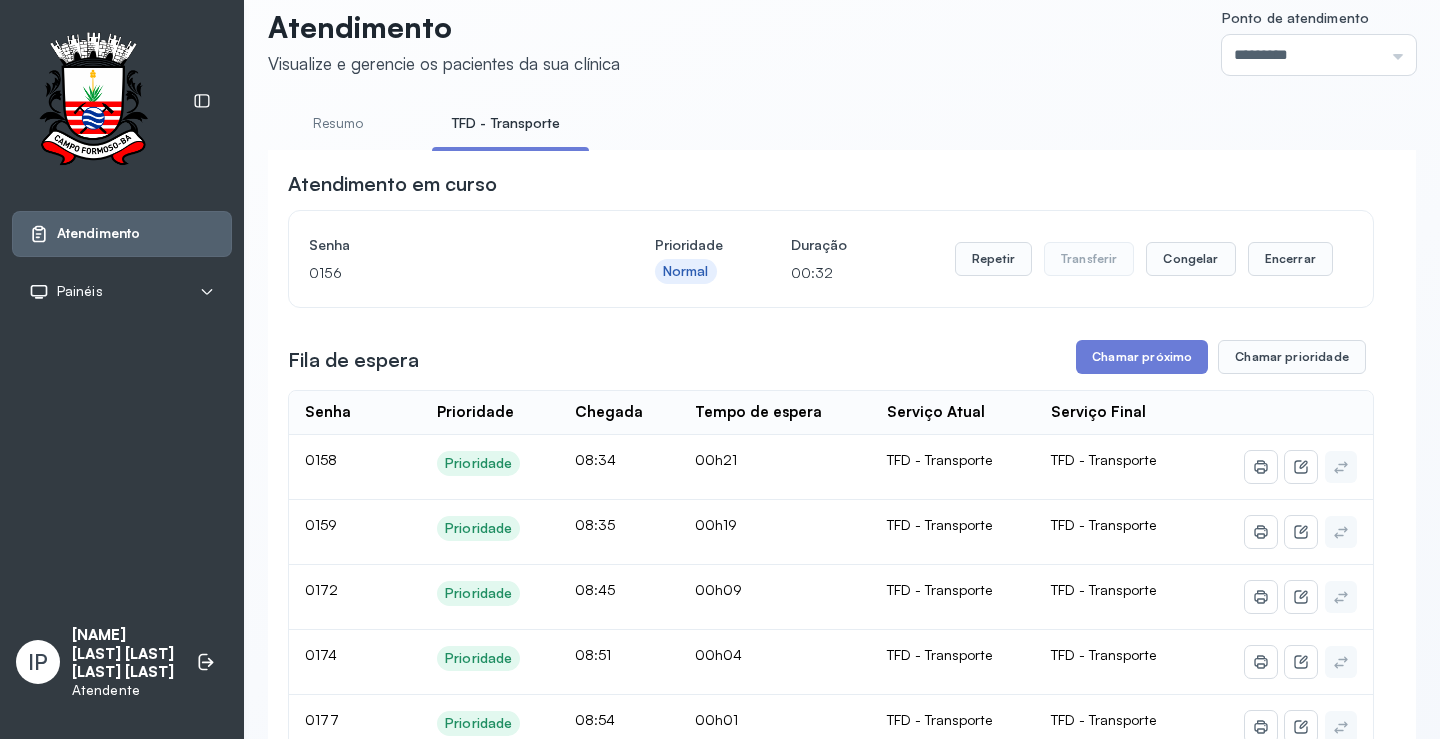 scroll, scrollTop: 0, scrollLeft: 0, axis: both 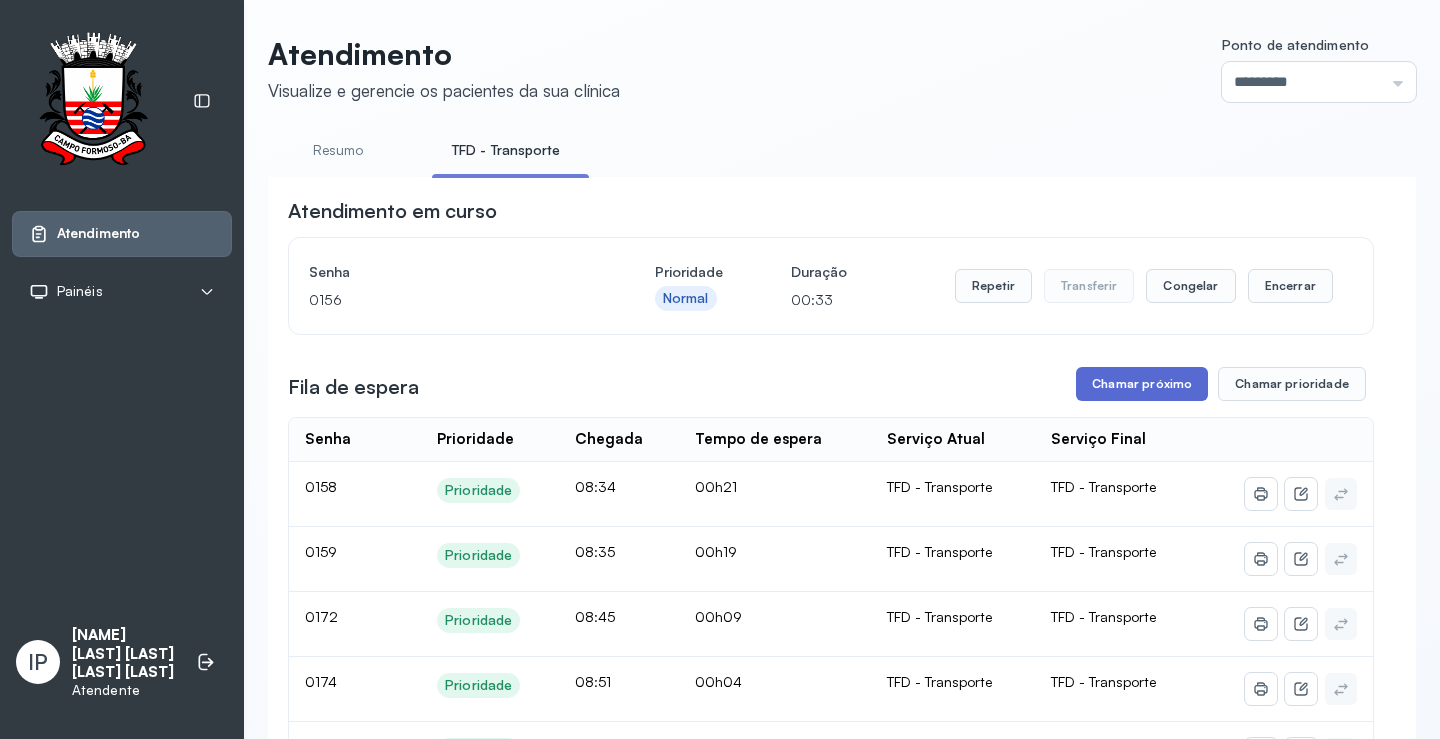 click on "Chamar próximo" at bounding box center [1142, 384] 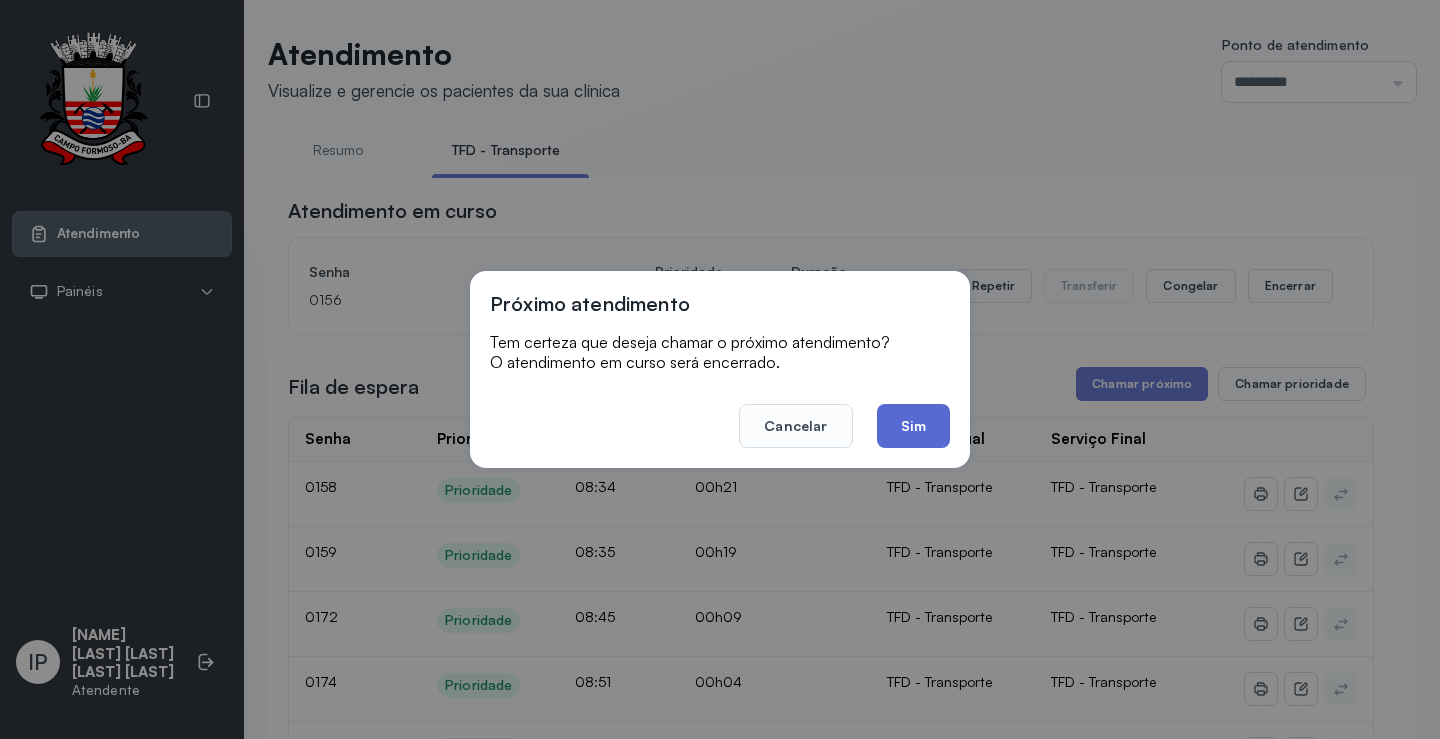 click on "Sim" 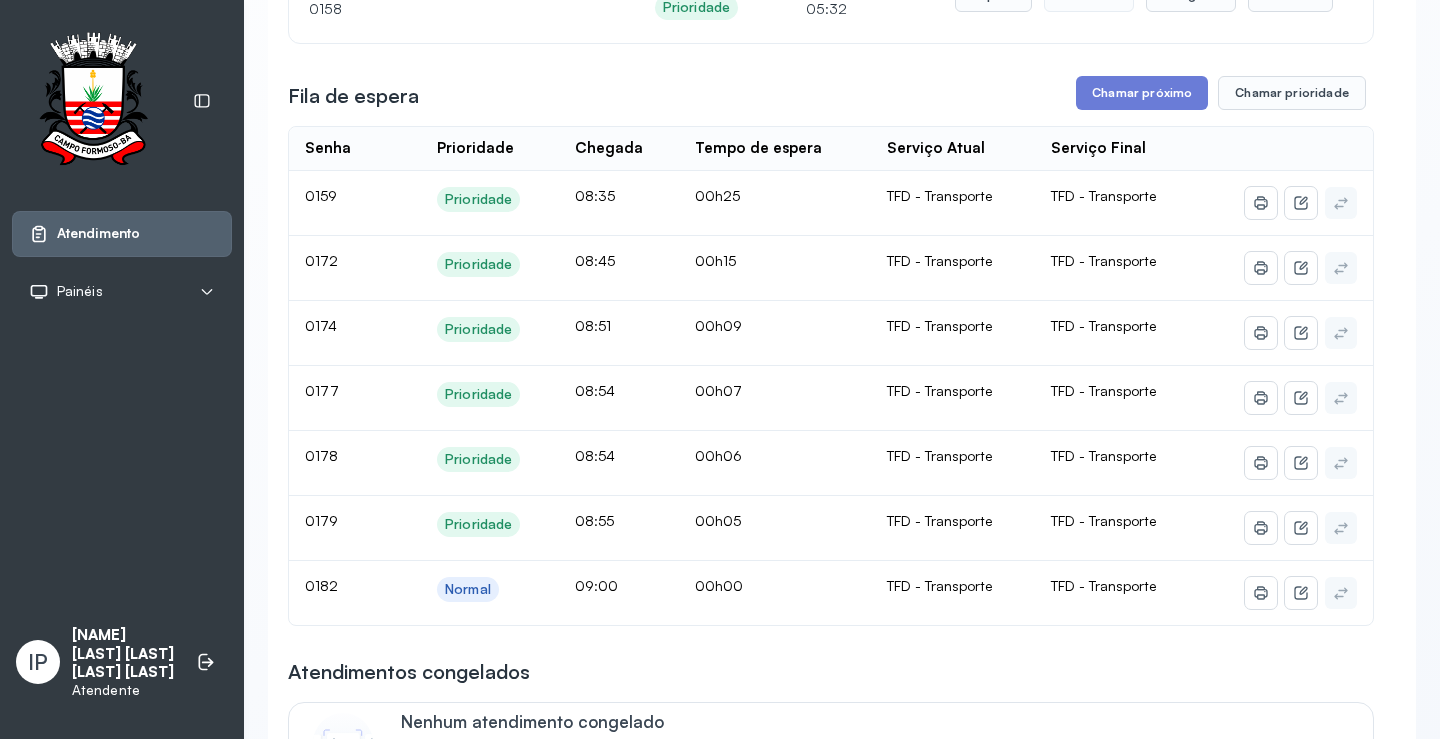 scroll, scrollTop: 300, scrollLeft: 0, axis: vertical 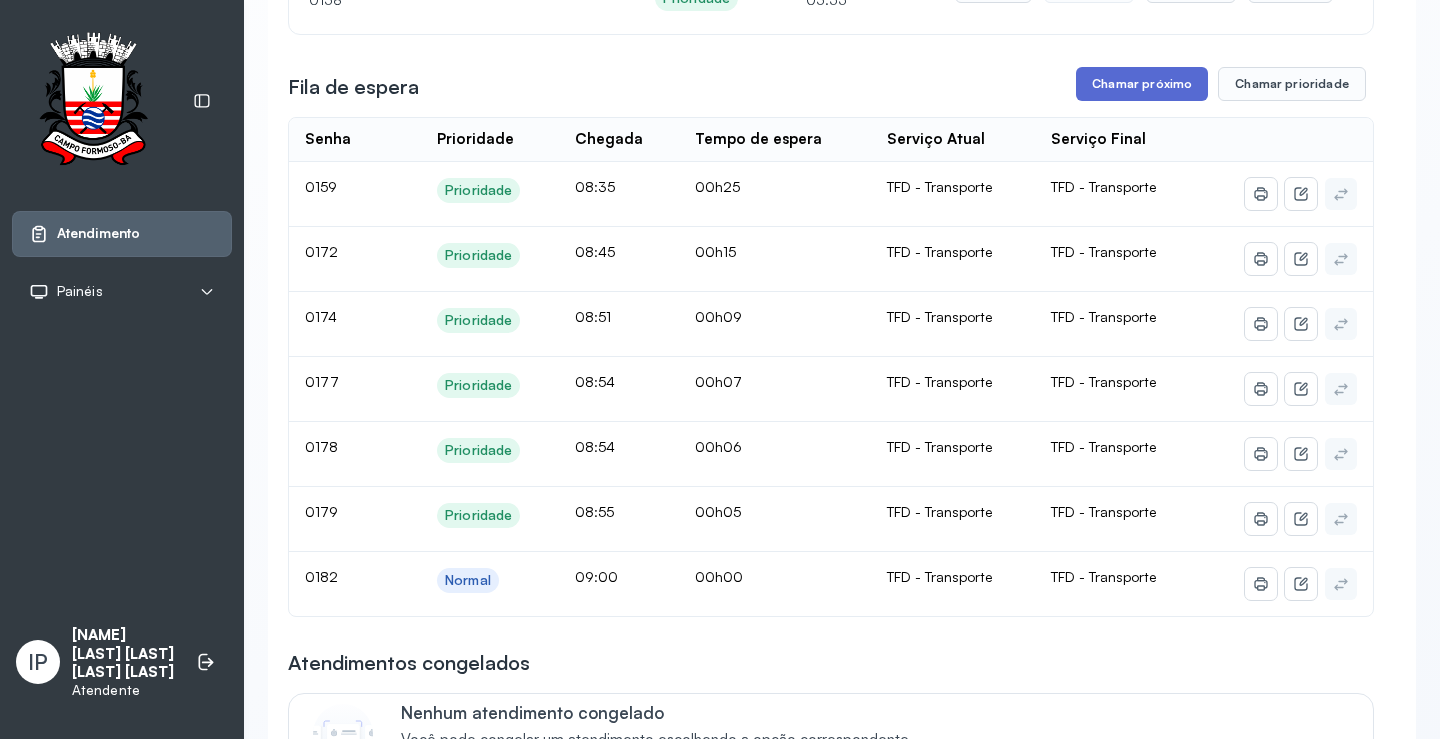 click on "Chamar próximo" at bounding box center [1142, 84] 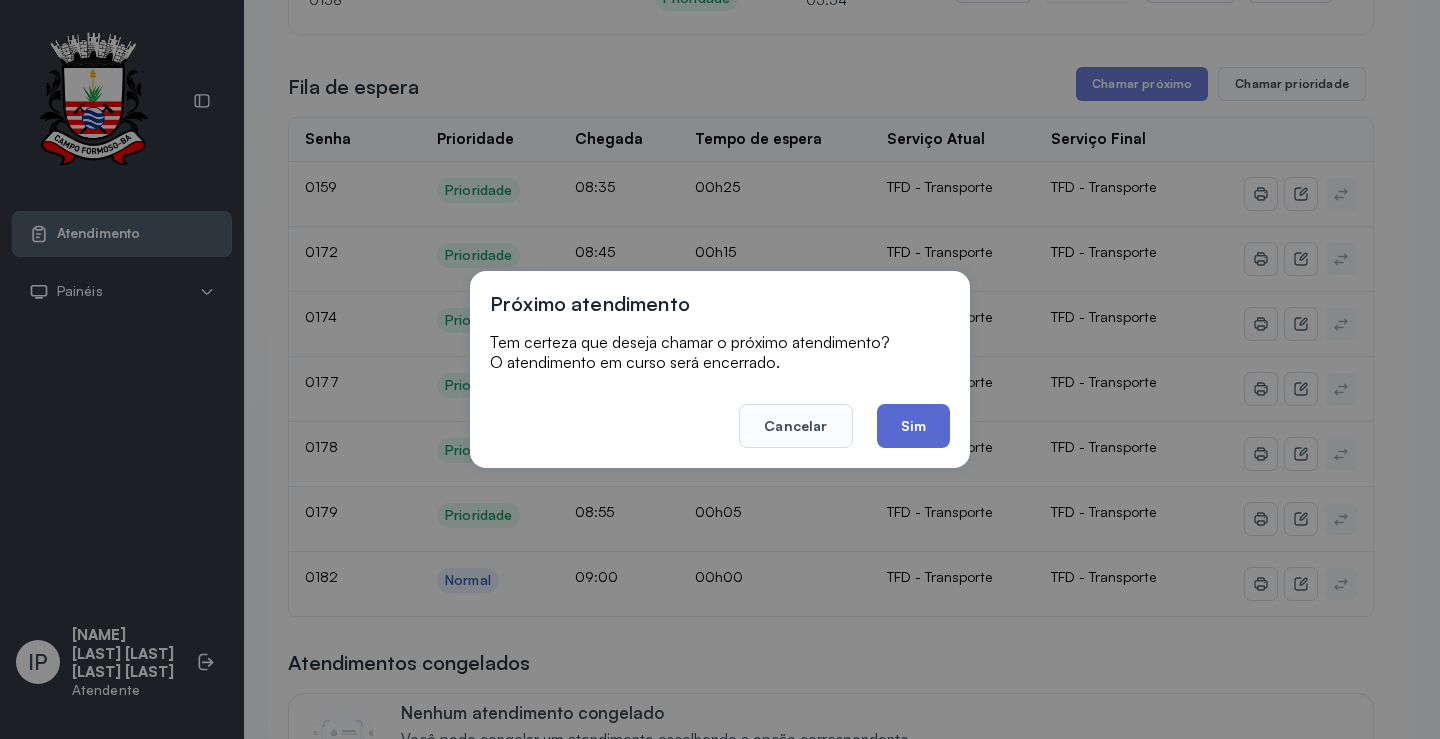 click on "Sim" 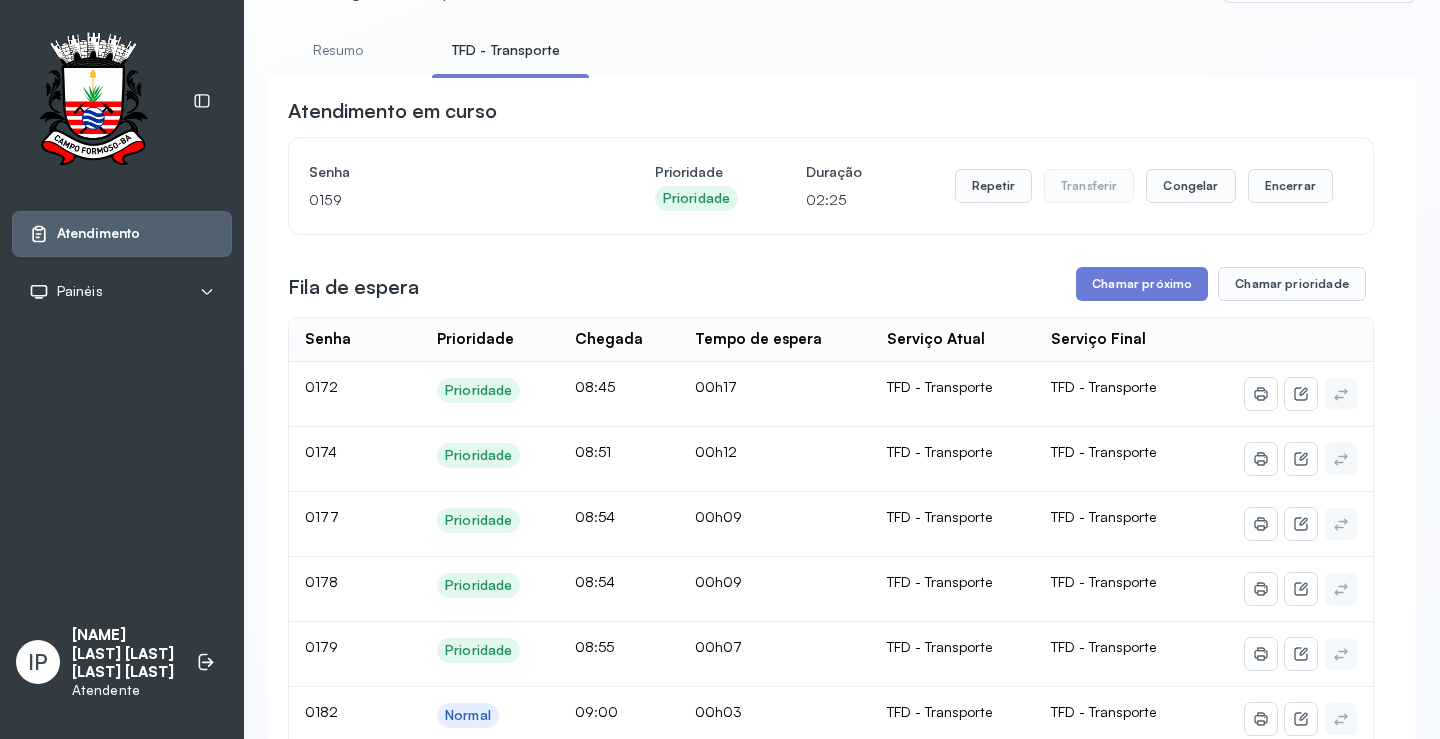 scroll, scrollTop: 300, scrollLeft: 0, axis: vertical 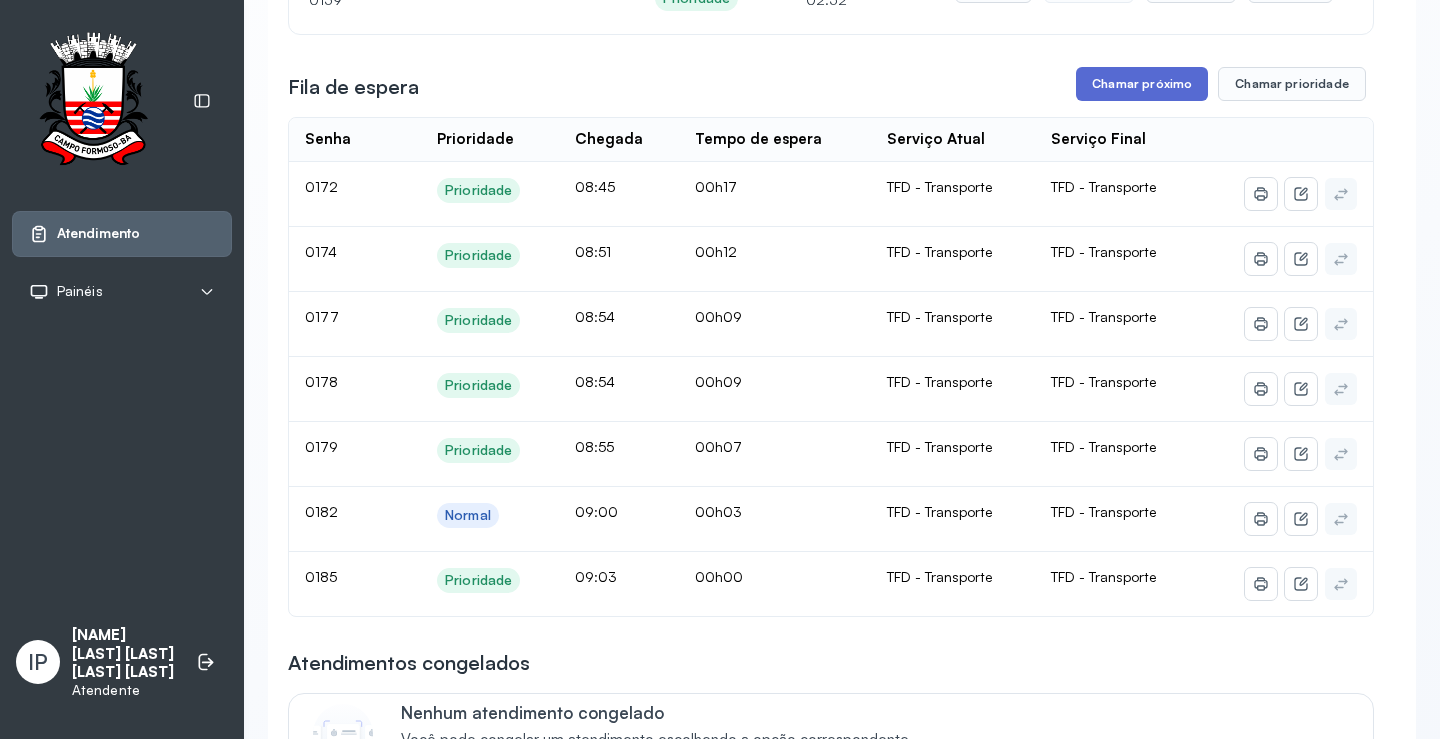click on "Chamar próximo" at bounding box center [1142, 84] 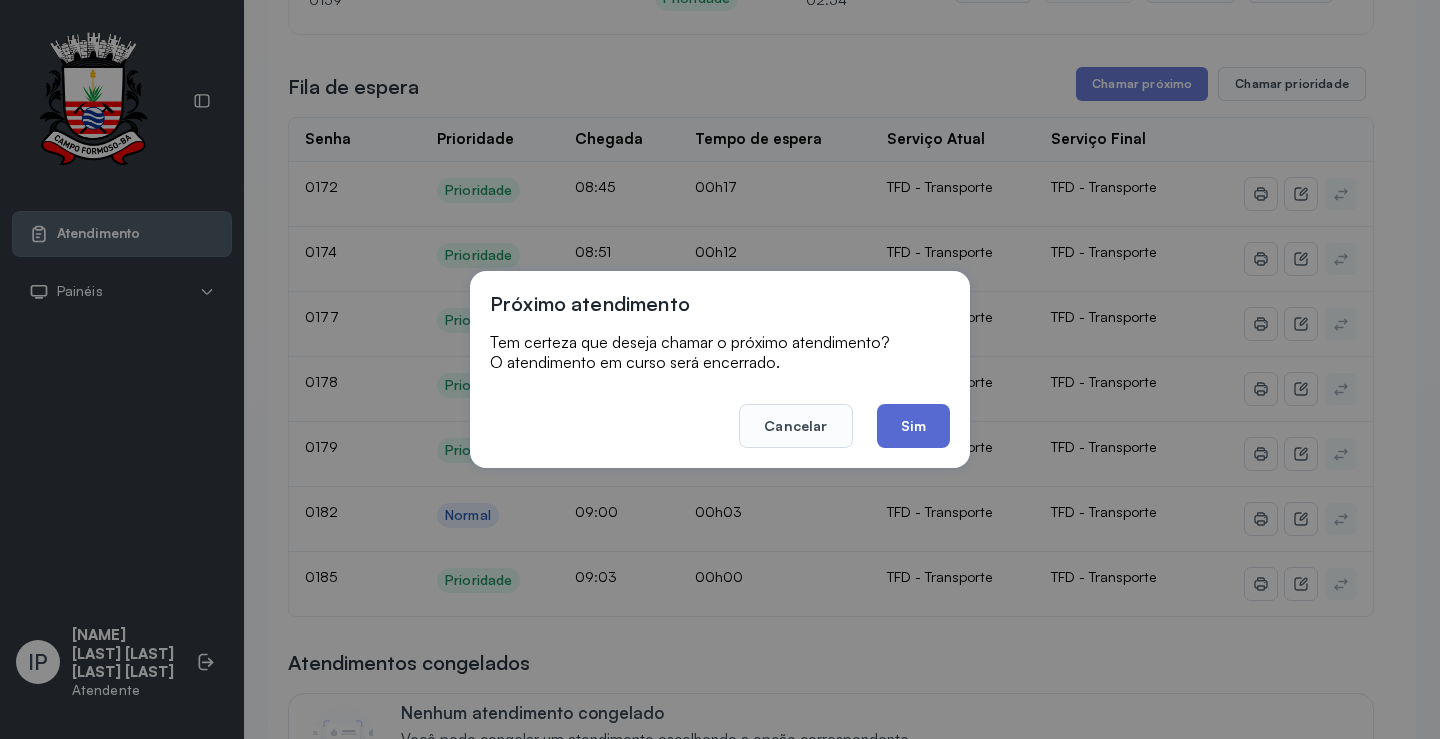 click on "Sim" 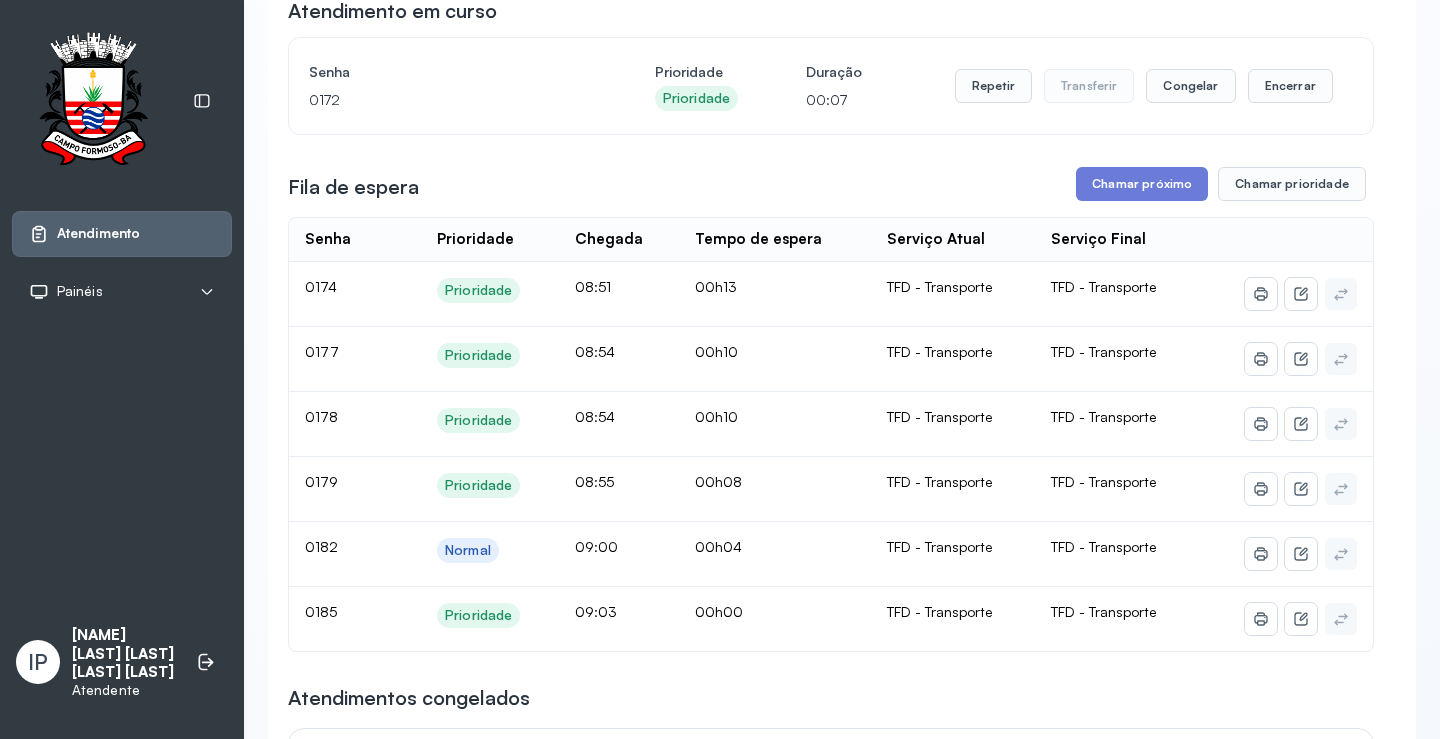 scroll, scrollTop: 100, scrollLeft: 0, axis: vertical 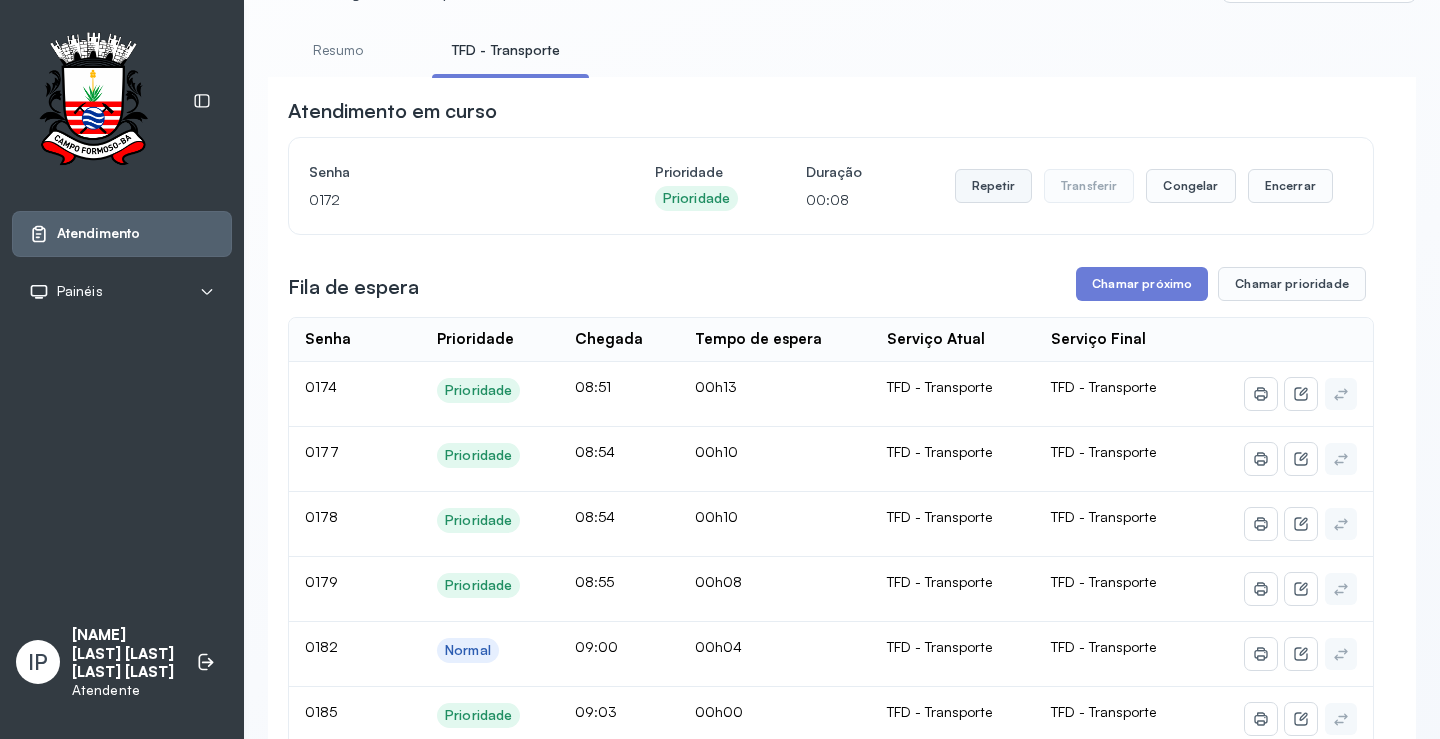 click on "Repetir" at bounding box center [993, 186] 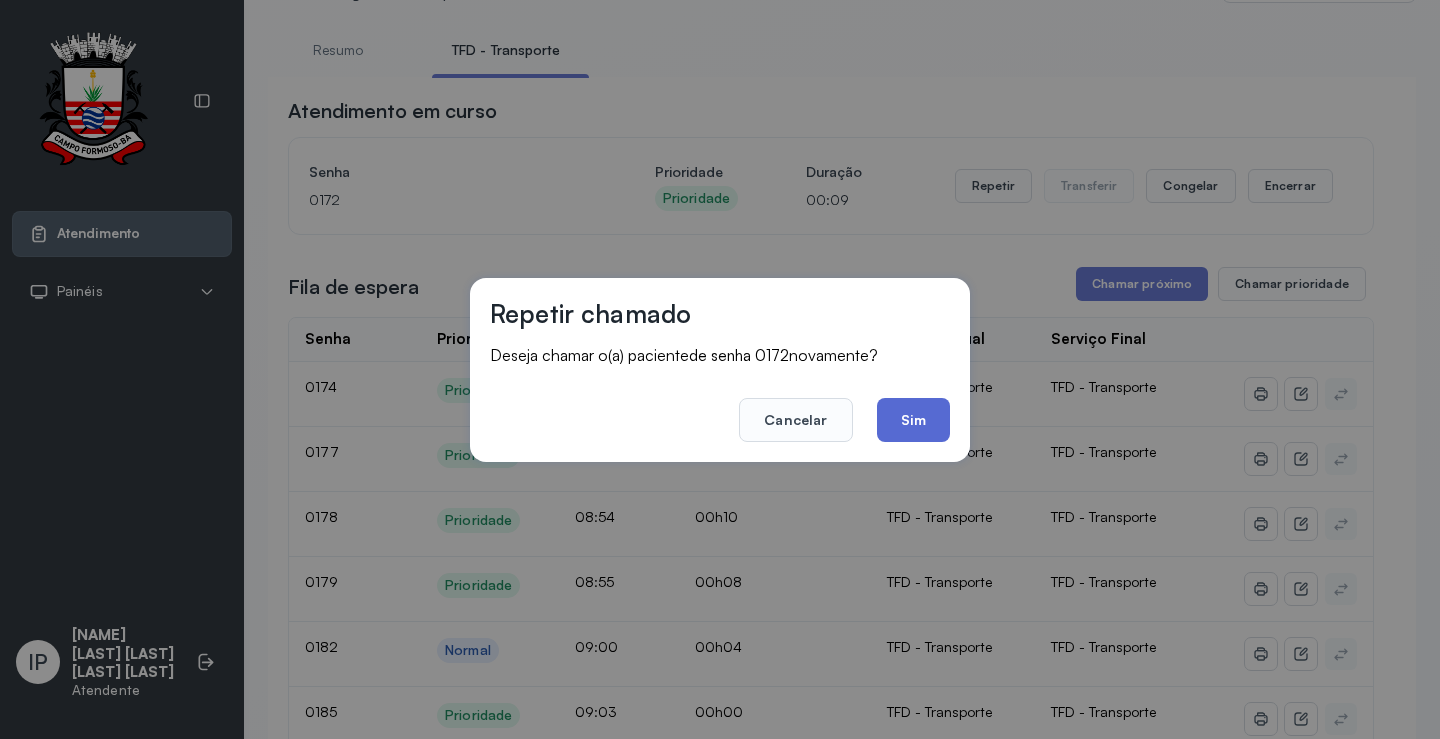 click on "Sim" 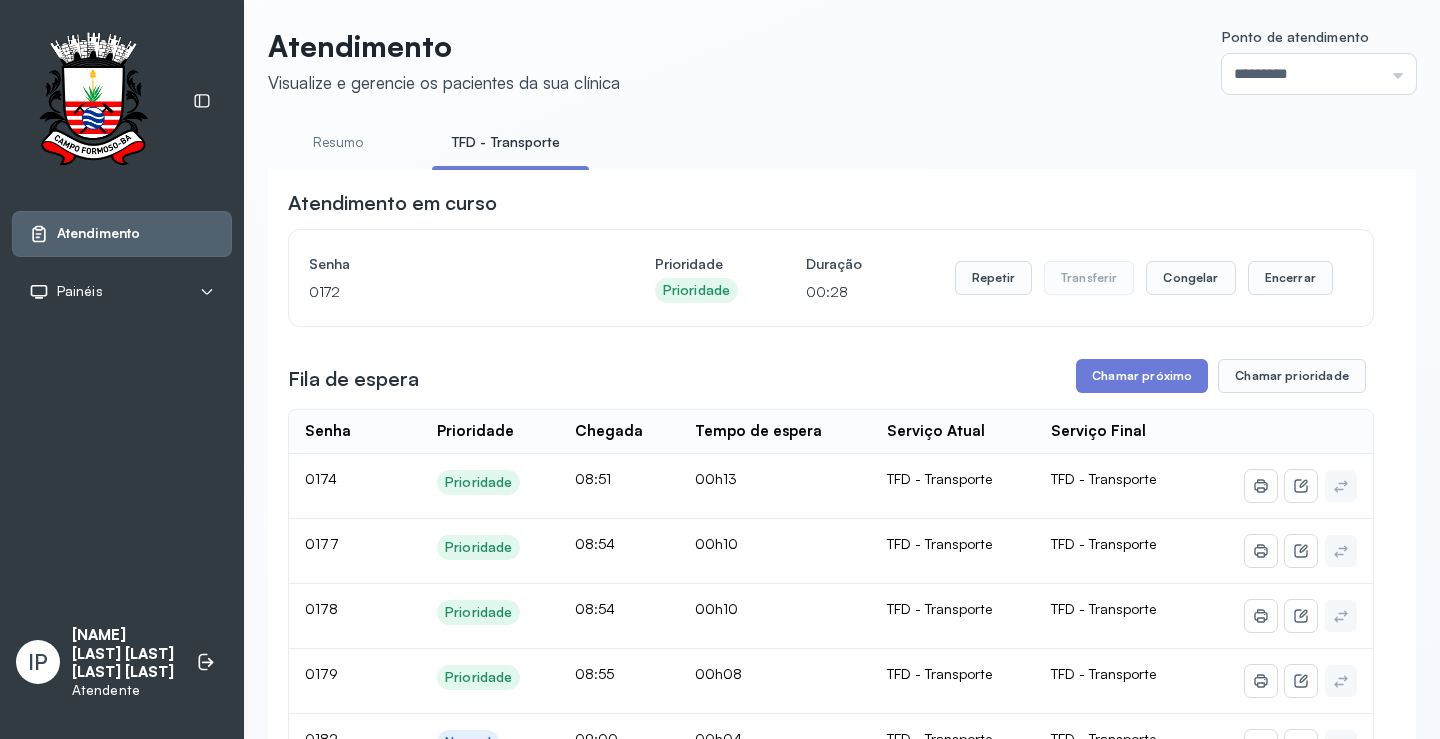 scroll, scrollTop: 0, scrollLeft: 0, axis: both 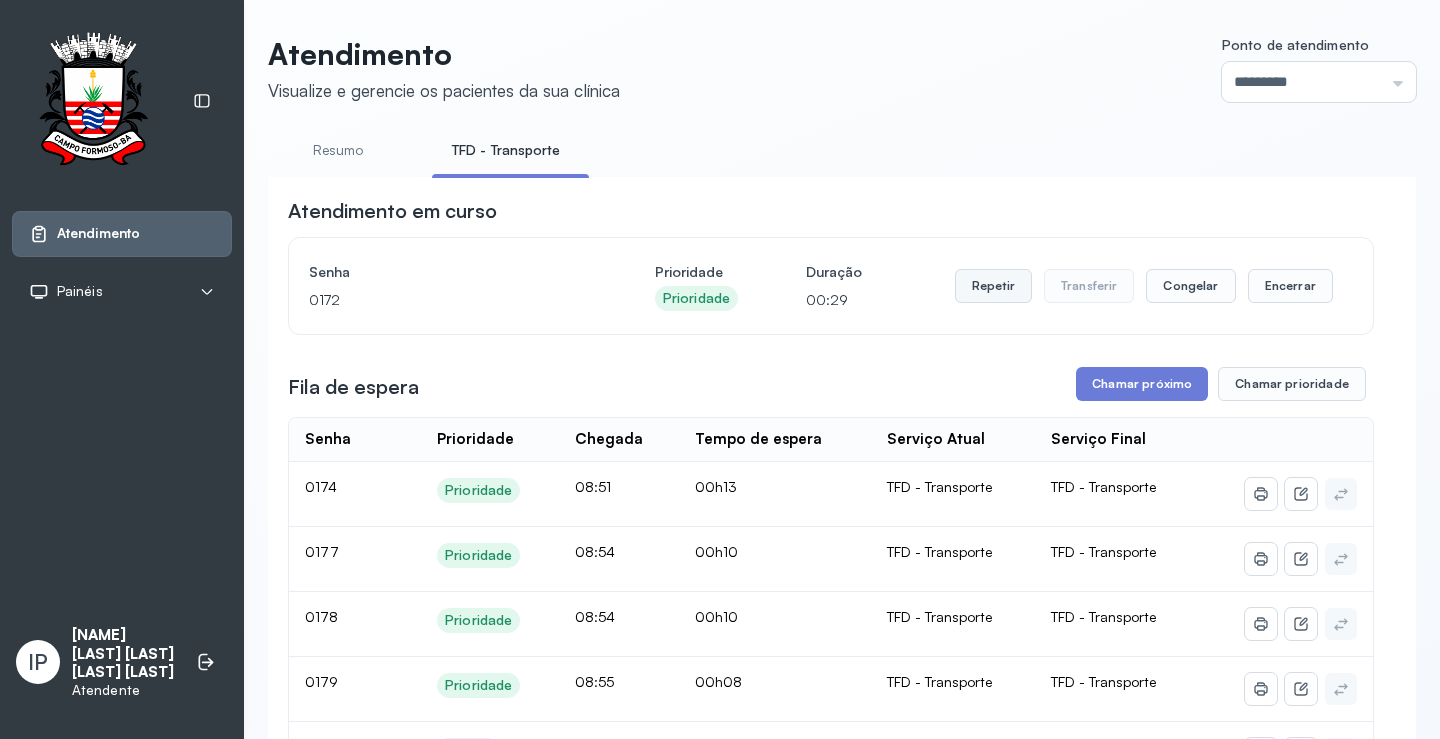 click on "Repetir" at bounding box center [993, 286] 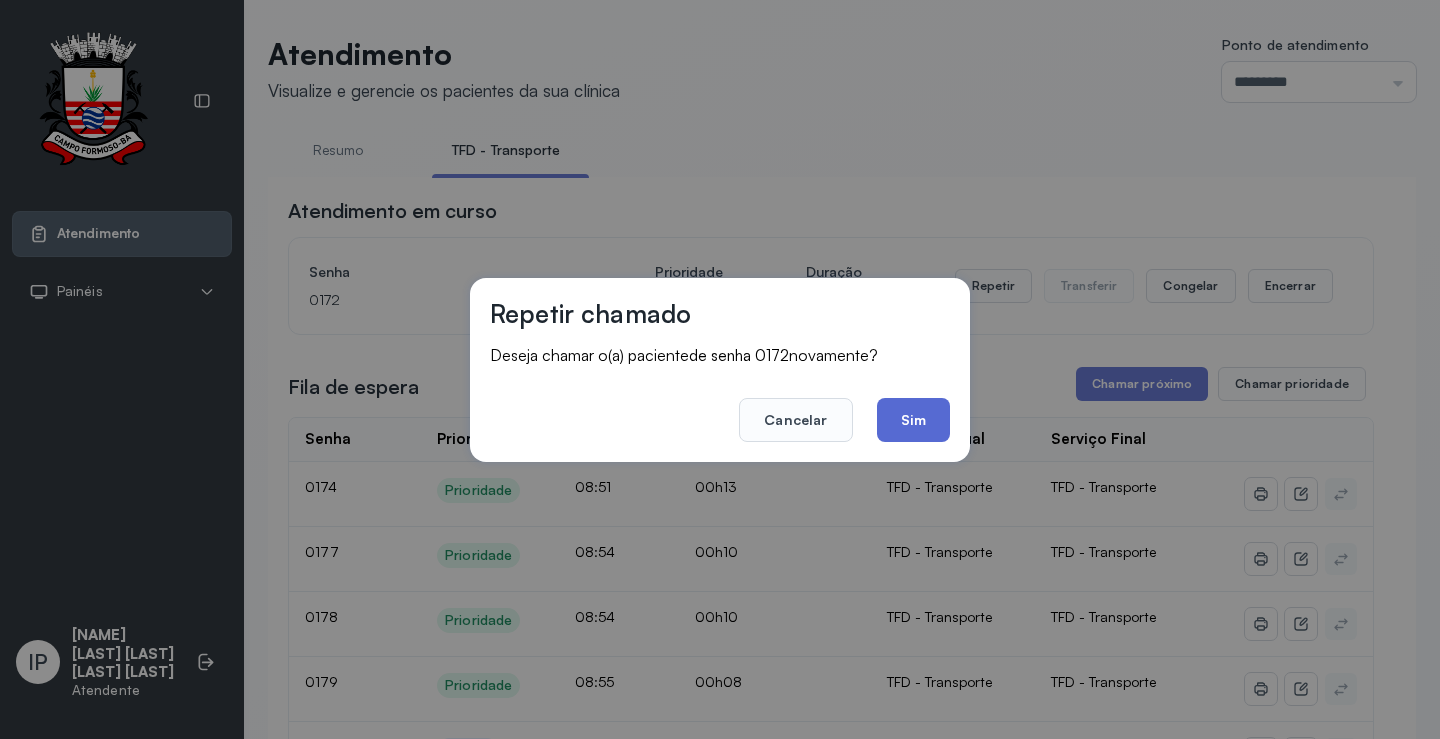 click on "Sim" 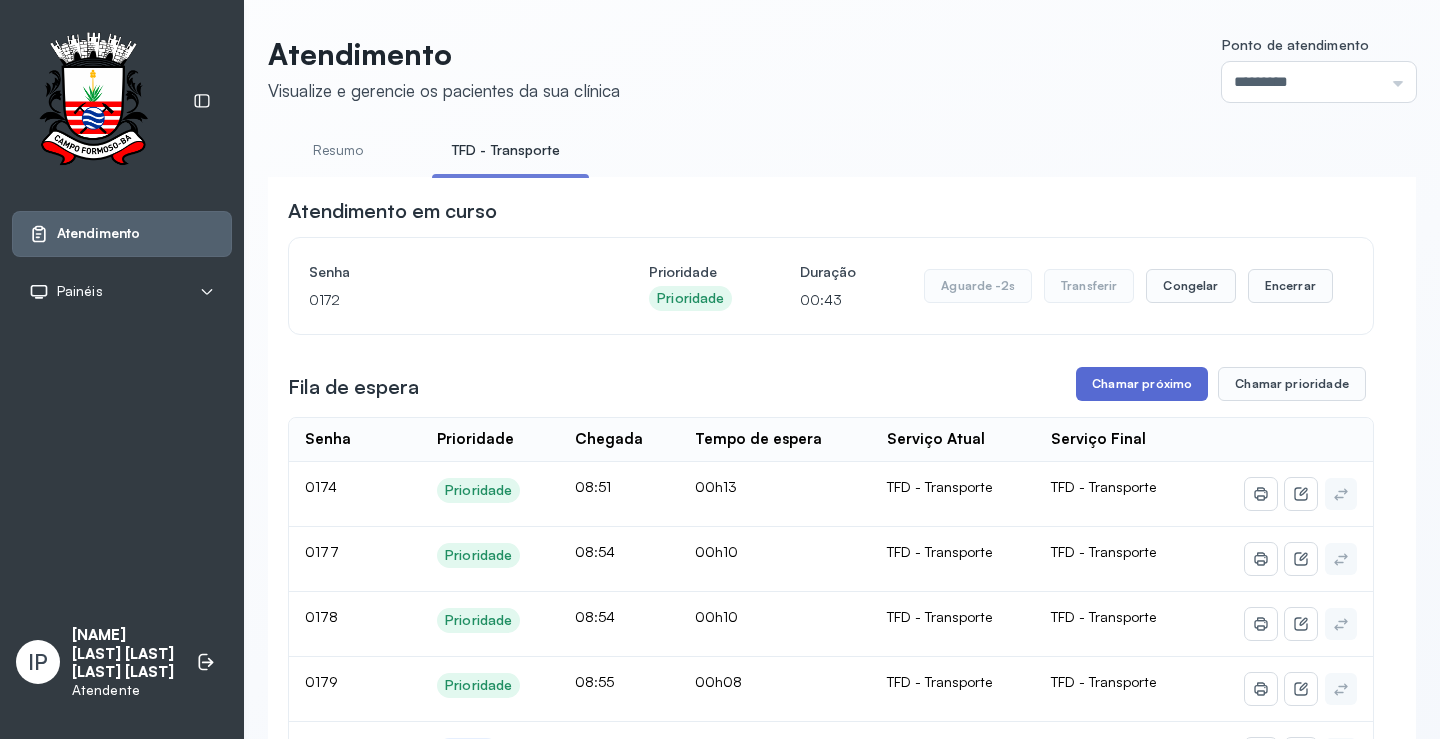 click on "Chamar próximo" at bounding box center (1142, 384) 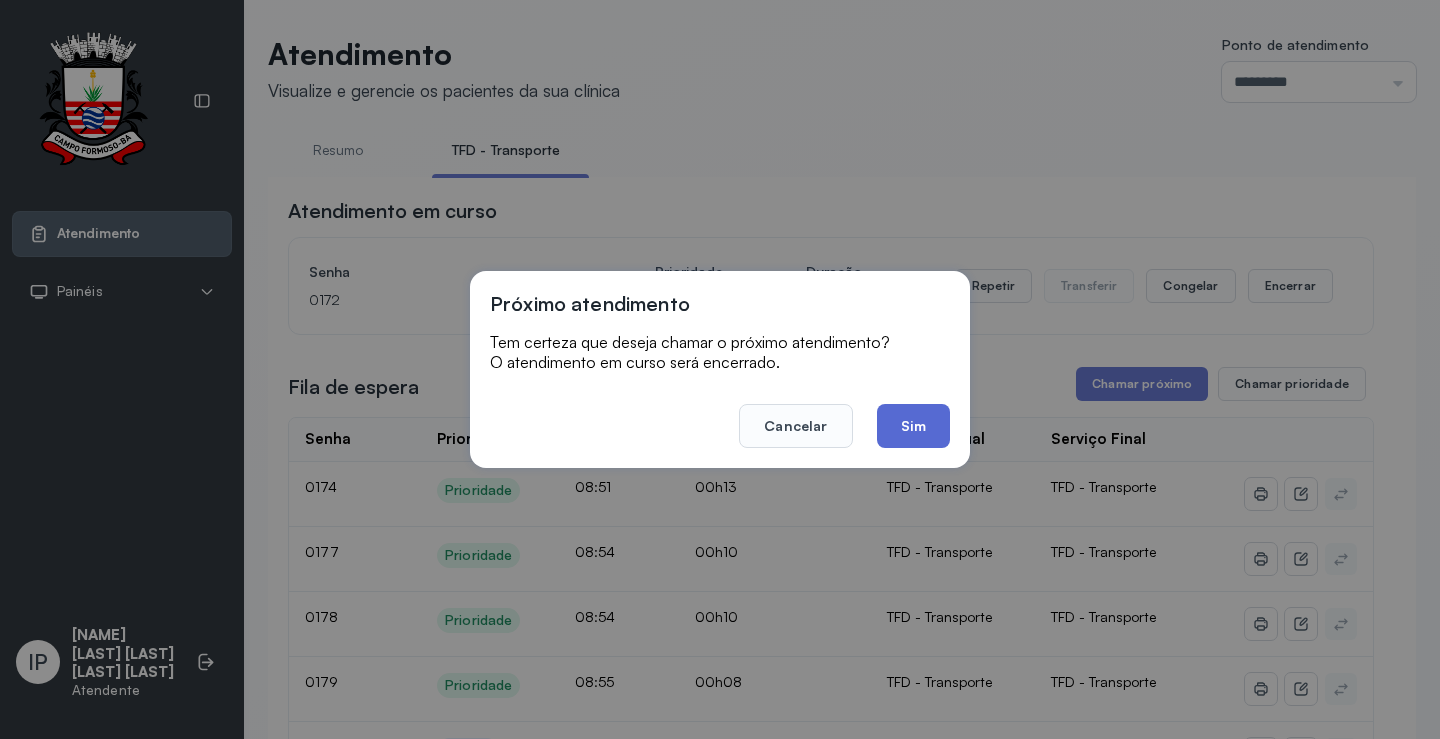 click on "Sim" 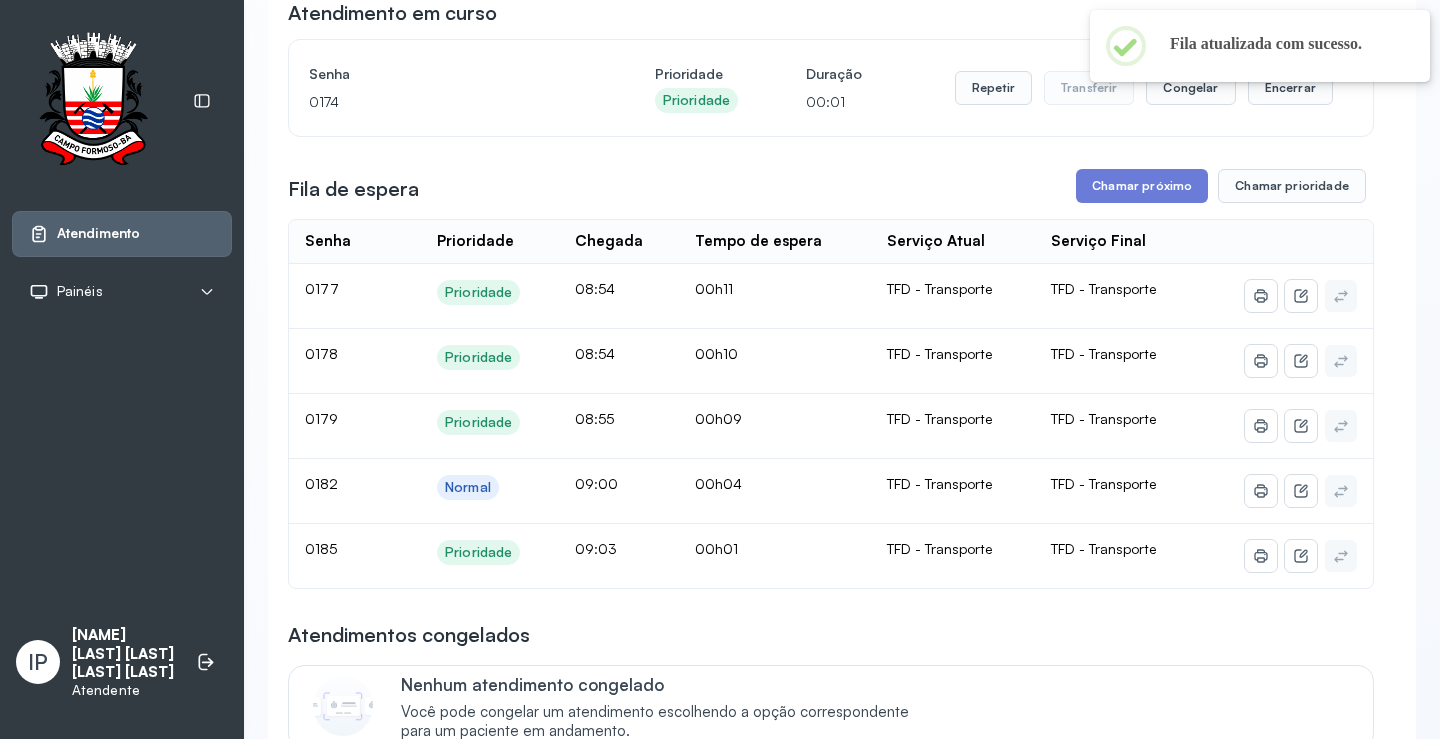 scroll, scrollTop: 200, scrollLeft: 0, axis: vertical 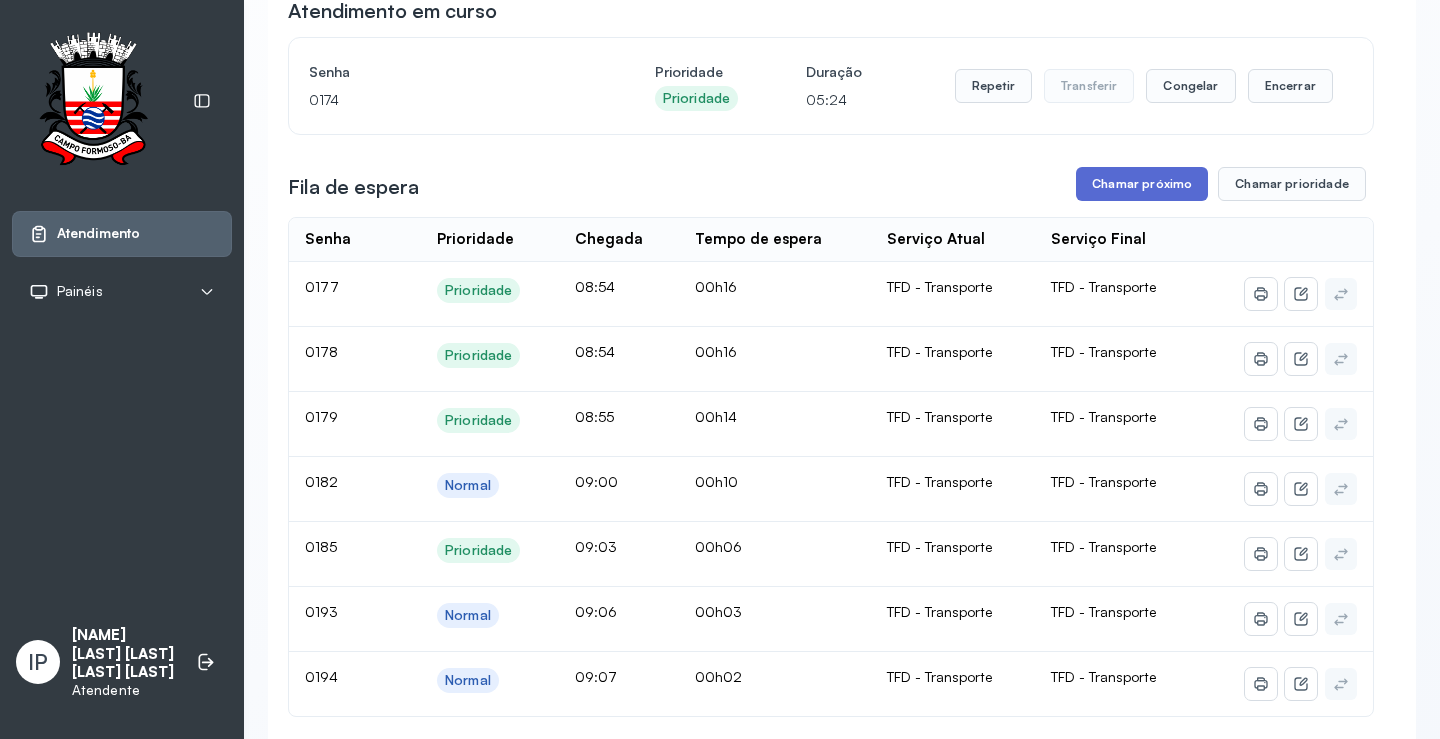 click on "Chamar próximo" at bounding box center (1142, 184) 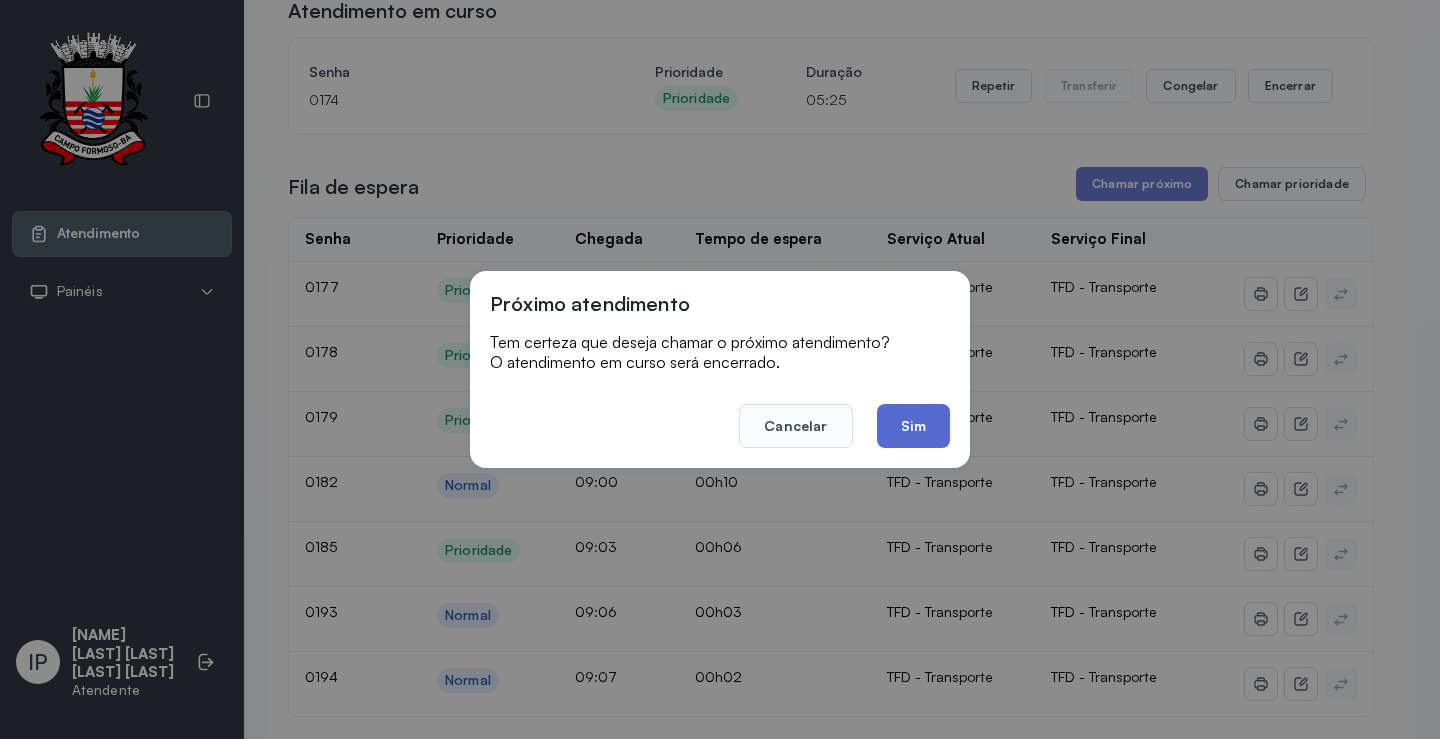 click on "Sim" 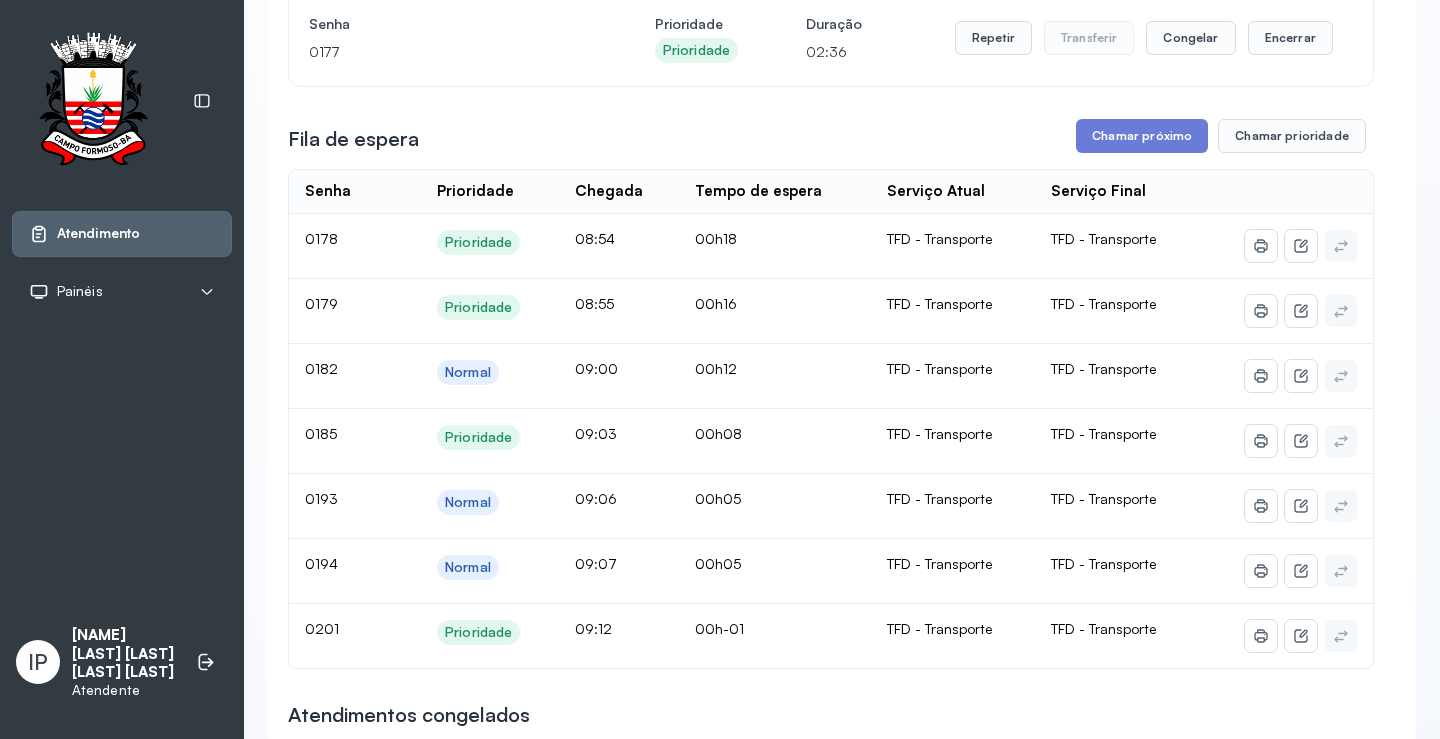 scroll, scrollTop: 200, scrollLeft: 0, axis: vertical 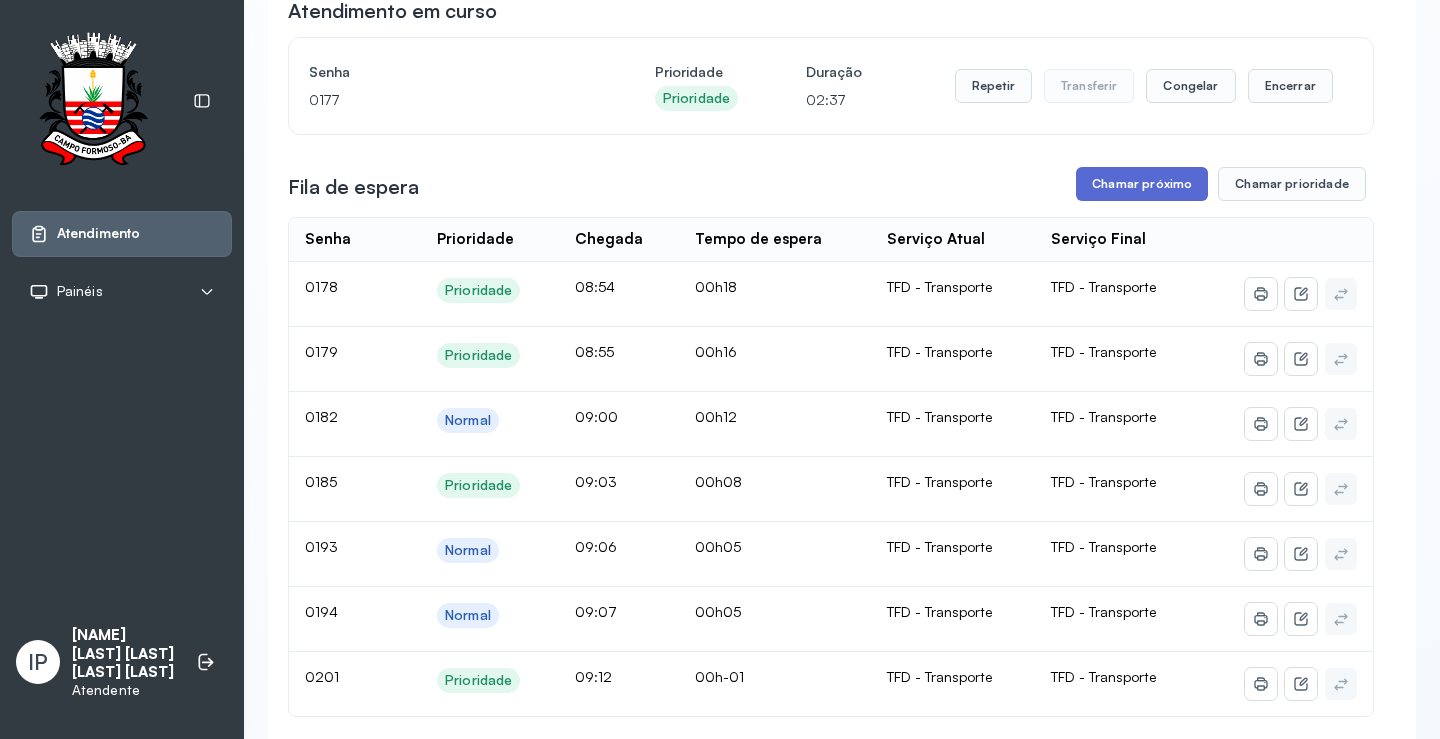 click on "Chamar próximo" at bounding box center [1142, 184] 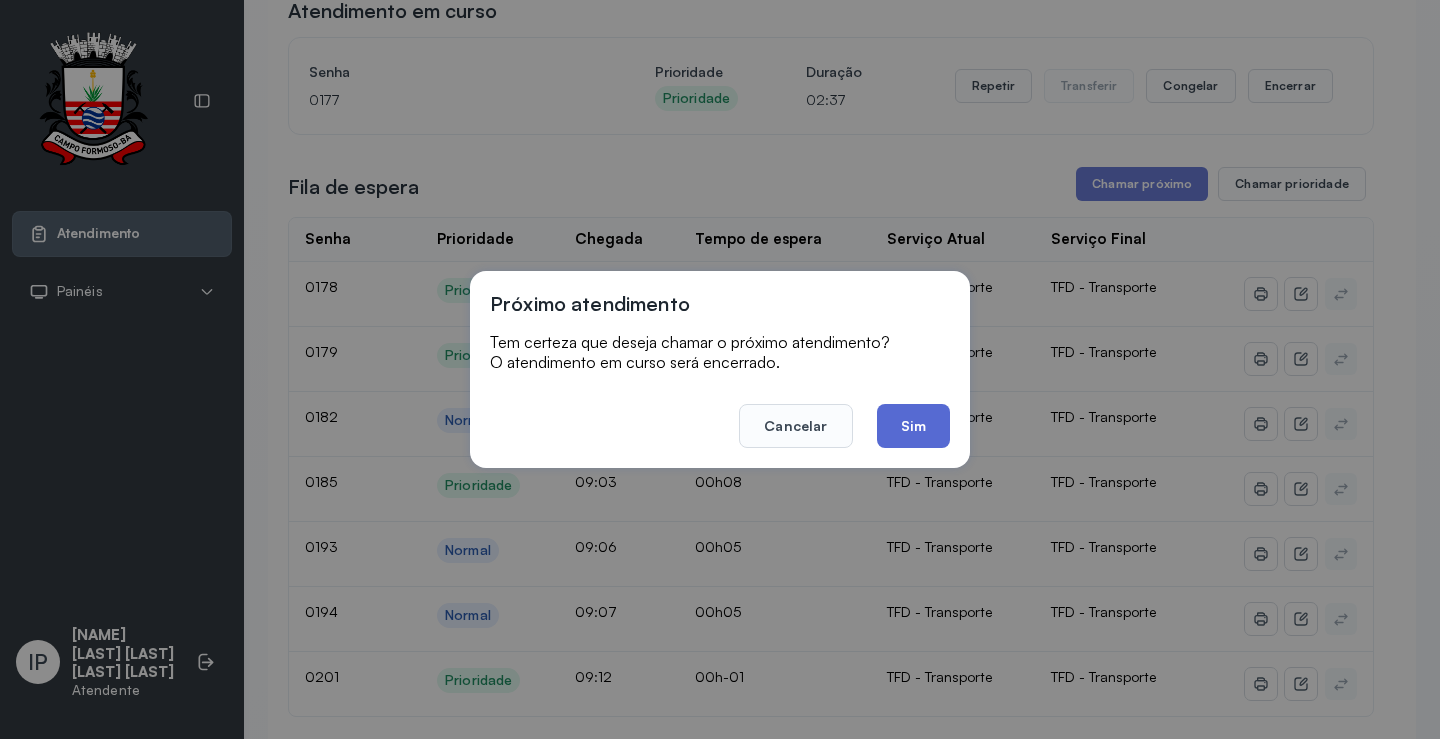 click on "Sim" 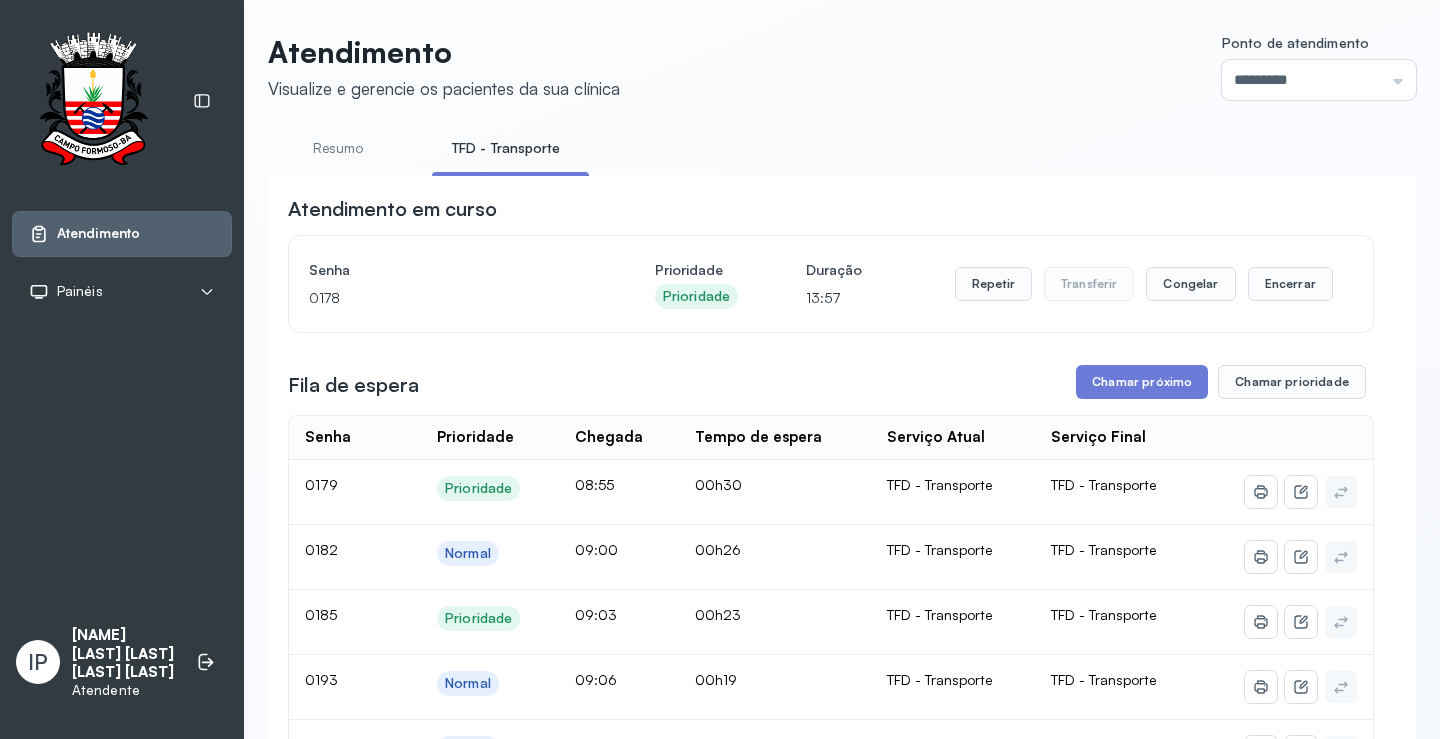 scroll, scrollTop: 0, scrollLeft: 0, axis: both 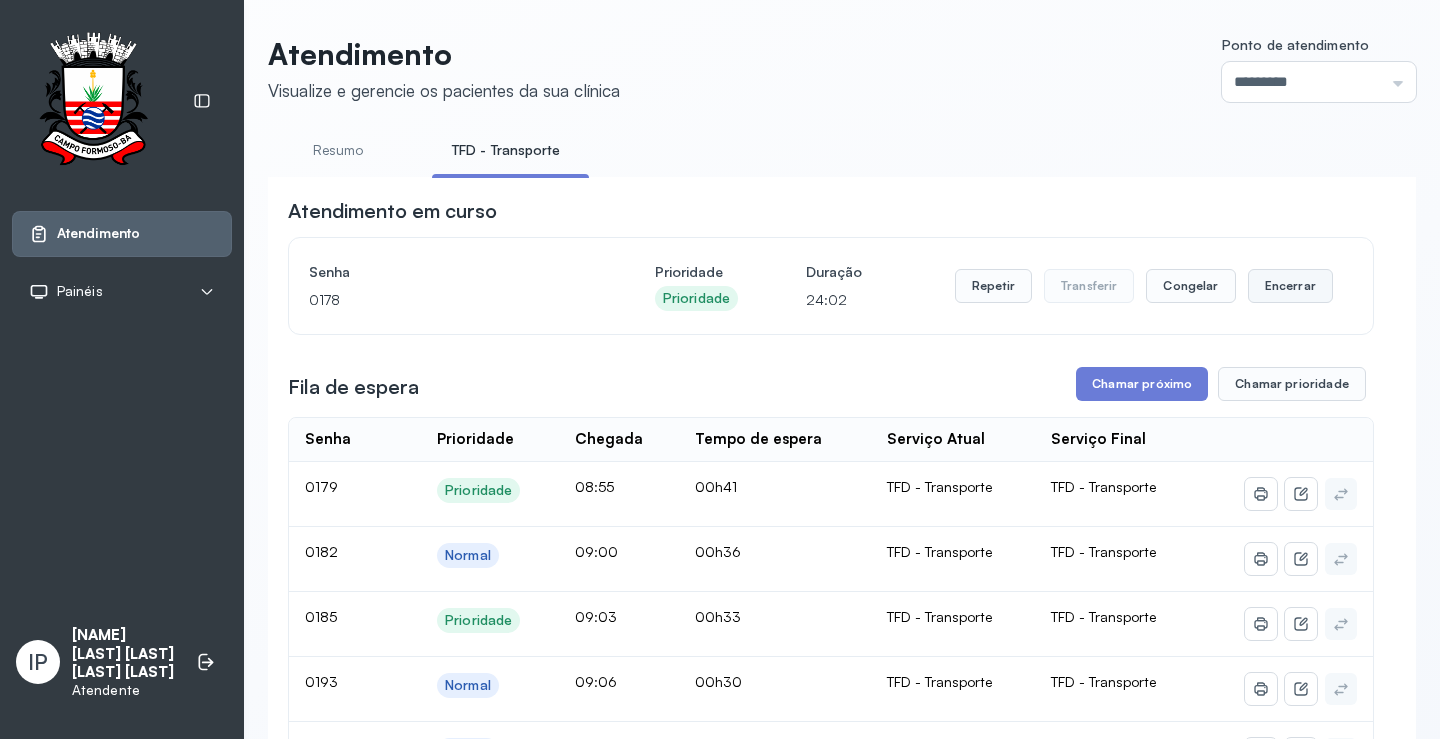 click on "Encerrar" at bounding box center [1290, 286] 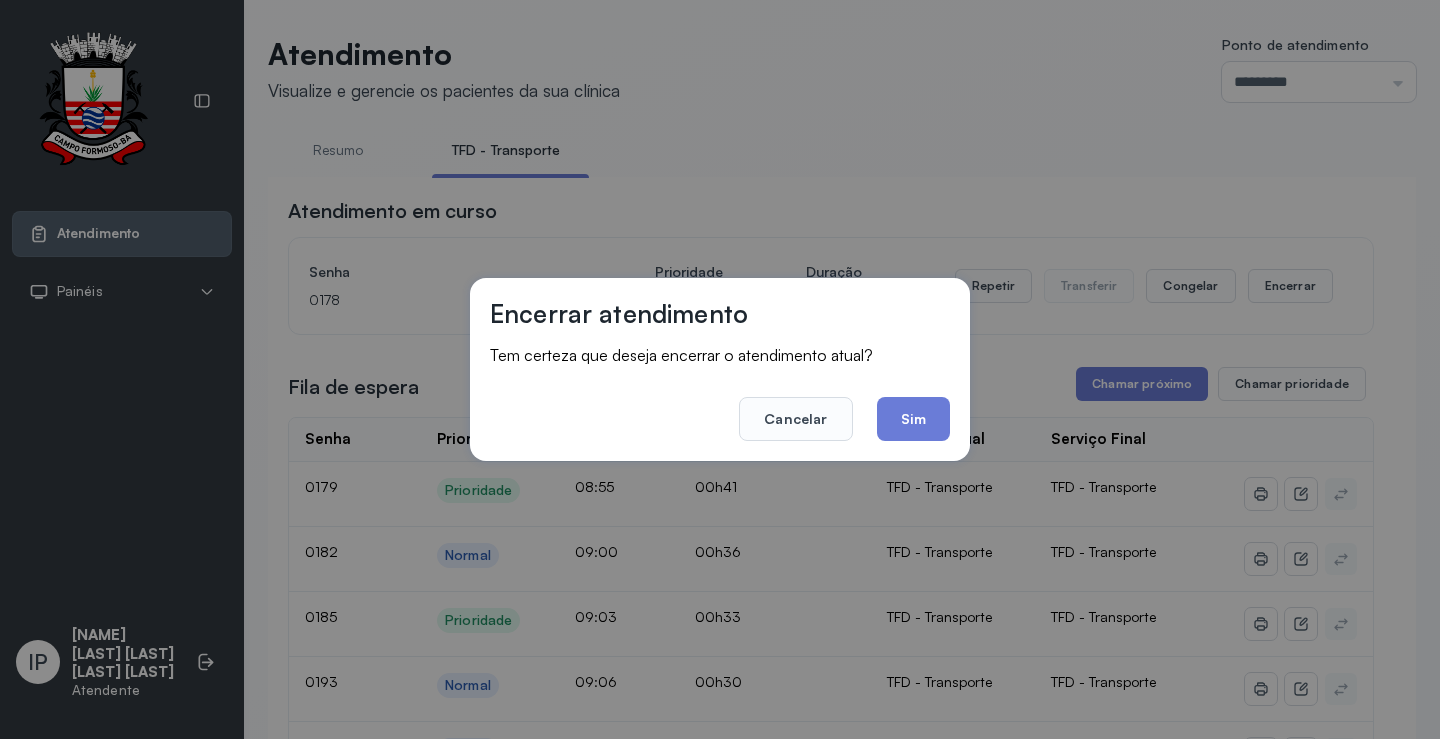 click on "Cancelar Sim" at bounding box center [720, 405] 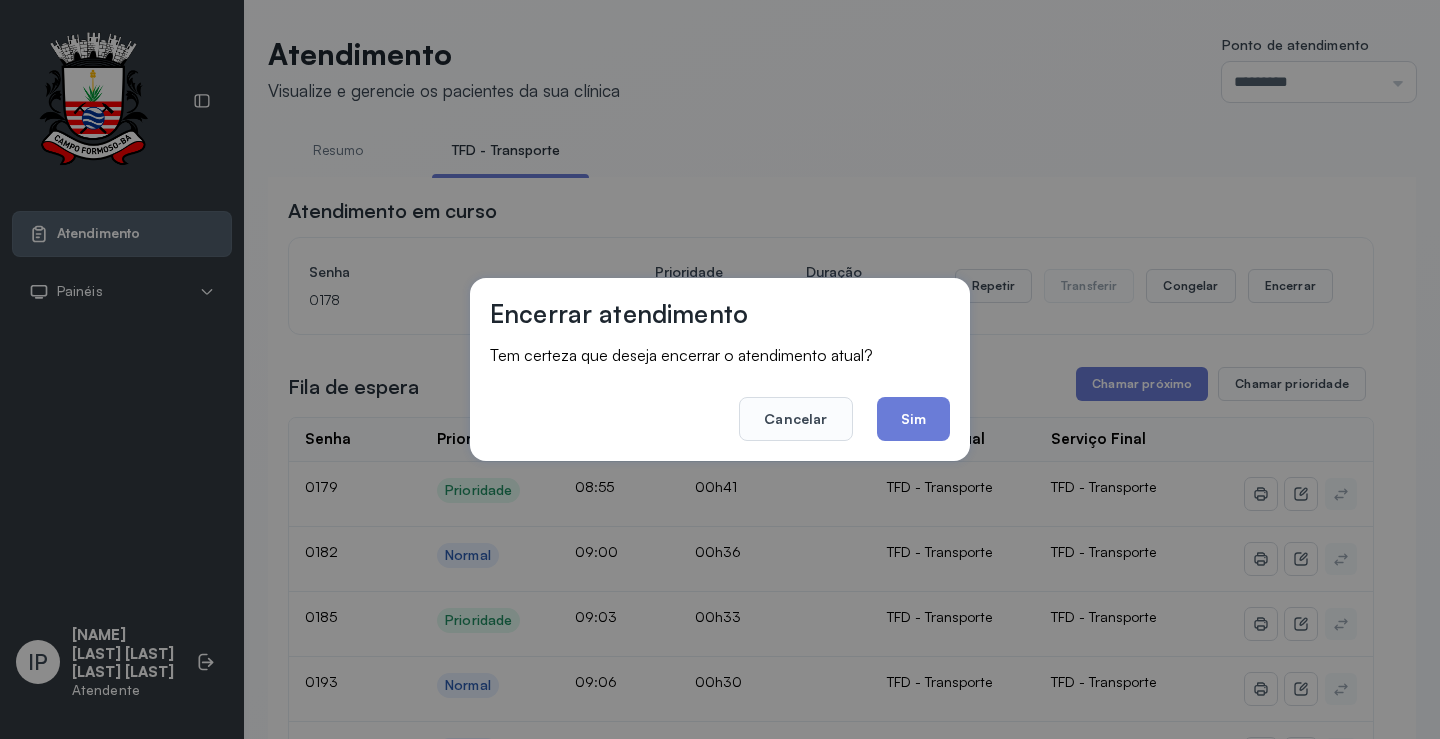 click on "Sim" 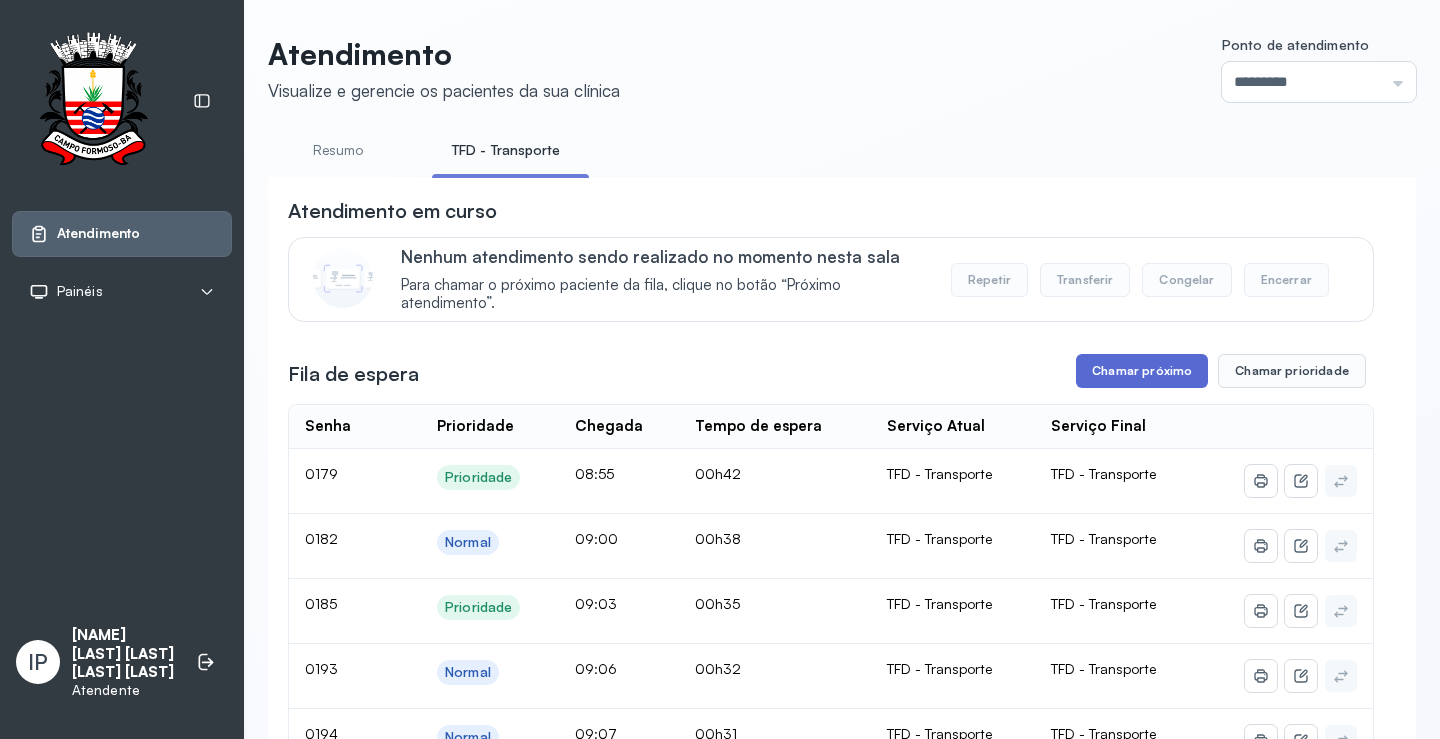 click on "Chamar próximo" at bounding box center [1142, 371] 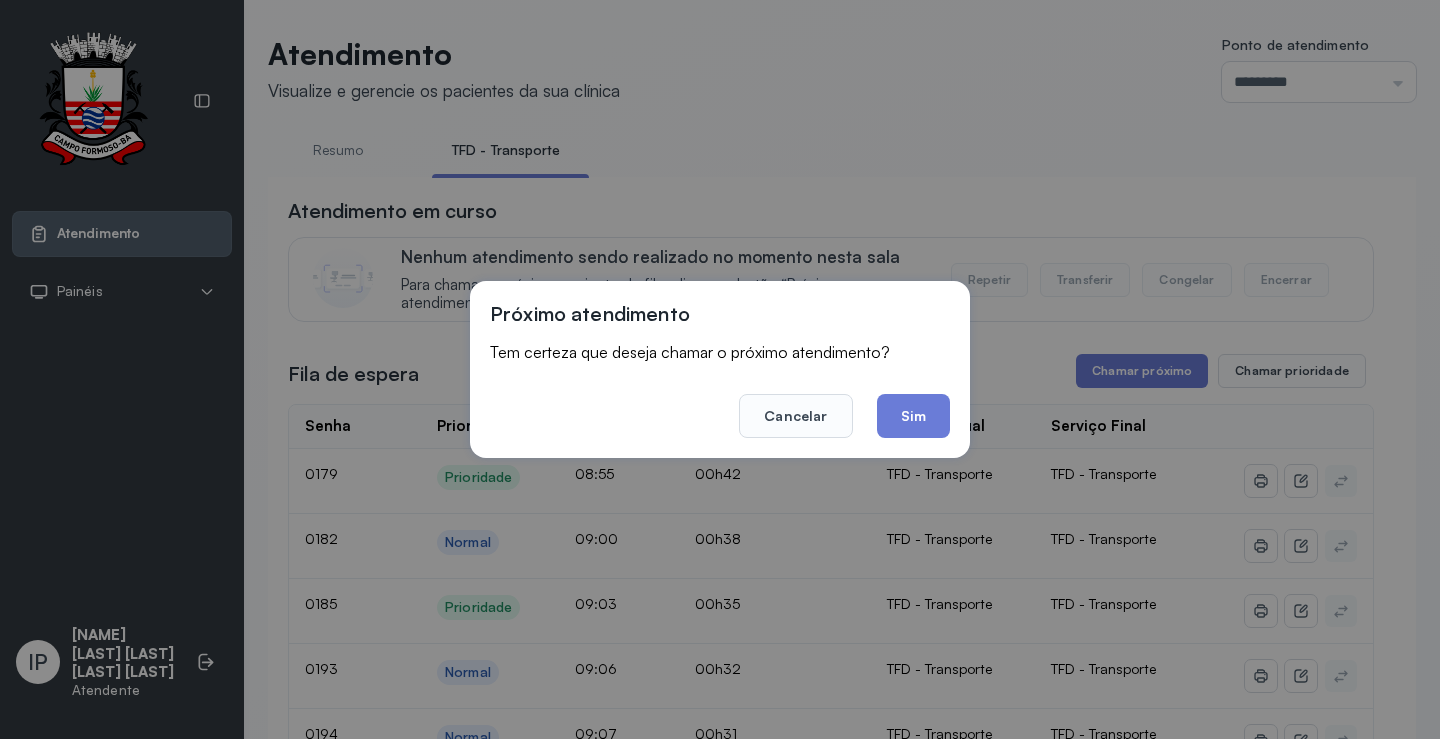 drag, startPoint x: 947, startPoint y: 425, endPoint x: 947, endPoint y: 414, distance: 11 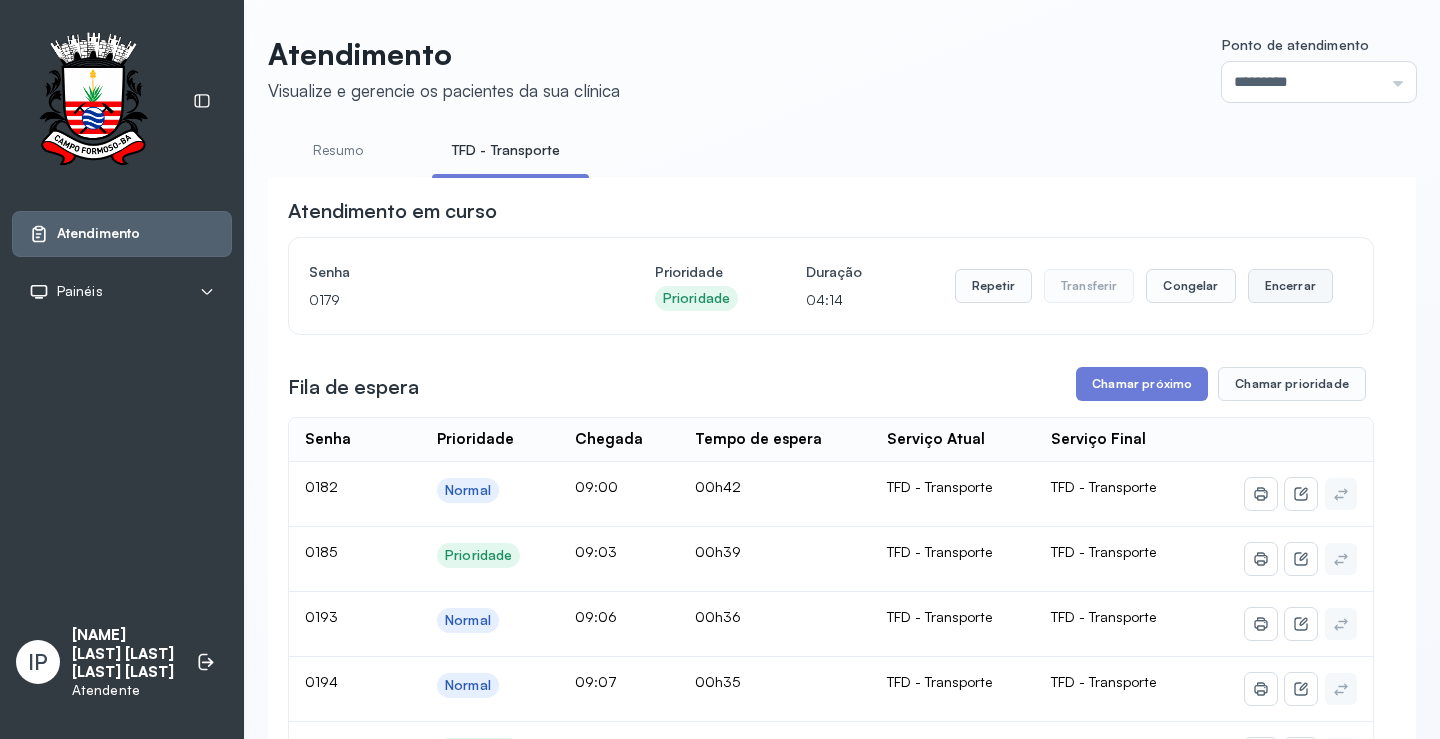 click on "Encerrar" at bounding box center [1290, 286] 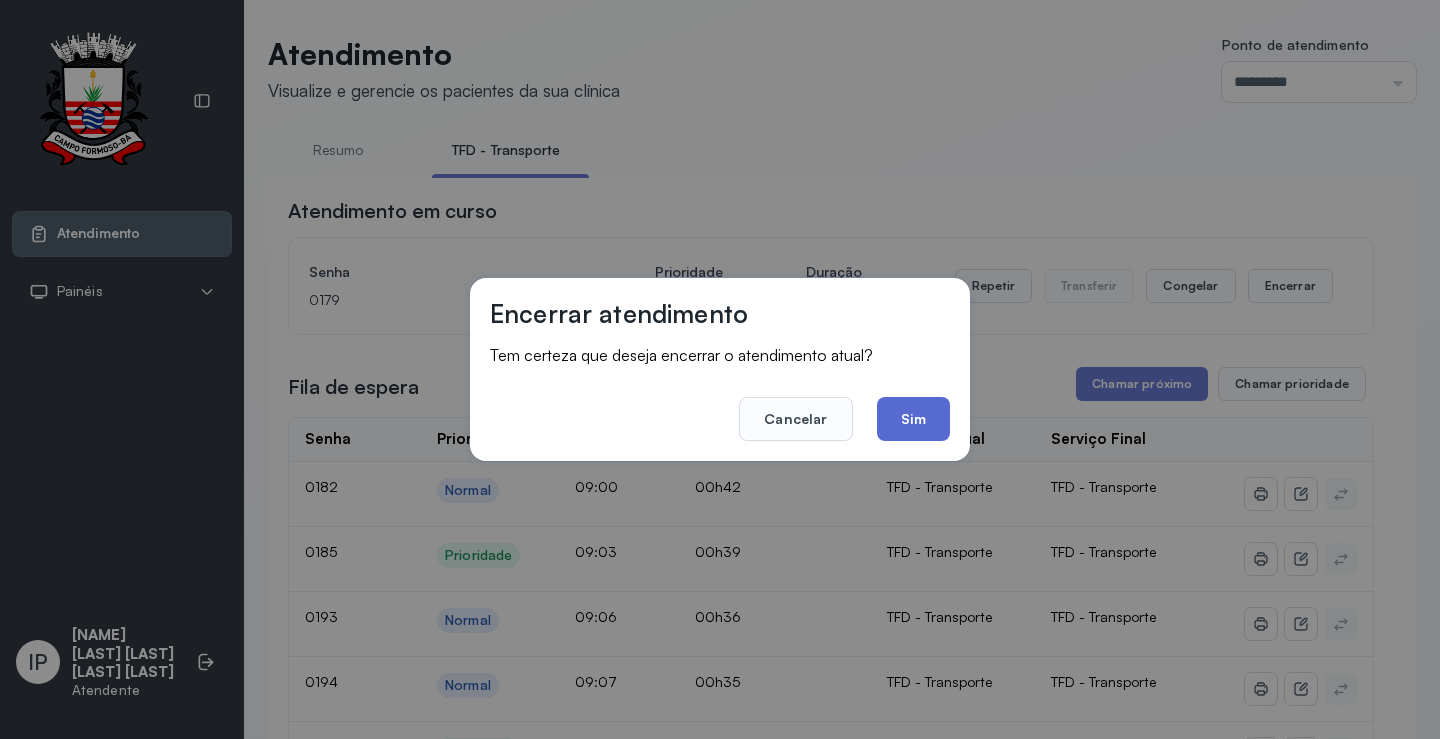 click on "Sim" 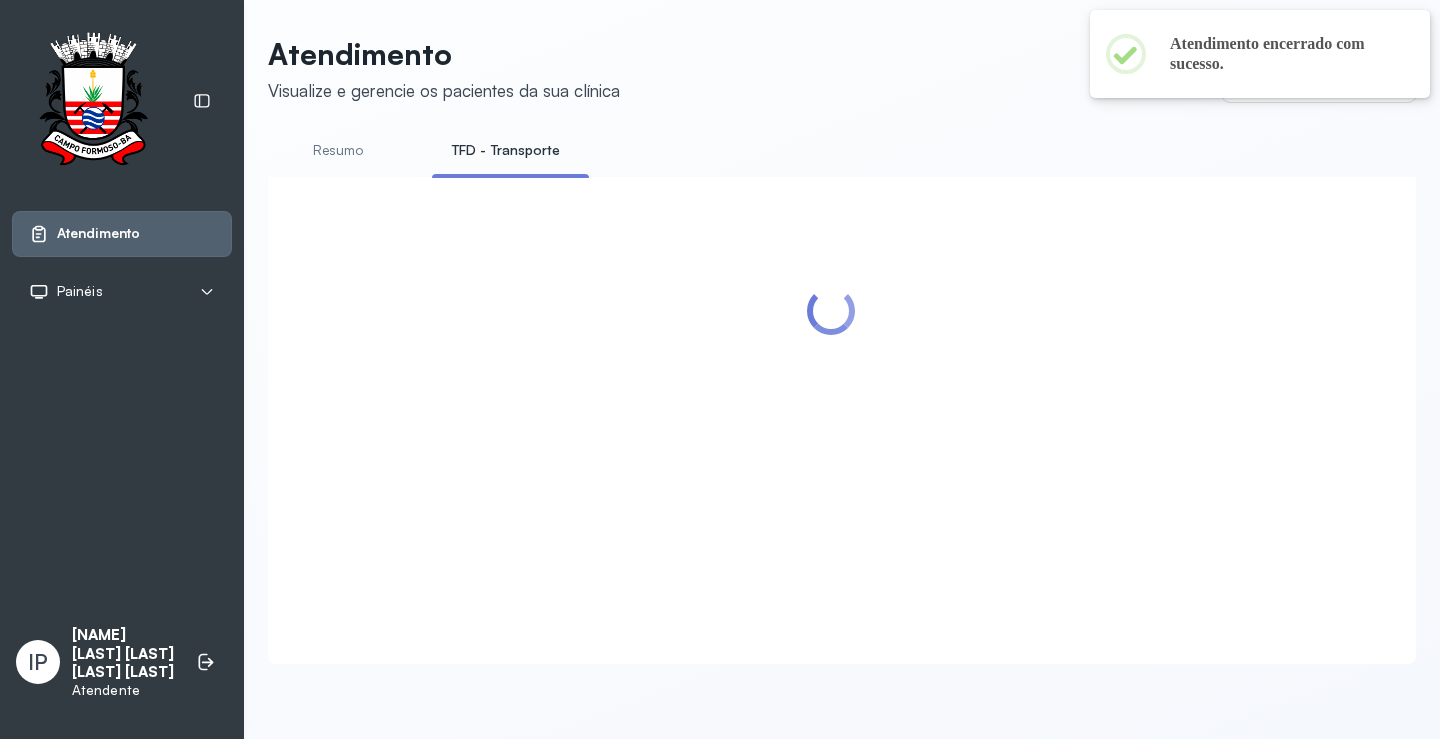 scroll, scrollTop: 1, scrollLeft: 0, axis: vertical 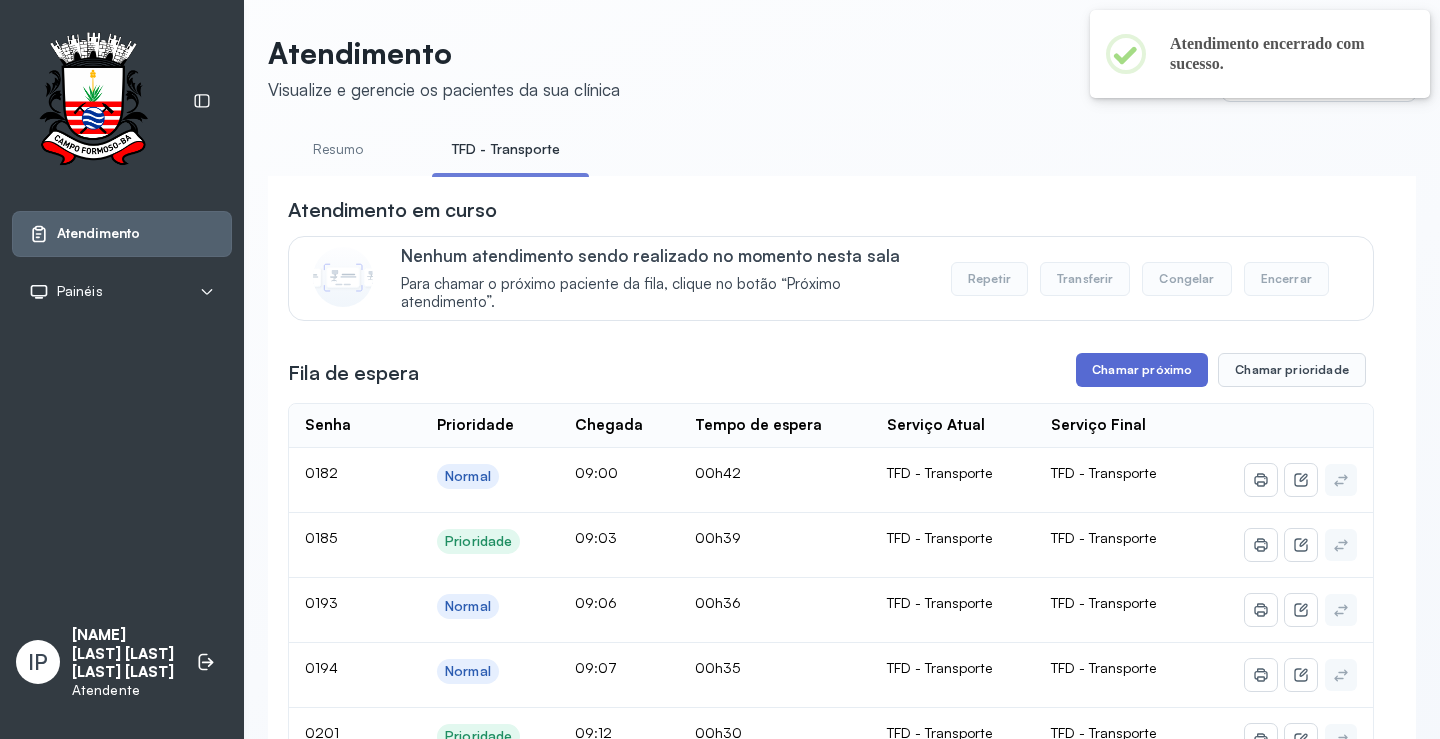 click on "Chamar próximo" at bounding box center (1142, 370) 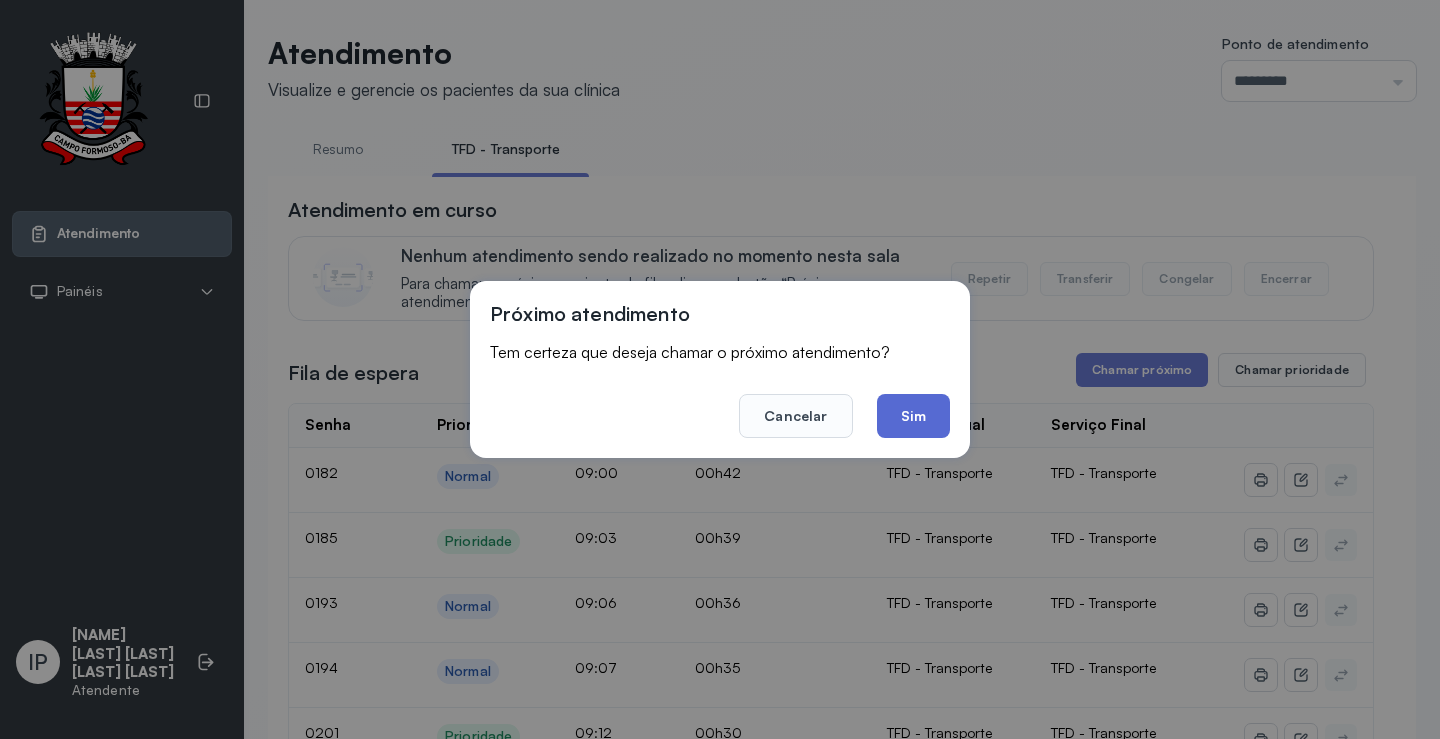 click on "Sim" 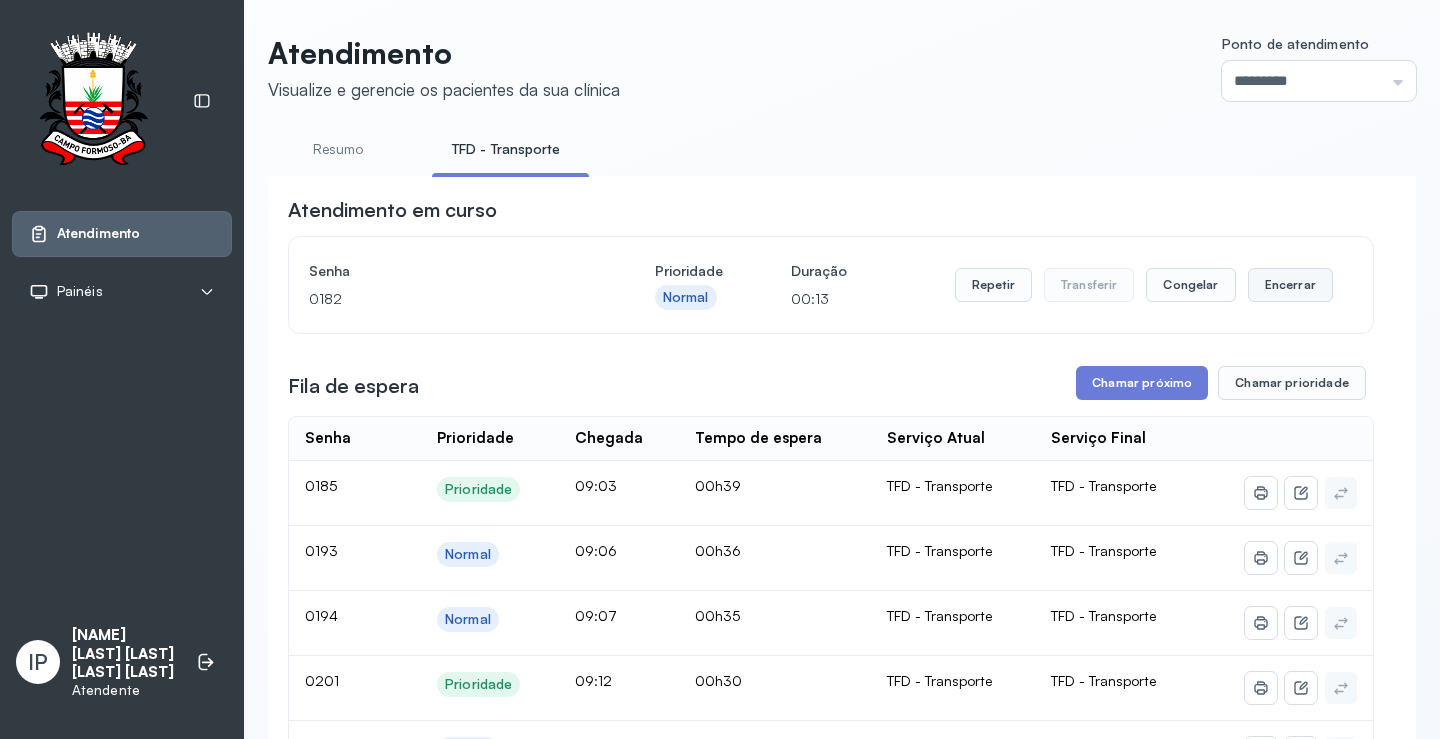 click on "Encerrar" at bounding box center [1290, 285] 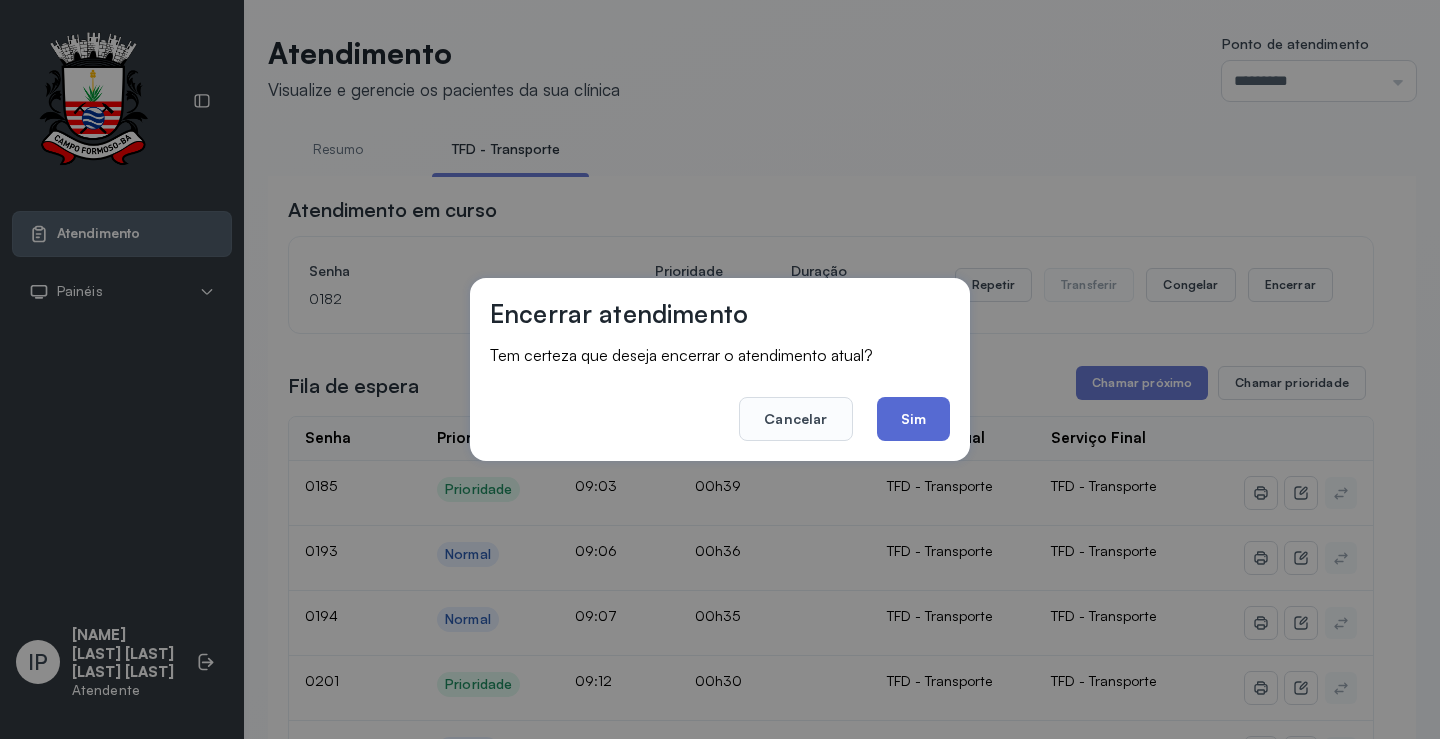 click on "Sim" 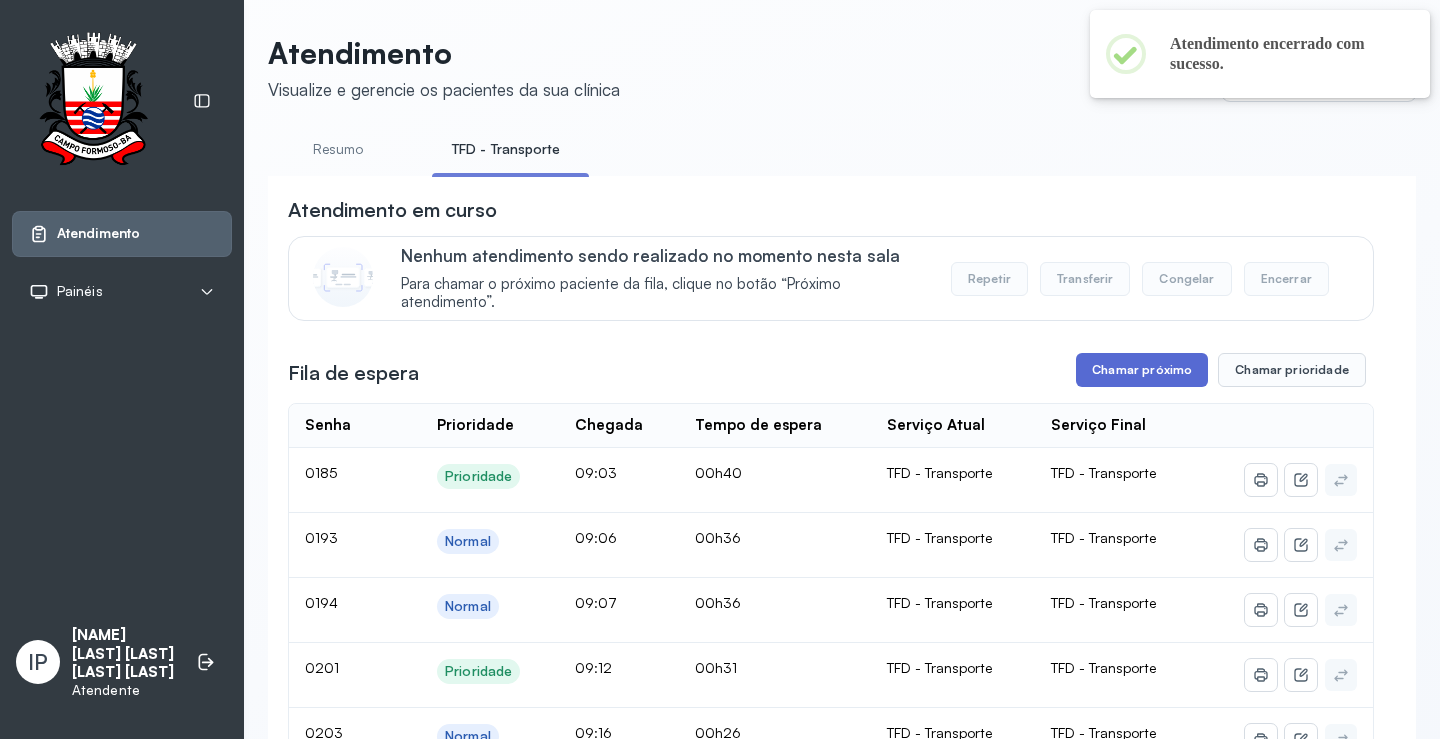 click on "Chamar próximo" at bounding box center (1142, 370) 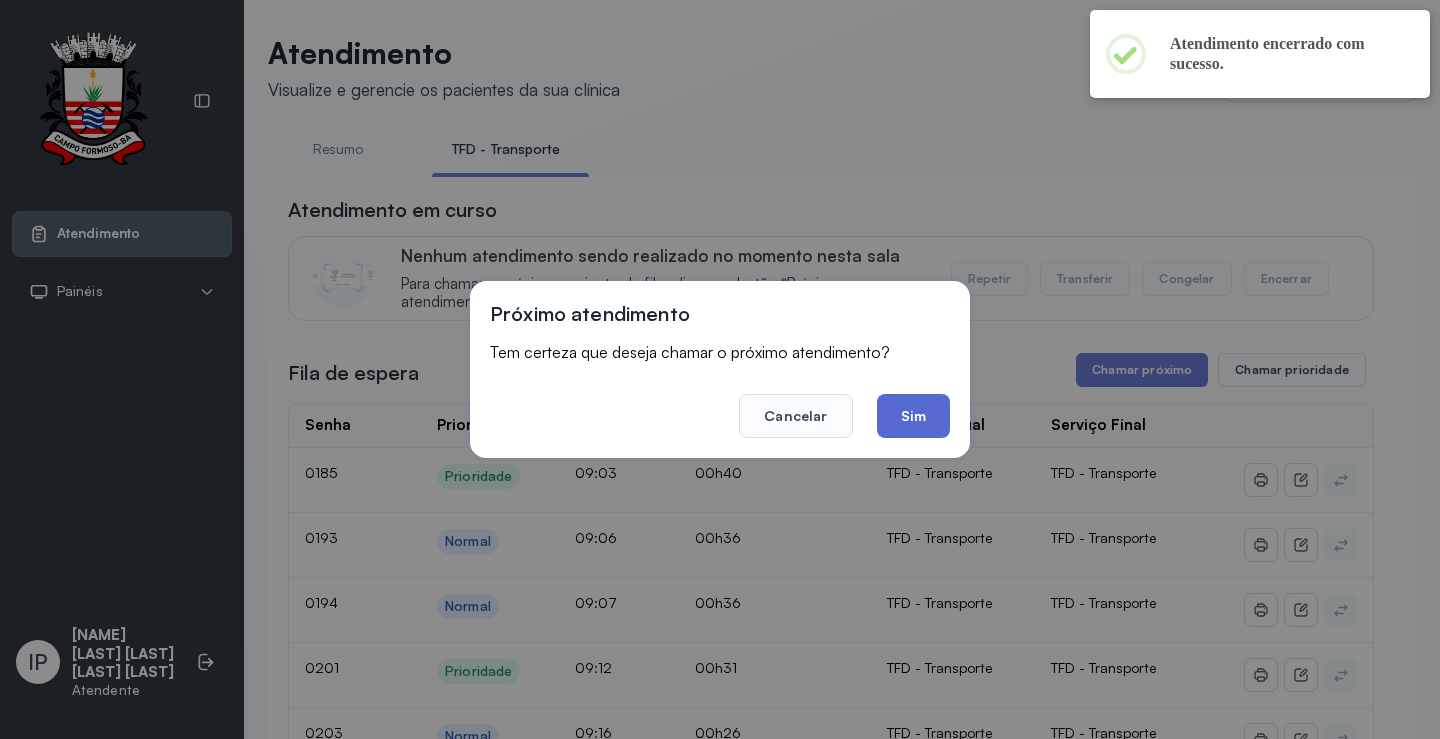 click on "Sim" 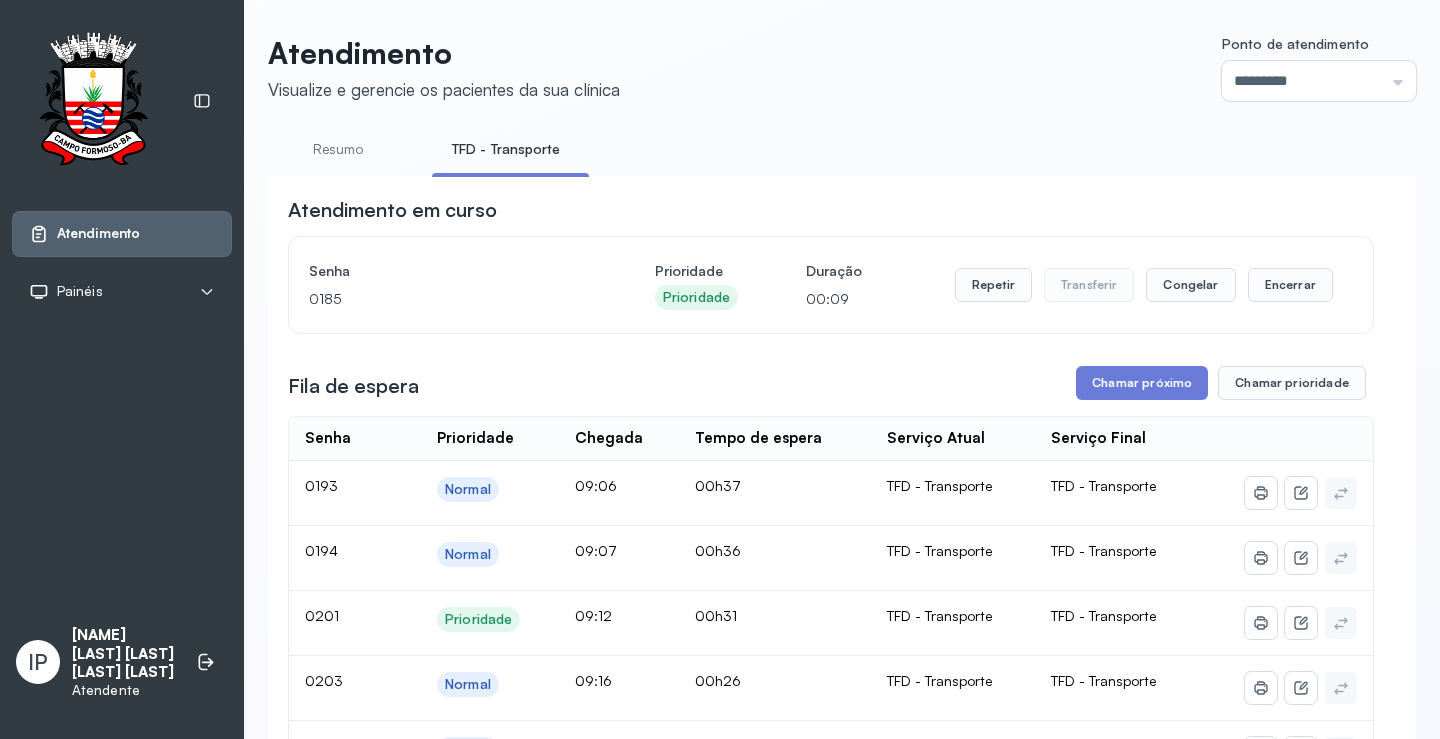 scroll, scrollTop: 0, scrollLeft: 0, axis: both 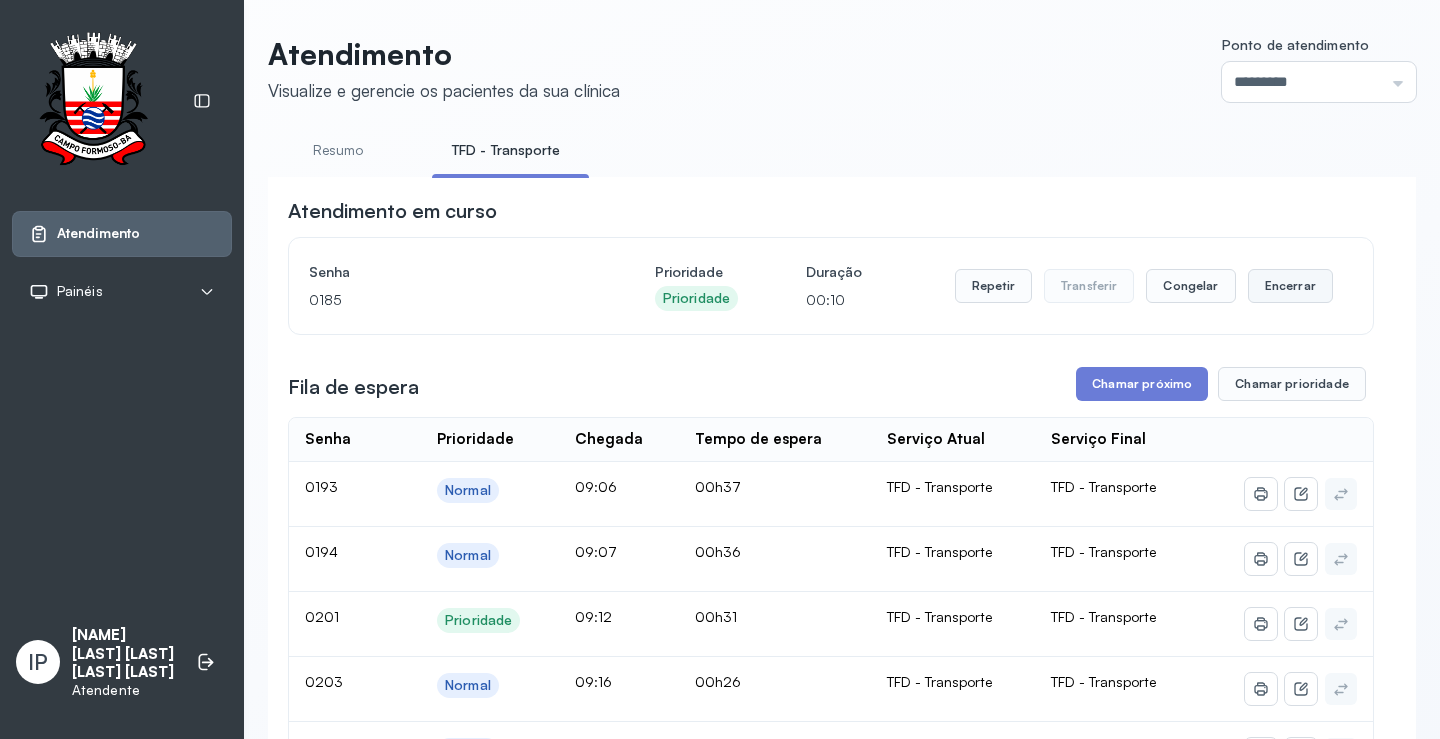 click on "Encerrar" at bounding box center [1290, 286] 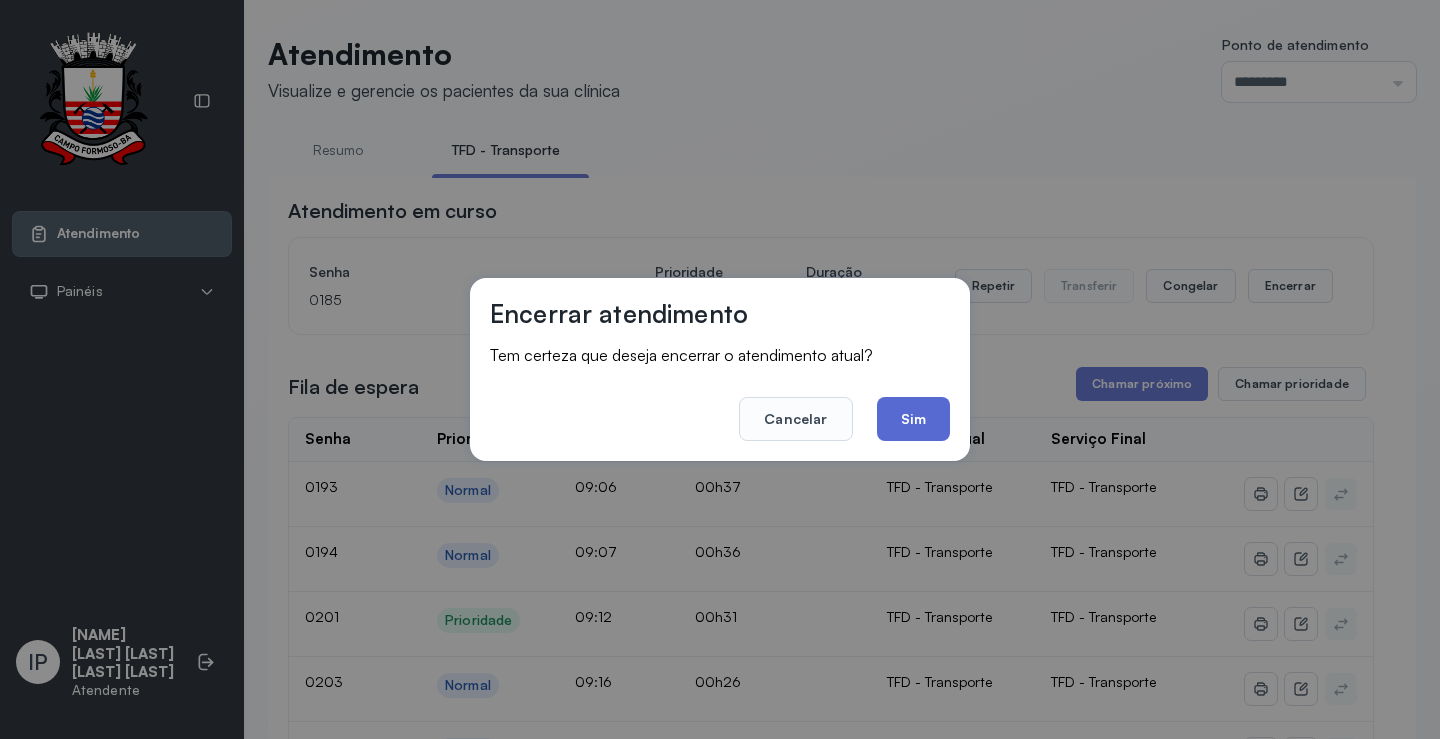 click on "Sim" 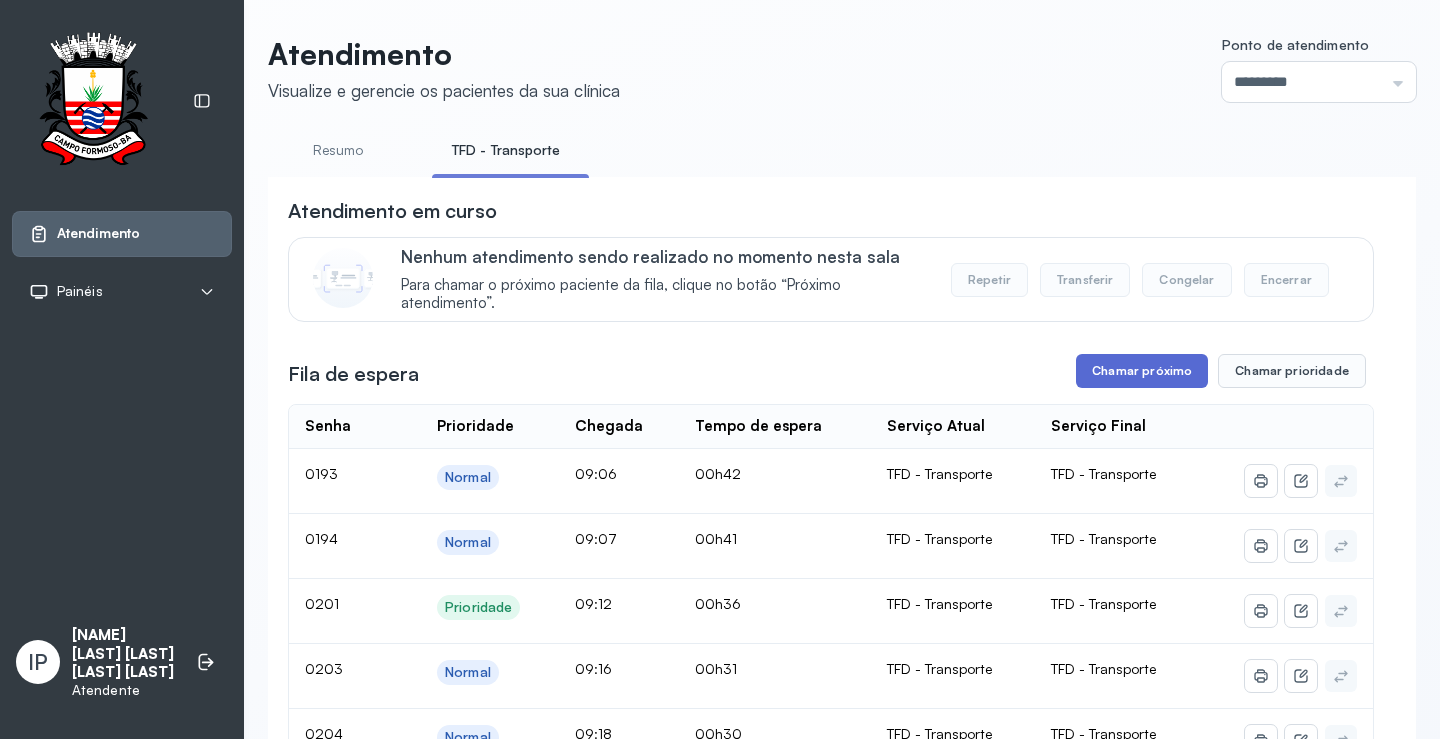 click on "Chamar próximo" at bounding box center (1142, 371) 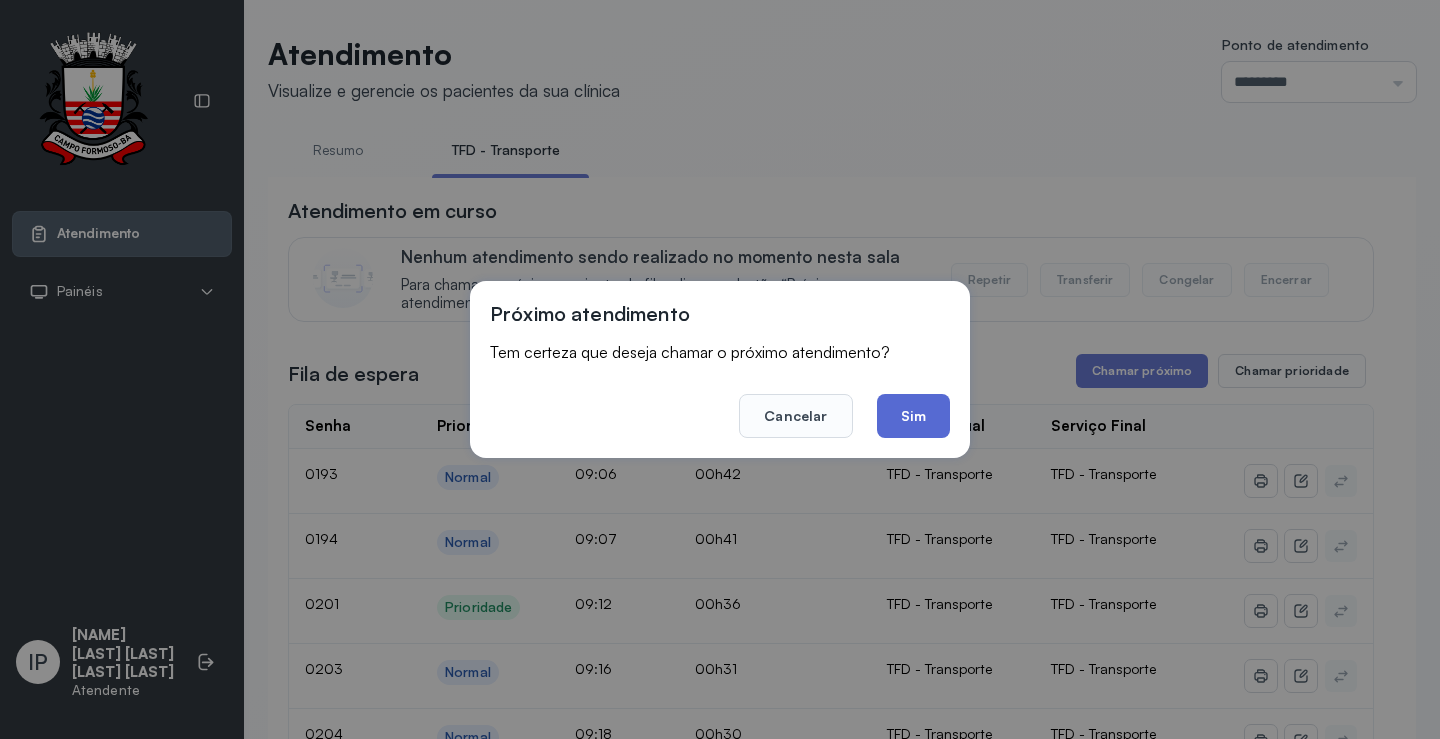 click on "Sim" 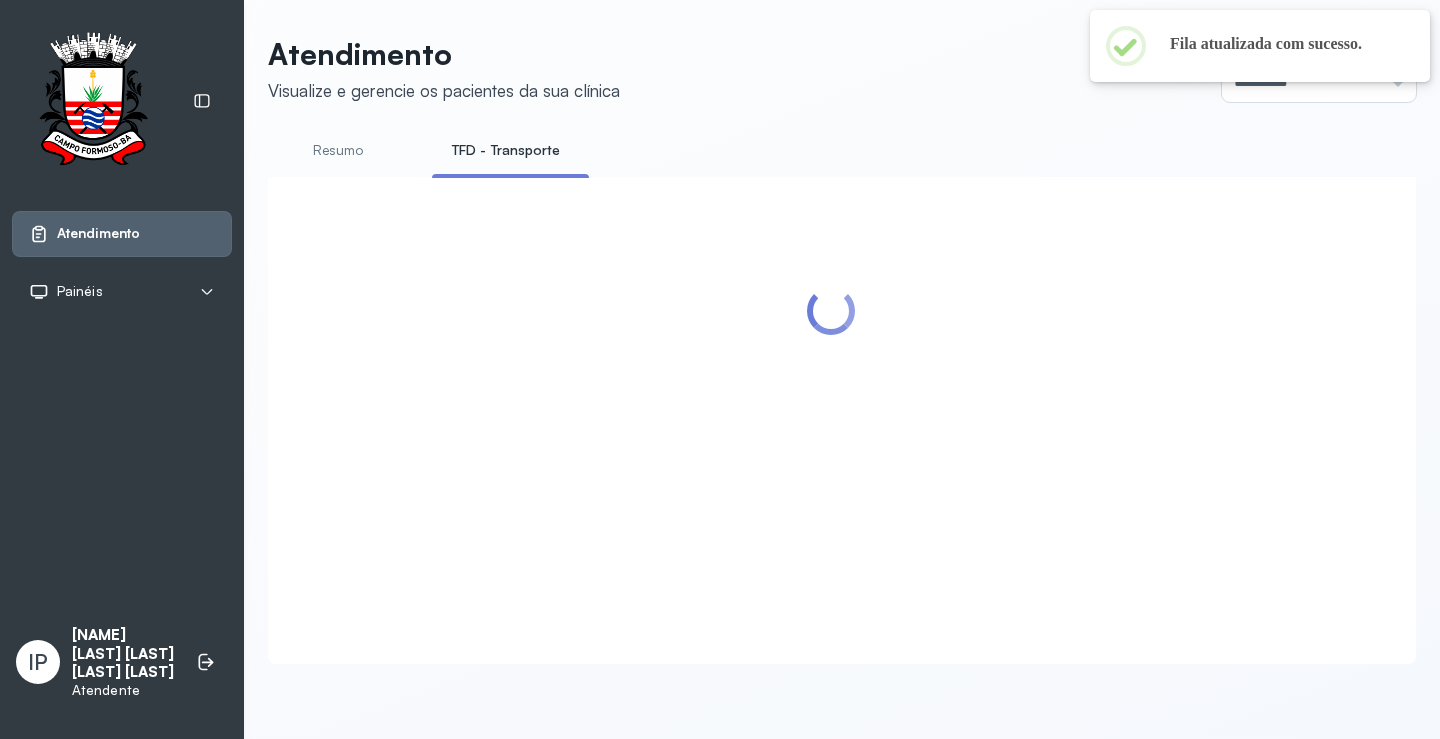 click on "Atendimento Visualize e gerencie os pacientes da sua clínica Ponto de atendimento ********* Nenhum Guichê 01 Guichê 02 Guichê 03 Guichê 04 Guichê 05 Guichê 06 Guichê 07 Guichê 08" at bounding box center (842, 69) 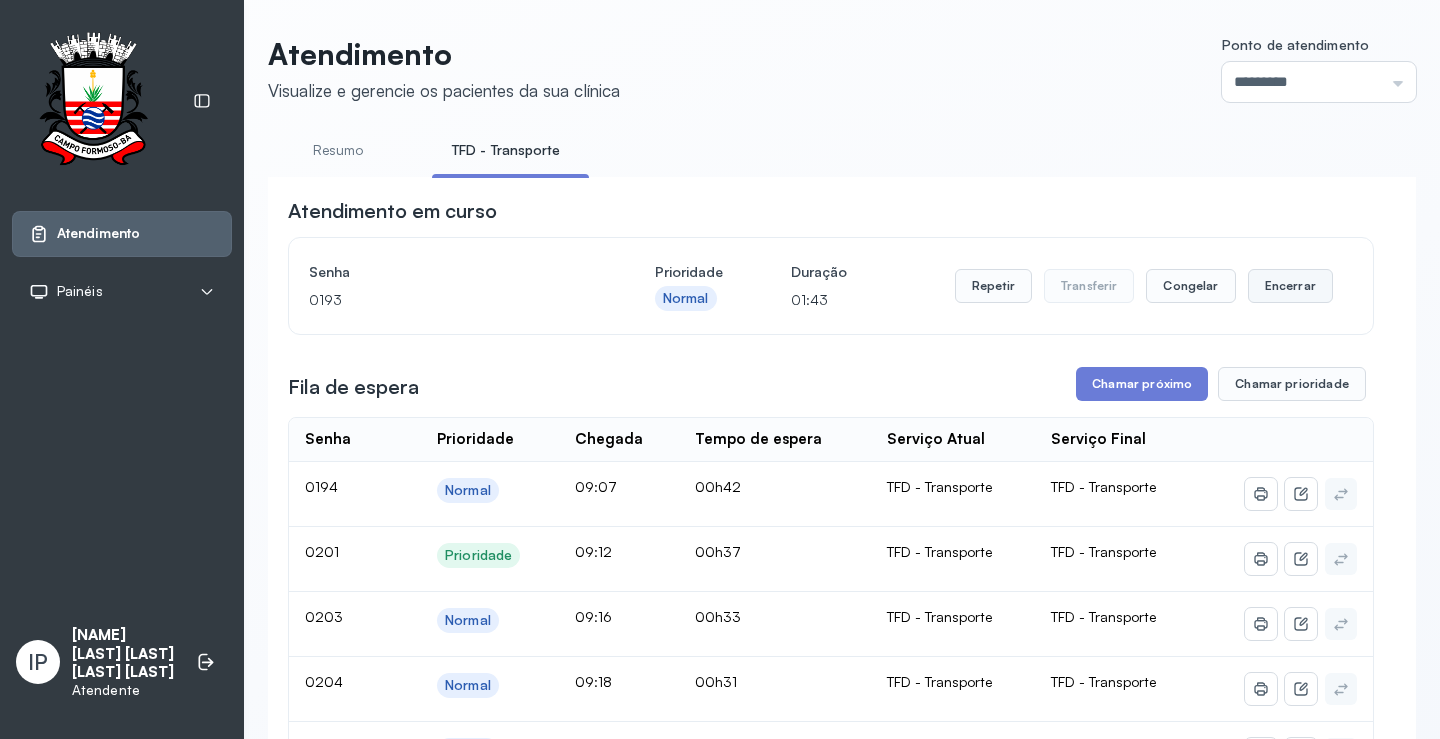click on "Encerrar" at bounding box center (1290, 286) 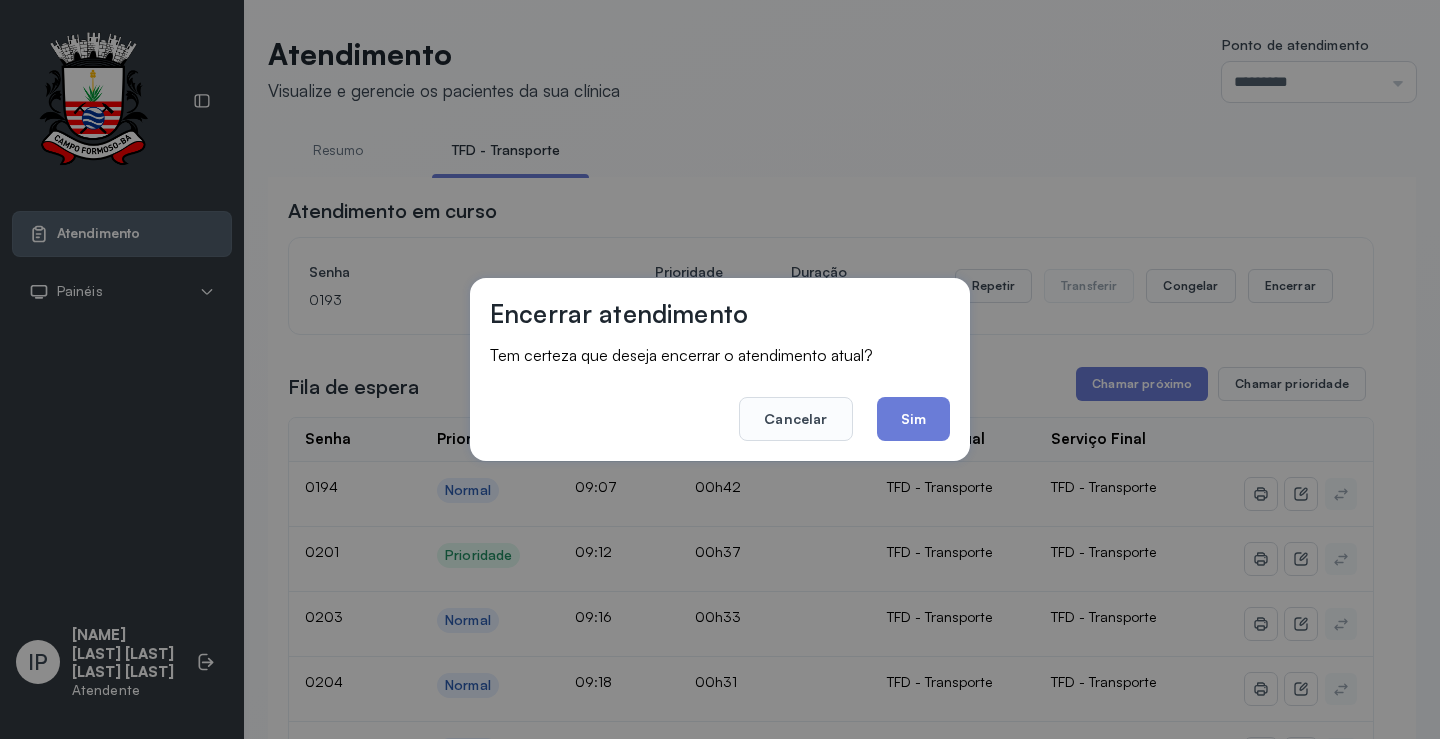 click on "Sim" 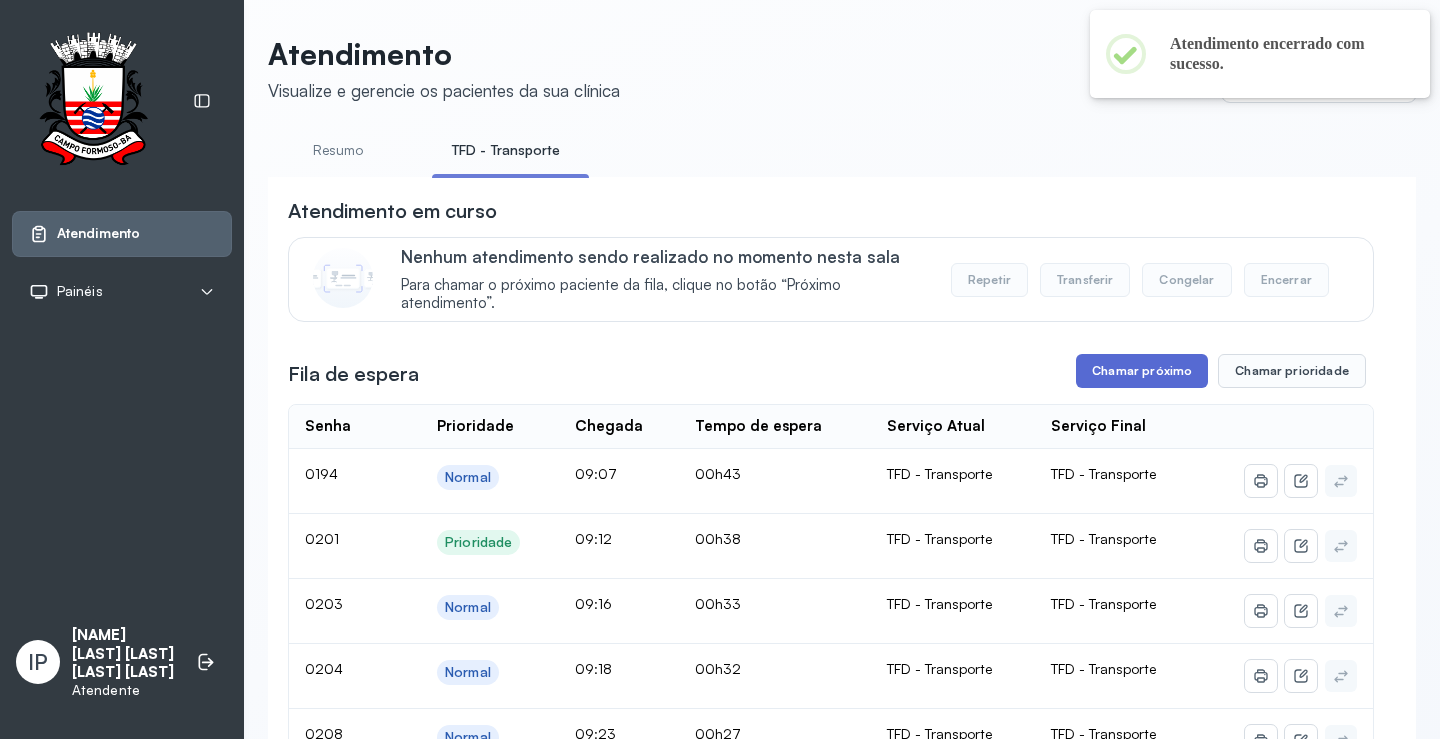 click on "Chamar próximo" at bounding box center [1142, 371] 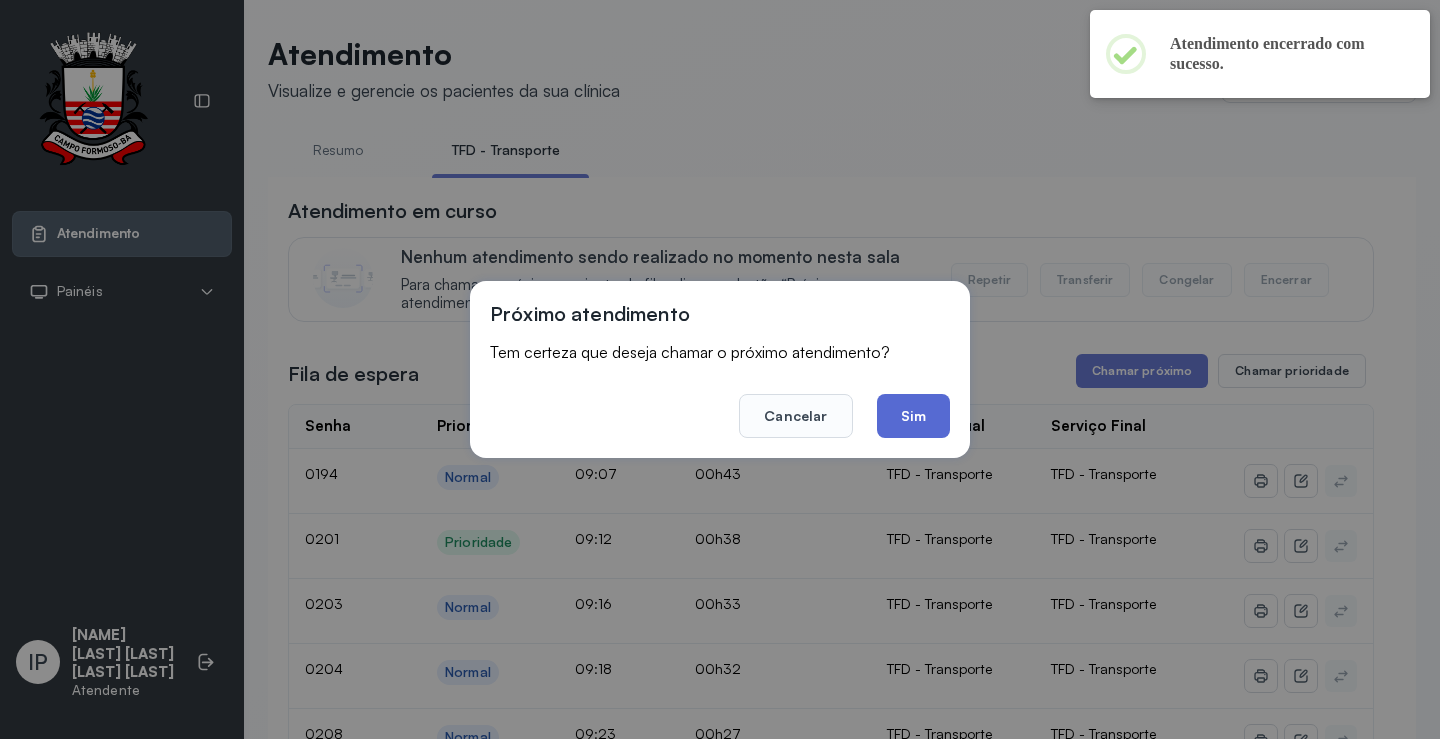 click on "Sim" 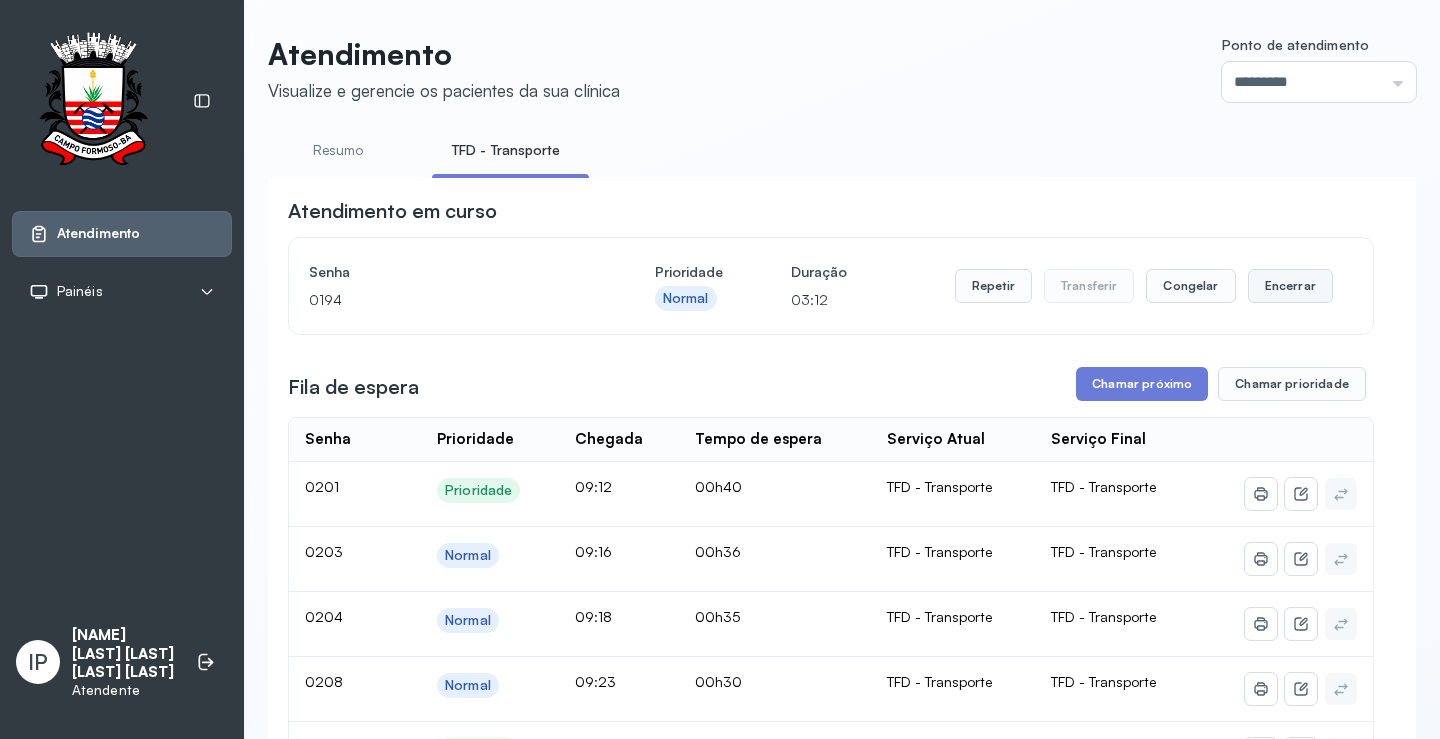 click on "Encerrar" at bounding box center [1290, 286] 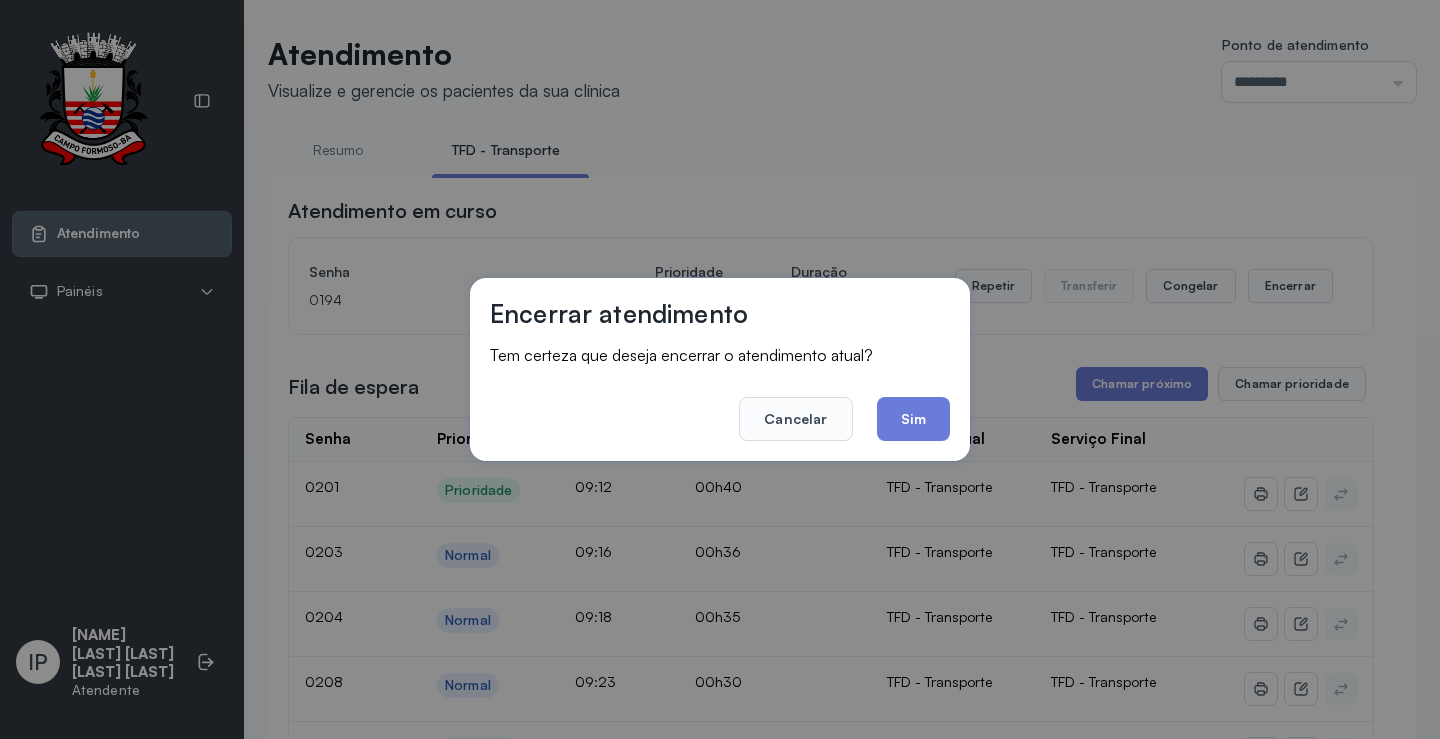 click on "Sim" 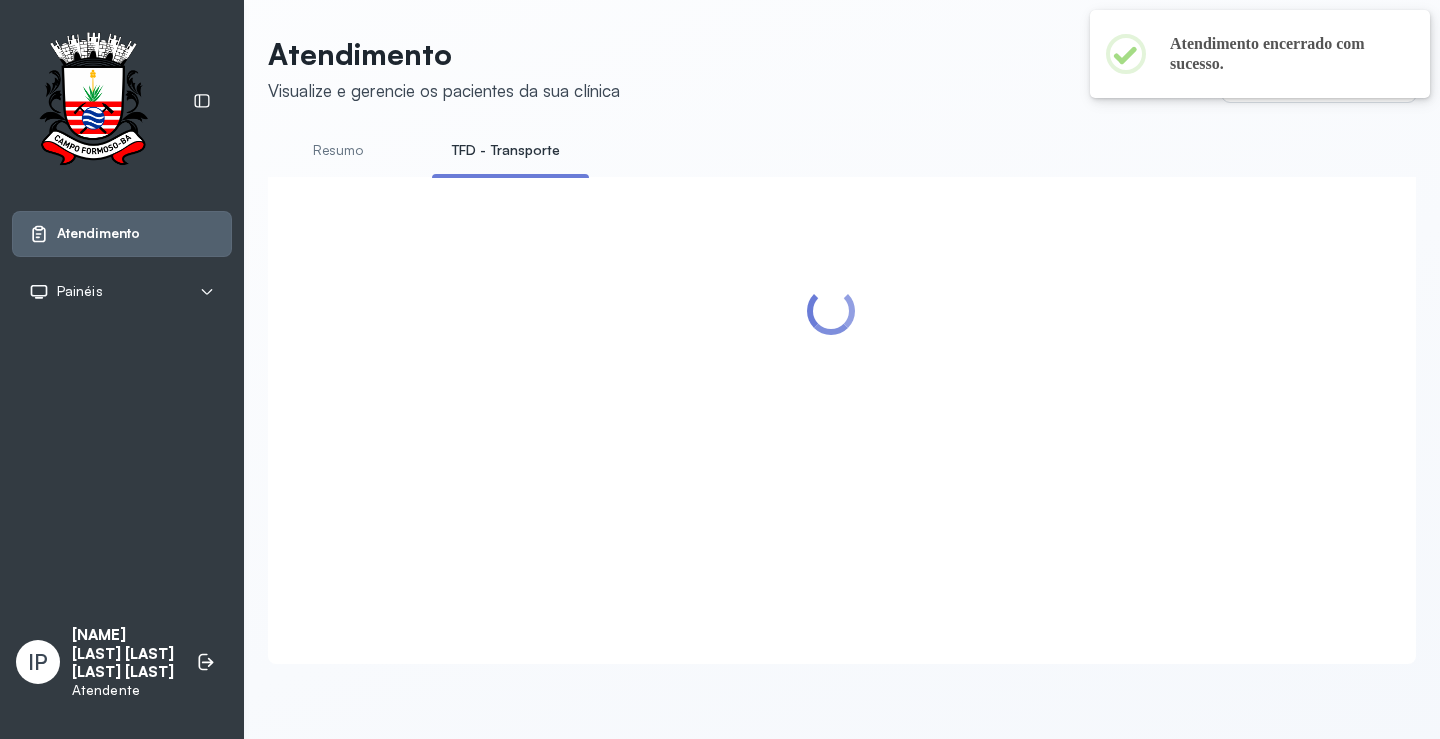 scroll, scrollTop: 1, scrollLeft: 0, axis: vertical 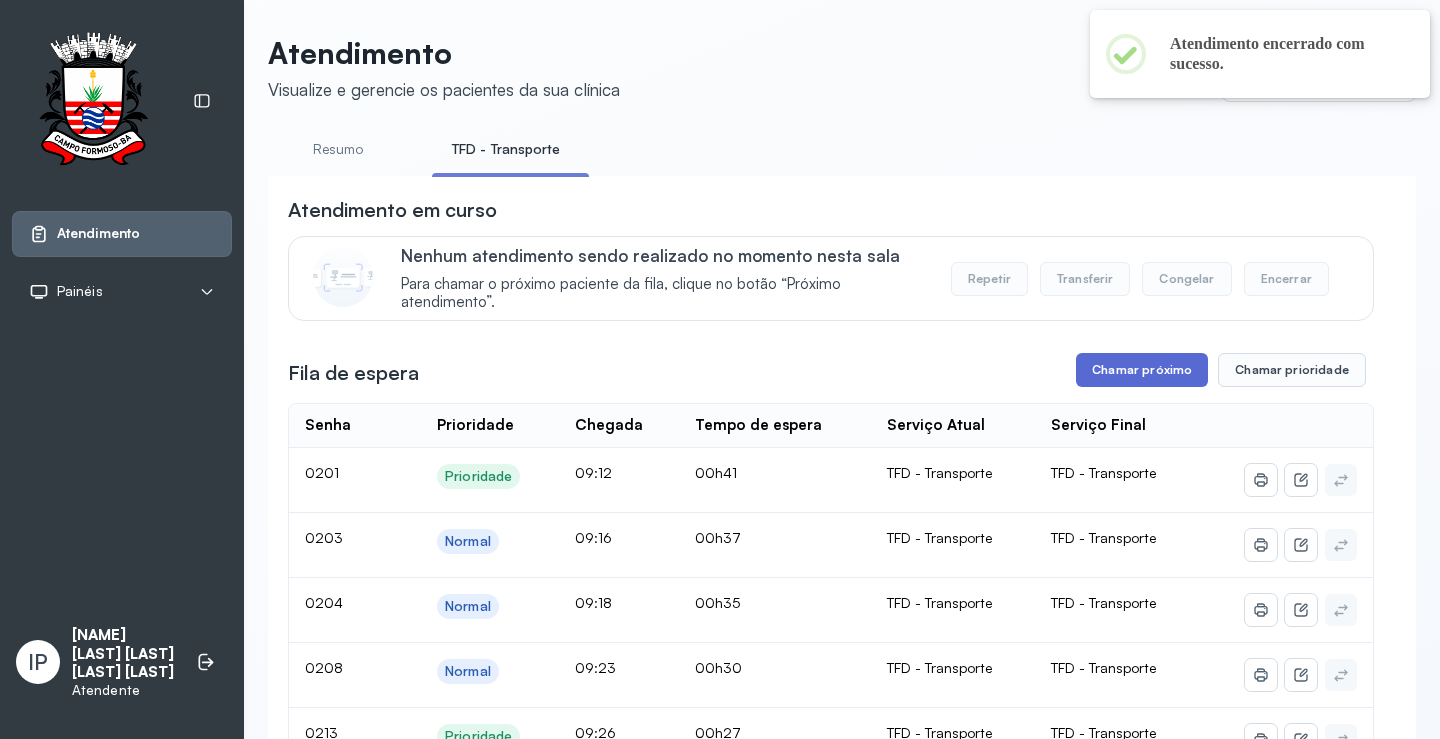 click on "Chamar próximo" at bounding box center (1142, 370) 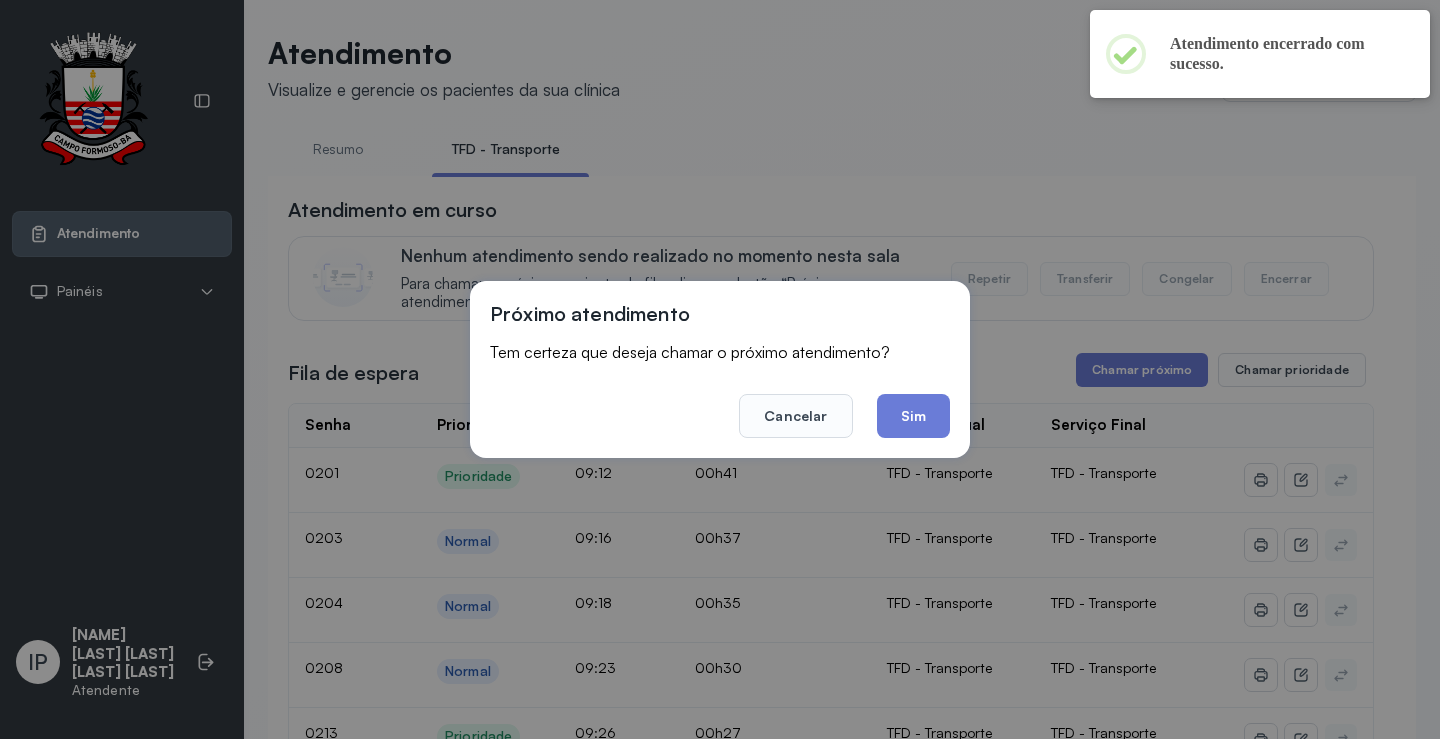 click on "Sim" 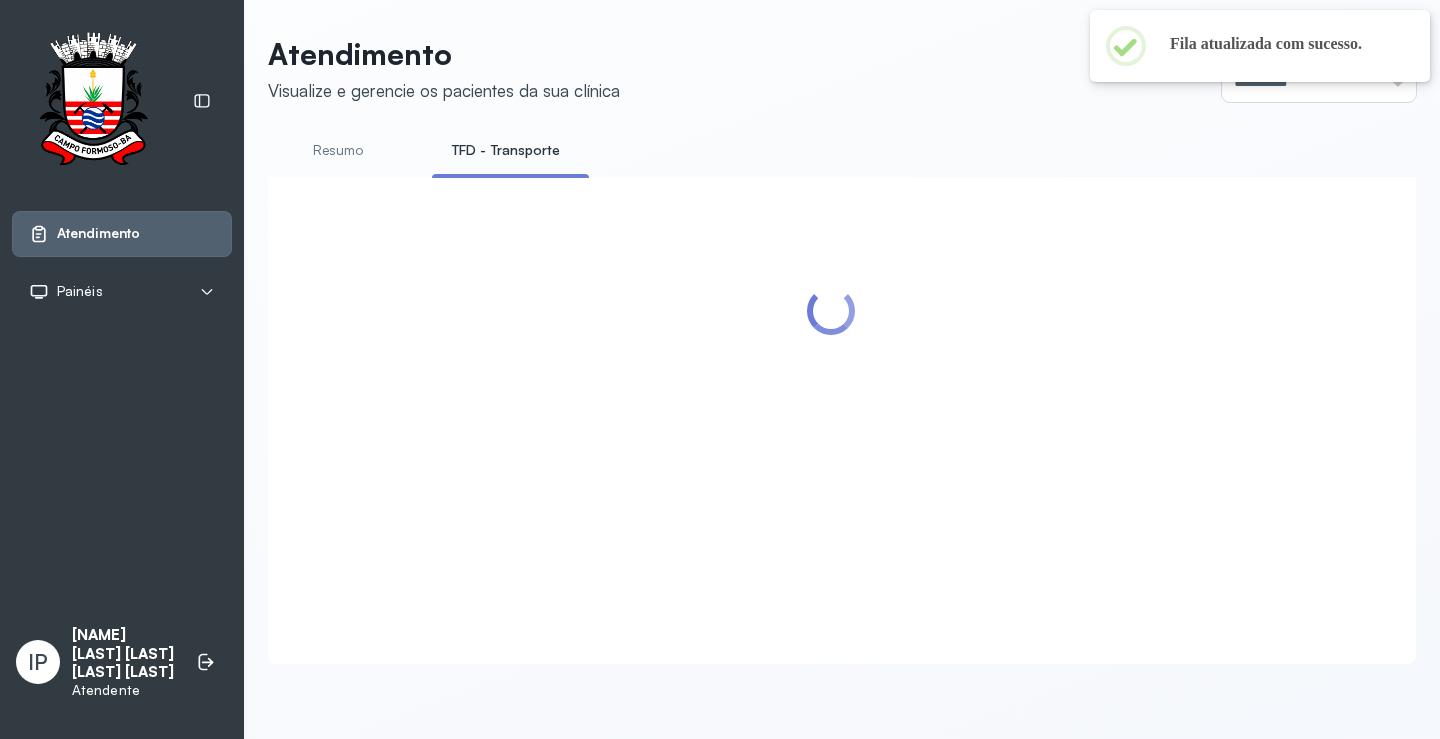 click on "Atendimento Visualize e gerencie os pacientes da sua clínica Ponto de atendimento ********* Nenhum Guichê 01 Guichê 02 Guichê 03 Guichê 04 Guichê 05 Guichê 06 Guichê 07 Guichê 08" at bounding box center [842, 69] 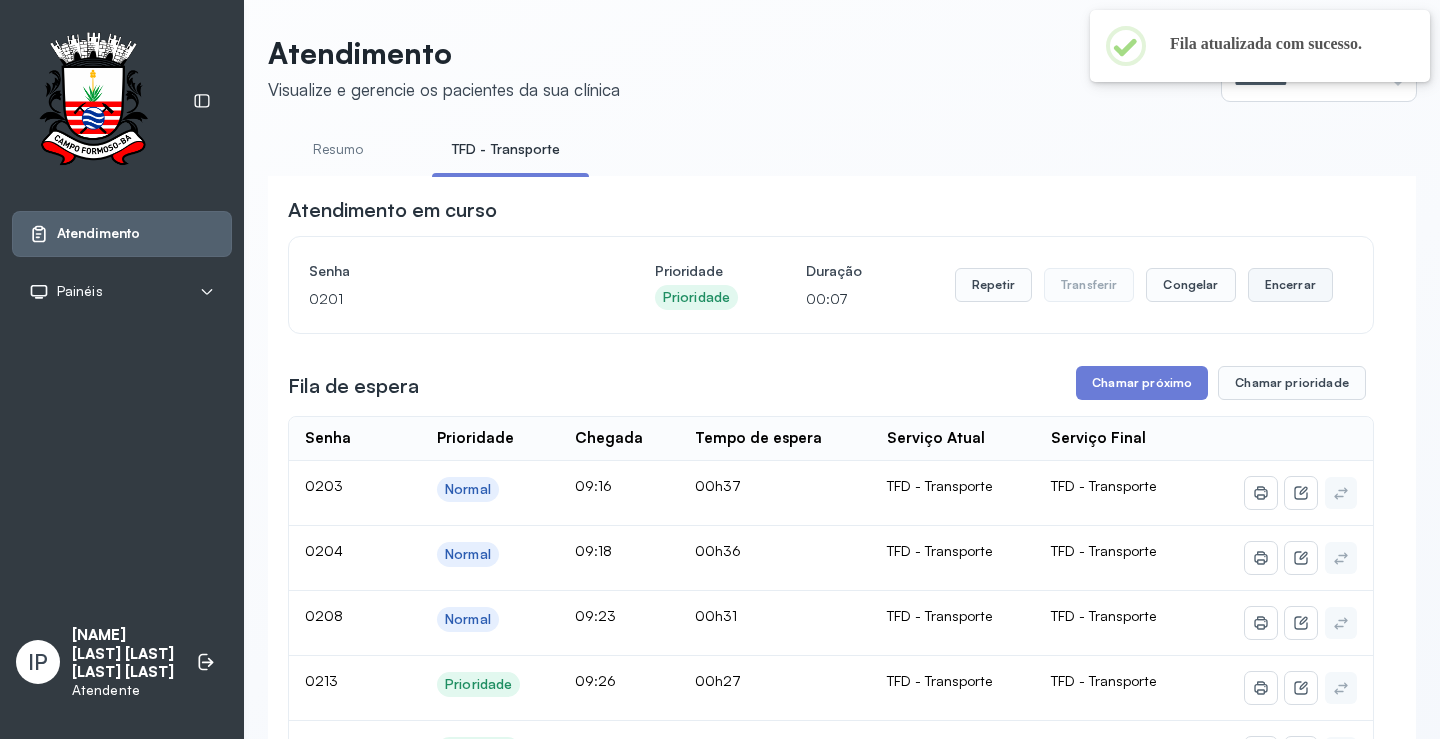click on "Encerrar" at bounding box center [1290, 285] 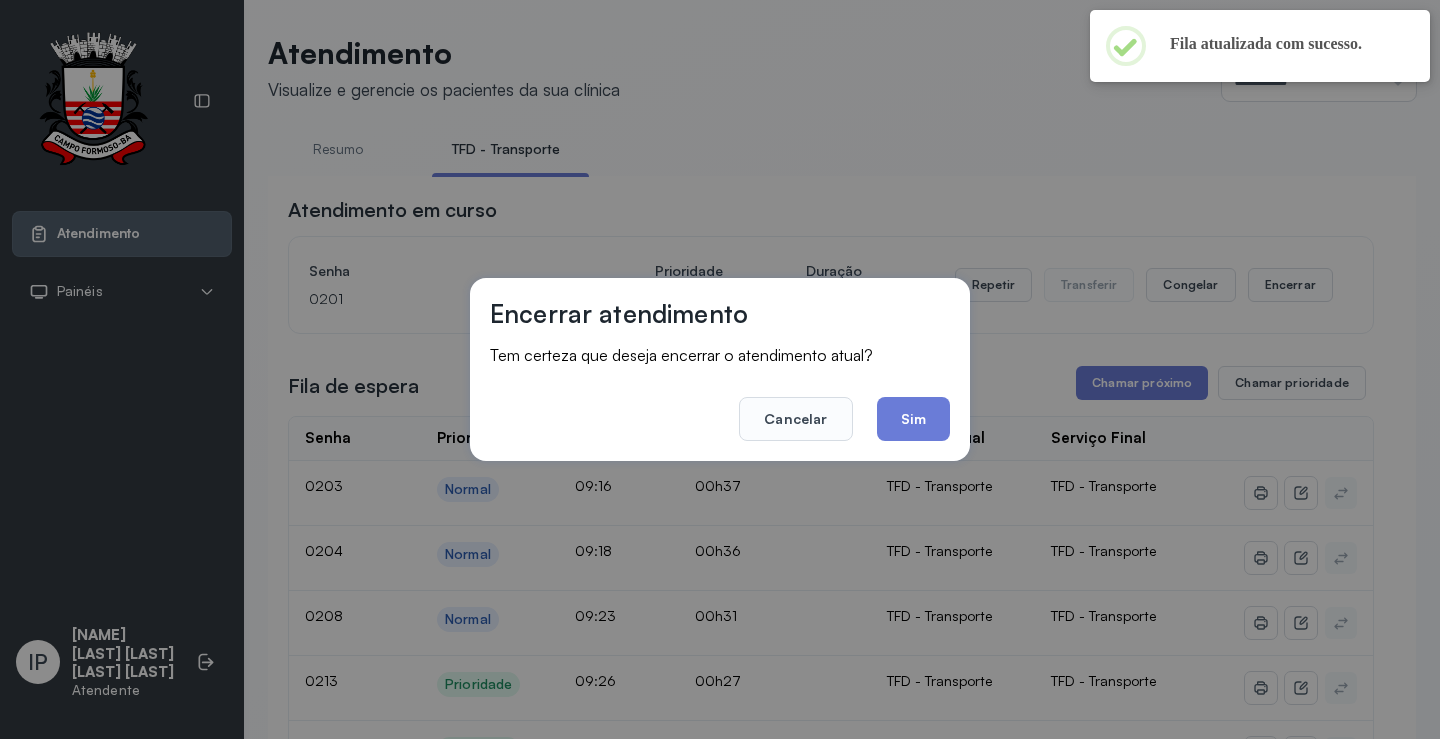 click on "Sim" 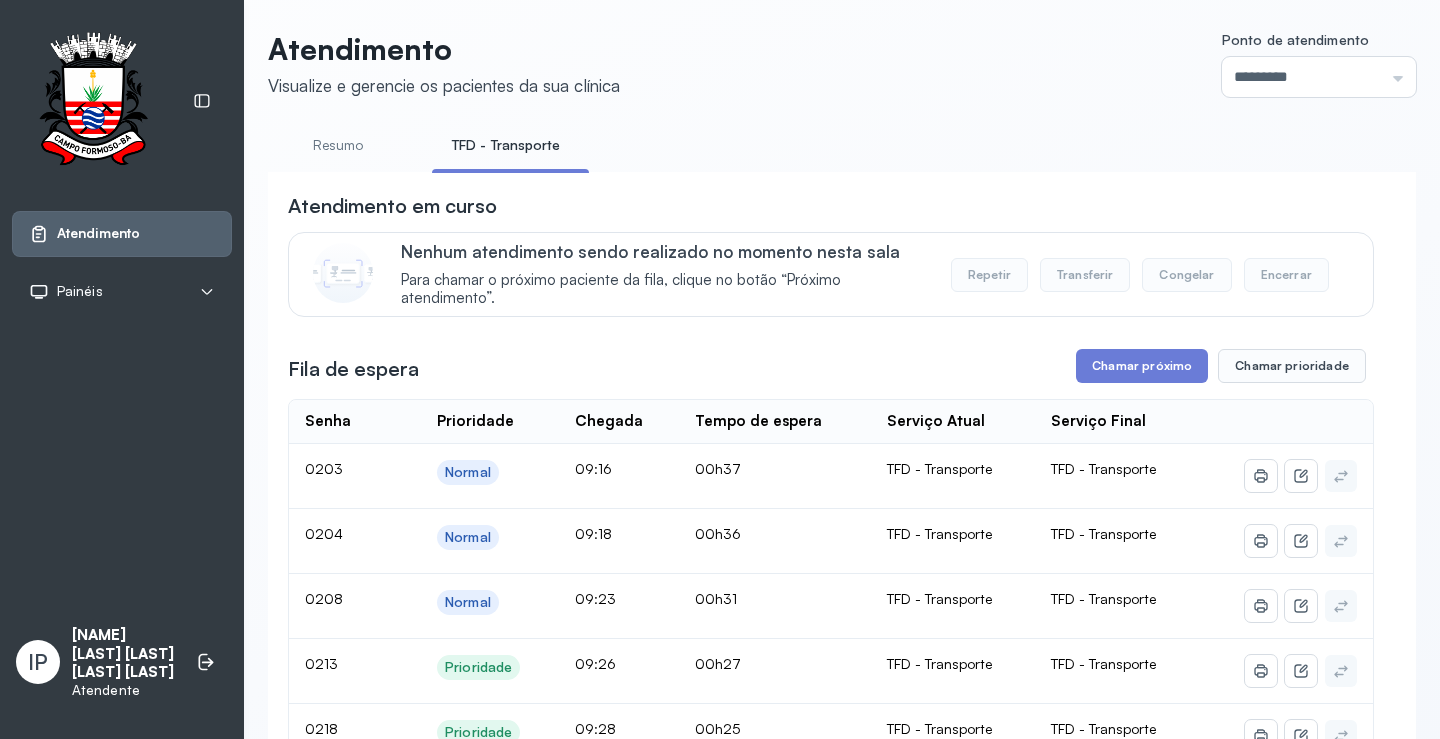 scroll, scrollTop: 0, scrollLeft: 0, axis: both 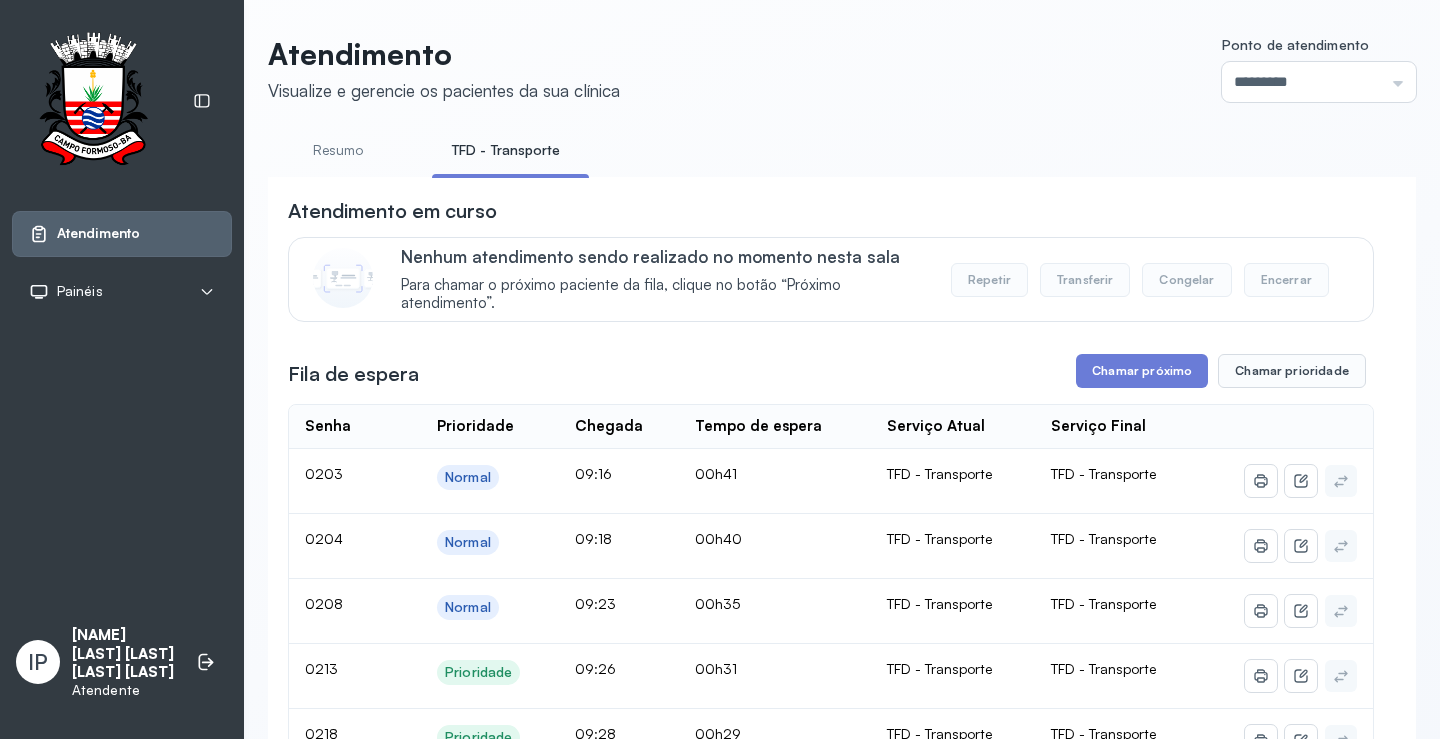 click on "Atendimento Visualize e gerencie os pacientes da sua clínica Ponto de atendimento ********* Nenhum Guichê 01 Guichê 02 Guichê 03 Guichê 04 Guichê 05 Guichê 06 Guichê 07 Guichê 08" at bounding box center [842, 69] 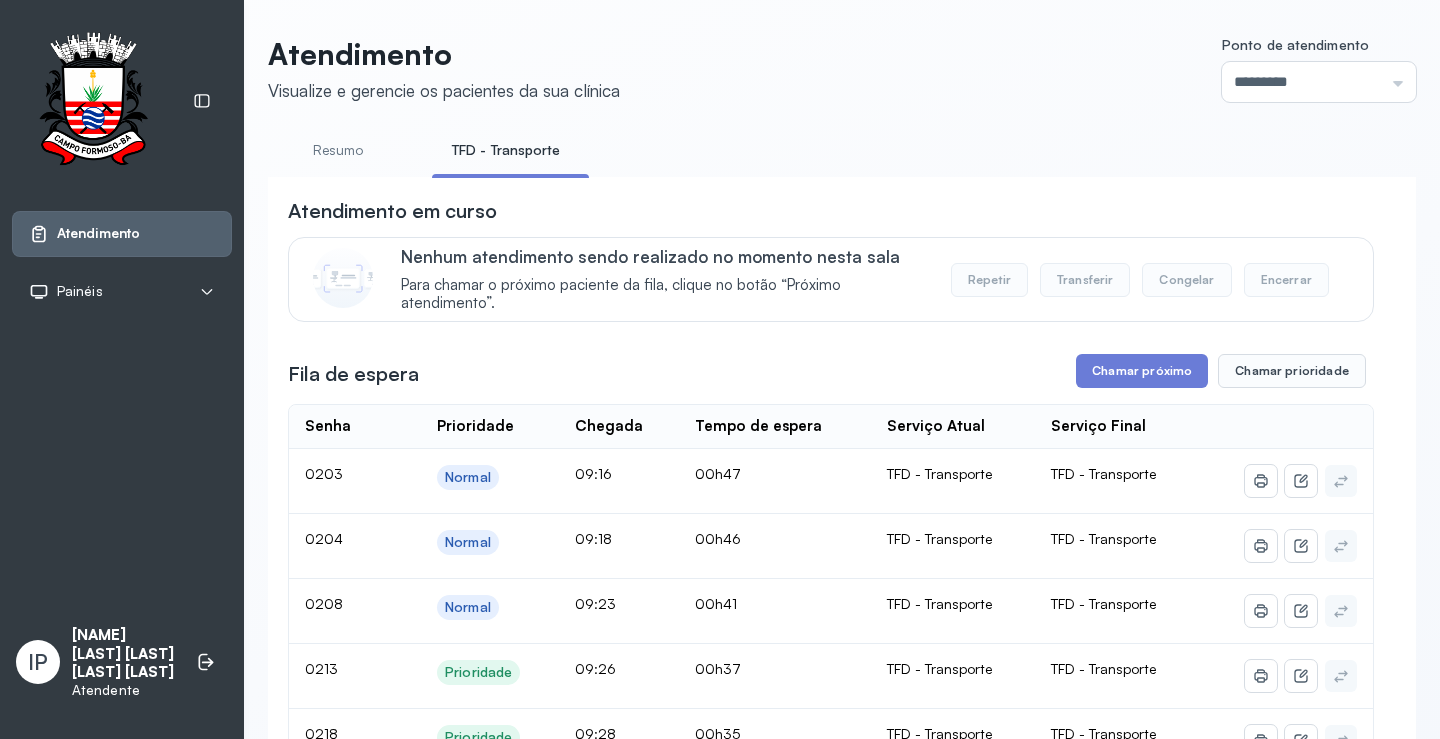 scroll, scrollTop: 100, scrollLeft: 0, axis: vertical 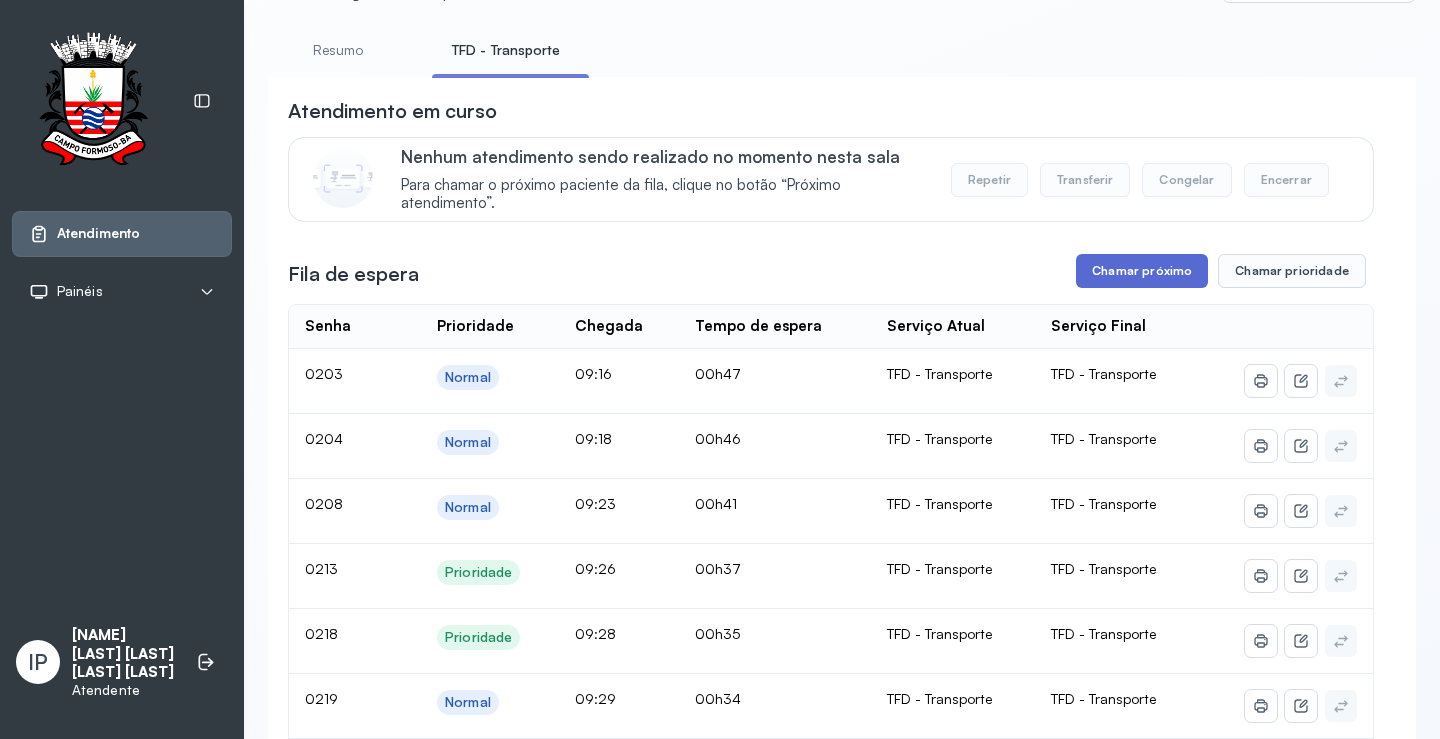 click on "Chamar próximo" at bounding box center [1142, 271] 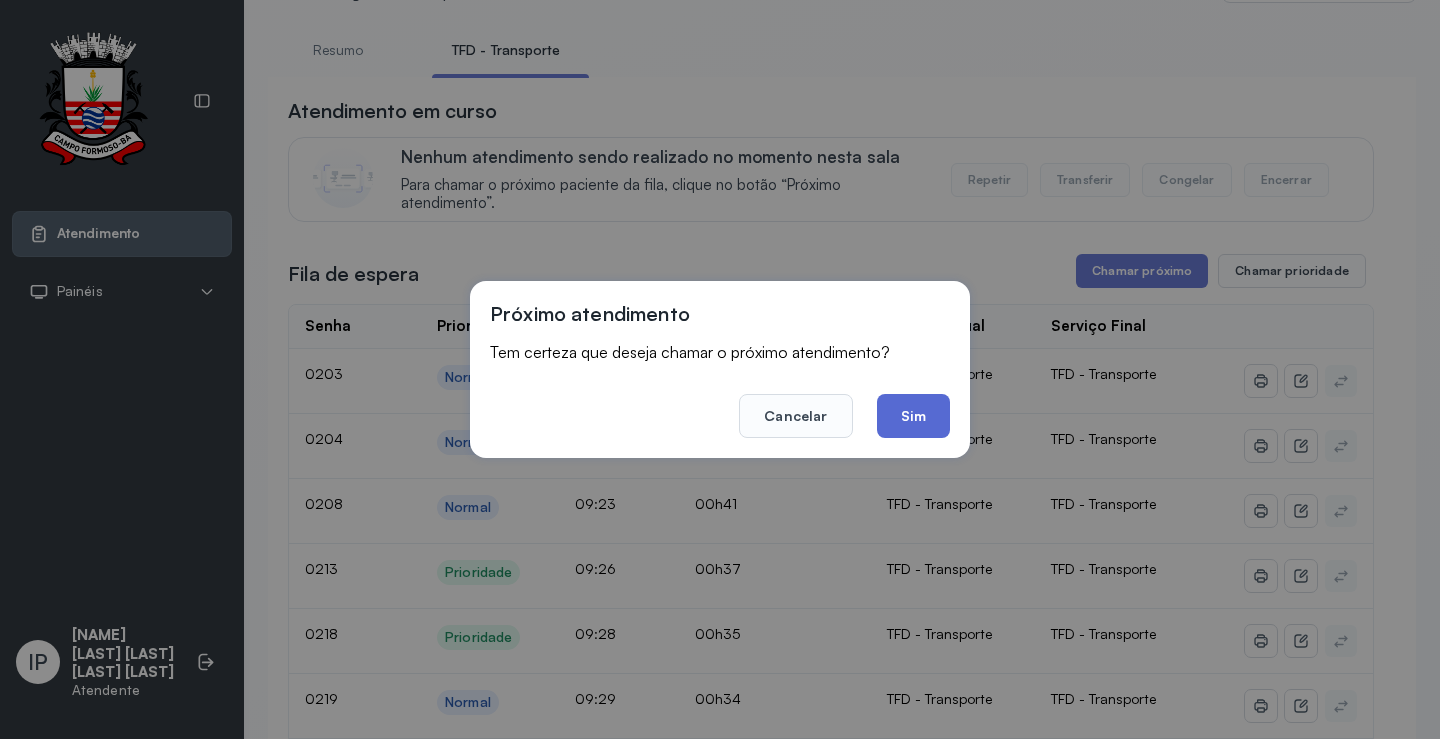 click on "Sim" 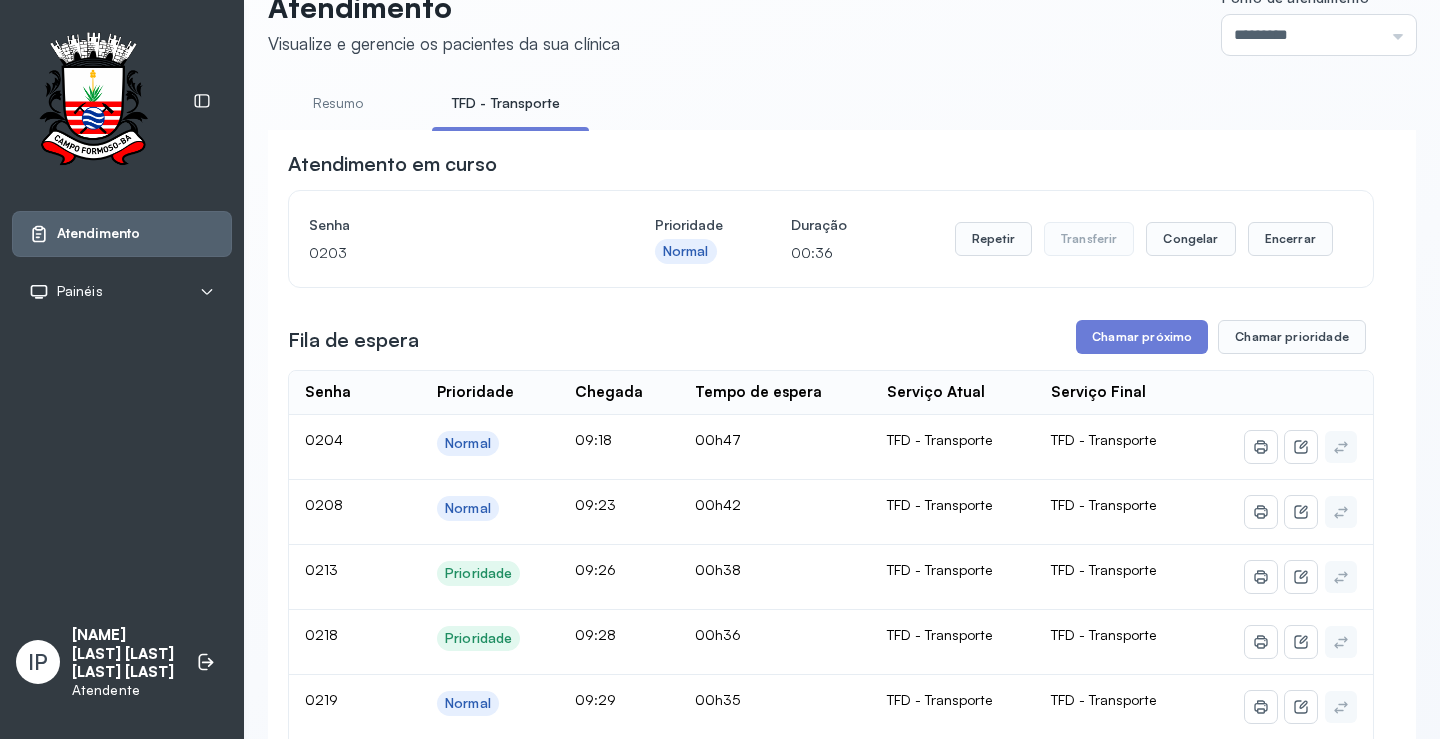 scroll, scrollTop: 0, scrollLeft: 0, axis: both 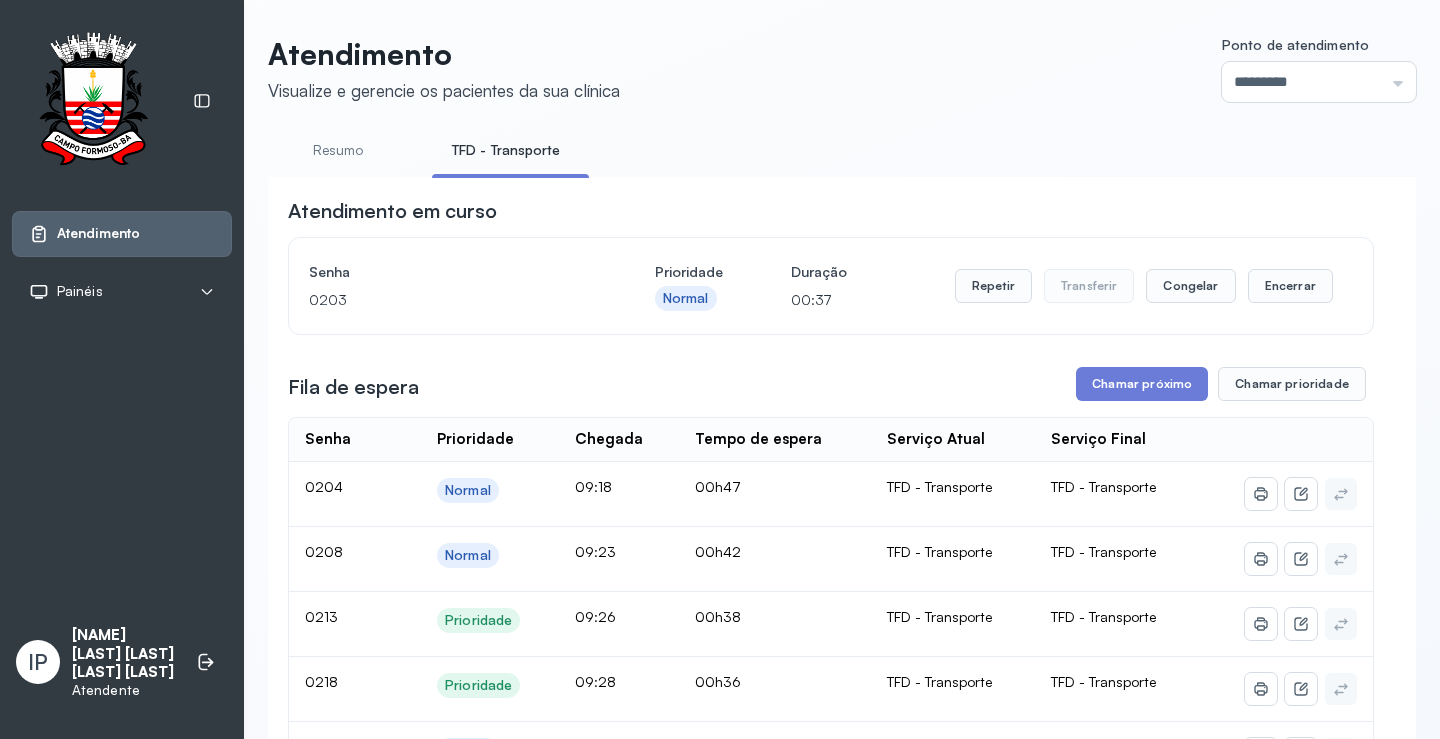 click on "Atendimento Visualize e gerencie os pacientes da sua clínica Ponto de atendimento ********* Nenhum Guichê 01 Guichê 02 Guichê 03 Guichê 04 Guichê 05 Guichê 06 Guichê 07 Guichê 08" at bounding box center (842, 69) 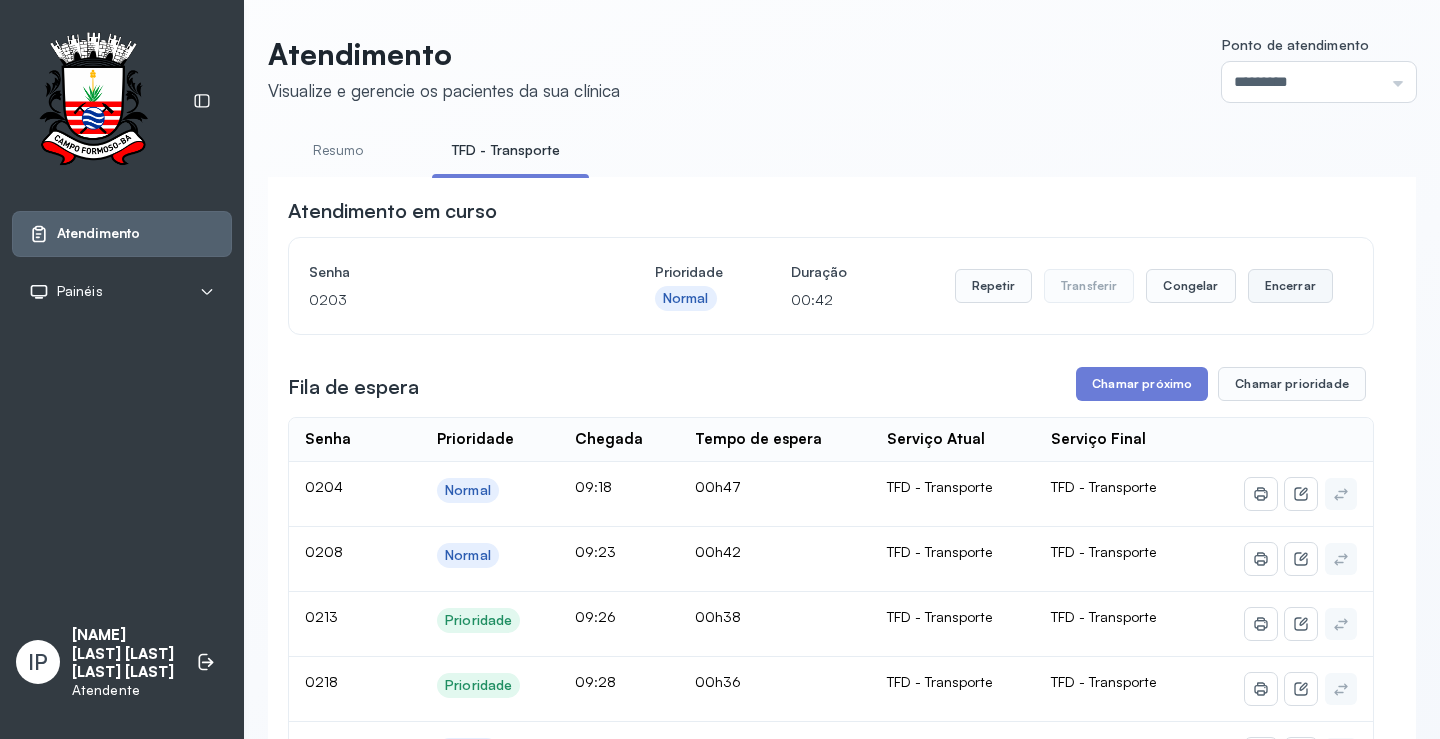 click on "Encerrar" at bounding box center (1290, 286) 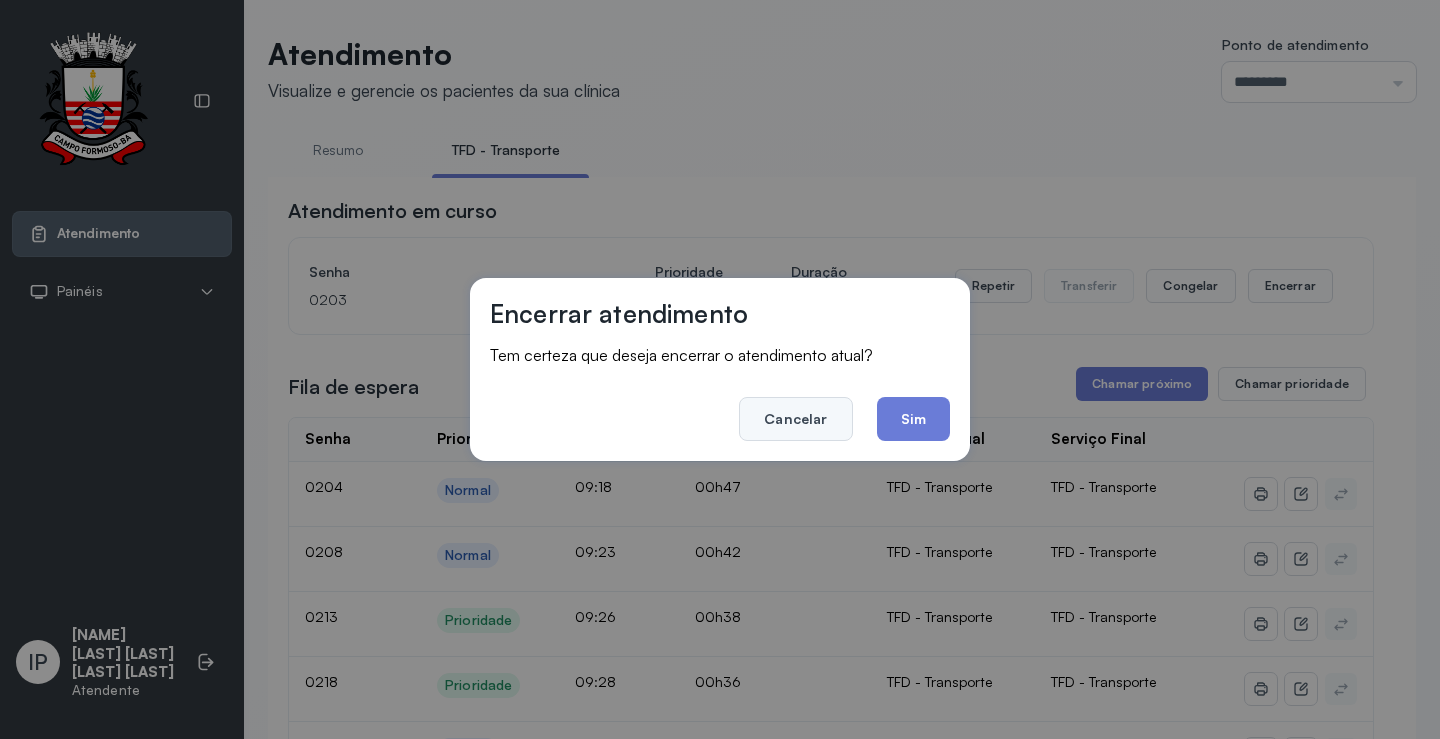 click on "Cancelar" 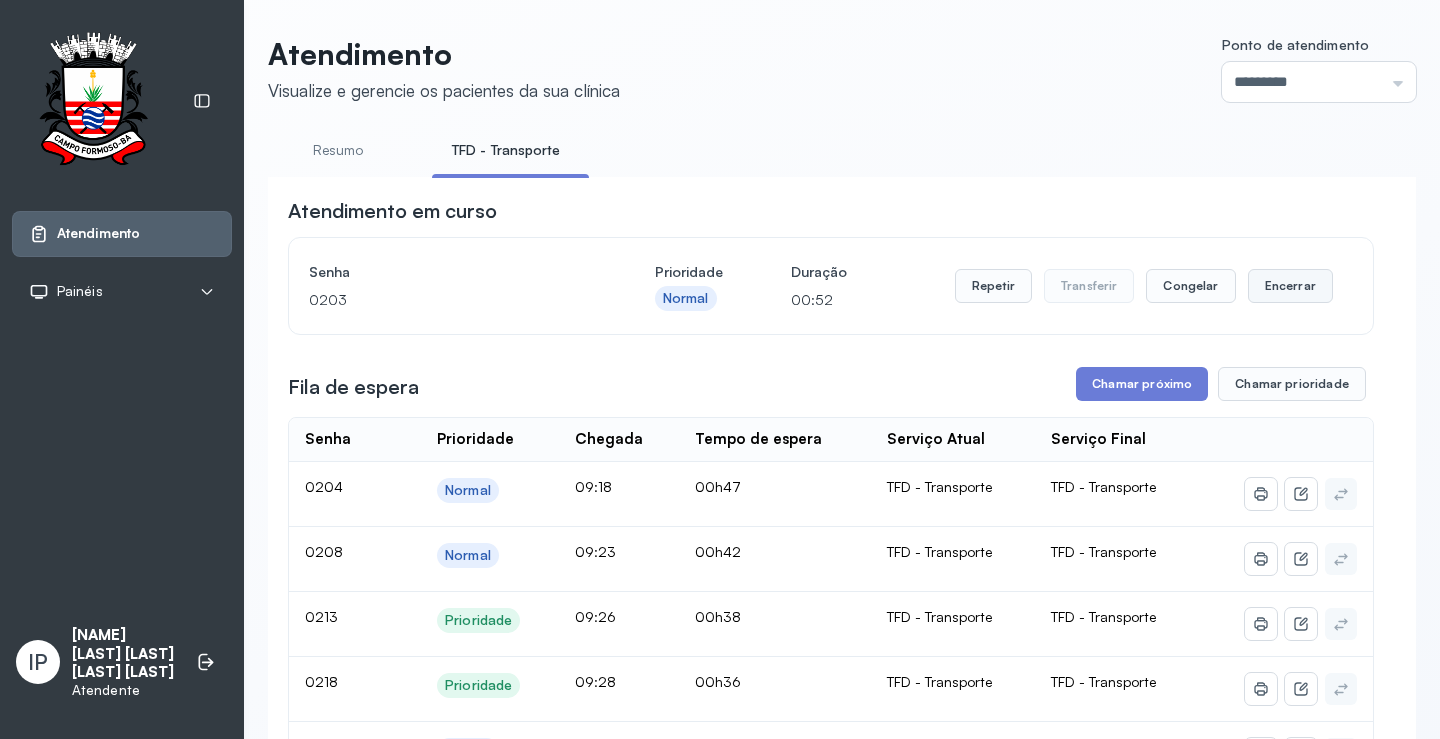 click on "Encerrar" at bounding box center [1290, 286] 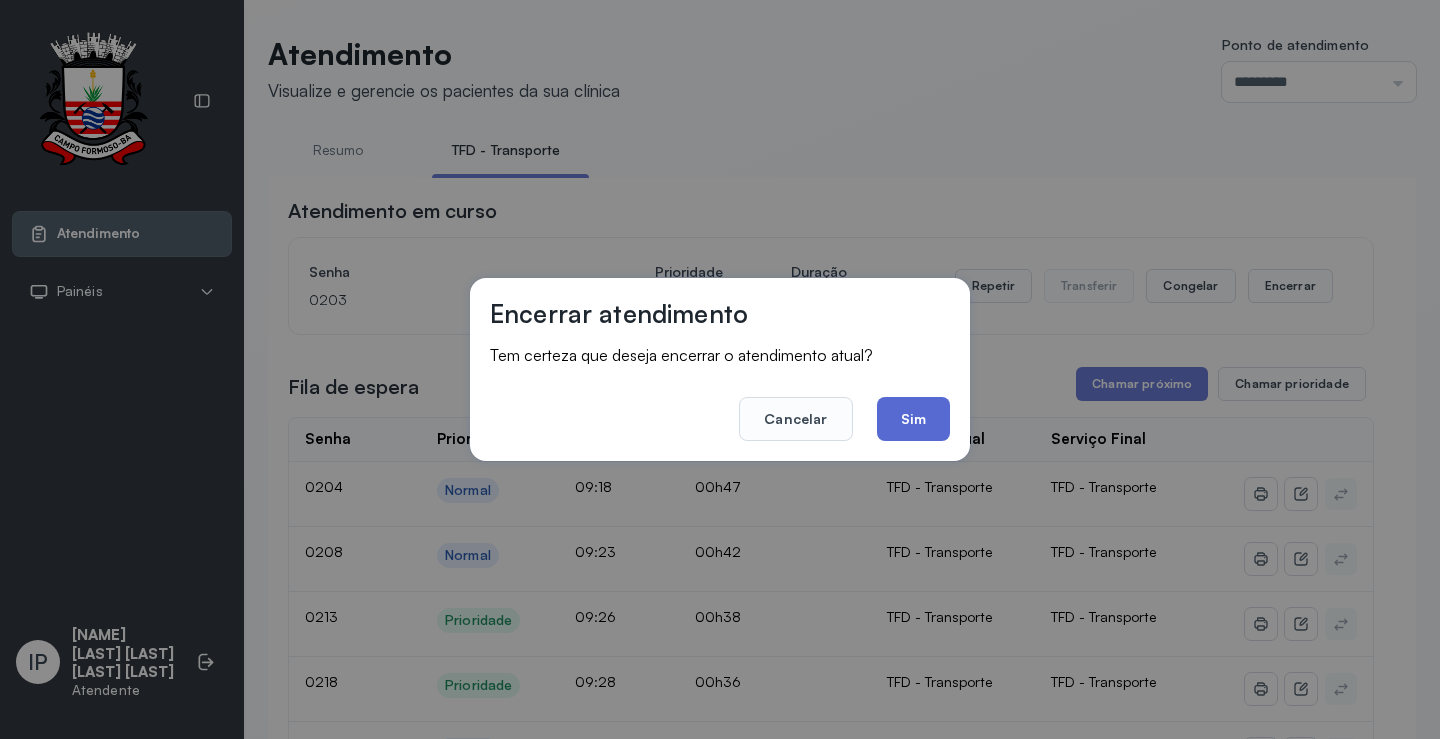 click on "Sim" 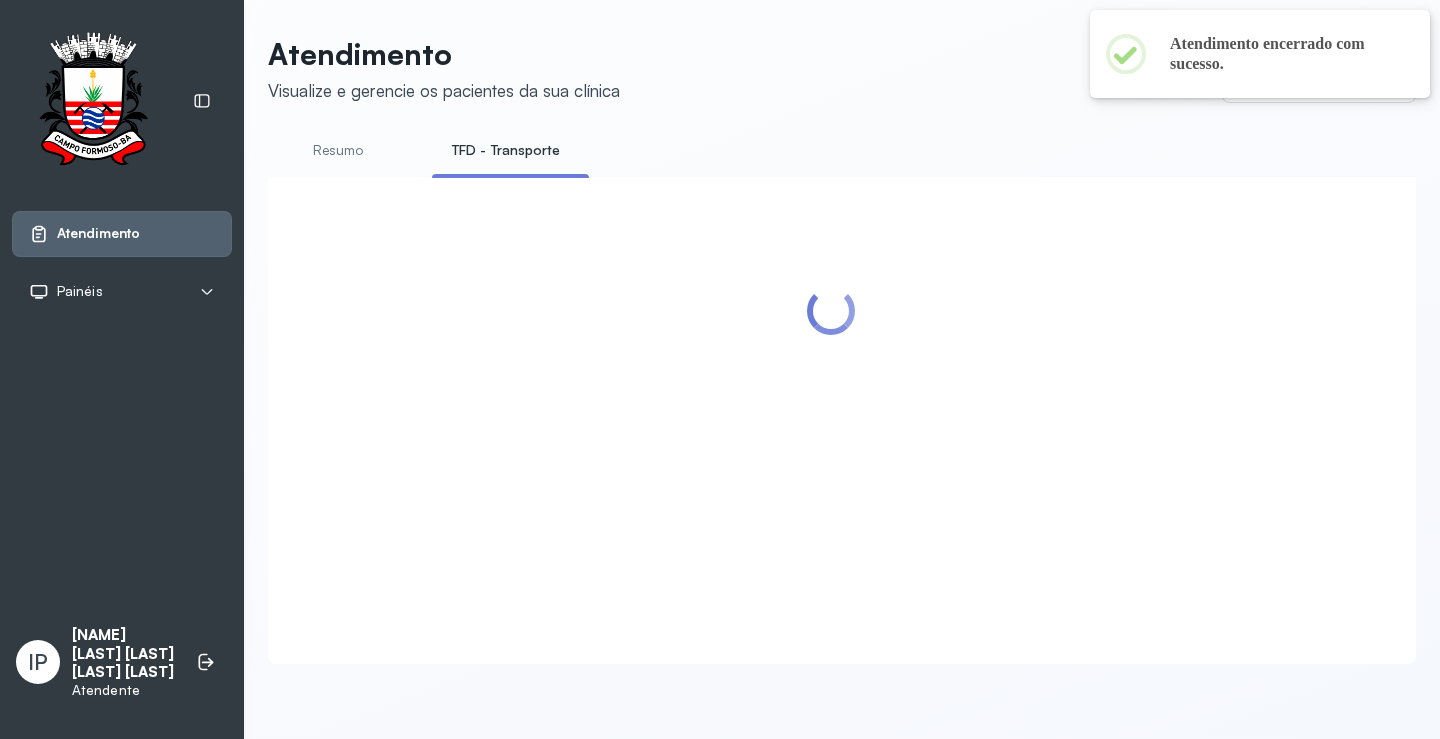 scroll, scrollTop: 0, scrollLeft: 0, axis: both 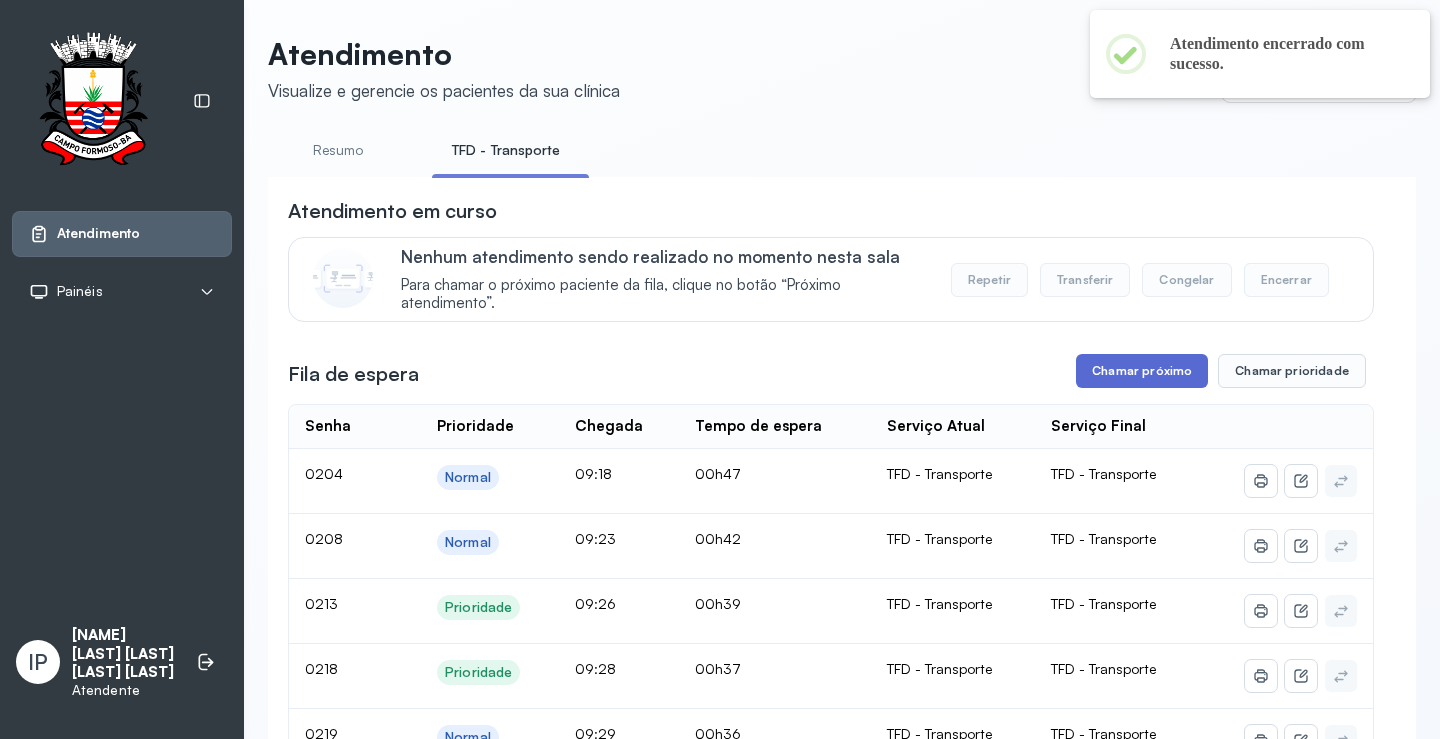 click on "Chamar próximo" at bounding box center (1142, 371) 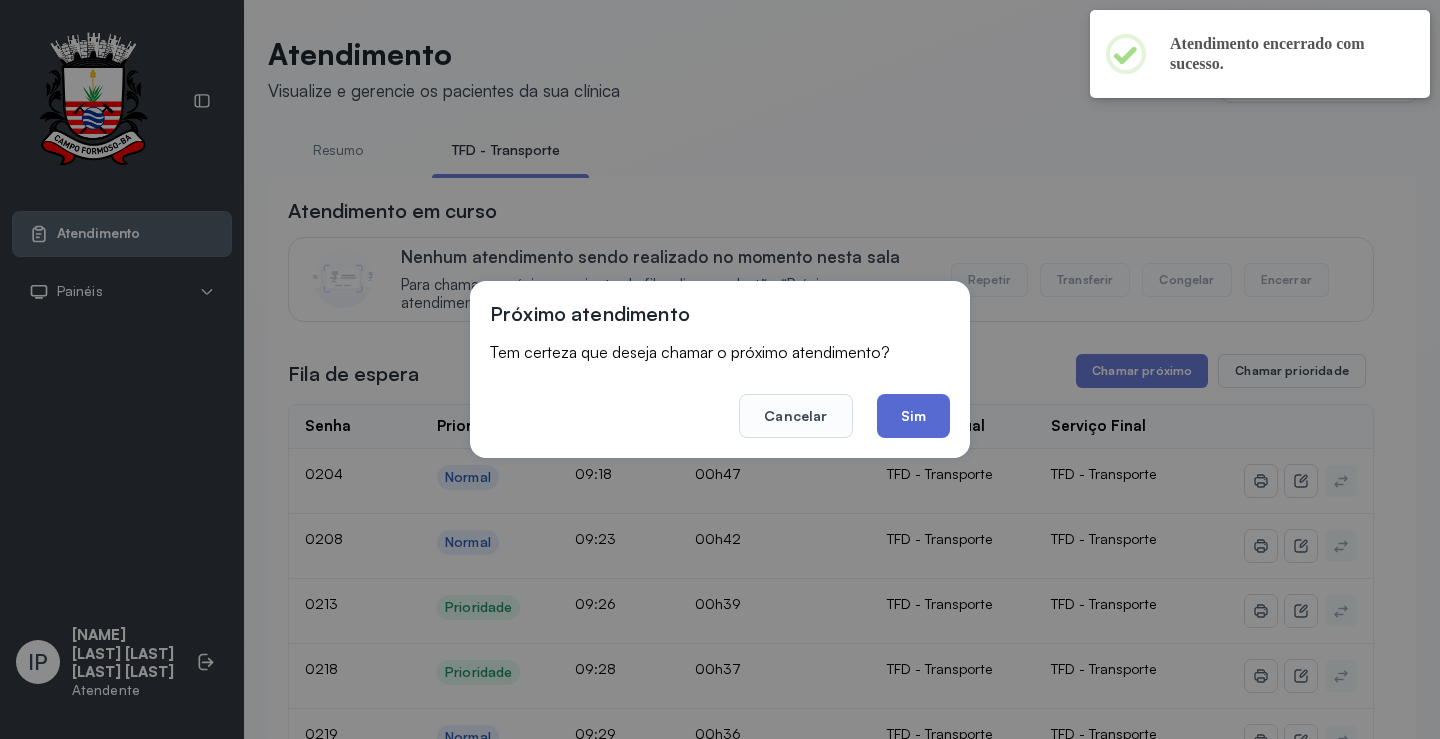 click on "Sim" 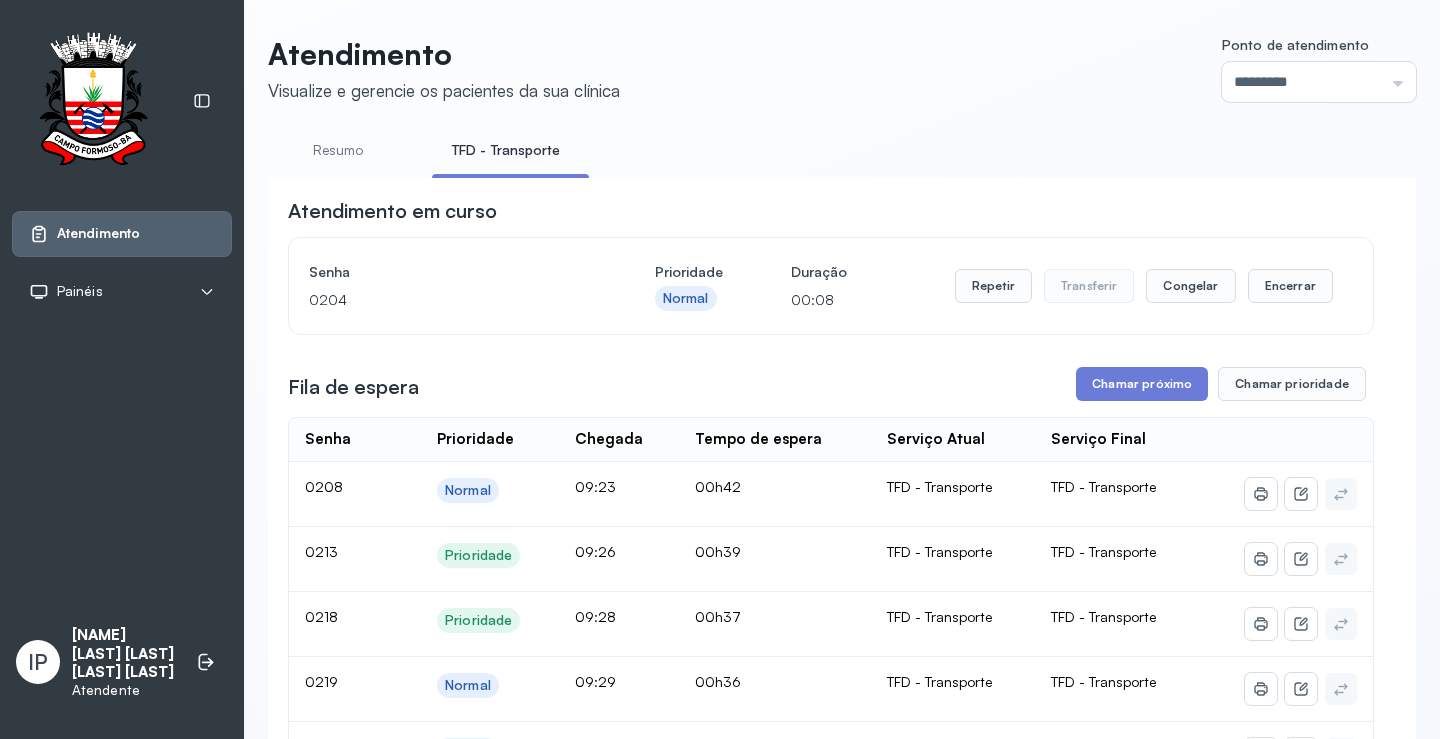 click on "Atendimento Visualize e gerencie os pacientes da sua clínica Ponto de atendimento ********* Nenhum Guichê 01 Guichê 02 Guichê 03 Guichê 04 Guichê 05 Guichê 06 Guichê 07 Guichê 08 Resumo TFD - Transporte Atendimento em curso Senha 0204 Prioridade Normal Duração 00:08 Repetir Transferir Congelar Encerrar Fila de espera Chamar próximo Chamar prioridade Senha    Prioridade  Chegada  Tempo de espera  Serviço Atual  Serviço Final    0208 Normal 09:23 00h42 TFD - Transporte TFD - Transporte 0213 Prioridade 09:26 00h39 TFD - Transporte TFD - Transporte 0218 Prioridade 09:28 00h37 TFD - Transporte TFD - Transporte 0219 Normal 09:29 00h36 TFD - Transporte TFD - Transporte 0222 Normal 09:30 00h35 TFD - Transporte TFD - Transporte 0225 Normal 09:31 00h34 TFD - Transporte TFD - Transporte 0226 Normal 09:31 00h34 TFD - Transporte TFD - Transporte 0242 Prioridade 09:51 00h14 TFD - Transporte TFD - Transporte 0248 Normal 09:54 00h11 TFD - Transporte TFD - Transporte 0250 Prioridade 09:56 00h10 TFD - Transporte" 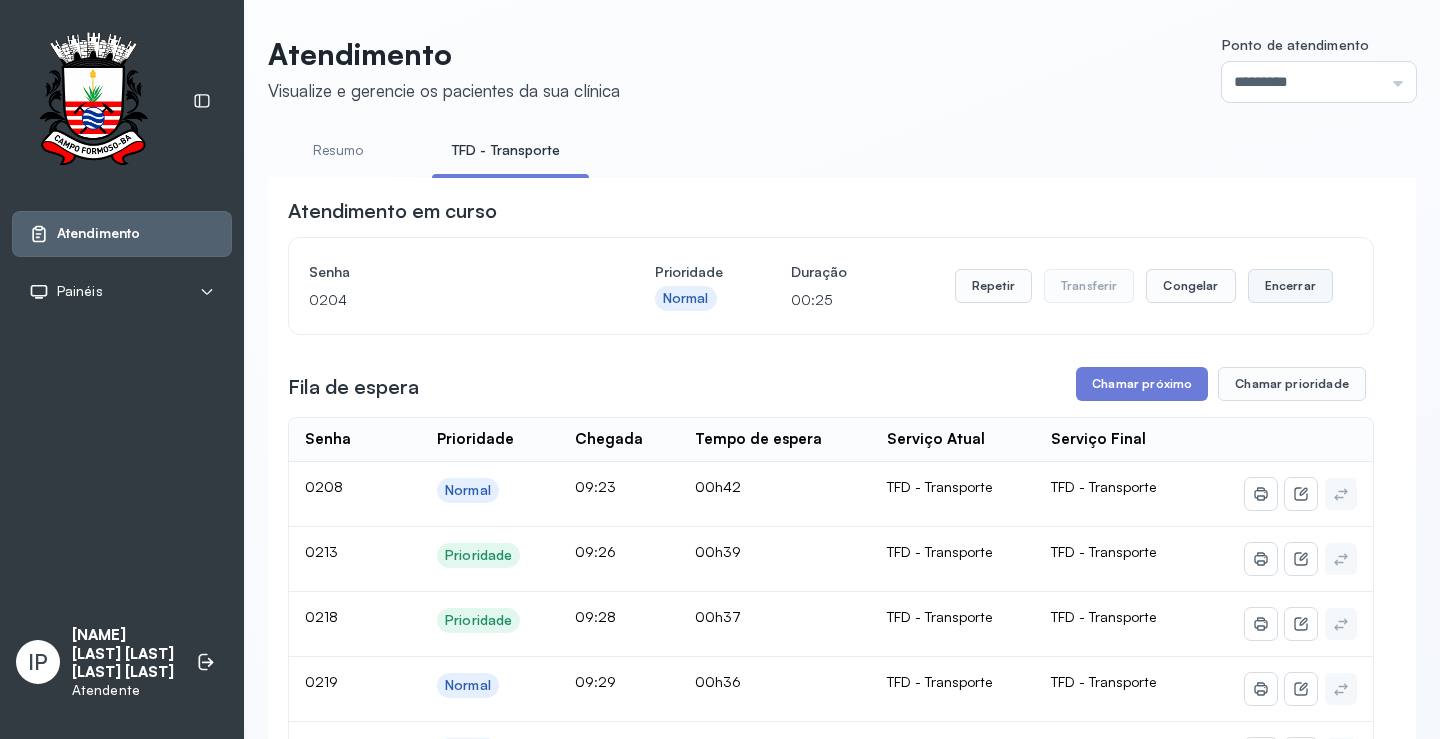 click on "Encerrar" at bounding box center (1290, 286) 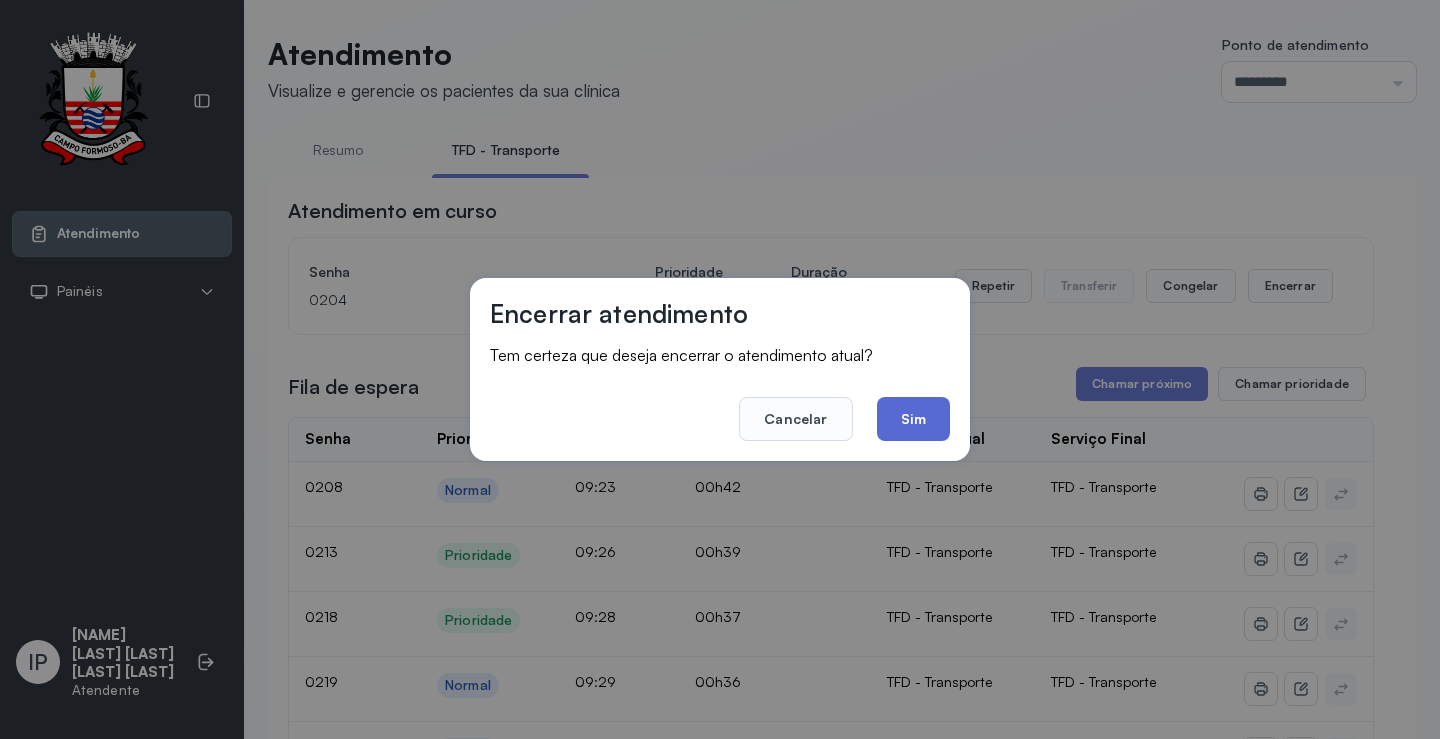 click on "Sim" 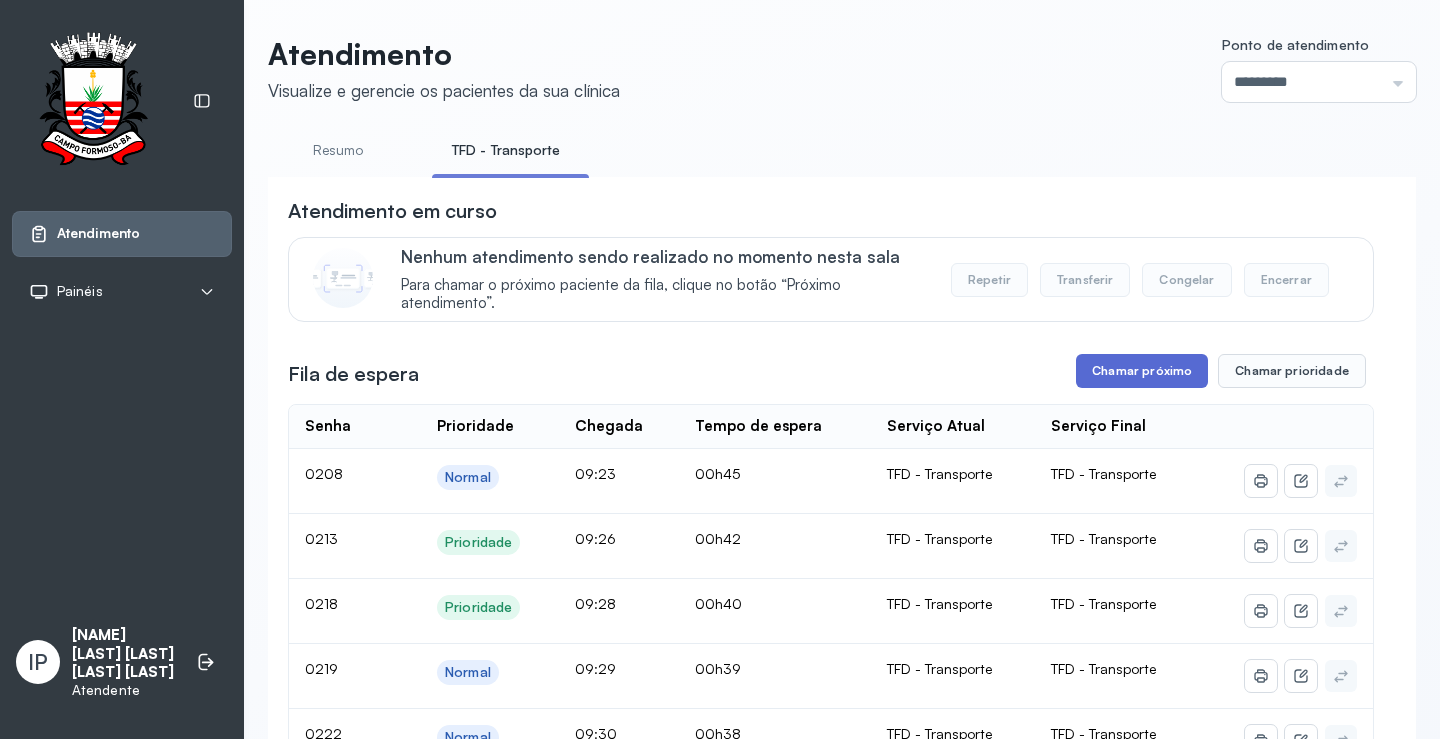 click on "Chamar próximo" at bounding box center [1142, 371] 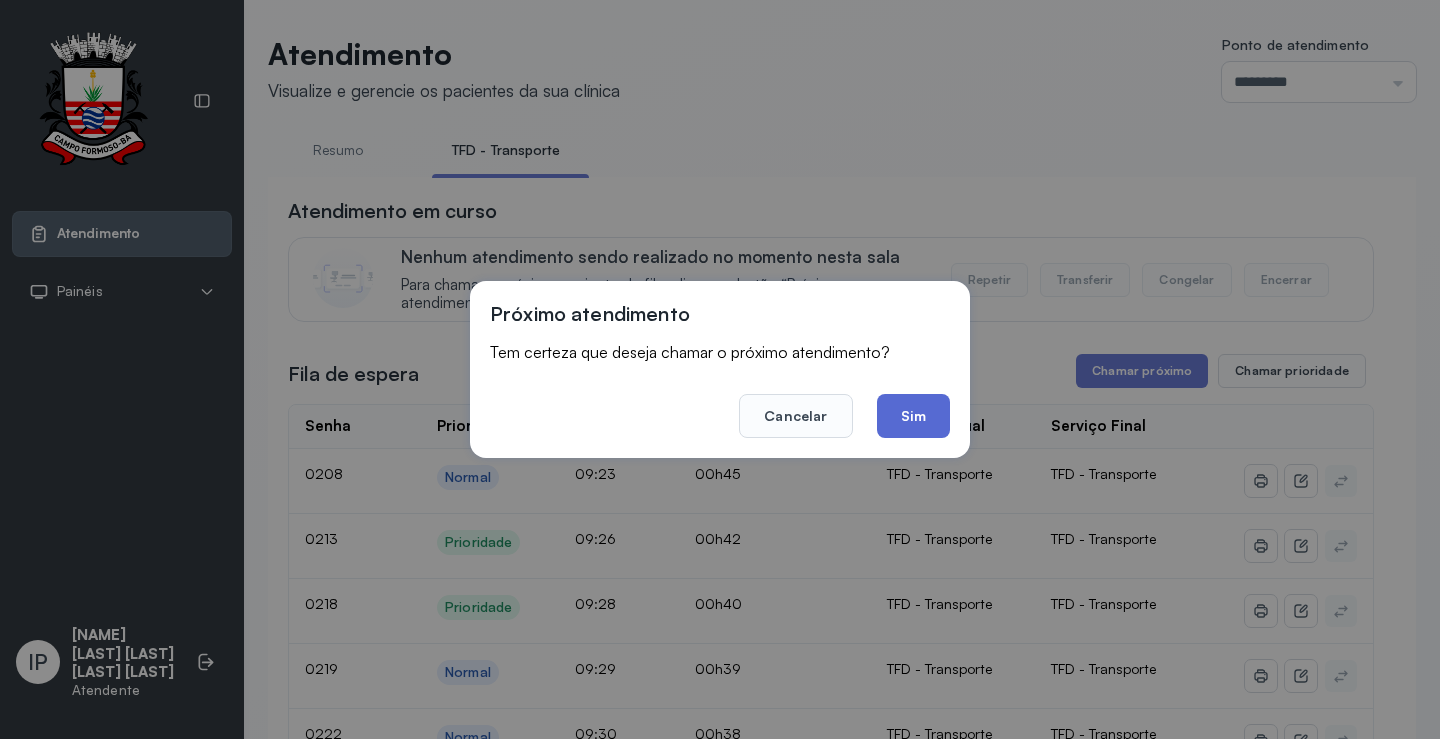 click on "Sim" 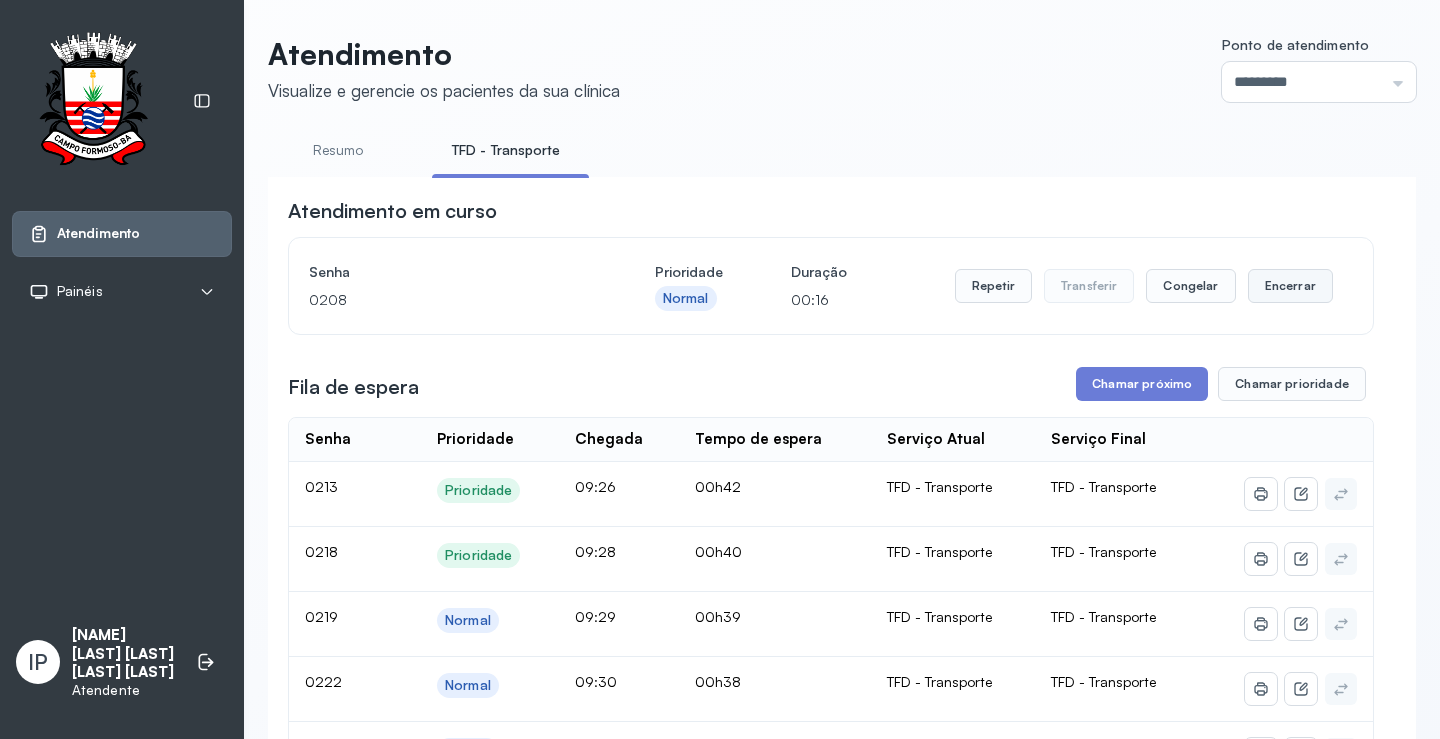 click on "Encerrar" at bounding box center [1290, 286] 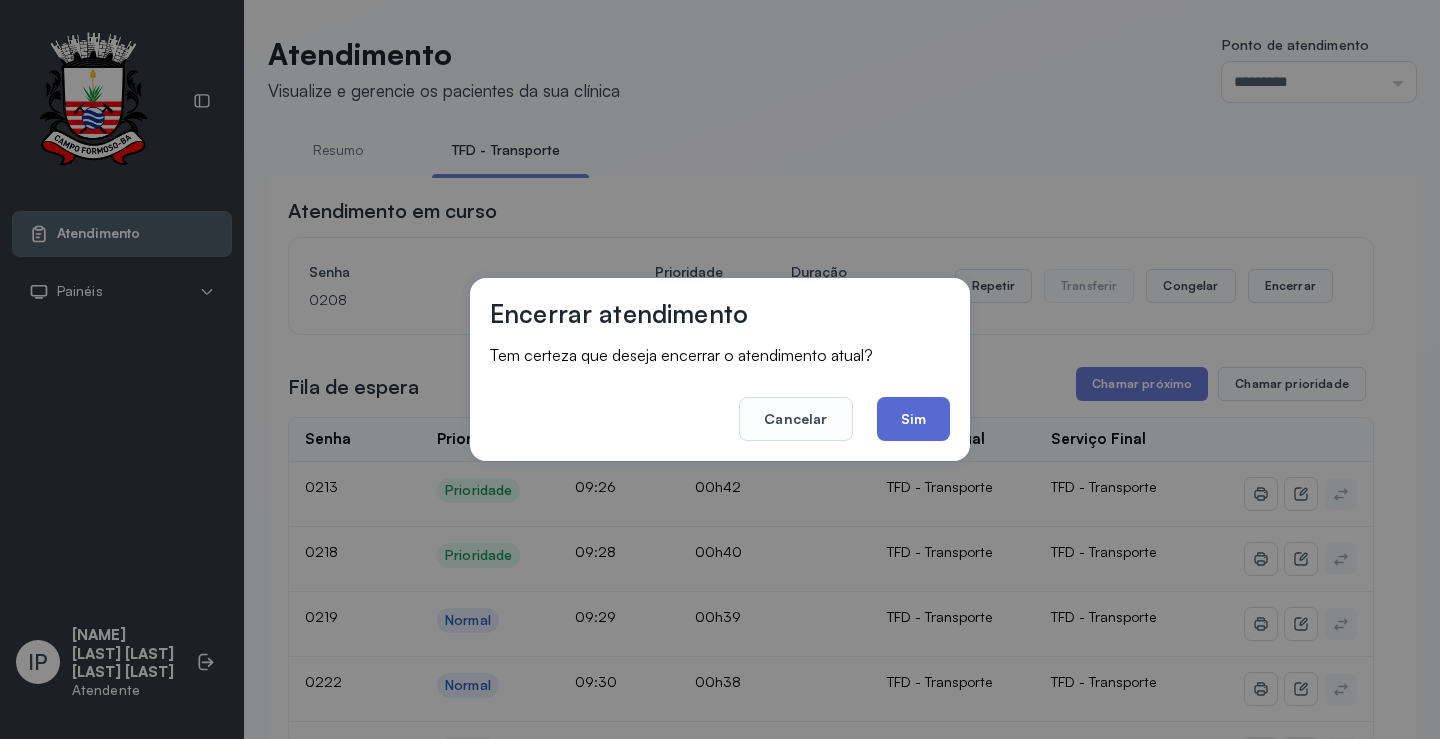 click on "Sim" 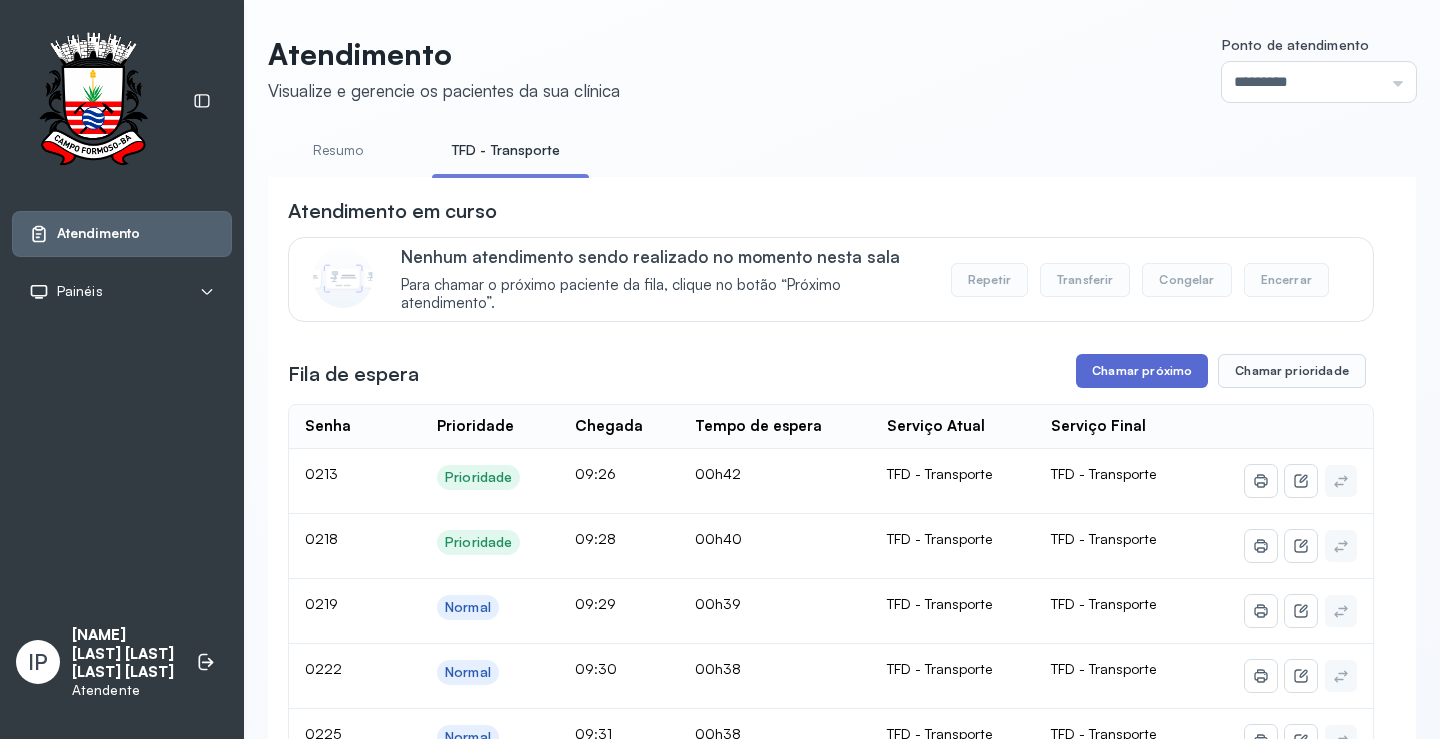 click on "Chamar próximo" at bounding box center [1142, 371] 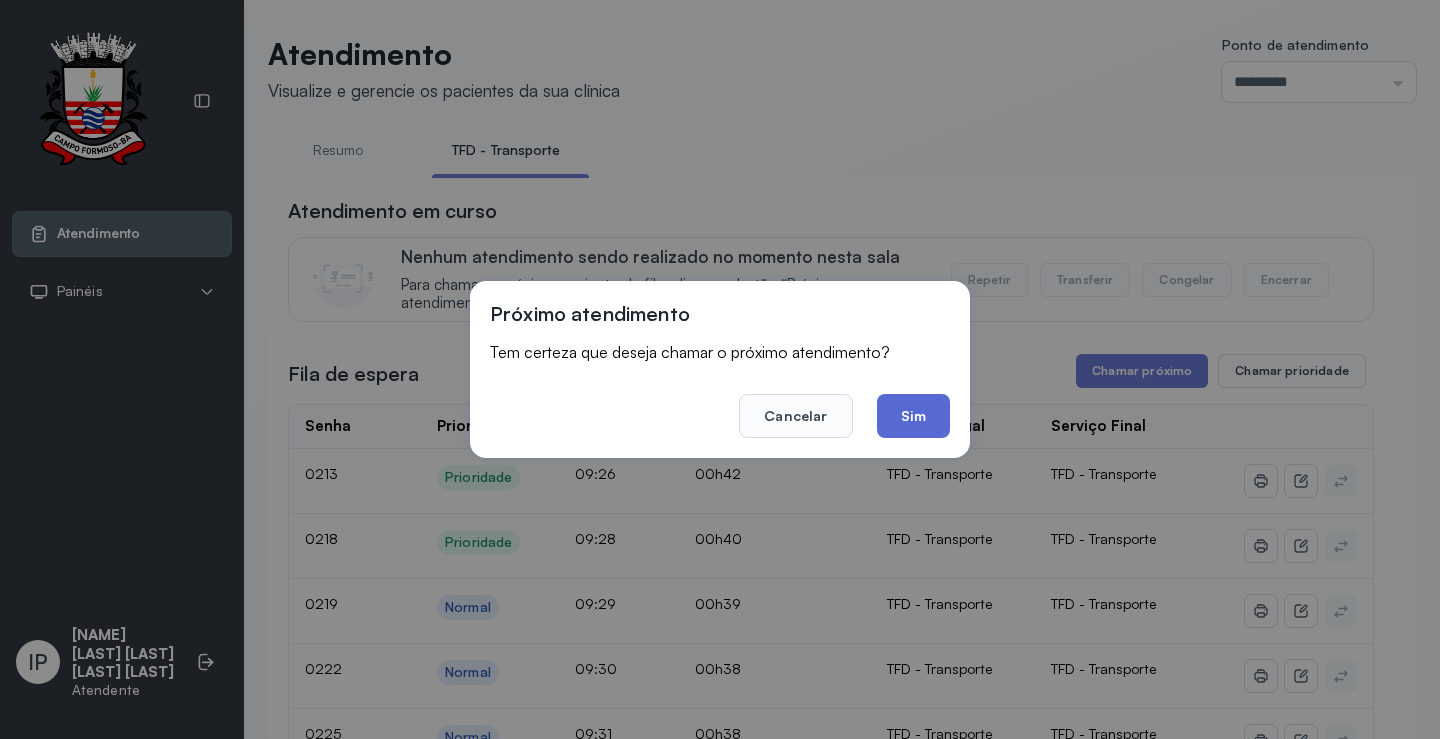 click on "Sim" 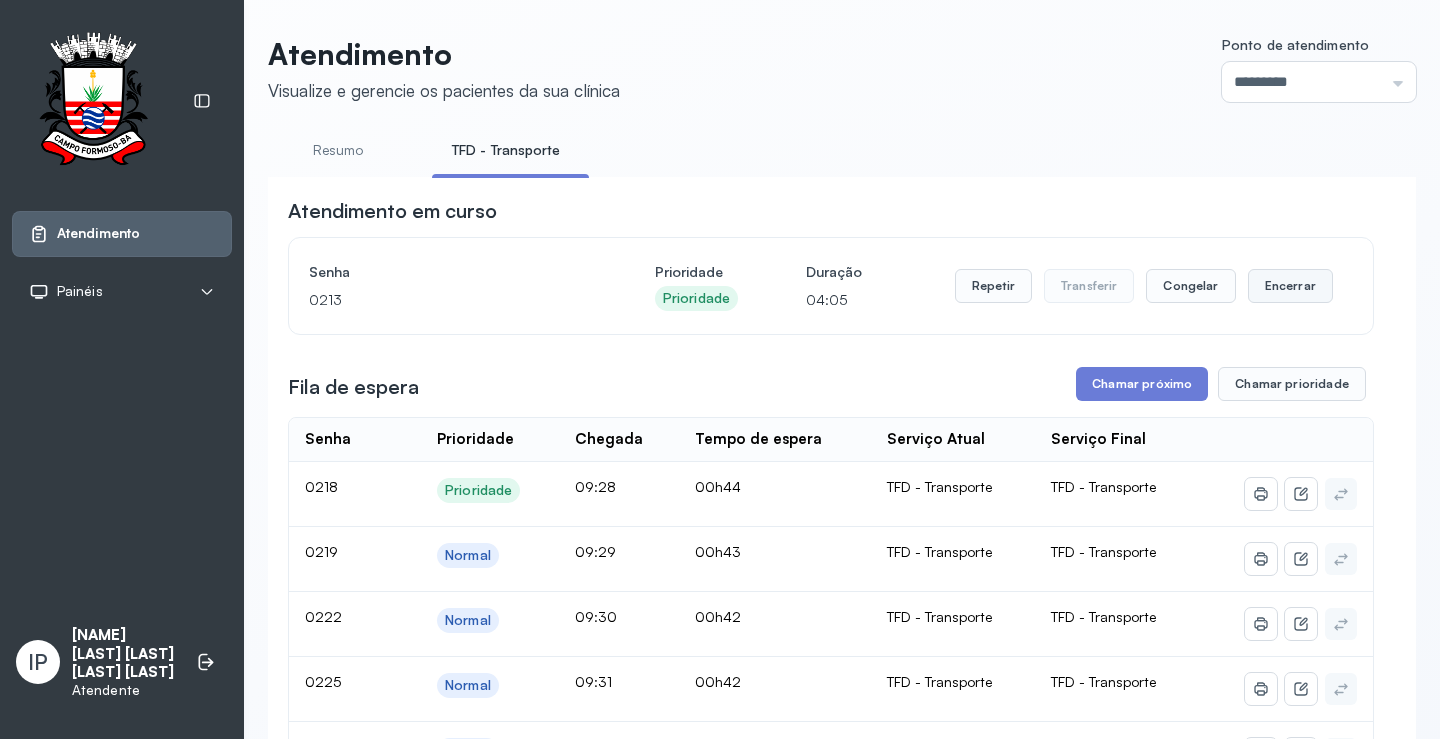 click on "Encerrar" at bounding box center [1290, 286] 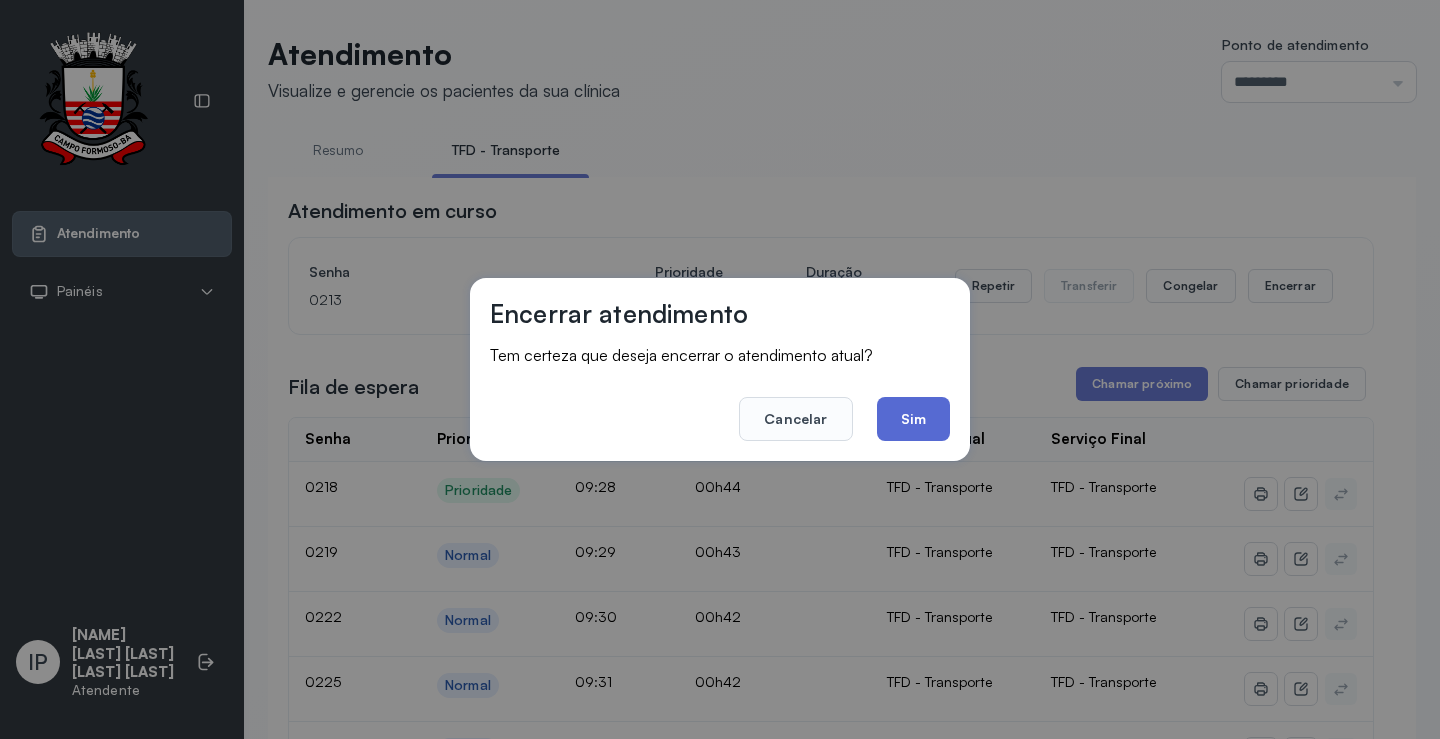 click on "Sim" 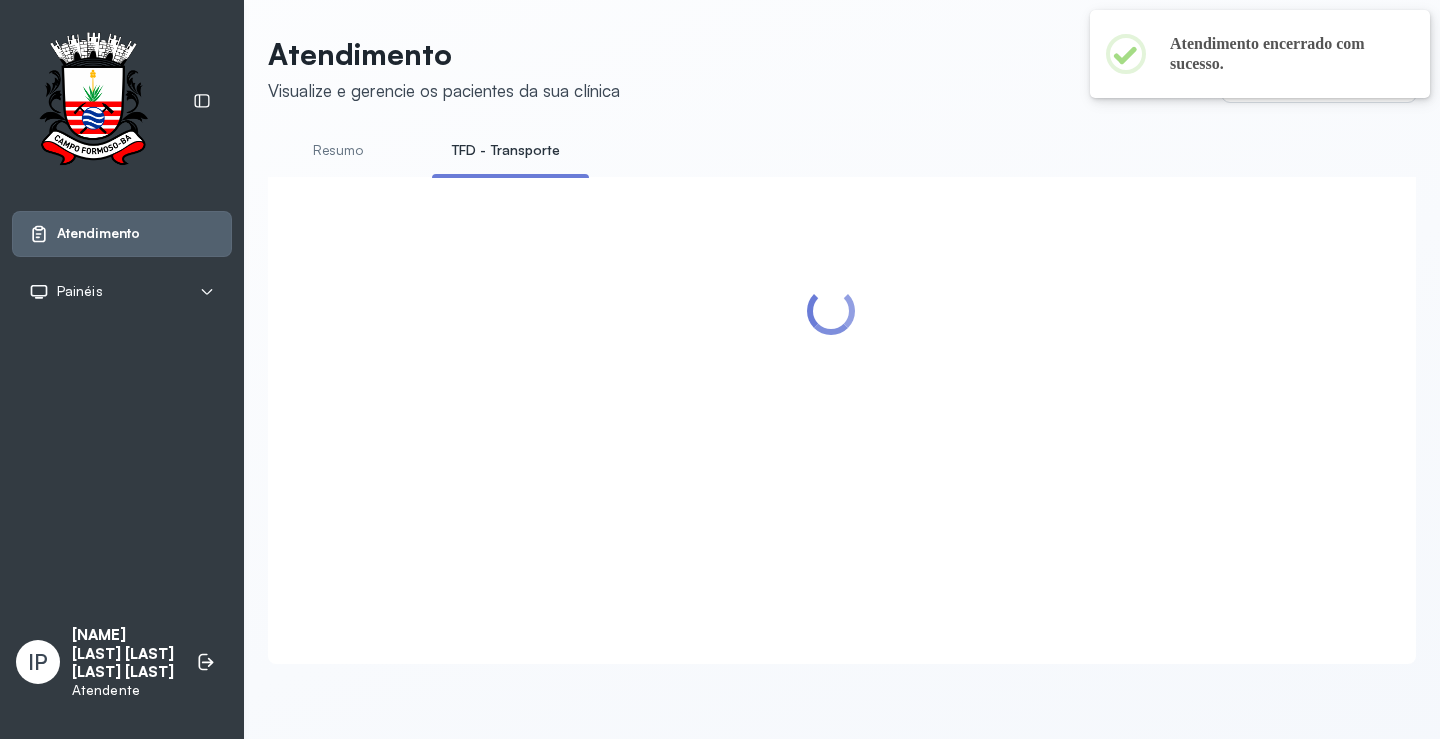 scroll, scrollTop: 1, scrollLeft: 0, axis: vertical 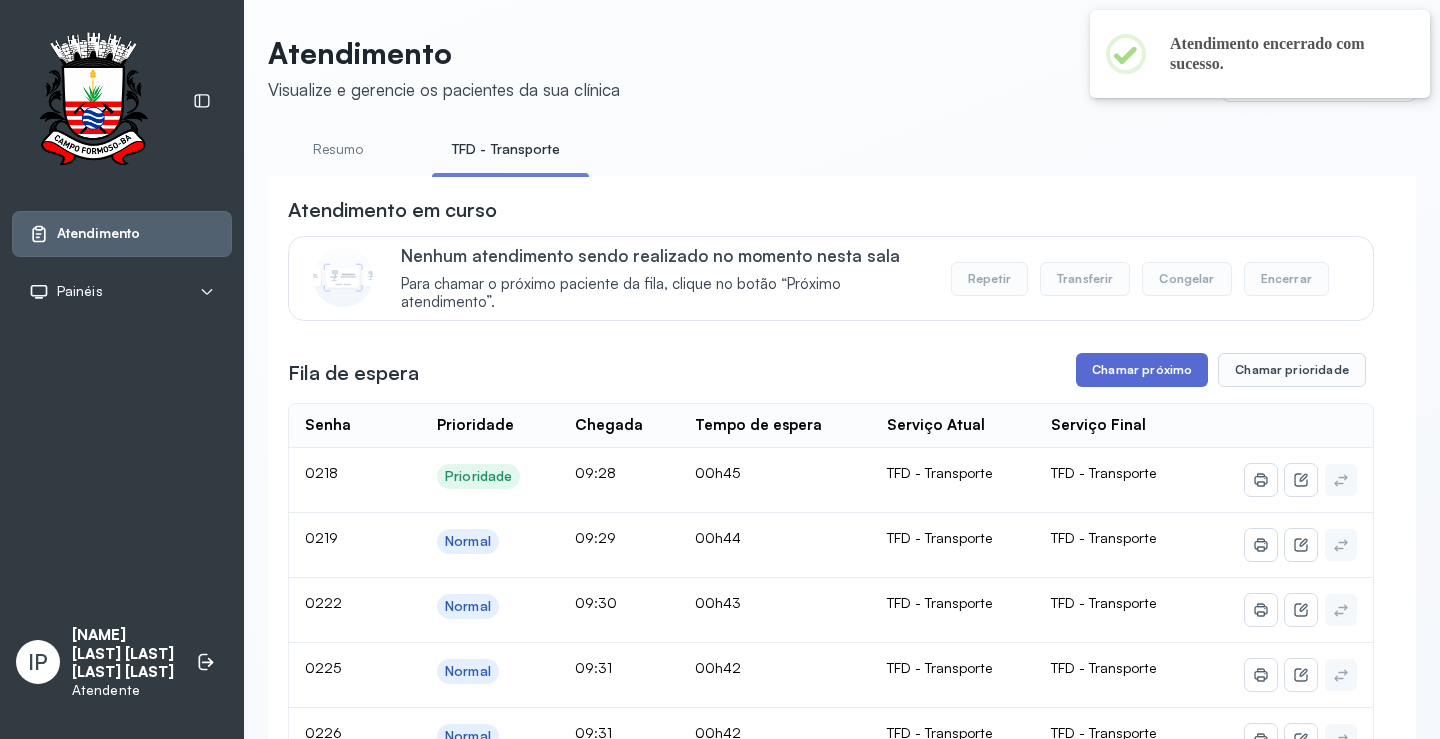 click on "Chamar próximo" at bounding box center (1142, 370) 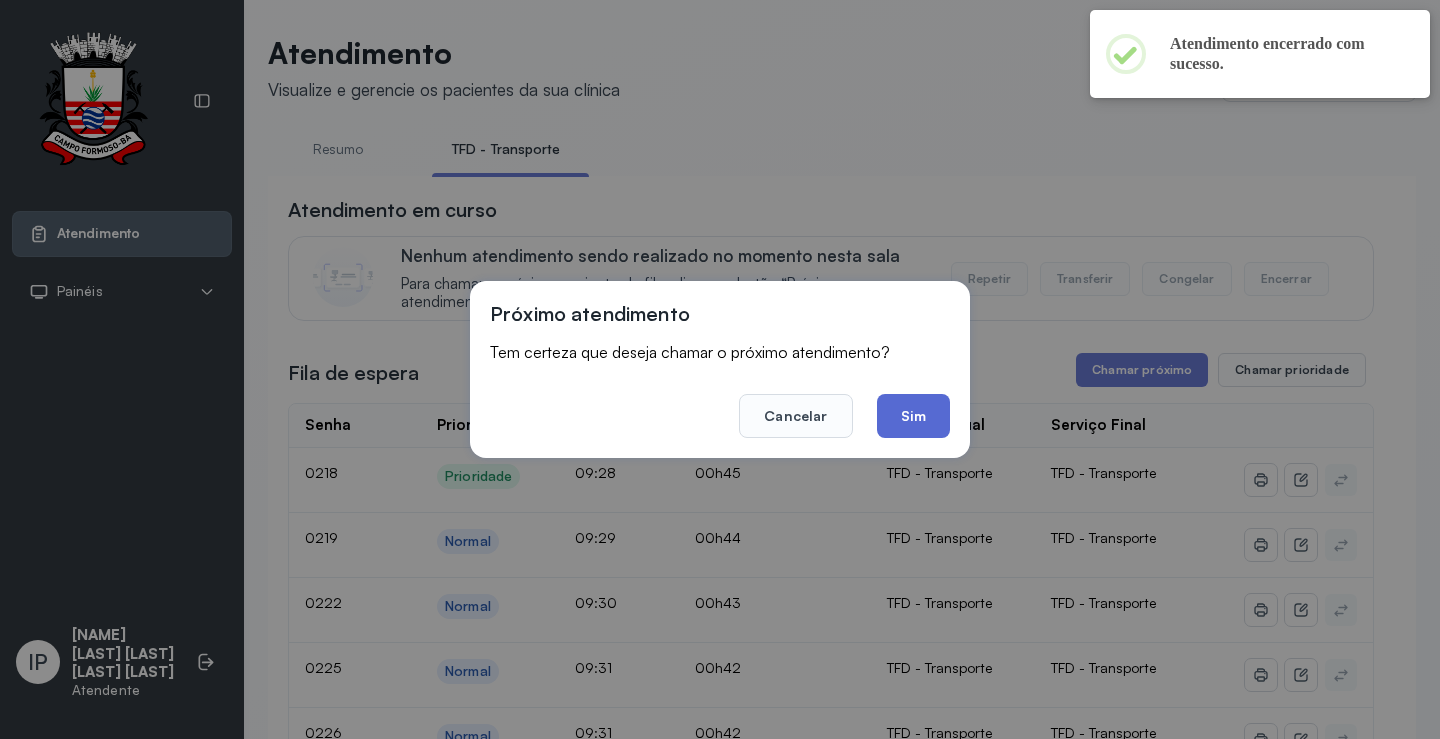 click on "Sim" 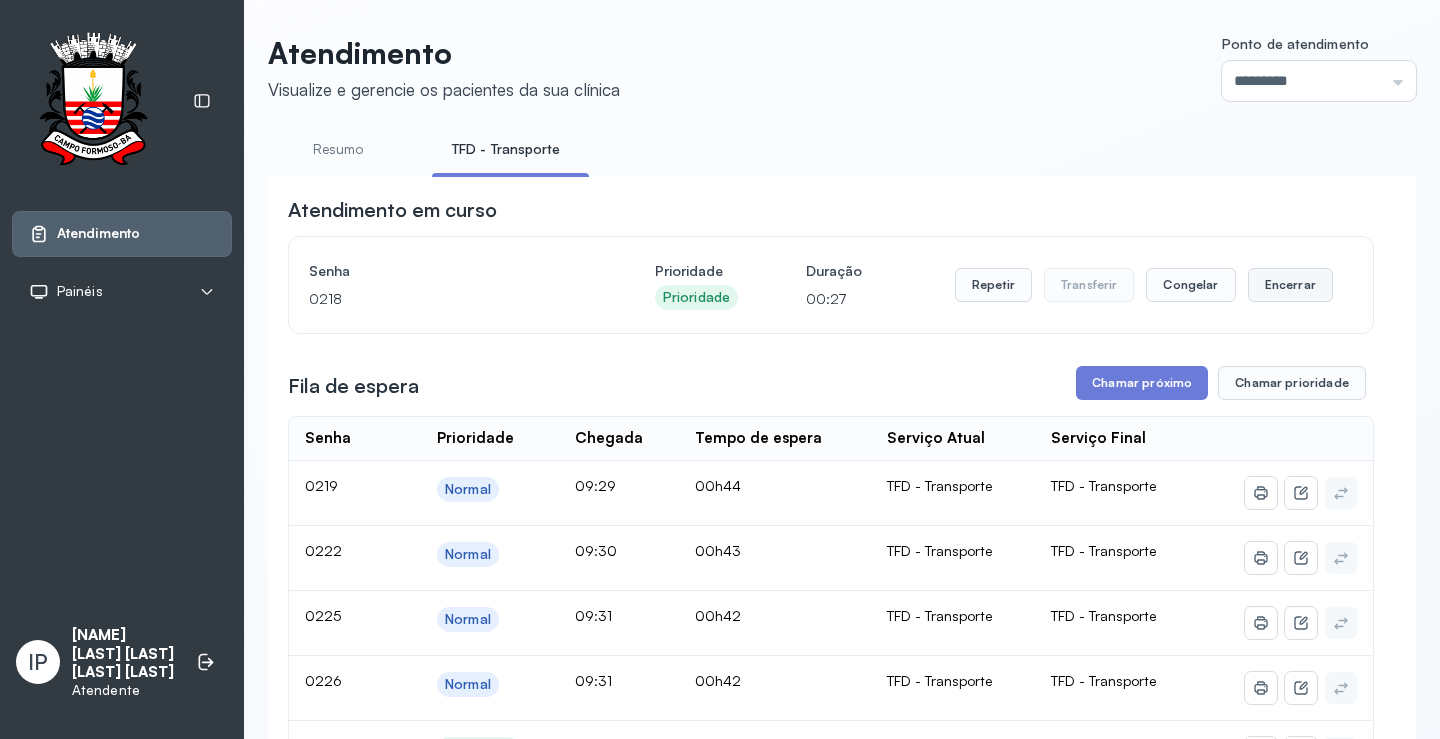 click on "Encerrar" at bounding box center (1290, 285) 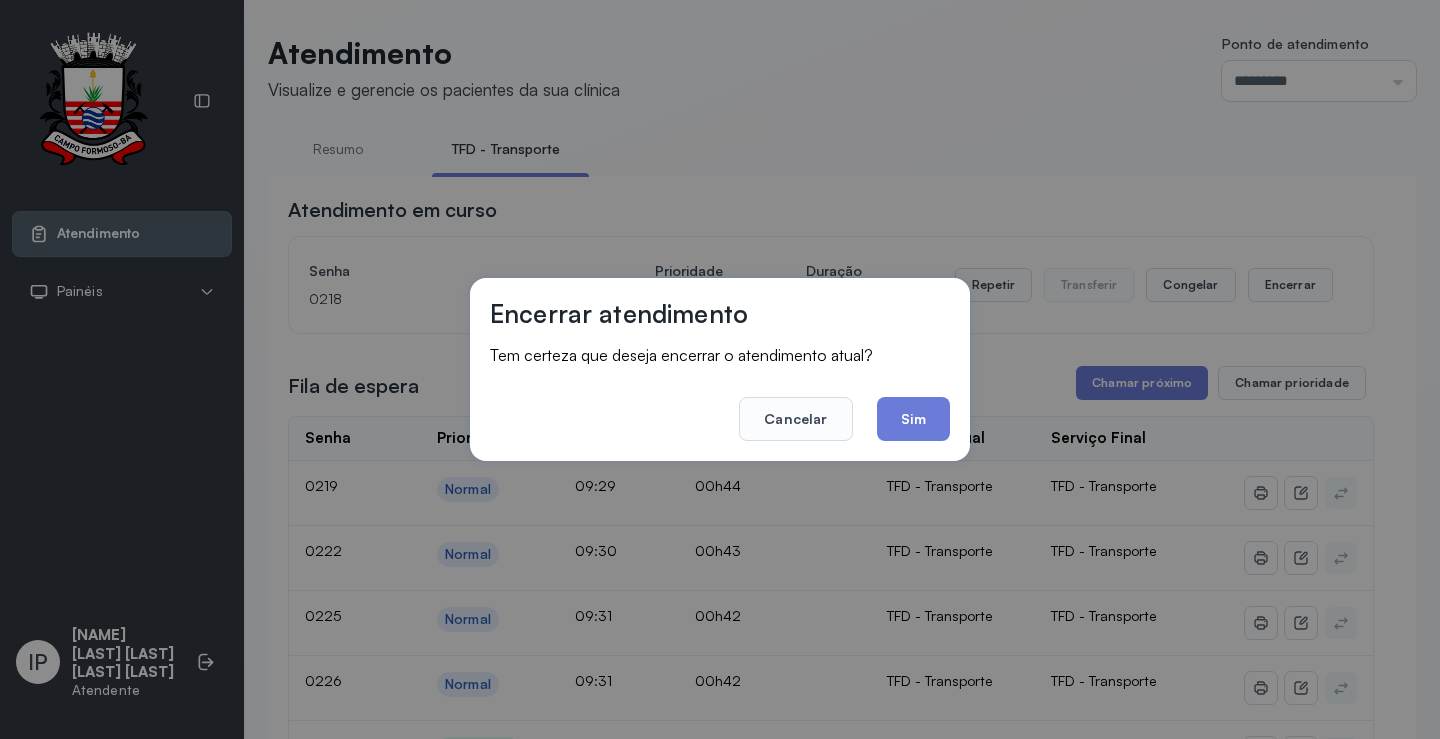 click on "Sim" 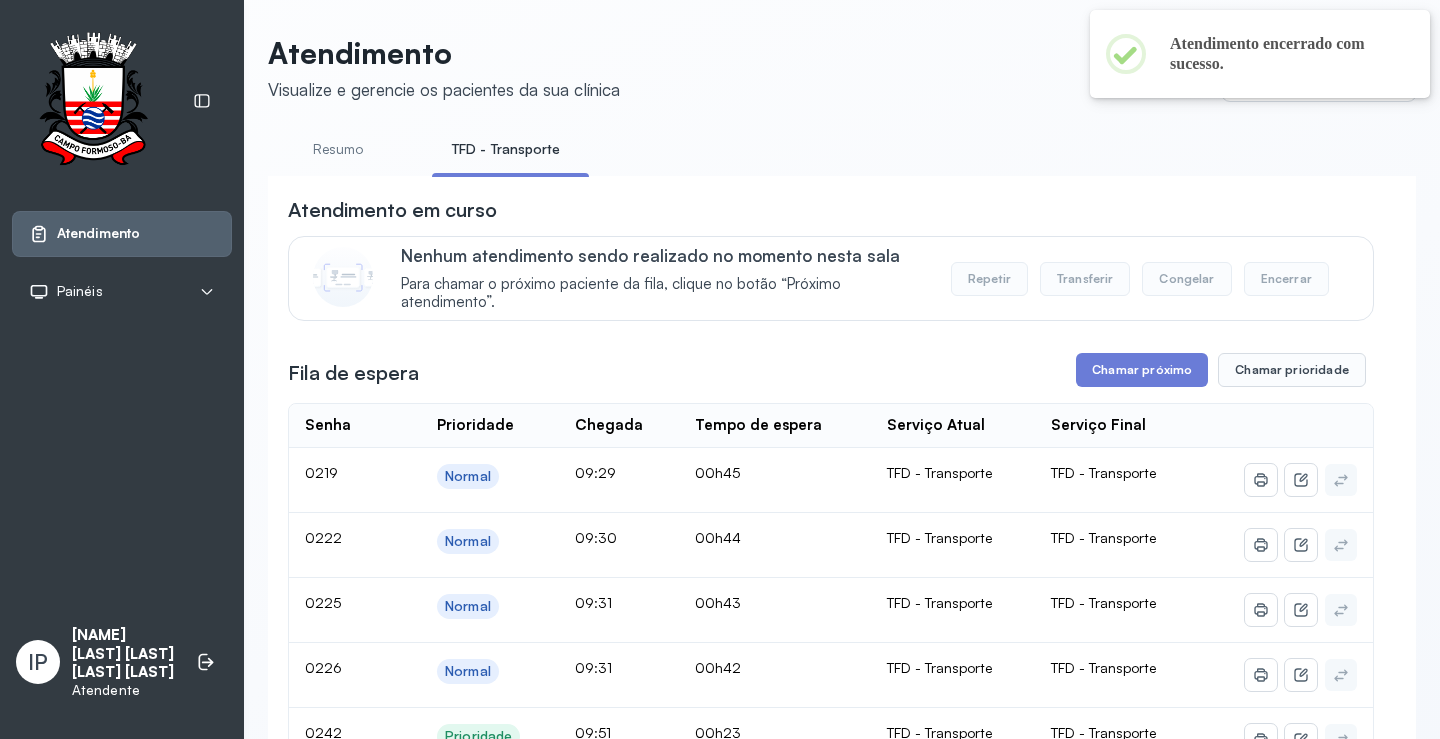 scroll, scrollTop: 101, scrollLeft: 0, axis: vertical 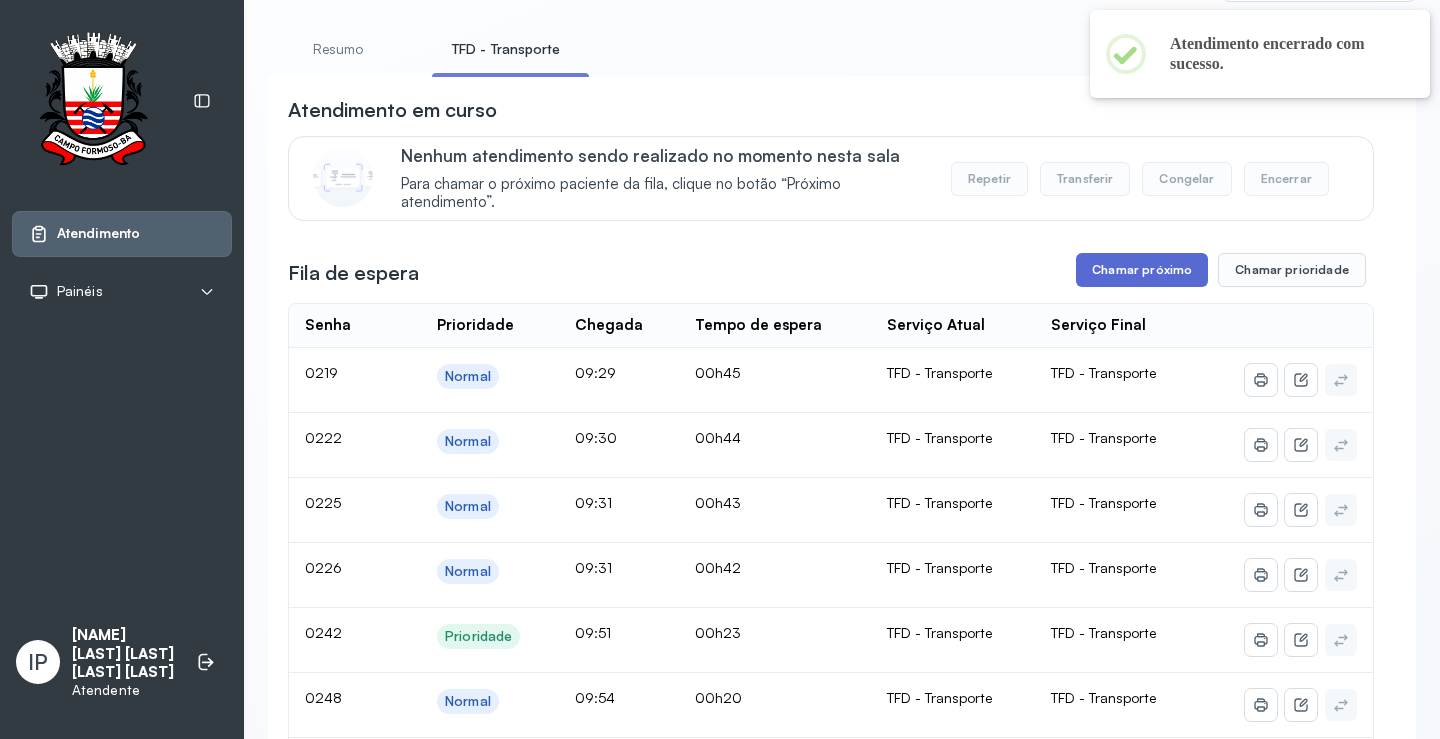 click on "Chamar próximo" at bounding box center [1142, 270] 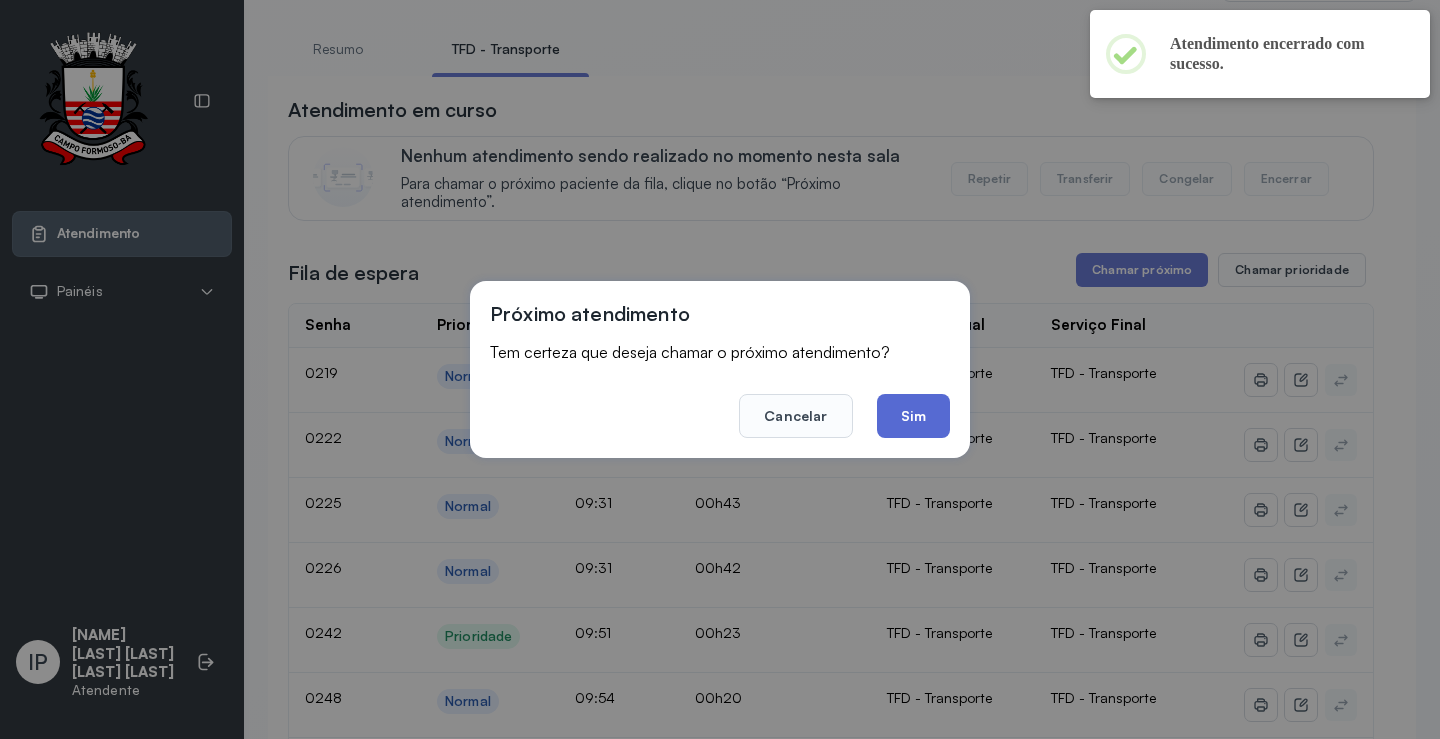 click on "Sim" 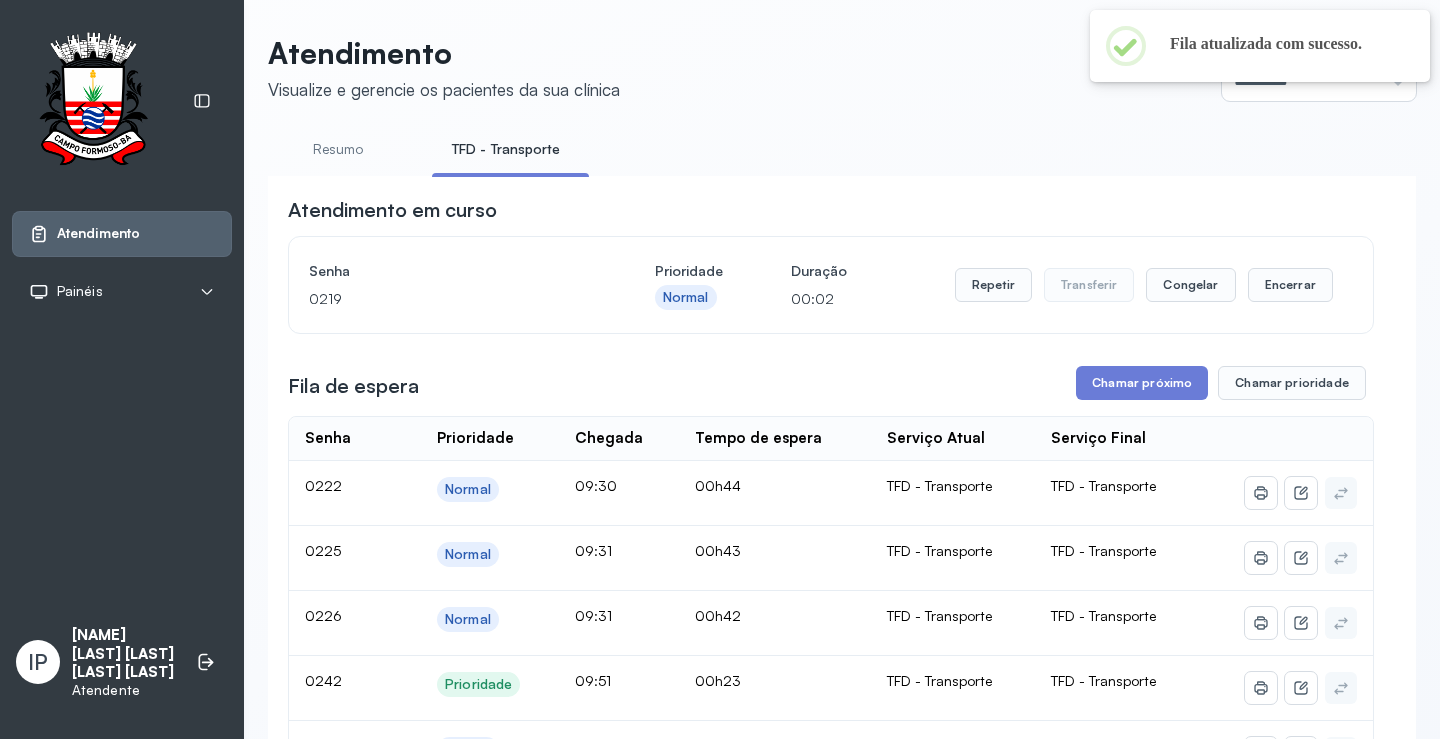 scroll, scrollTop: 101, scrollLeft: 0, axis: vertical 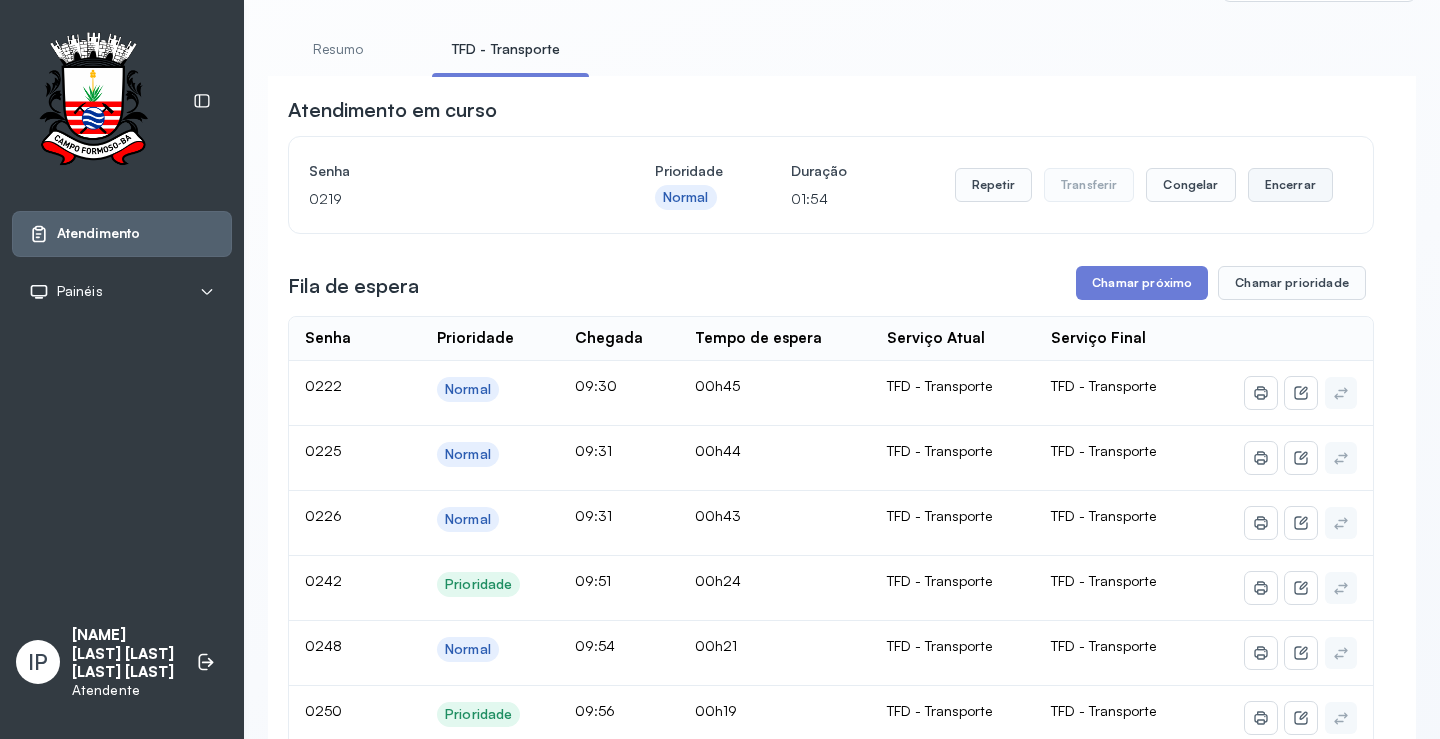 click on "Encerrar" at bounding box center (1290, 185) 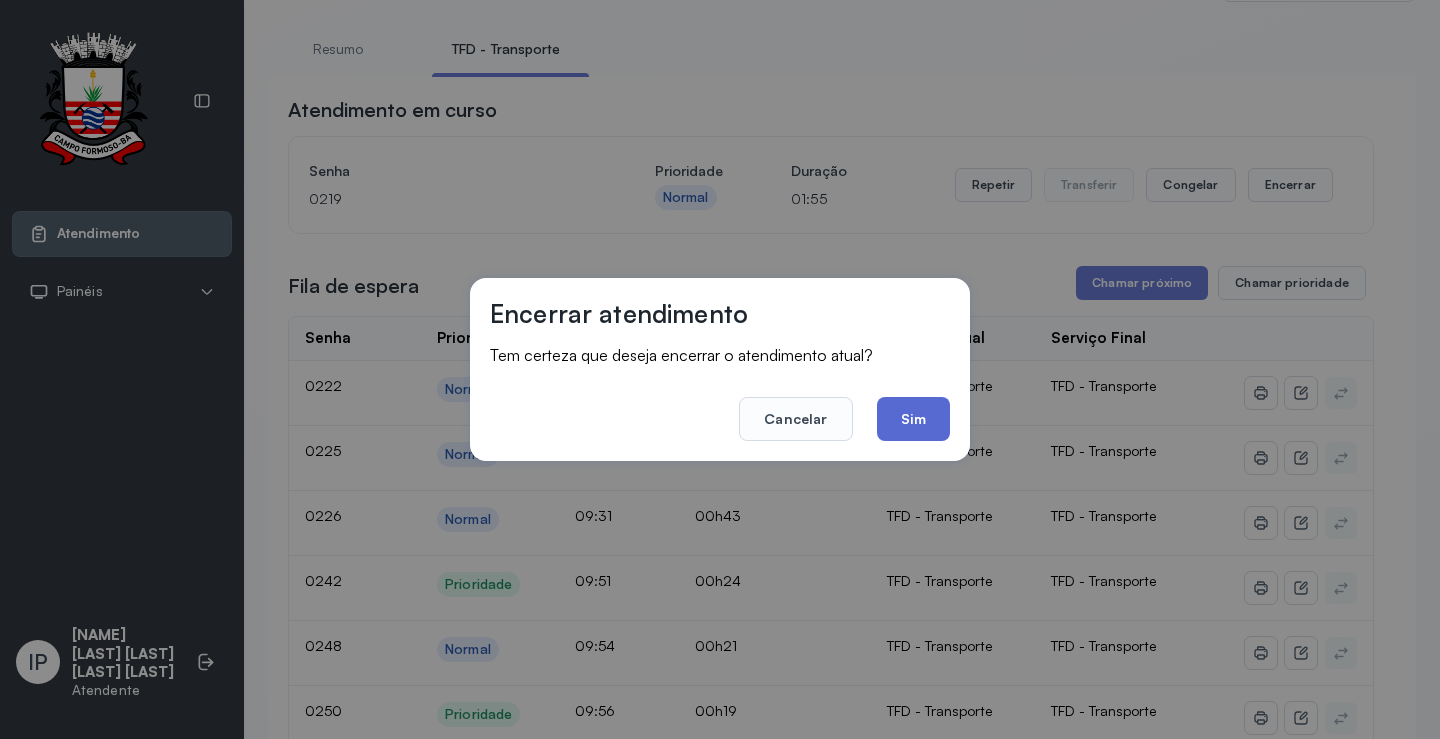 click on "Sim" 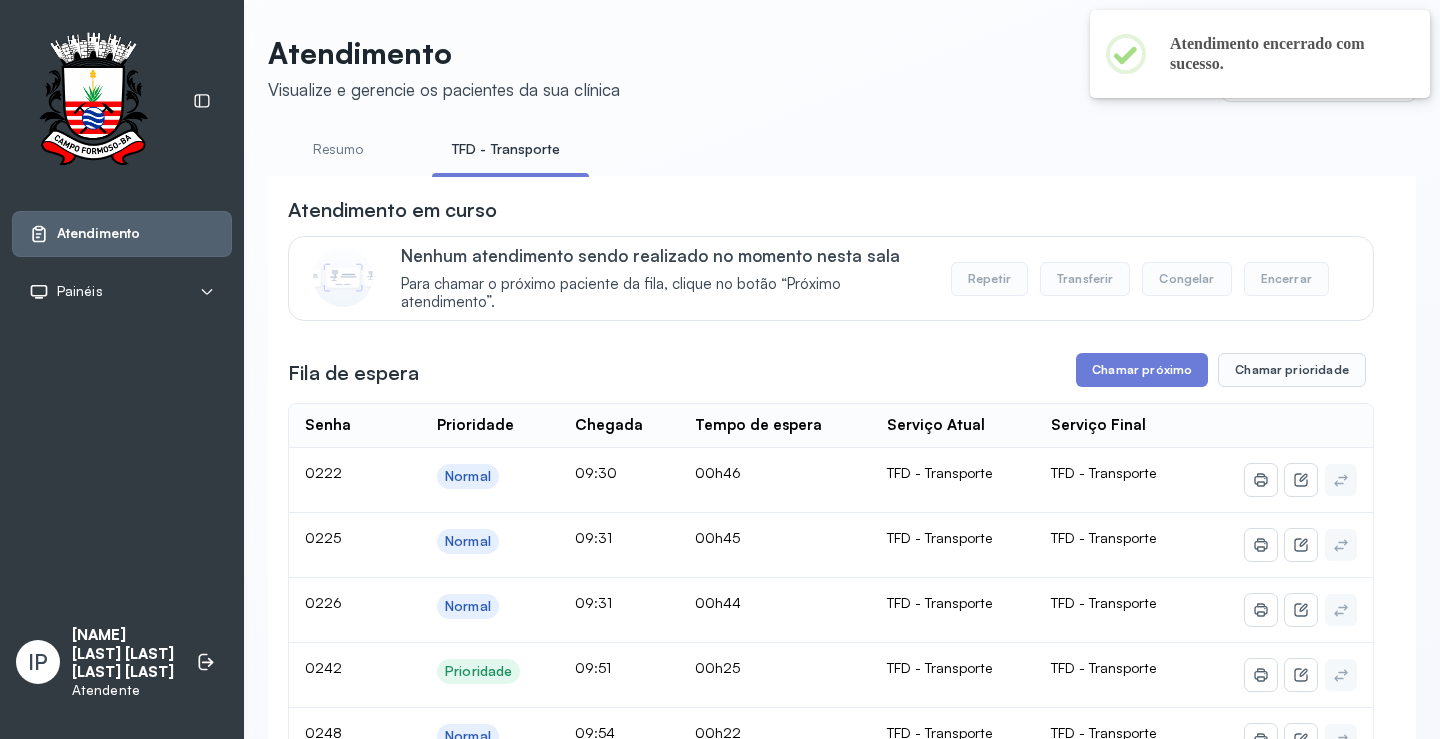 scroll, scrollTop: 101, scrollLeft: 0, axis: vertical 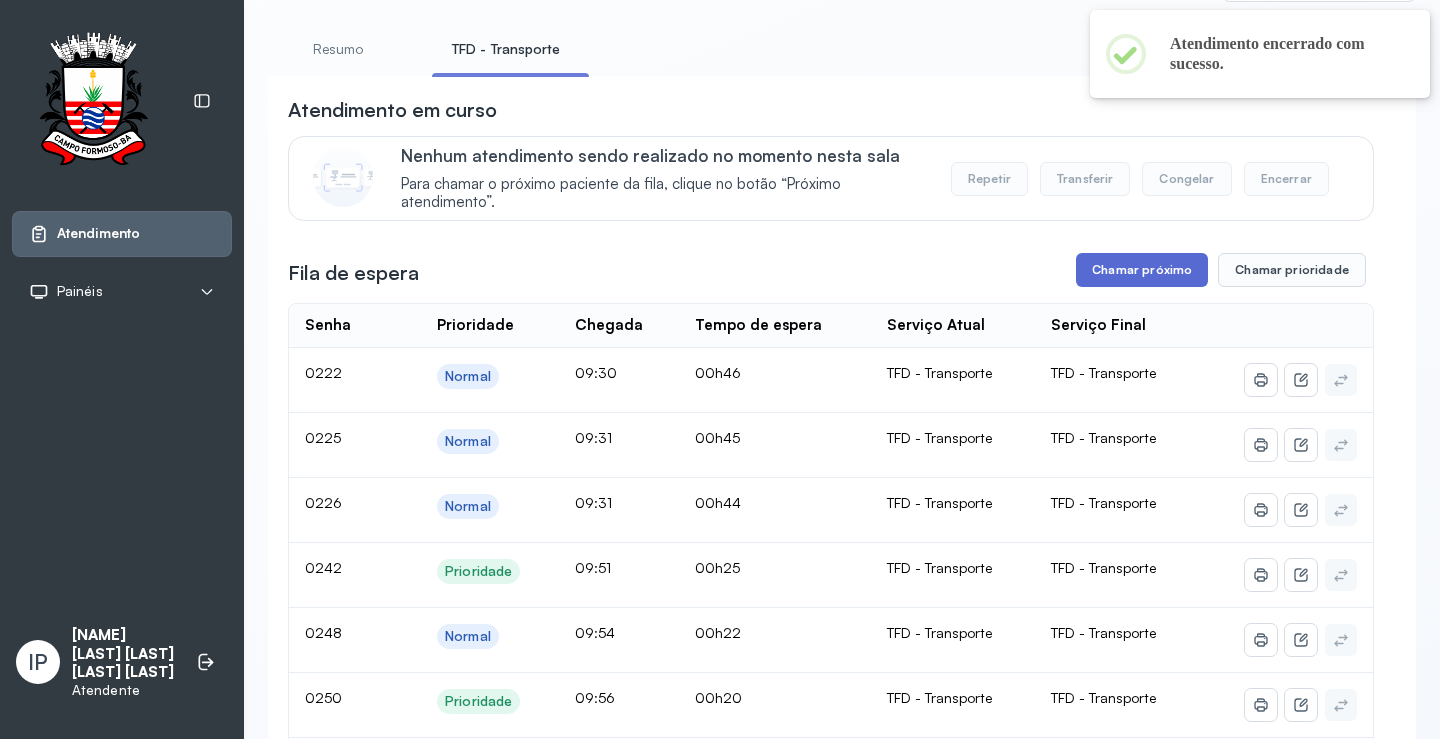 click on "Chamar próximo" at bounding box center [1142, 270] 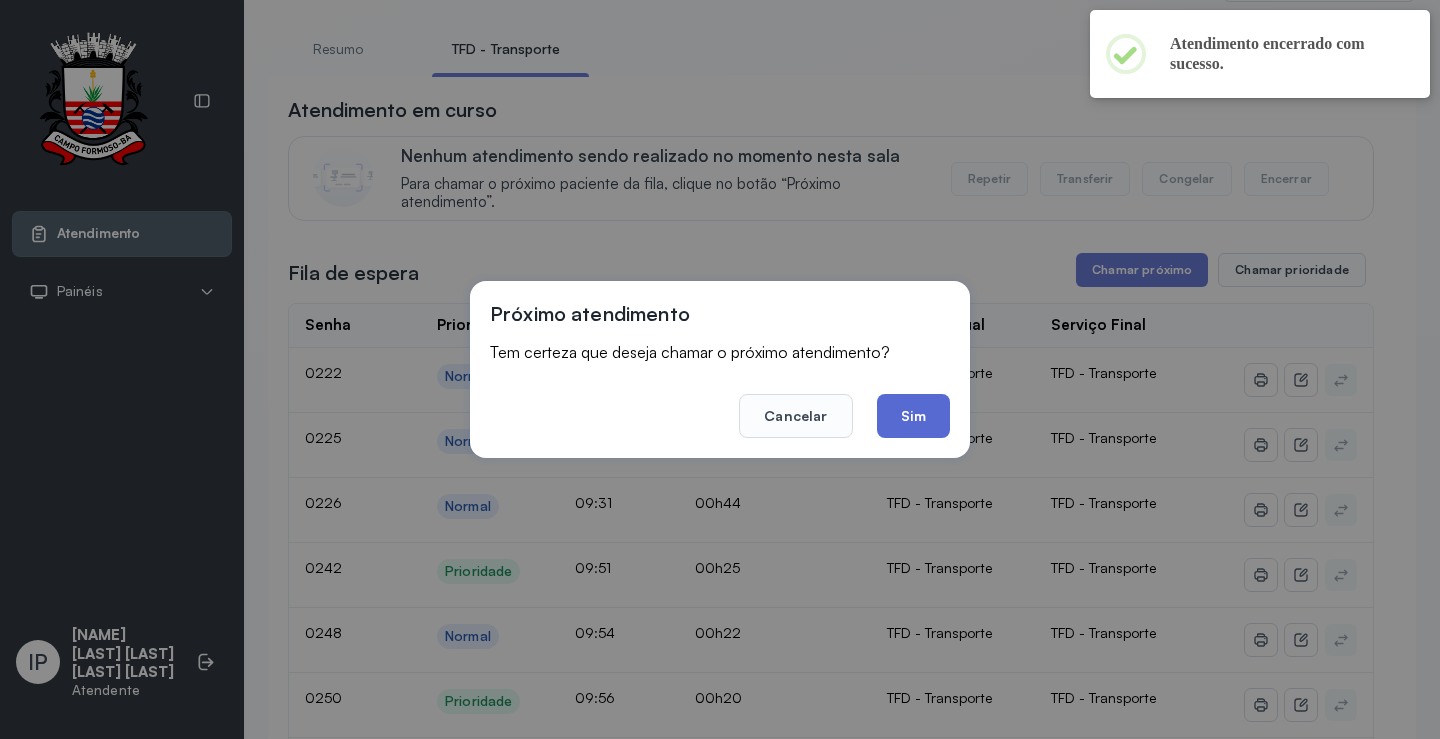 click on "Sim" 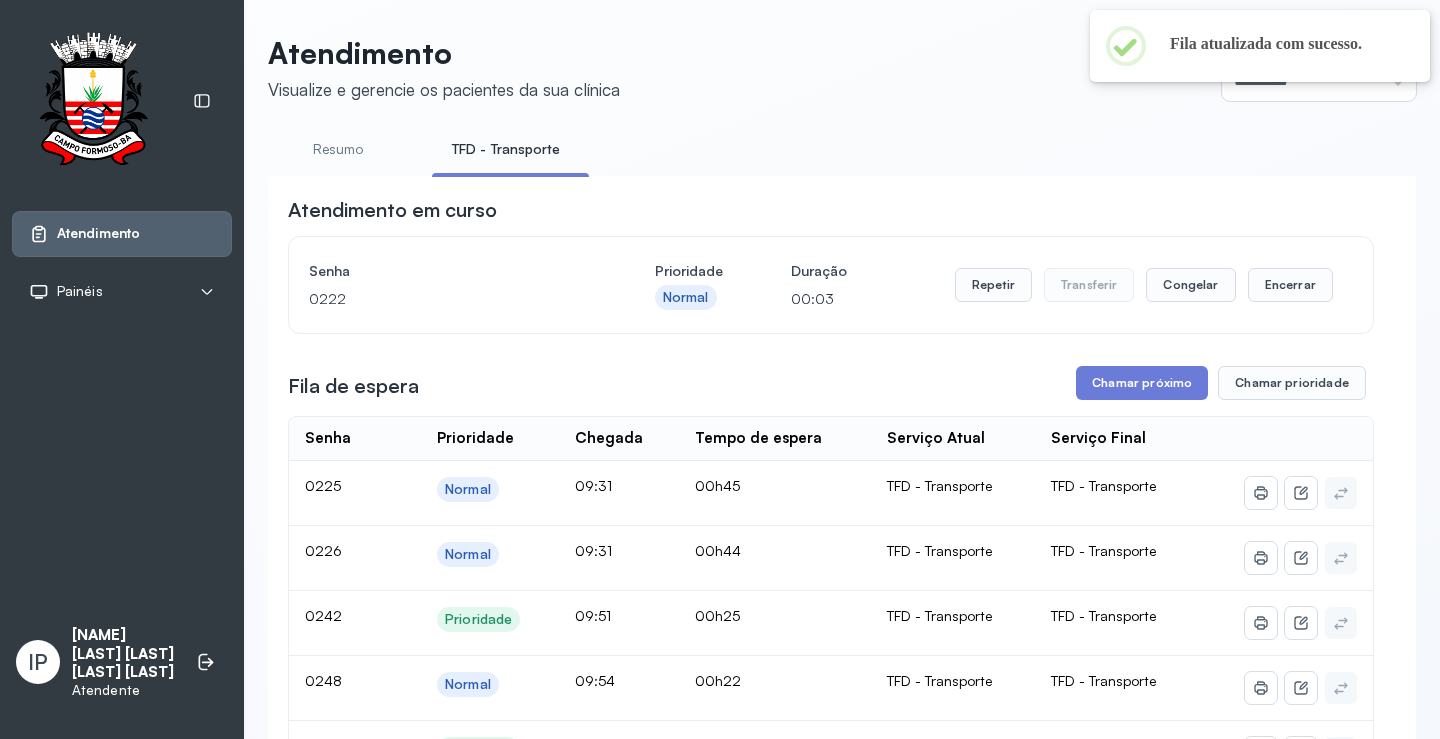 scroll, scrollTop: 101, scrollLeft: 0, axis: vertical 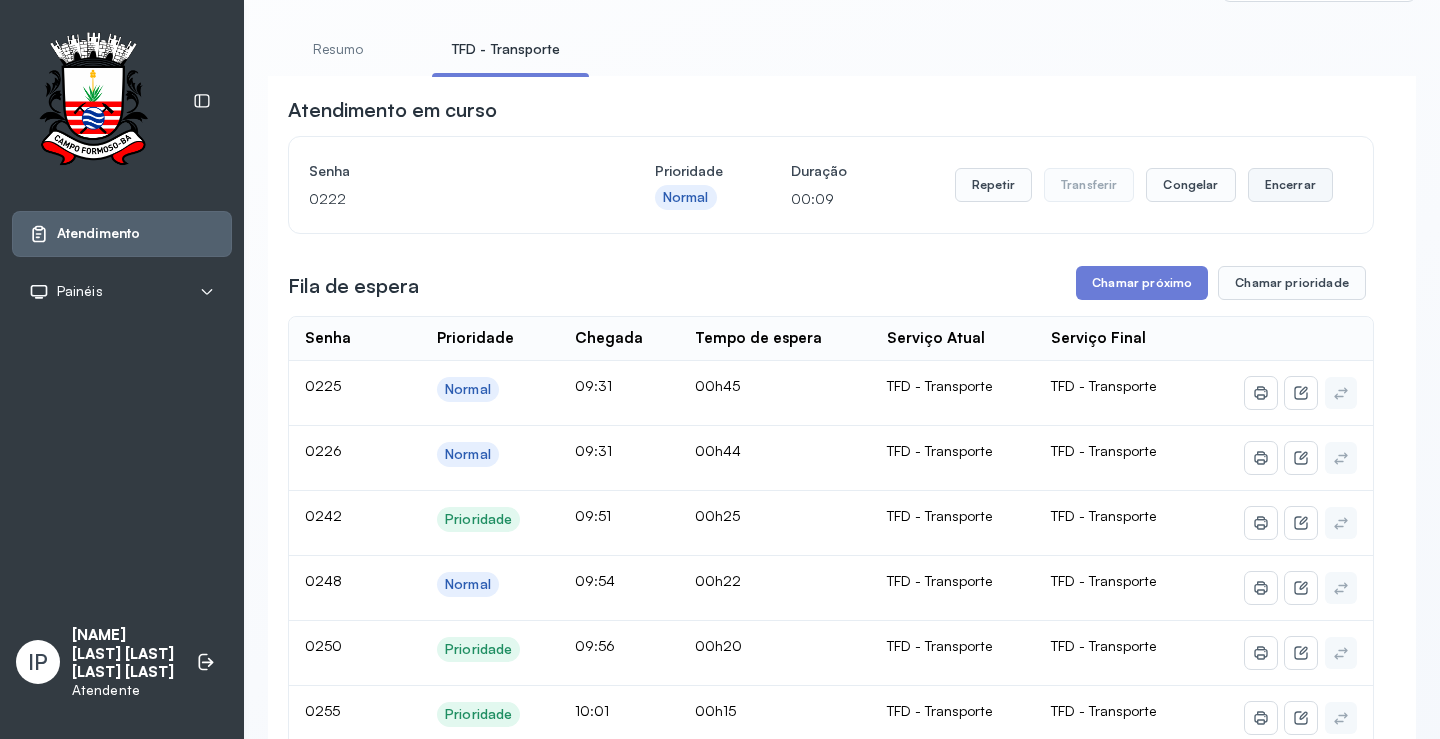 click on "Encerrar" at bounding box center (1290, 185) 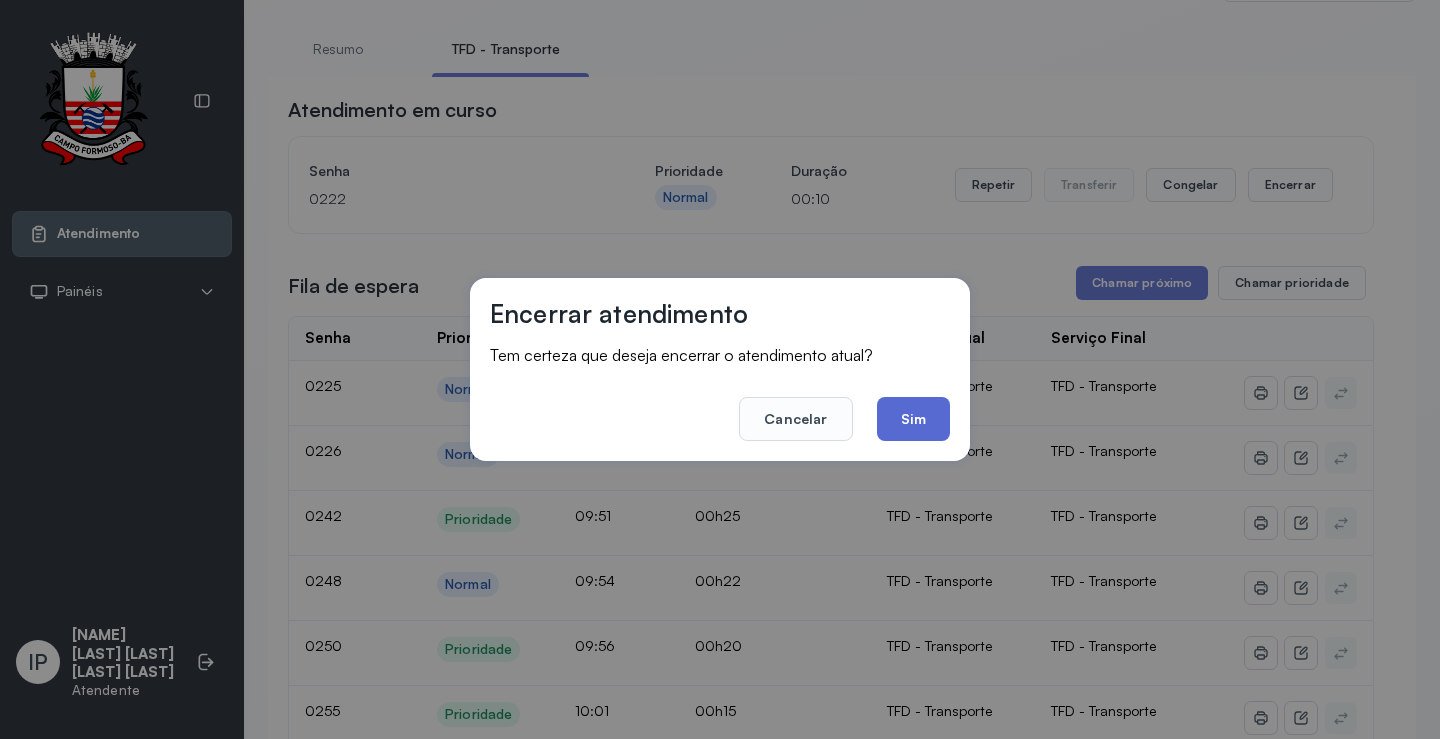 click on "Sim" 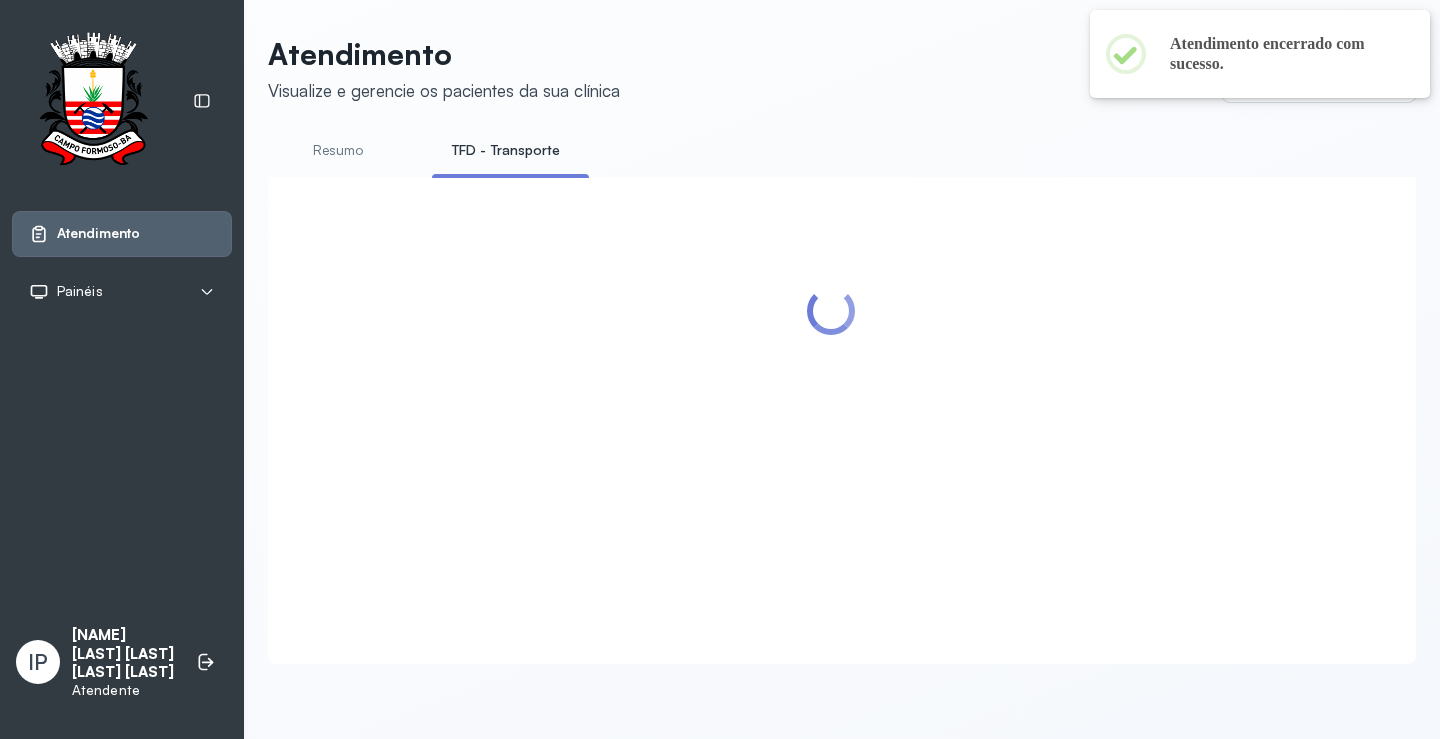 scroll, scrollTop: 0, scrollLeft: 0, axis: both 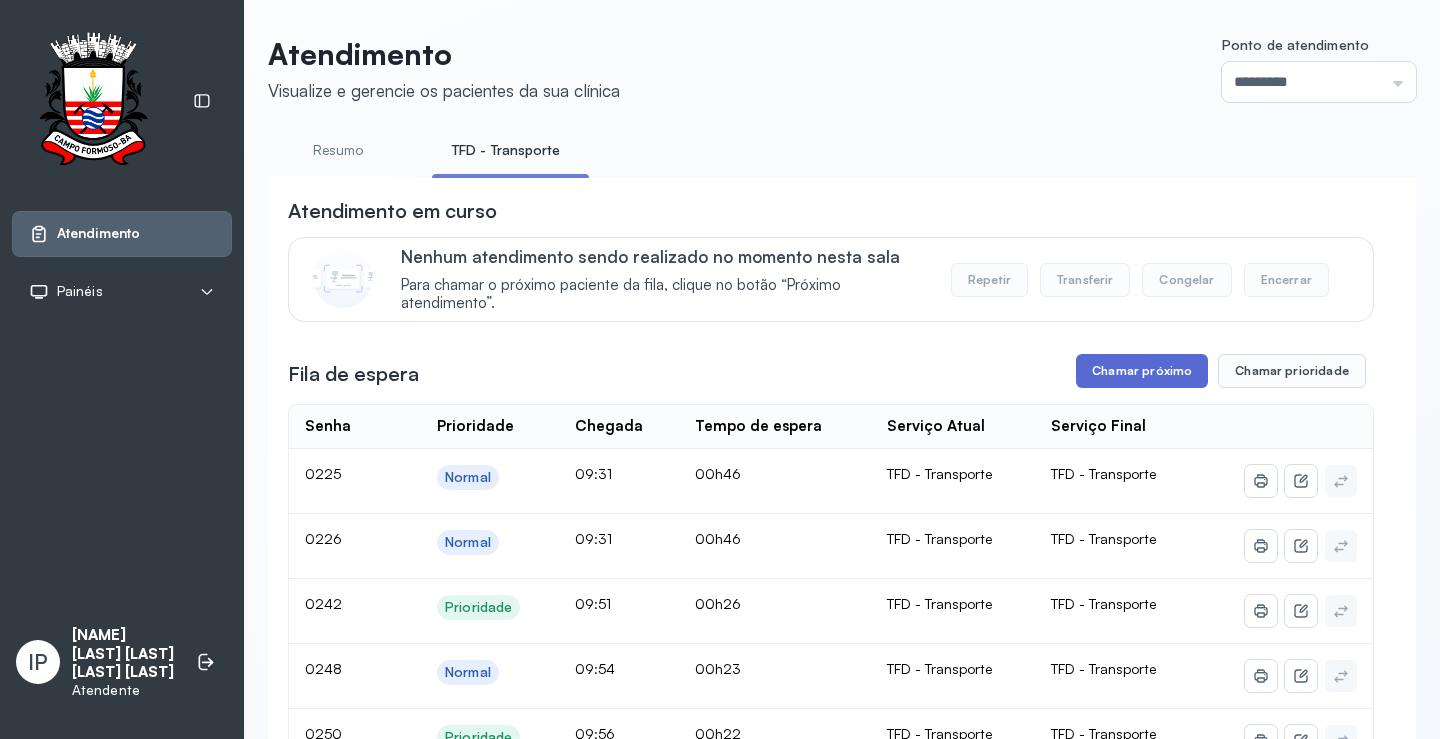 click on "Chamar próximo" at bounding box center [1142, 371] 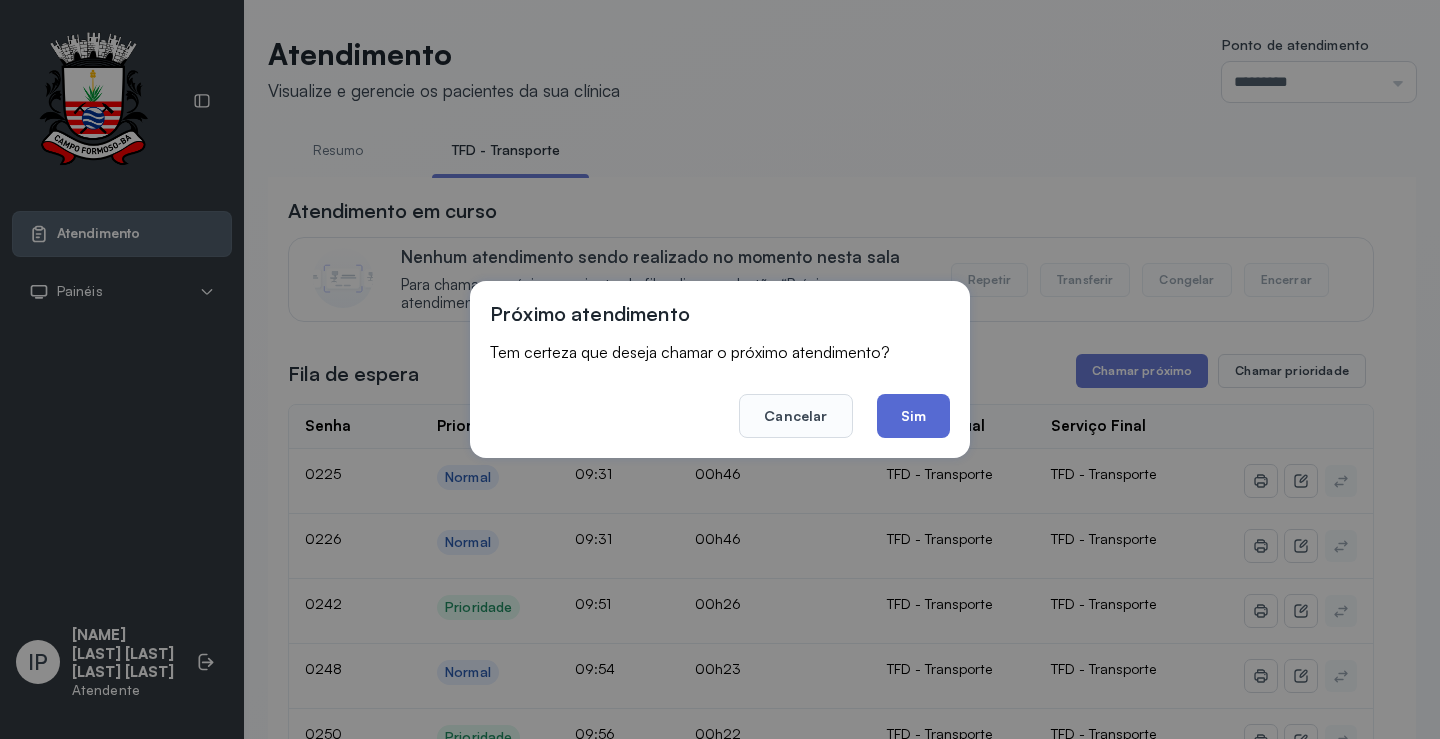 click on "Sim" 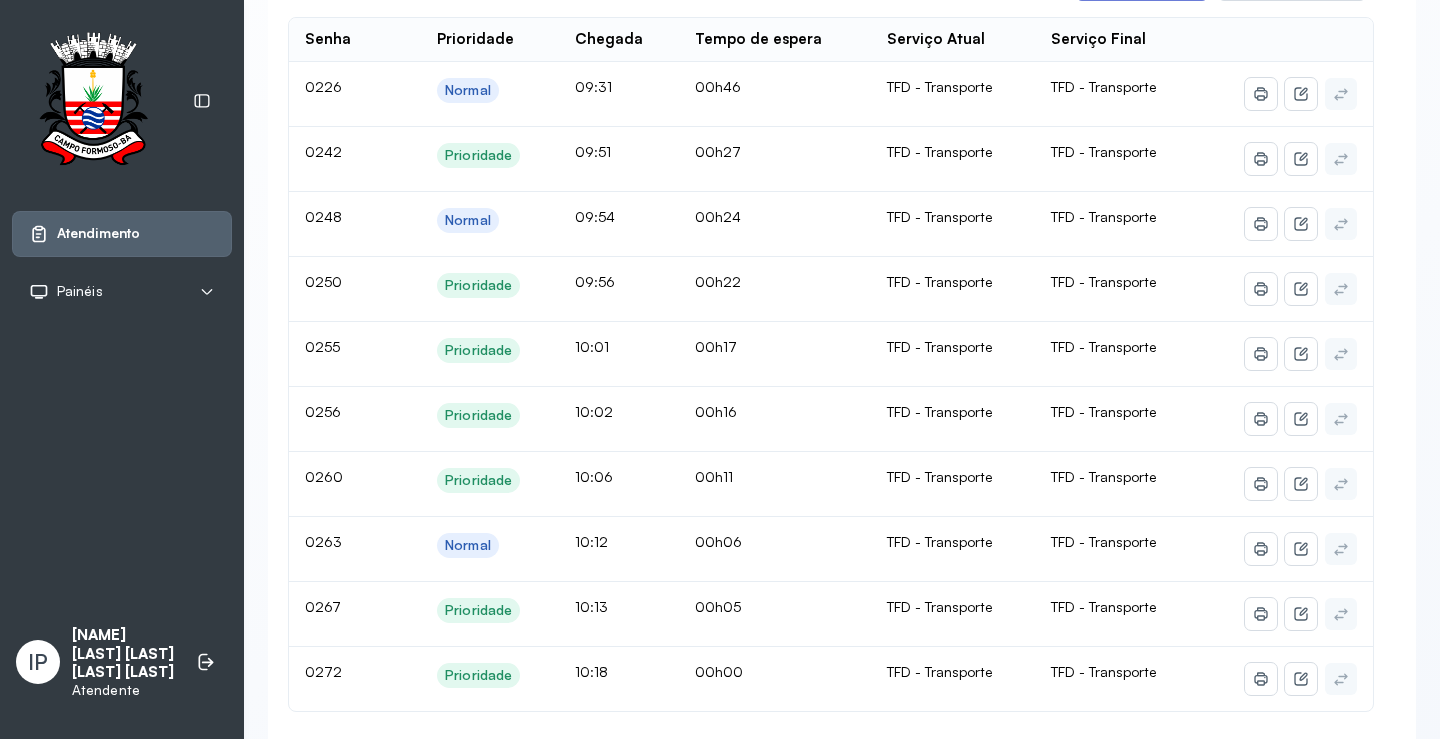 scroll, scrollTop: 100, scrollLeft: 0, axis: vertical 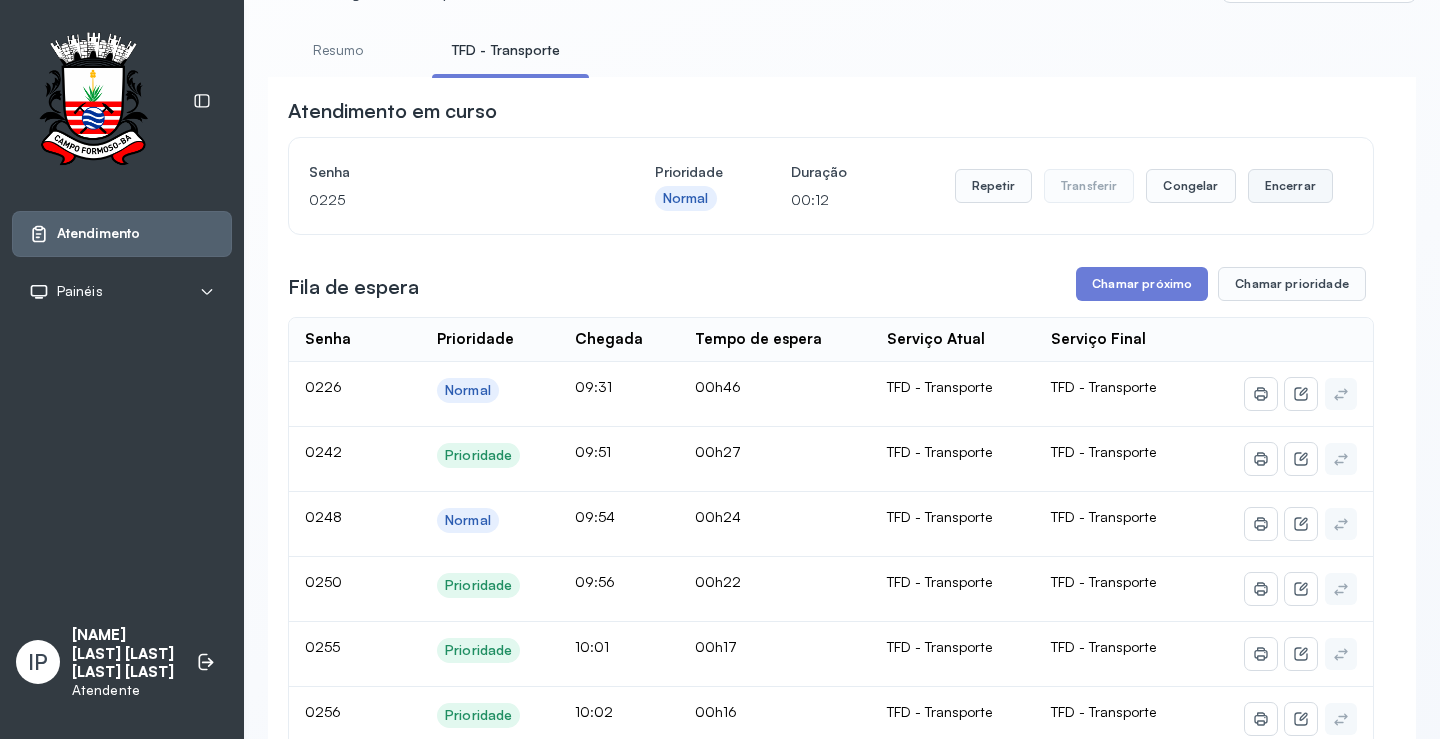 click on "Encerrar" at bounding box center (1290, 186) 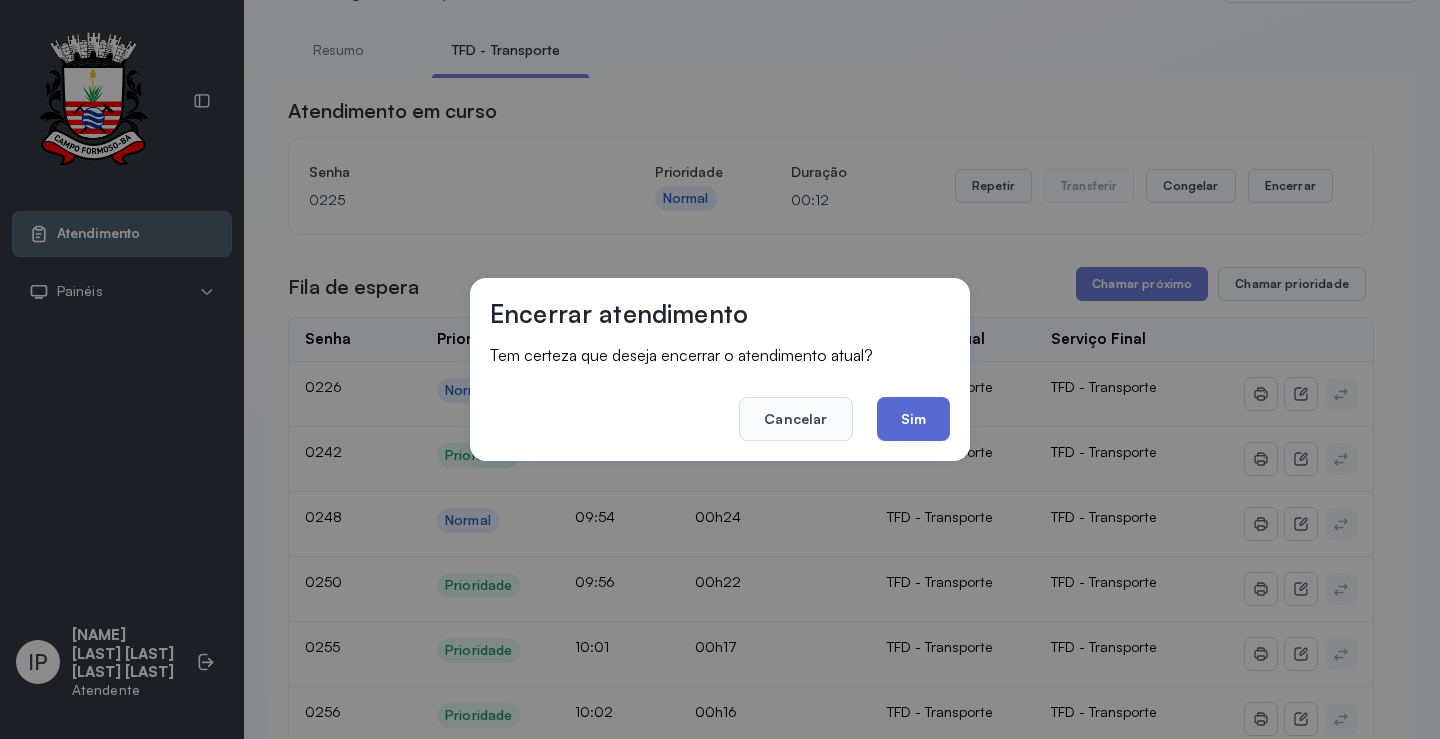 click on "Sim" 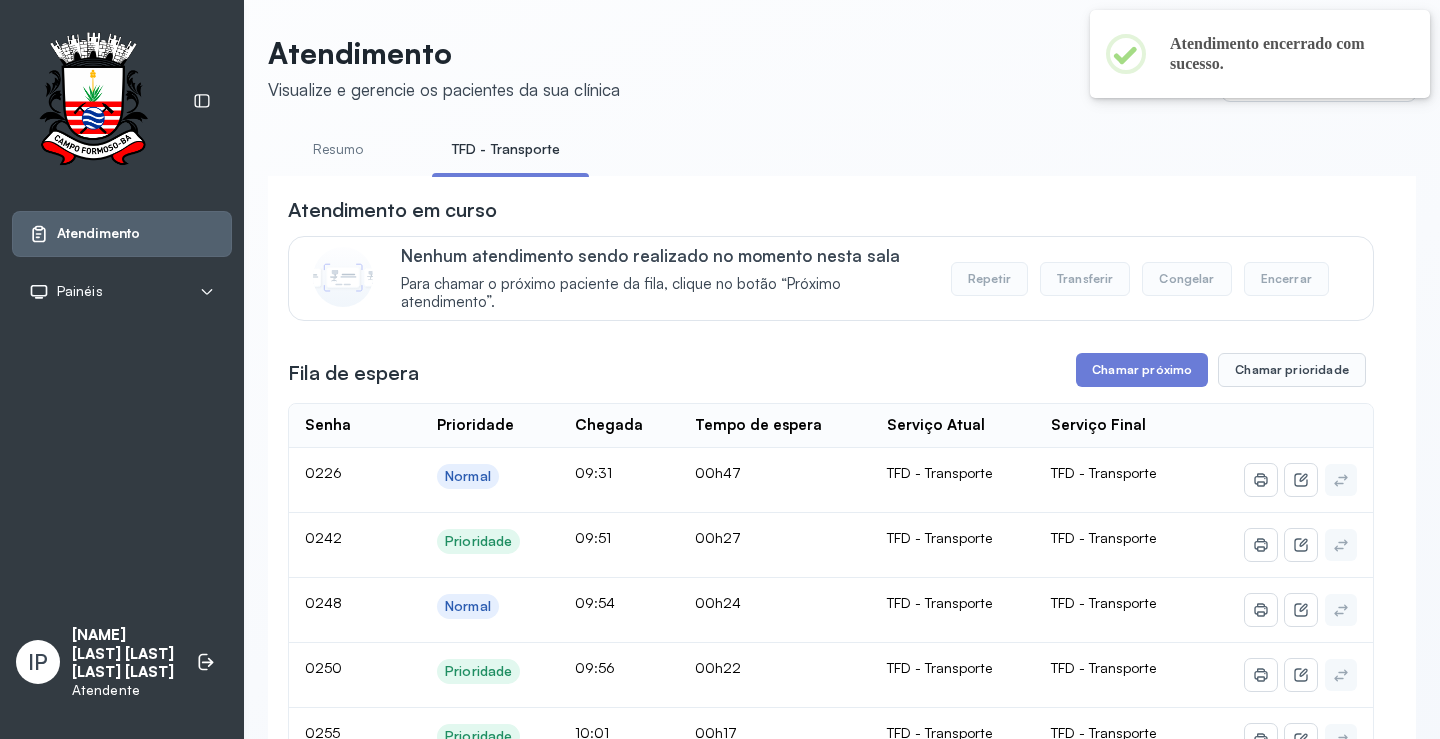 scroll, scrollTop: 100, scrollLeft: 0, axis: vertical 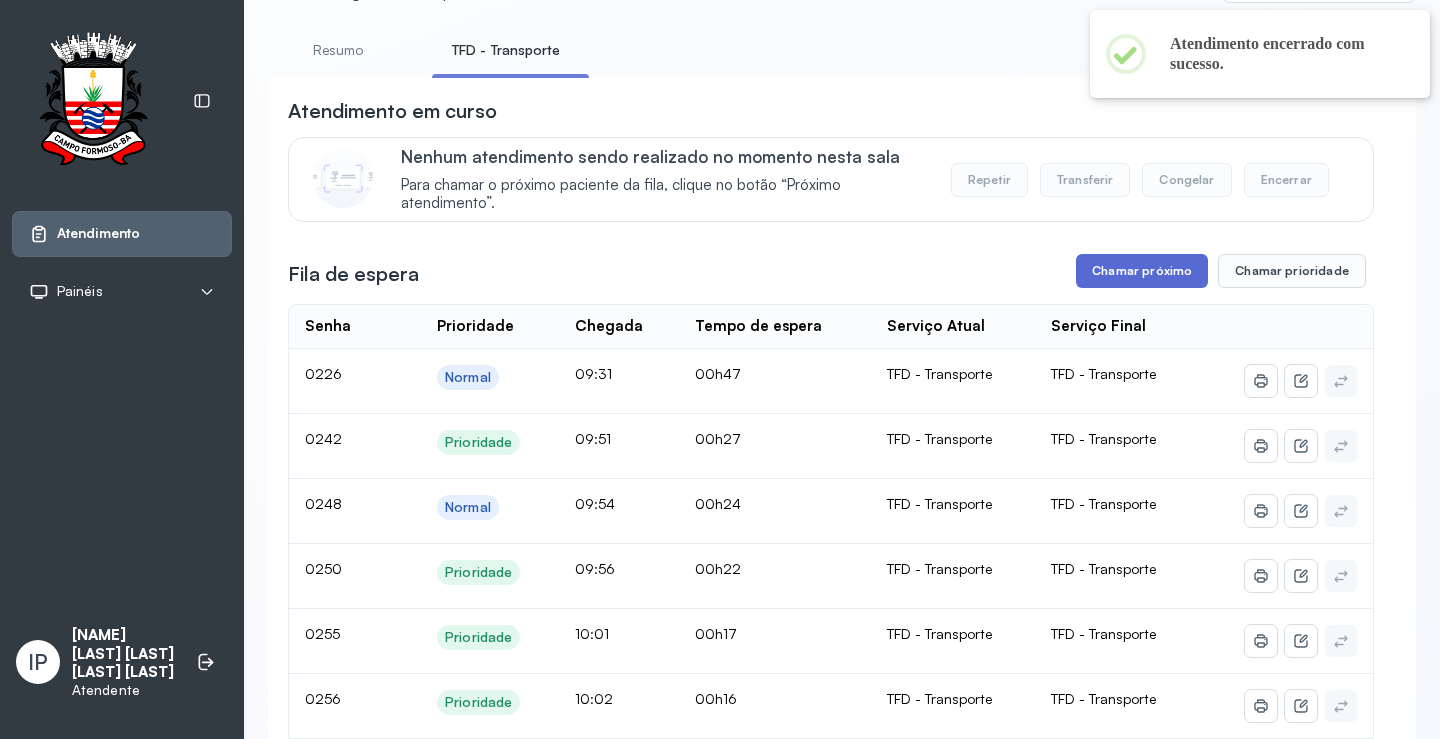 click on "Chamar próximo" at bounding box center [1142, 271] 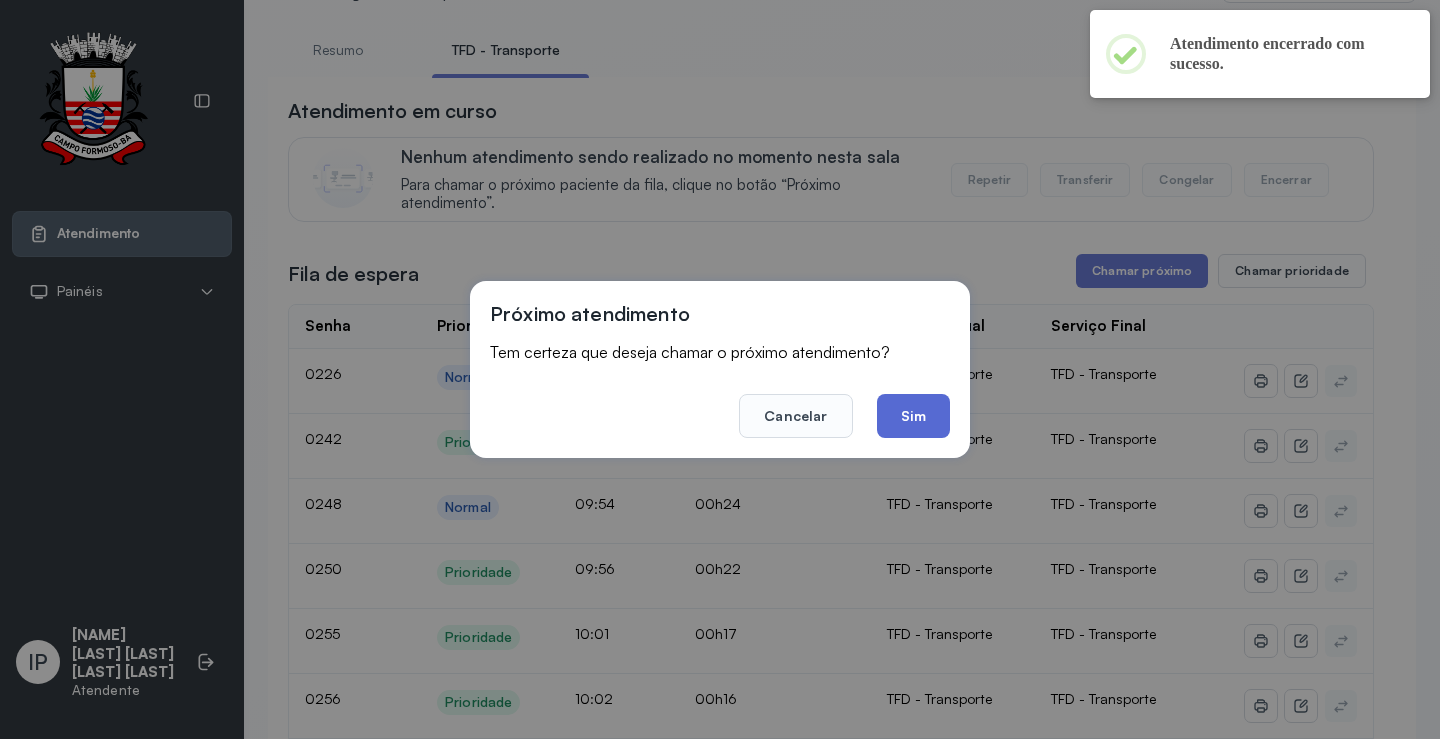click on "Sim" 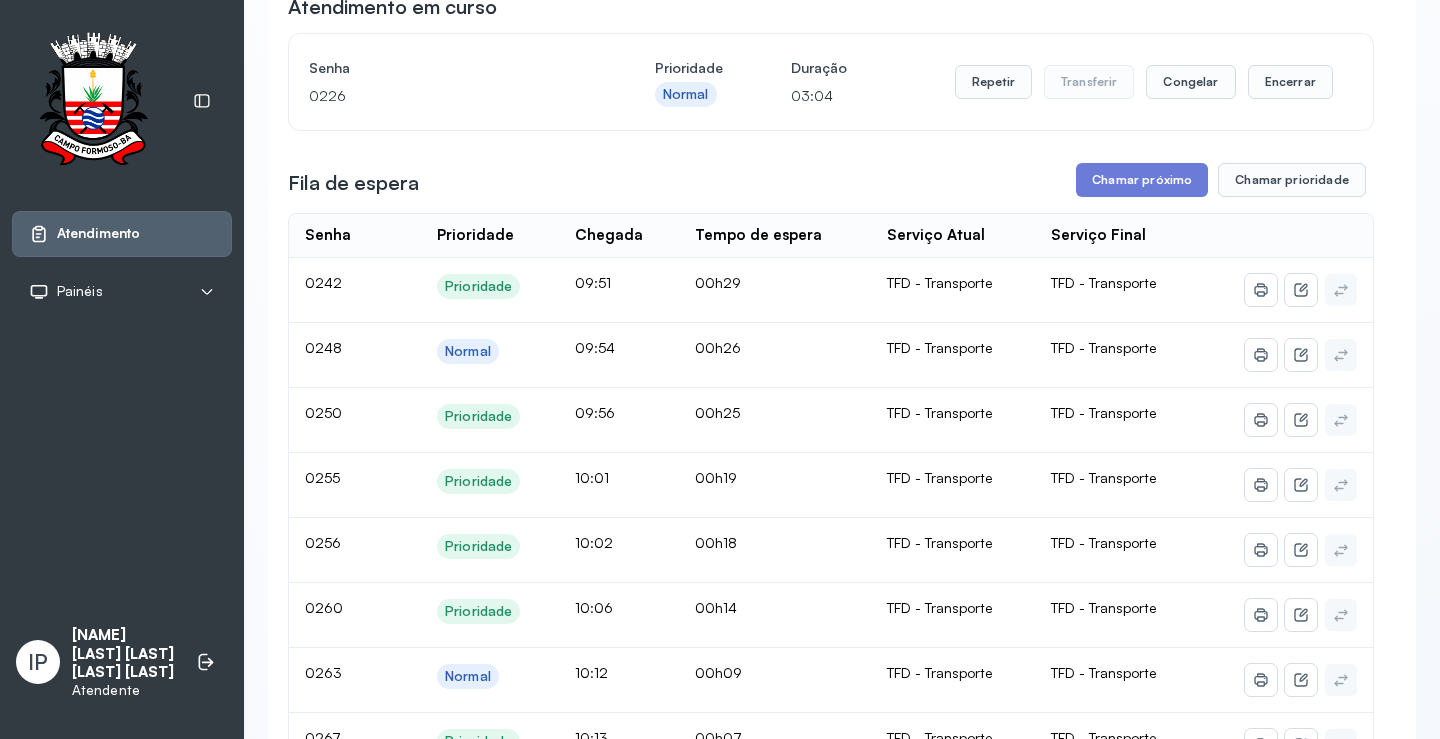 scroll, scrollTop: 200, scrollLeft: 0, axis: vertical 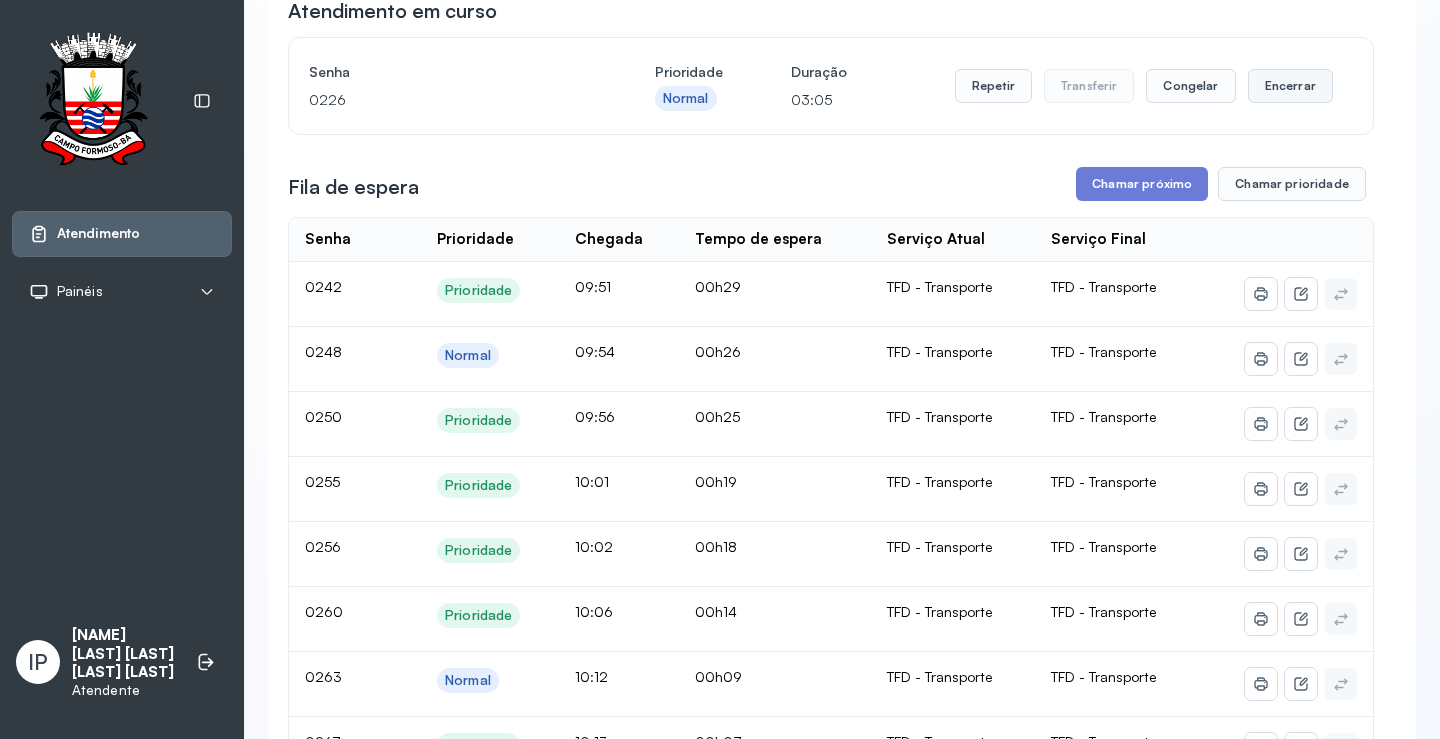 click on "Encerrar" at bounding box center (1290, 86) 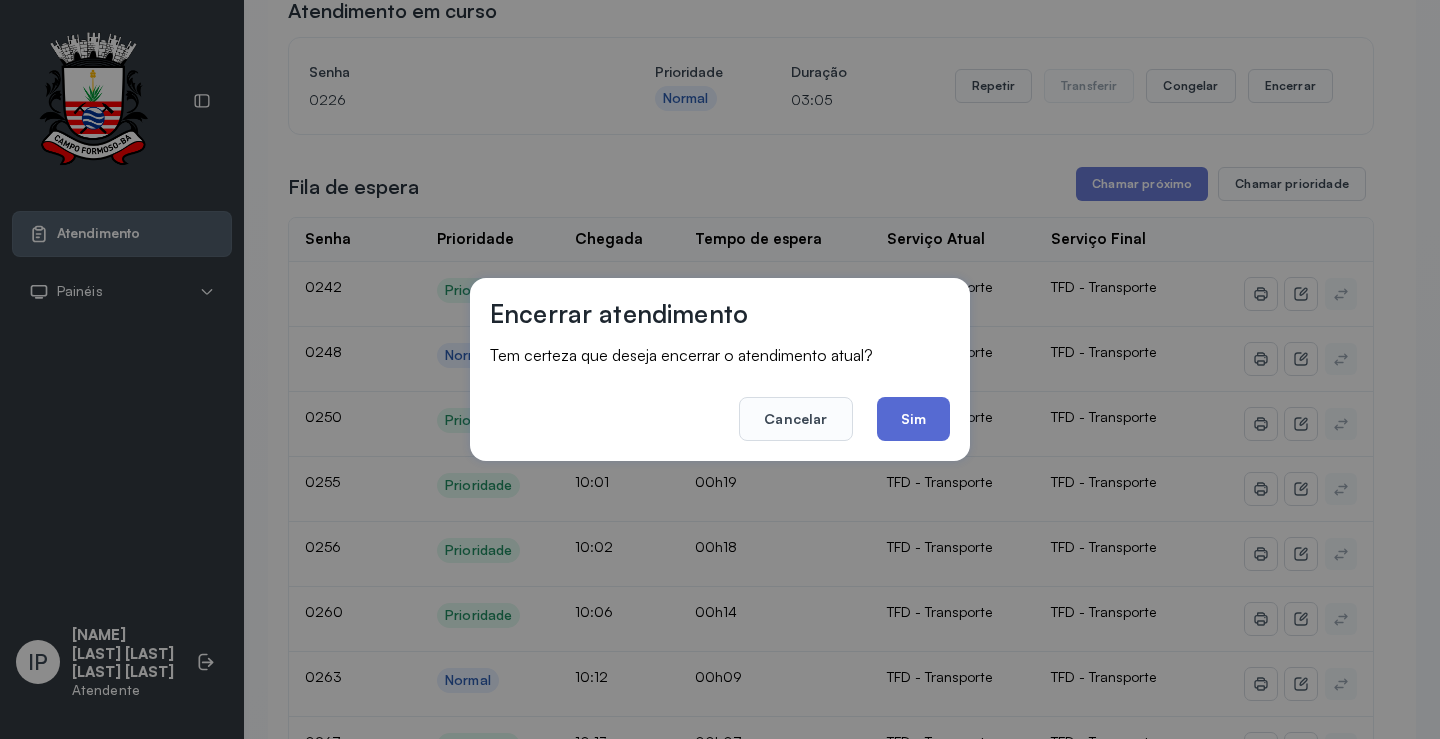 click on "Sim" 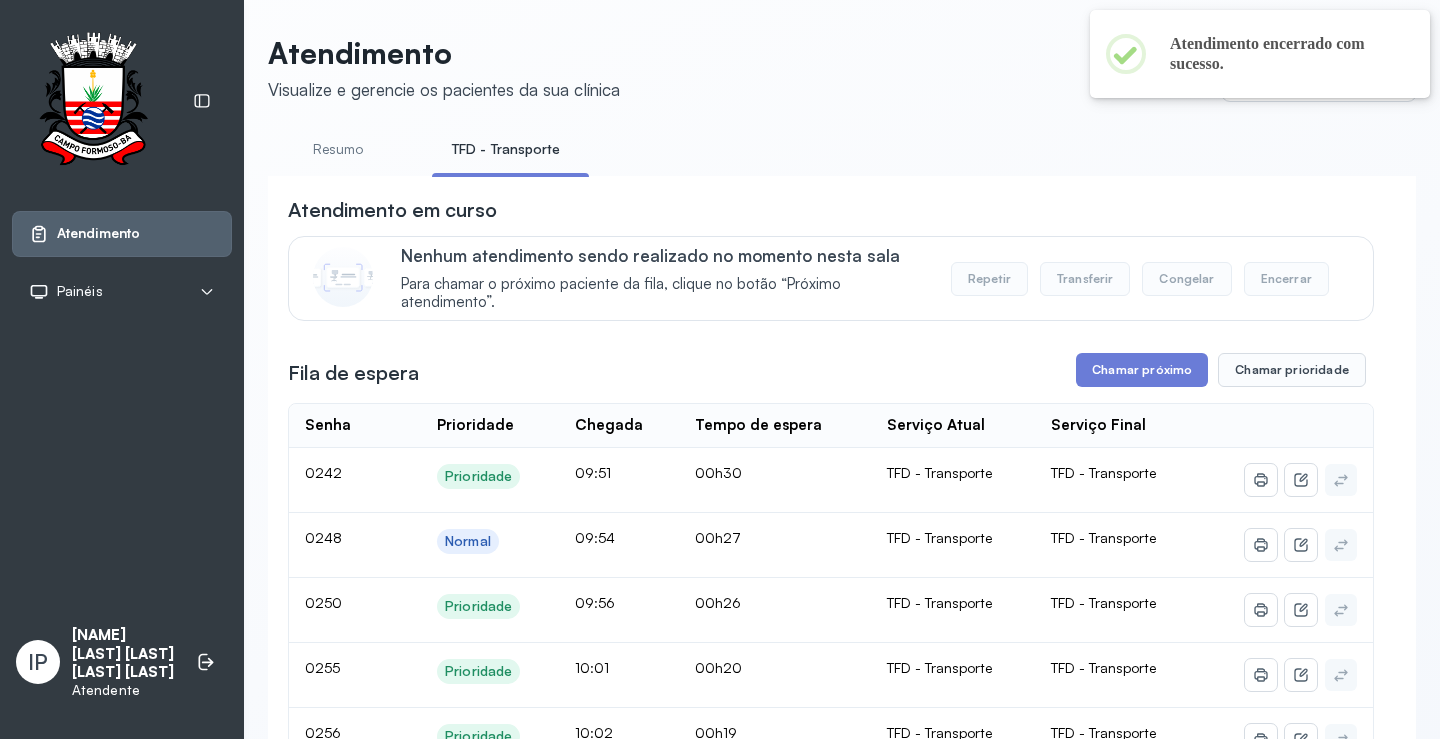 scroll, scrollTop: 200, scrollLeft: 0, axis: vertical 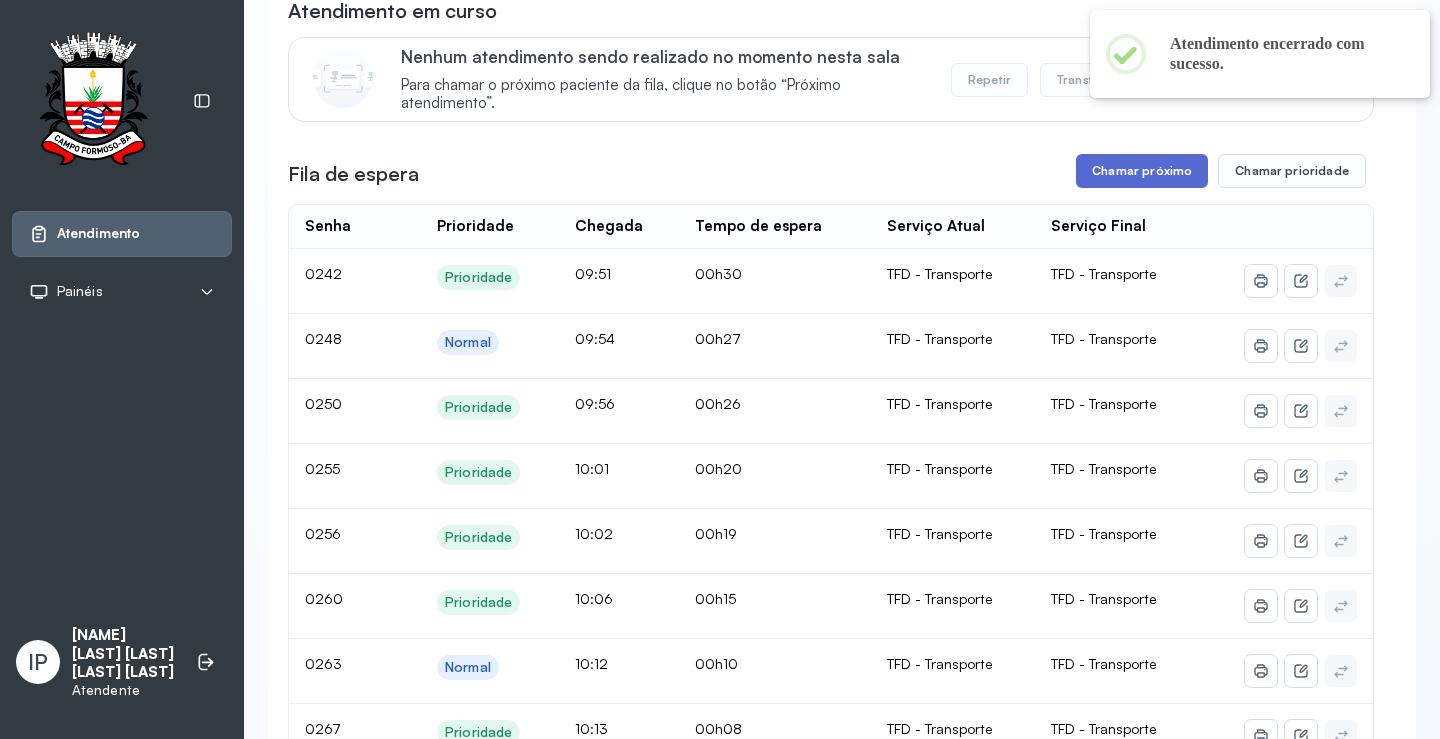 click on "Chamar próximo" at bounding box center [1142, 171] 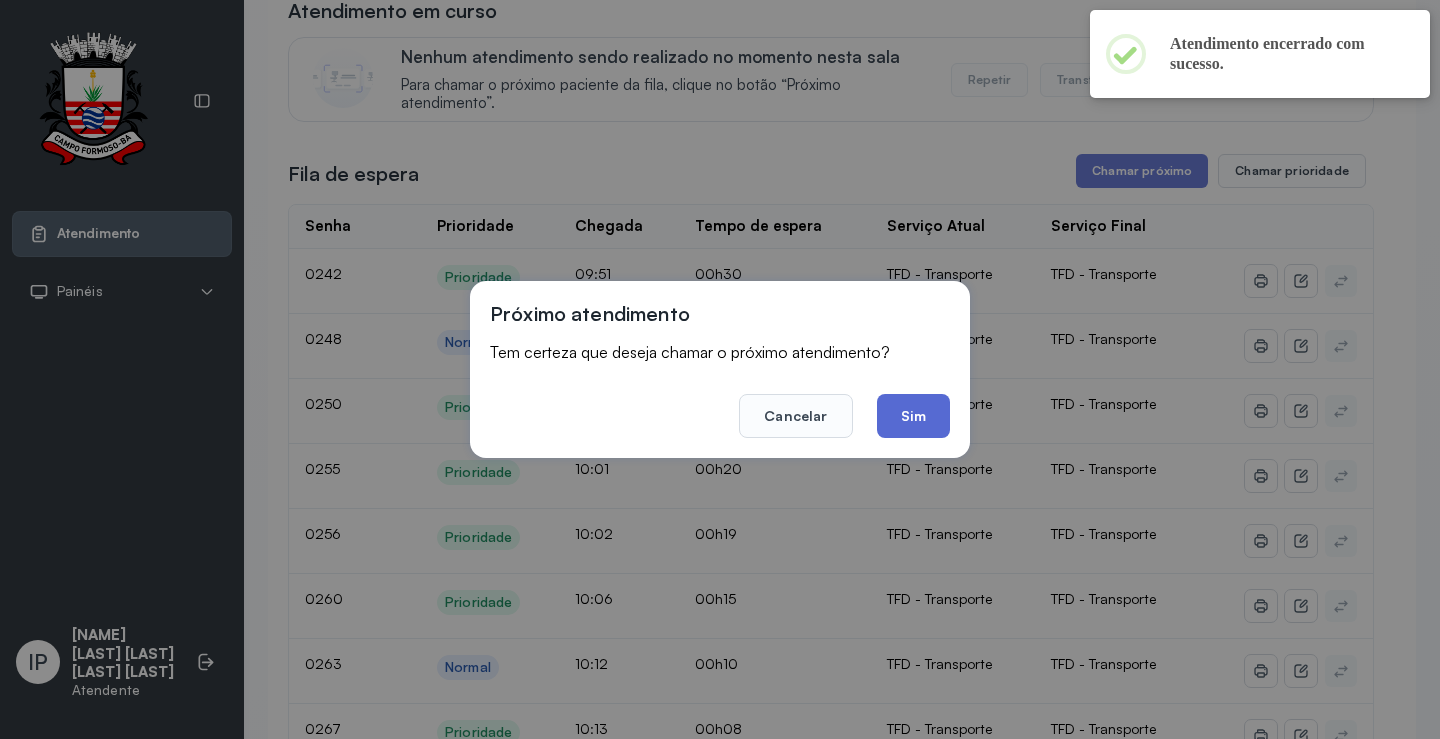click on "Sim" 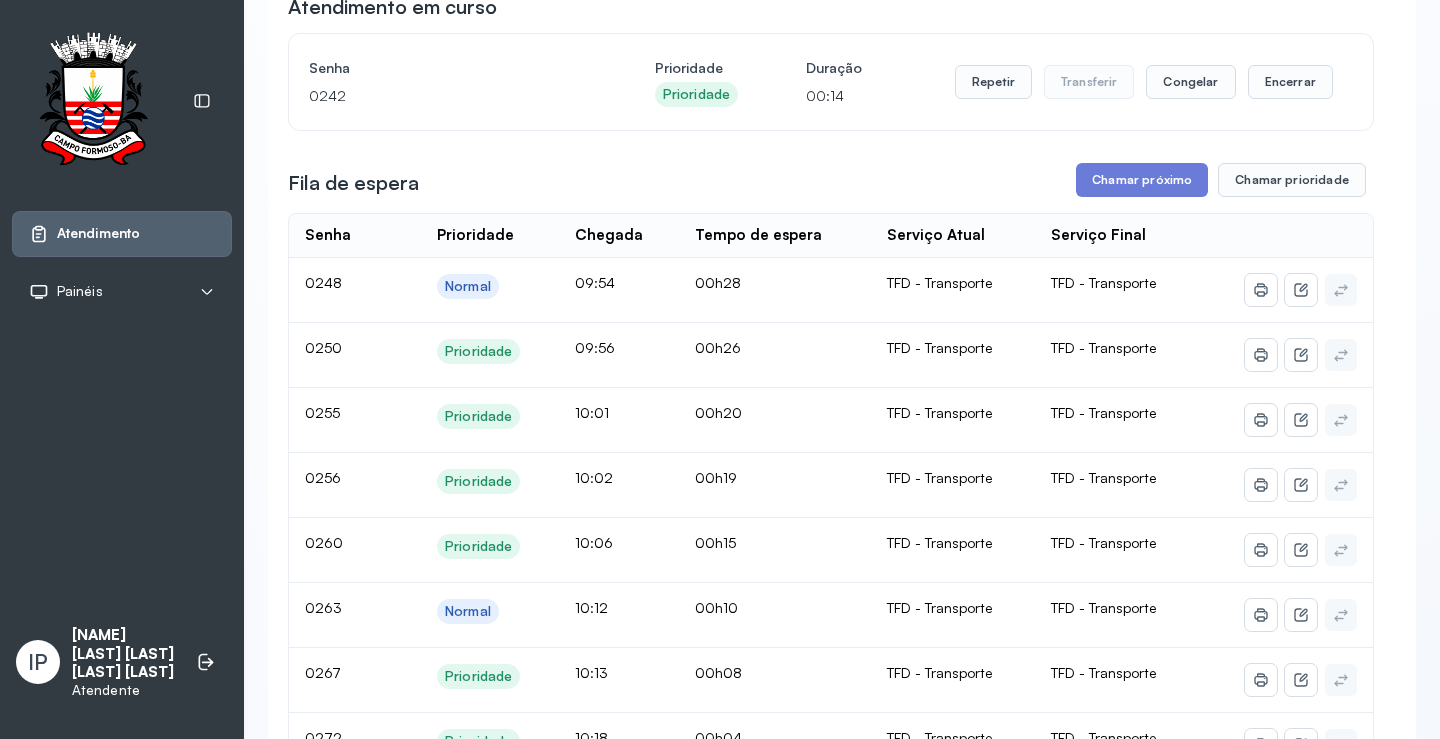 scroll, scrollTop: 0, scrollLeft: 0, axis: both 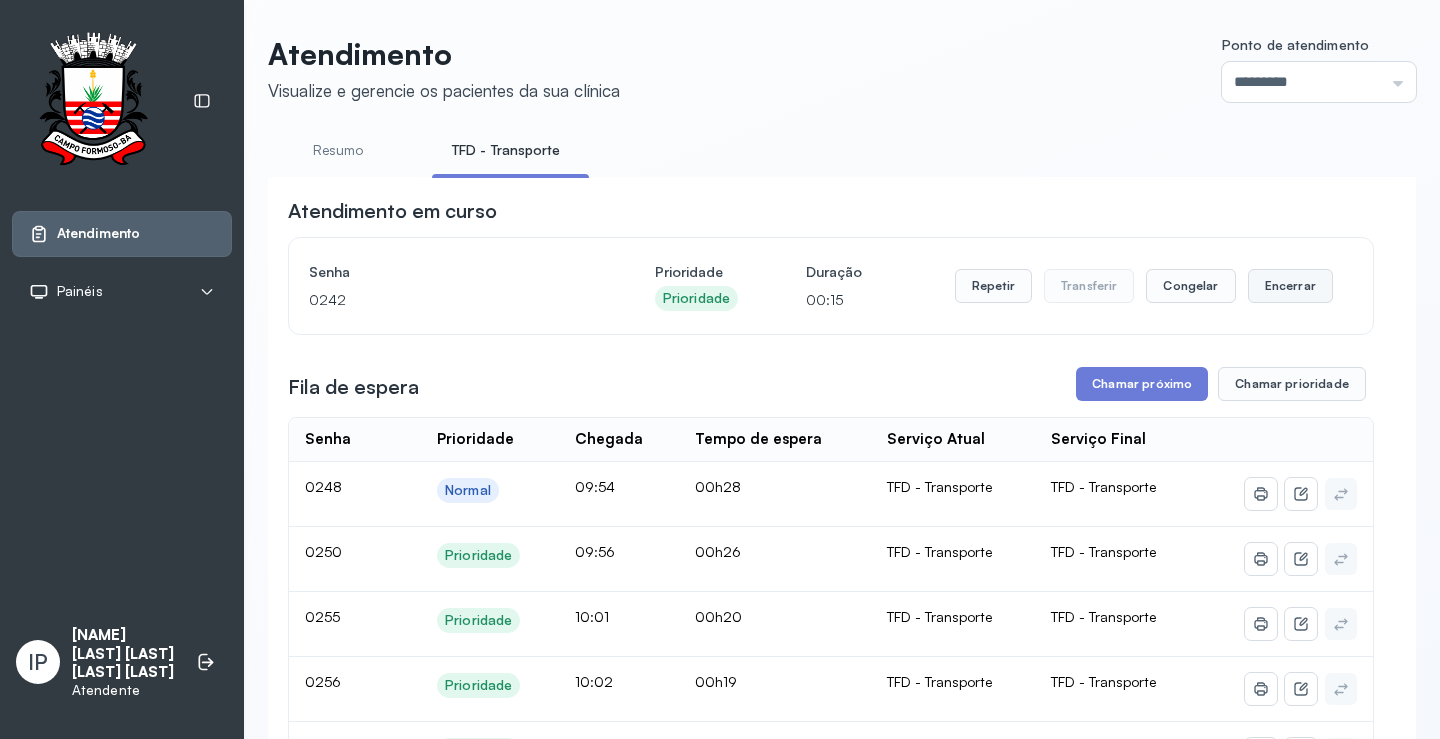 click on "Encerrar" at bounding box center (1290, 286) 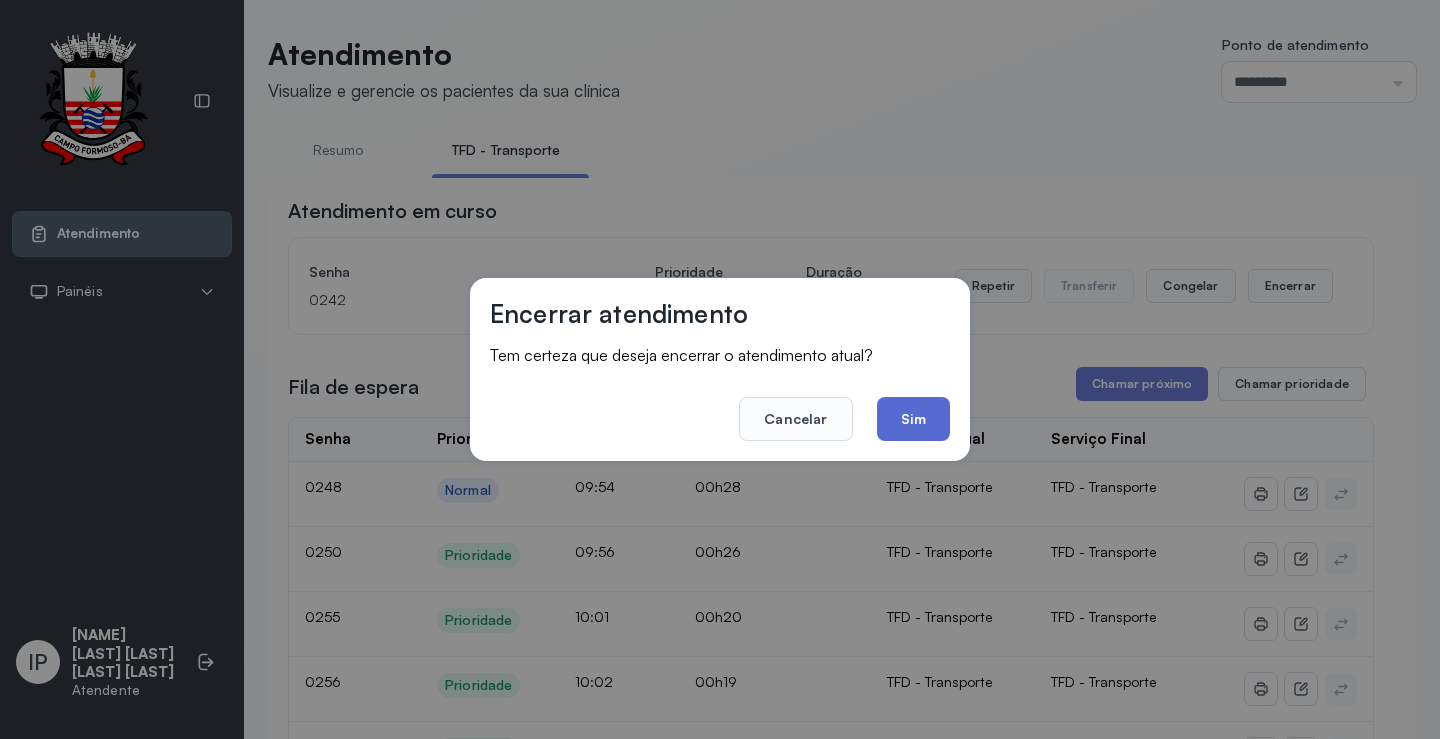 click on "Sim" 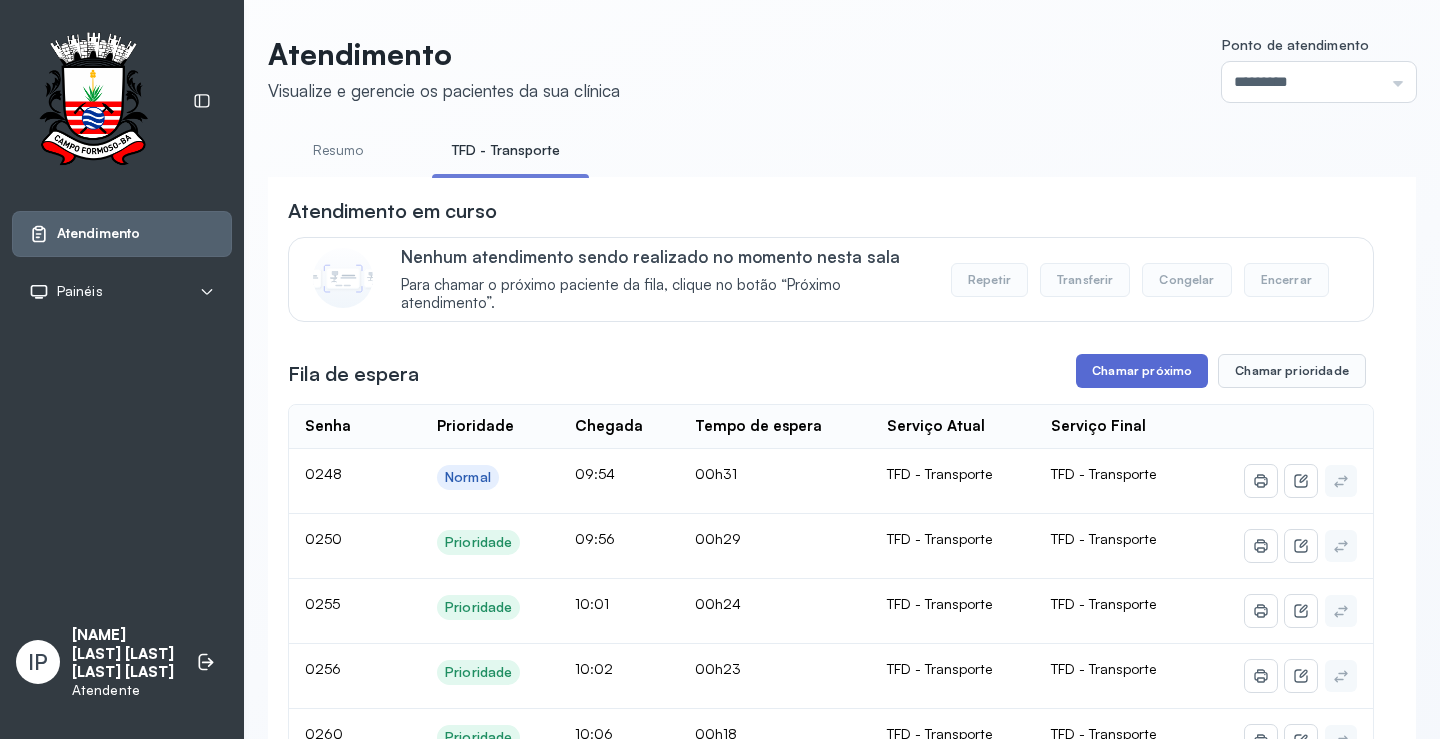 click on "Chamar próximo" at bounding box center [1142, 371] 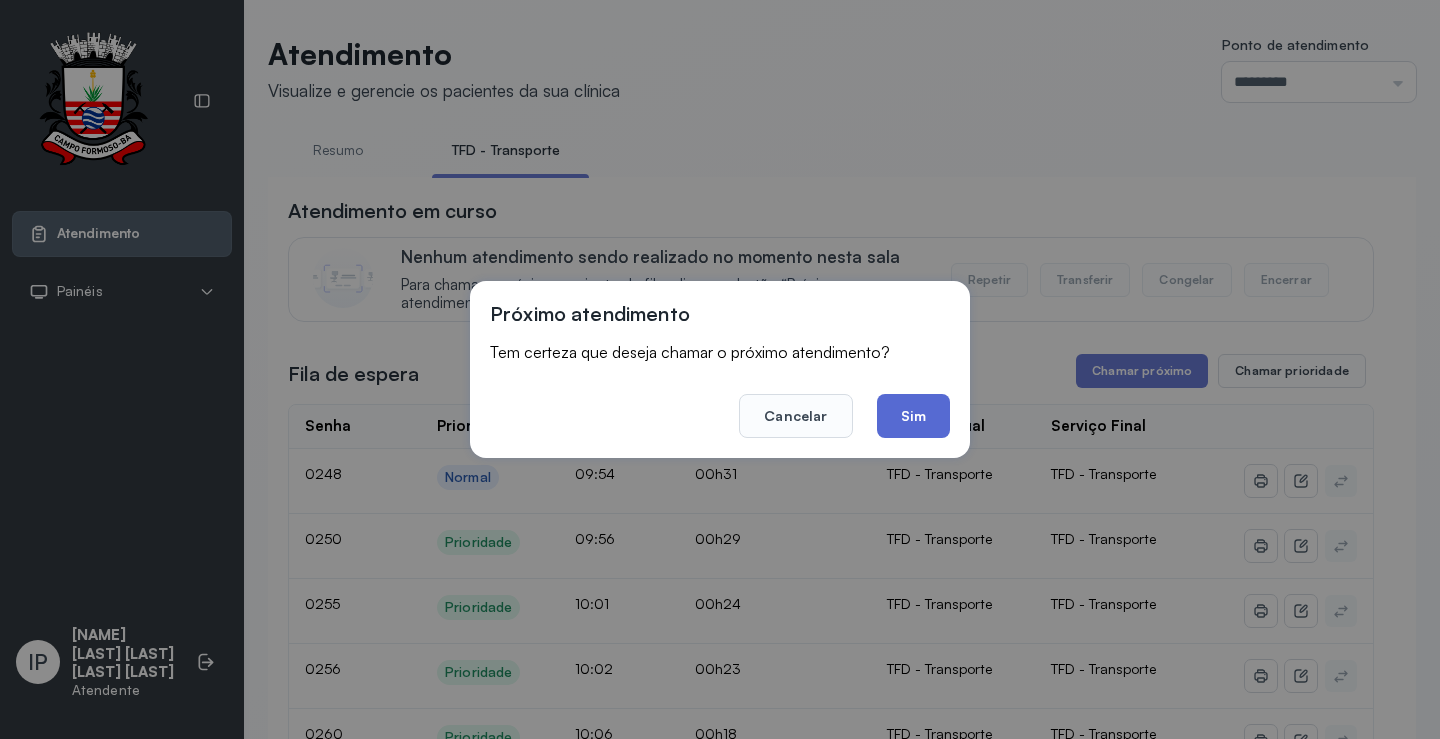 click on "Sim" 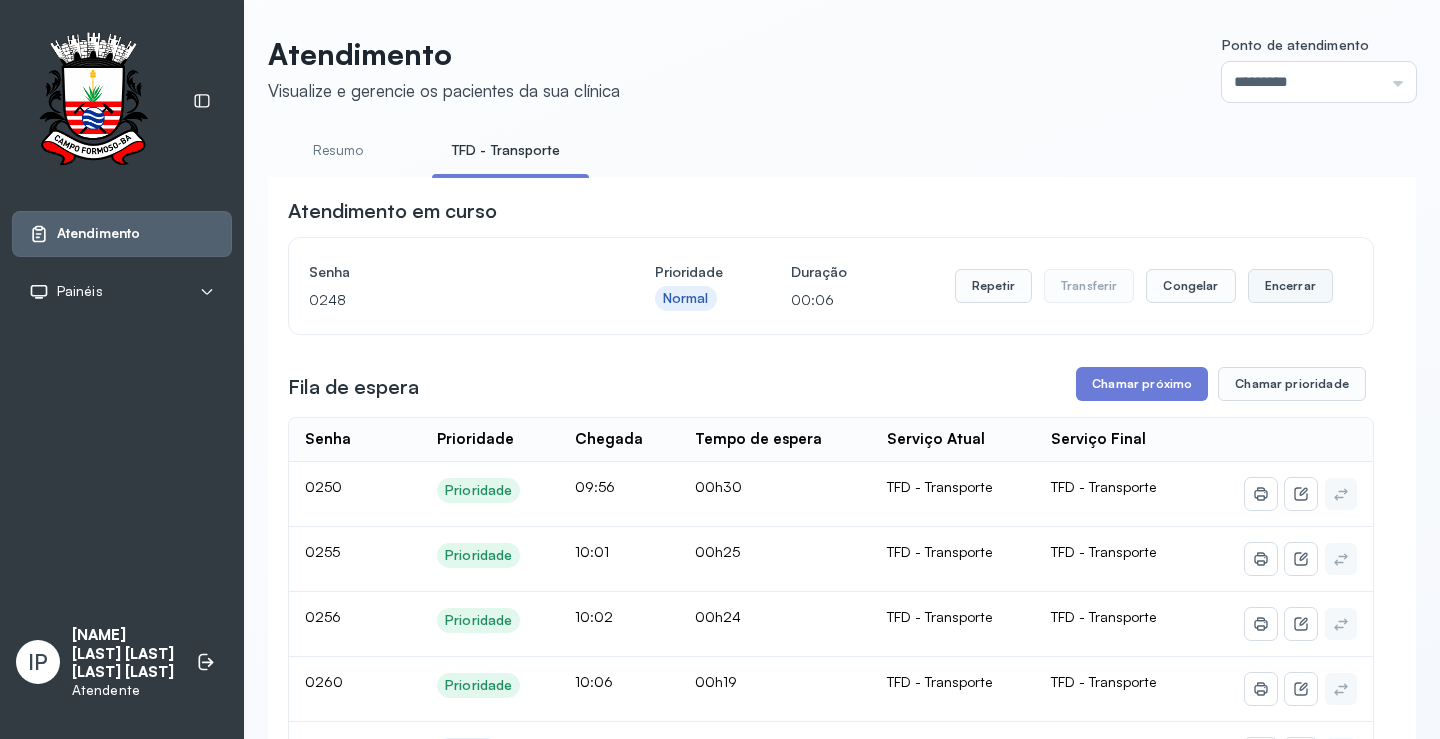 click on "Encerrar" at bounding box center [1290, 286] 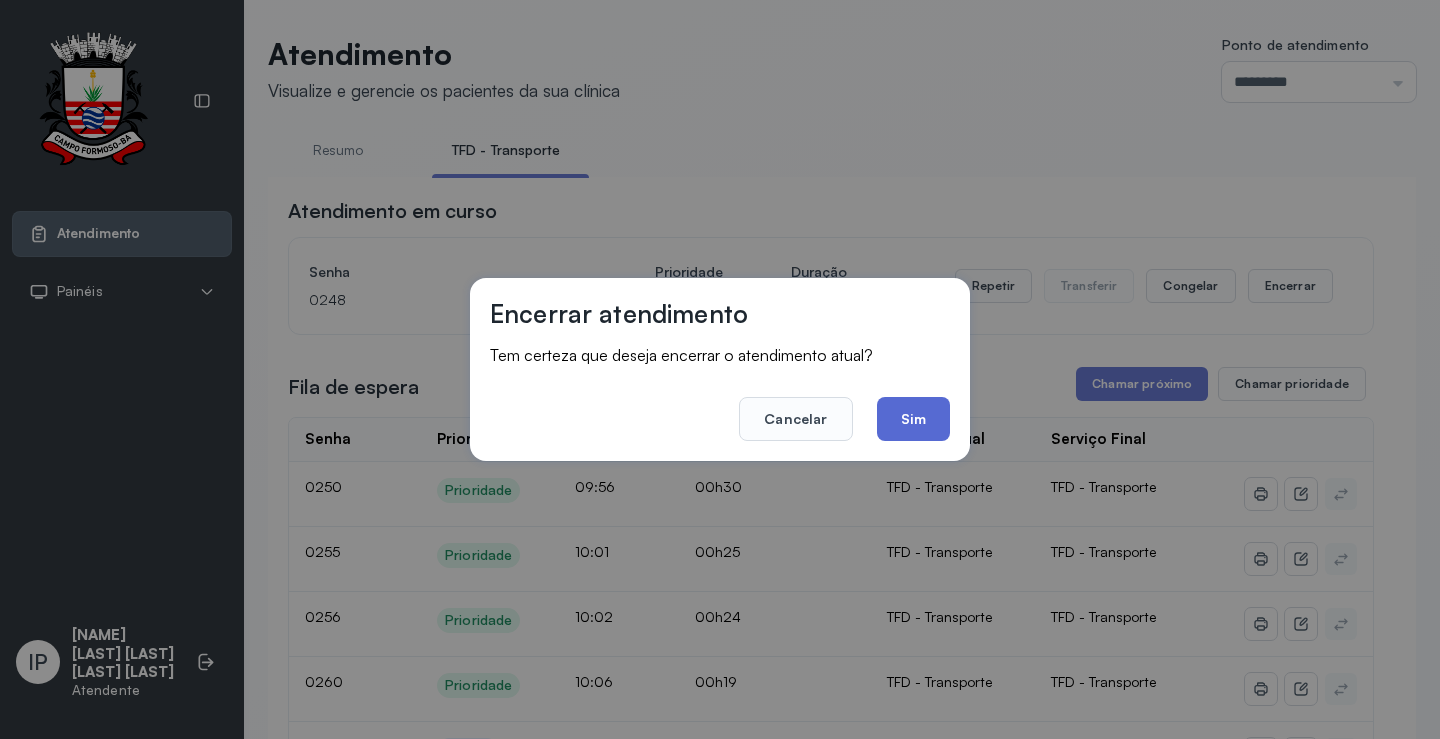 click on "Sim" 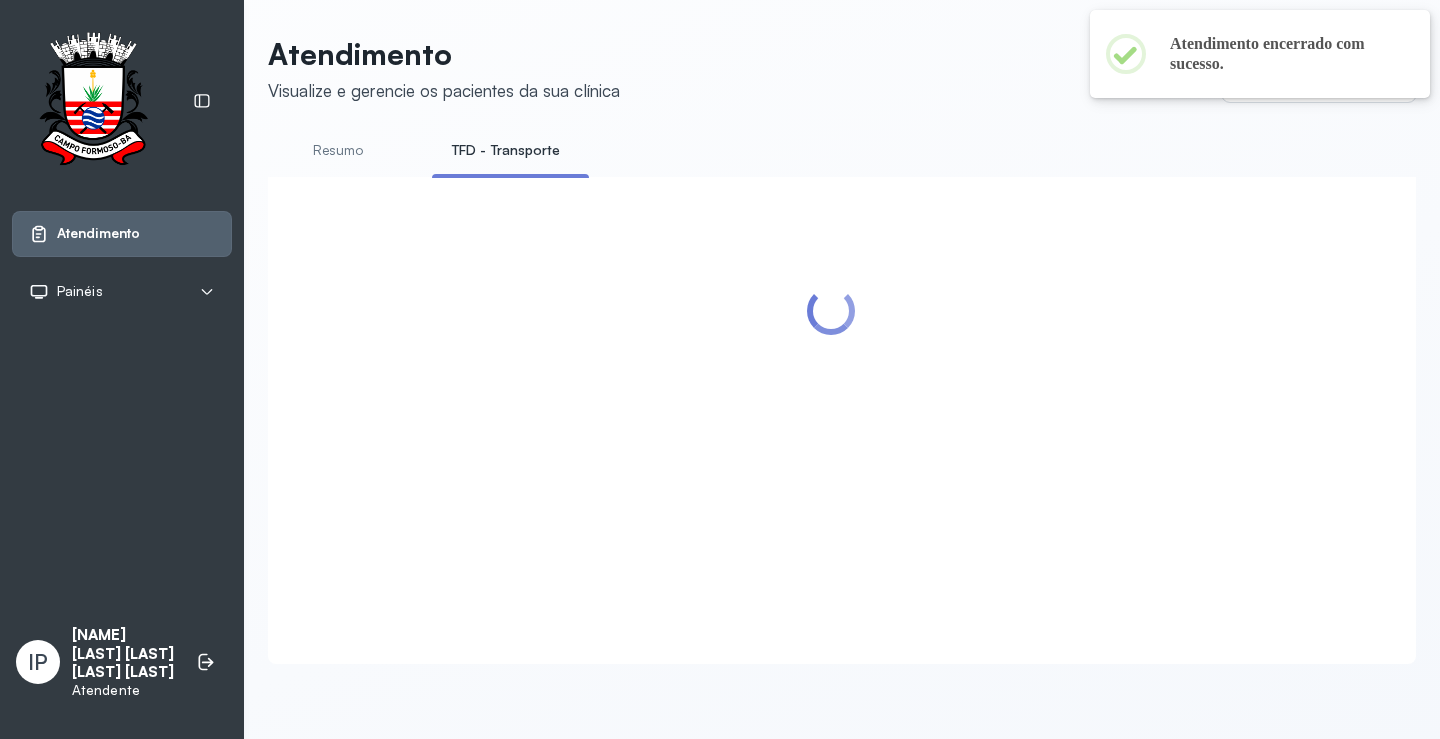 click at bounding box center [831, 396] 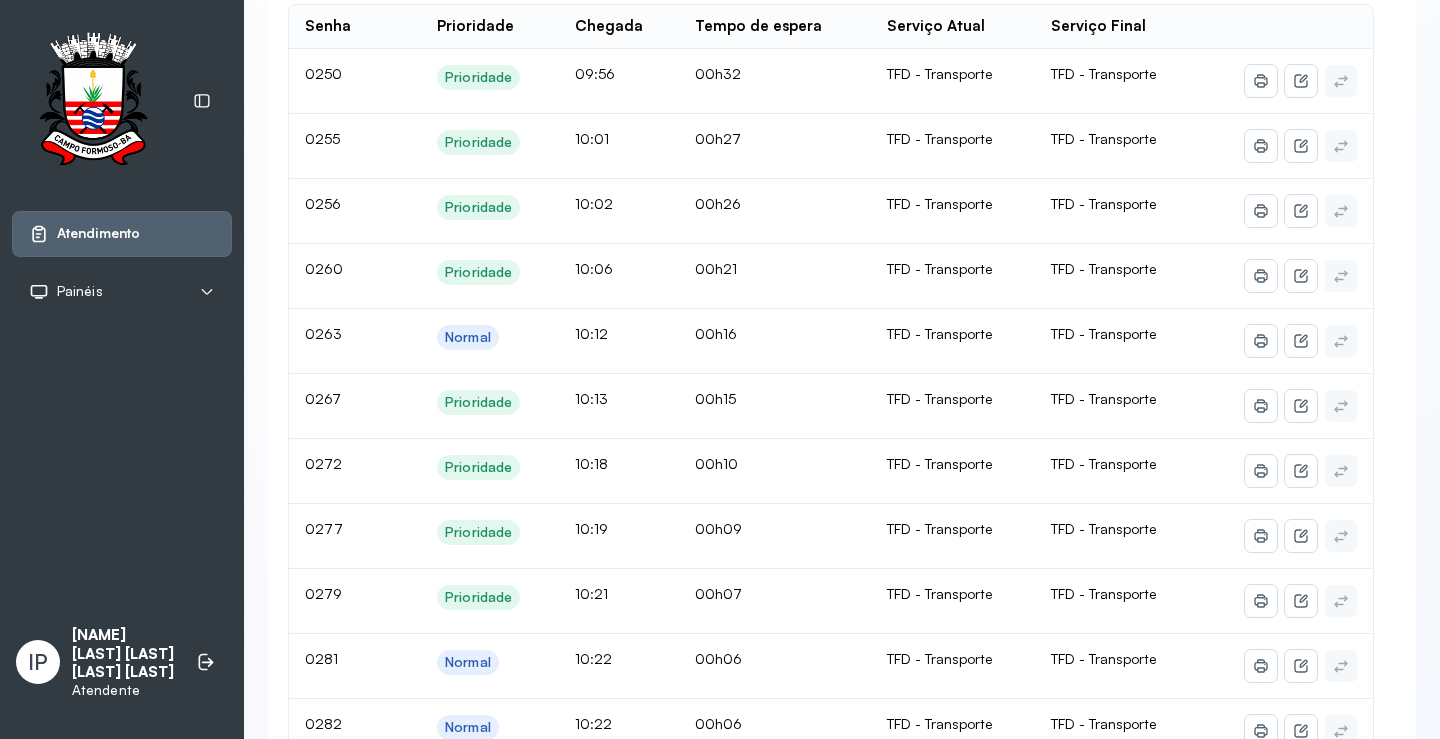 scroll, scrollTop: 300, scrollLeft: 0, axis: vertical 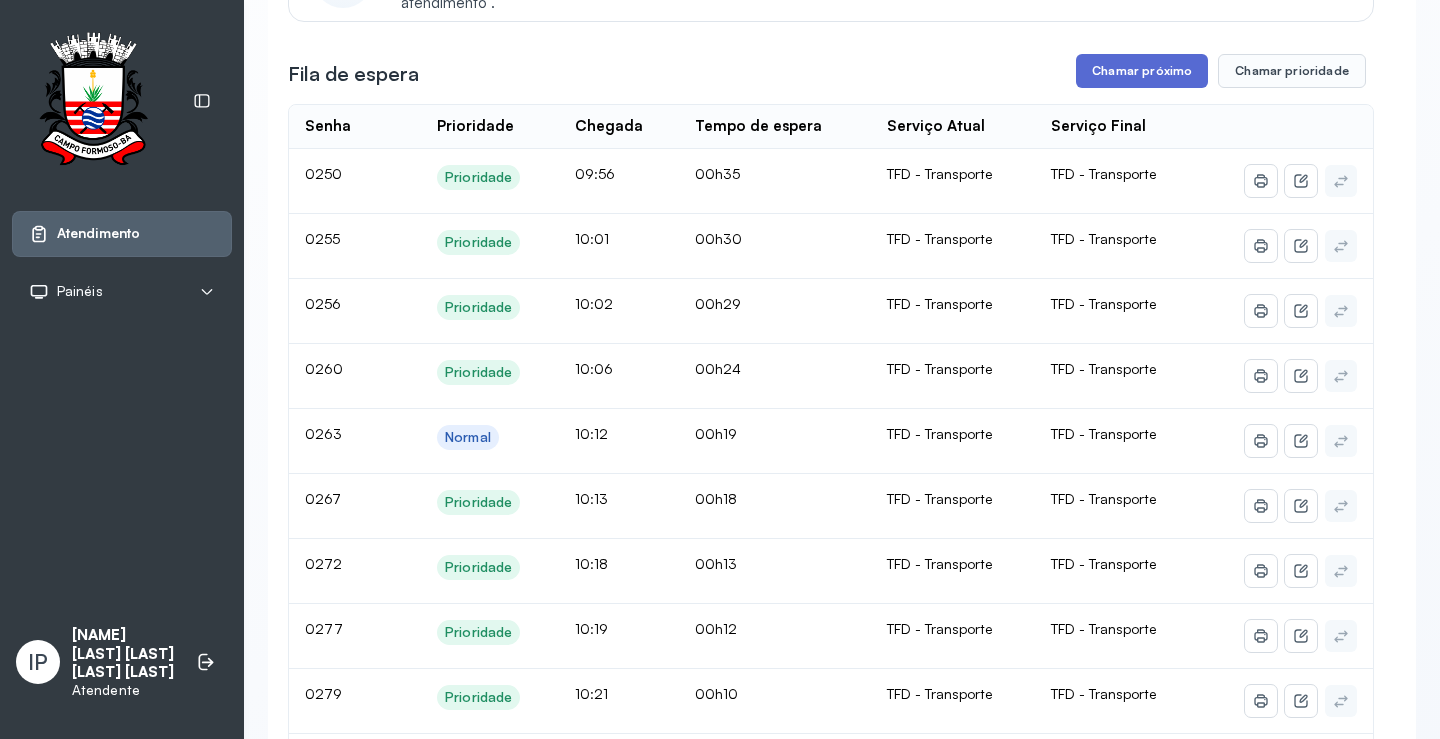 click on "Chamar próximo" at bounding box center [1142, 71] 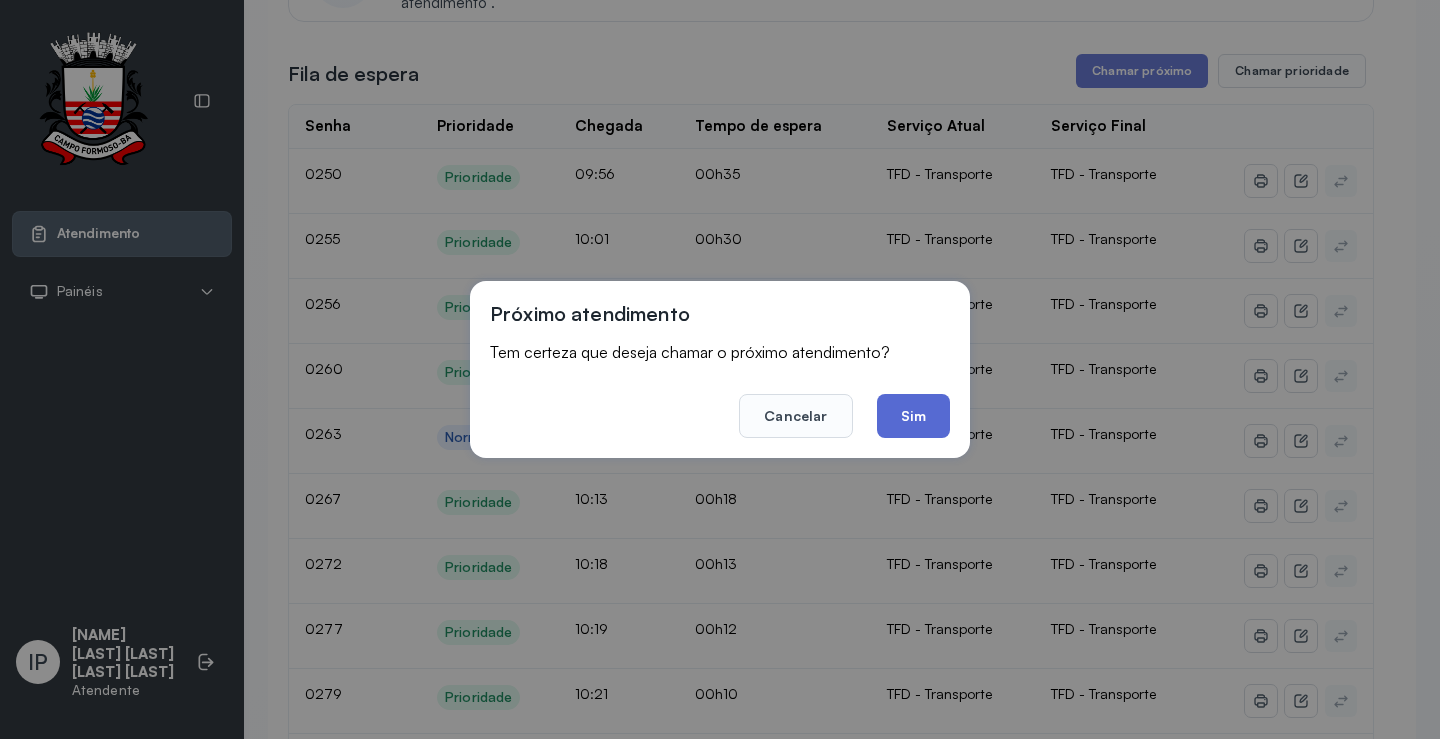 click on "Sim" 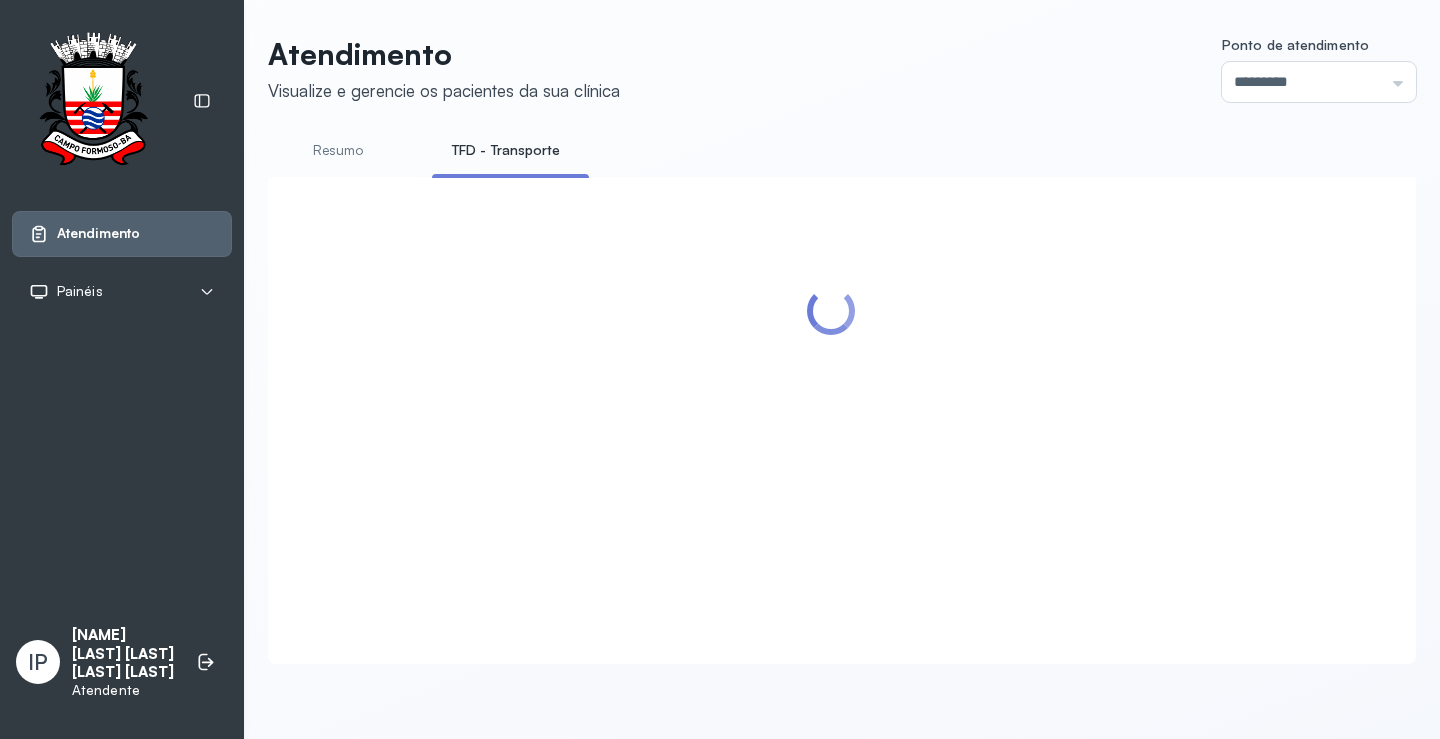 scroll, scrollTop: 1, scrollLeft: 0, axis: vertical 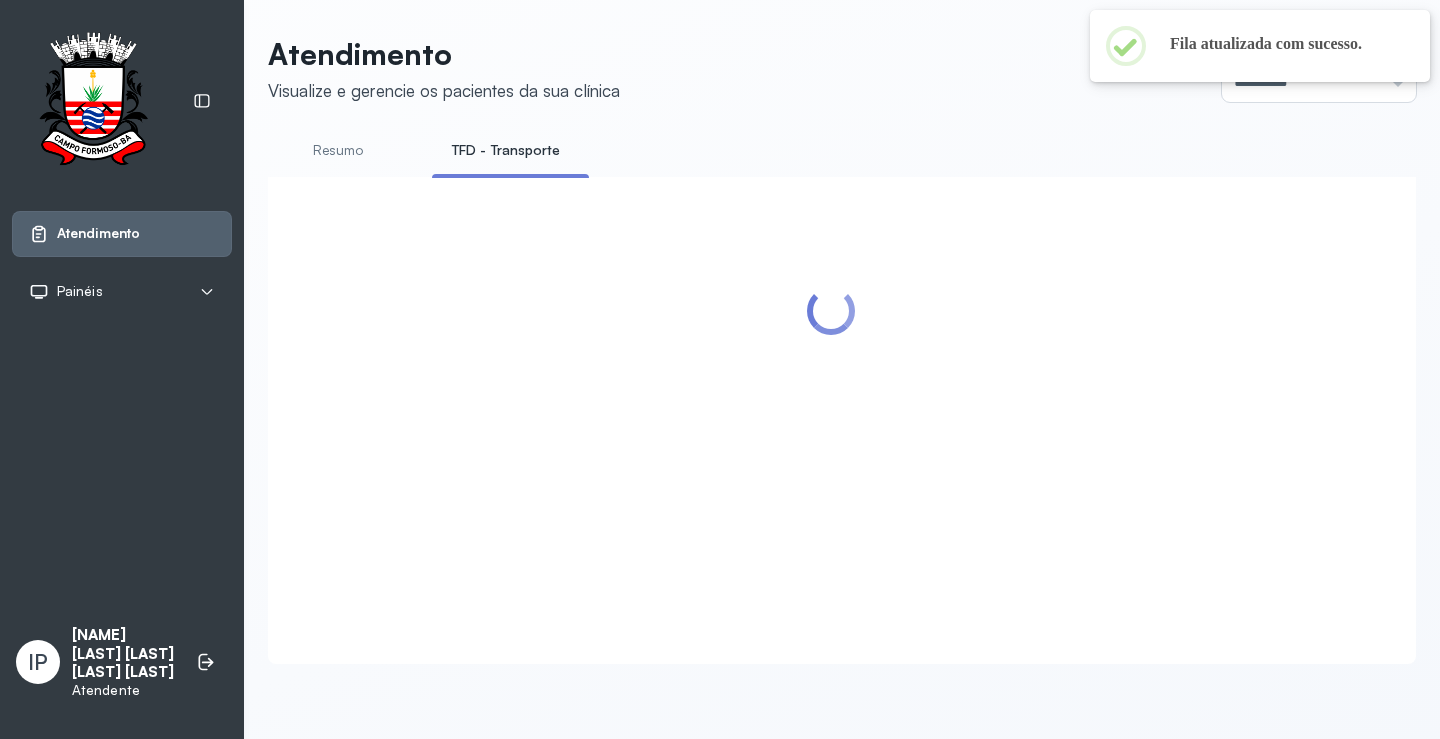 click on "Atendimento Visualize e gerencie os pacientes da sua clínica Ponto de atendimento ********* Nenhum Guichê 01 Guichê 02 Guichê 03 Guichê 04 Guichê 05 Guichê 06 Guichê 07 Guichê 08 Resumo TFD - Transporte" 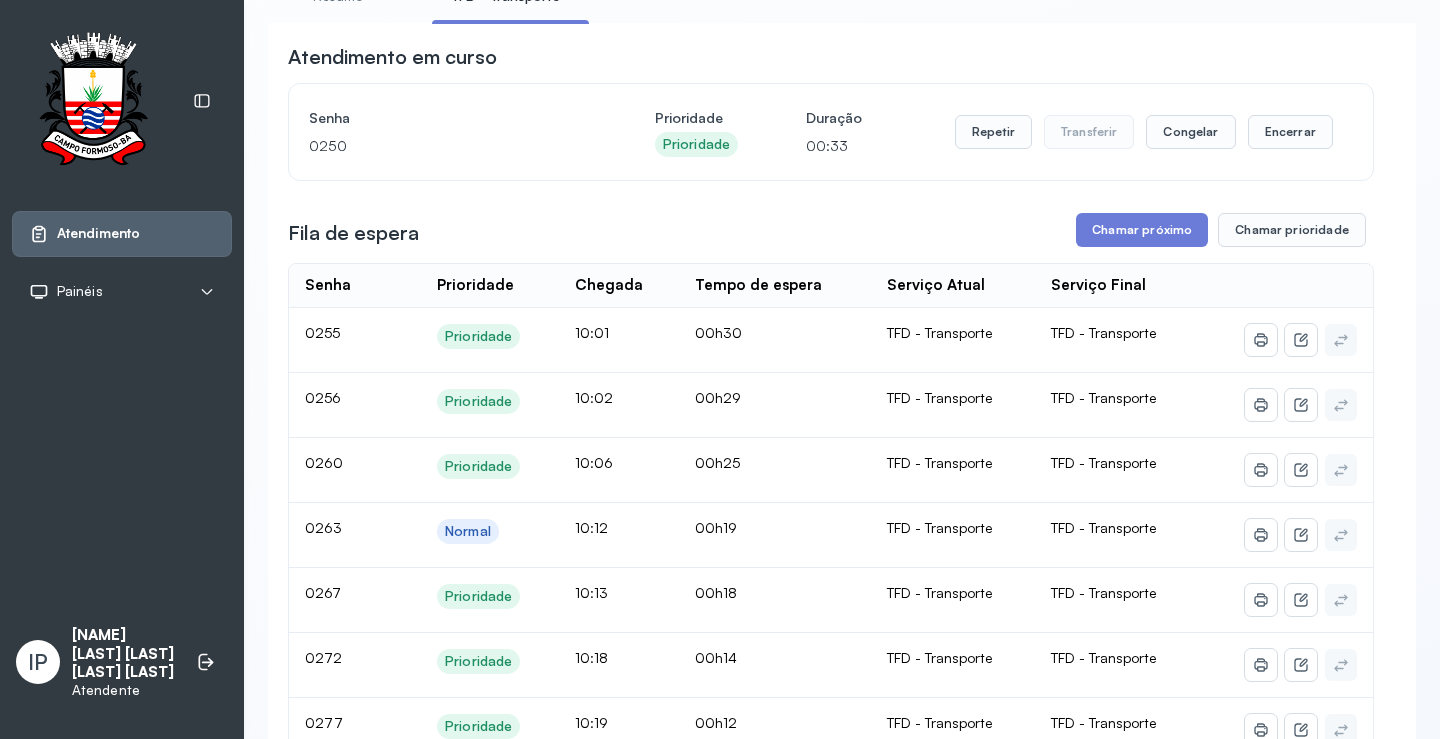 scroll, scrollTop: 0, scrollLeft: 0, axis: both 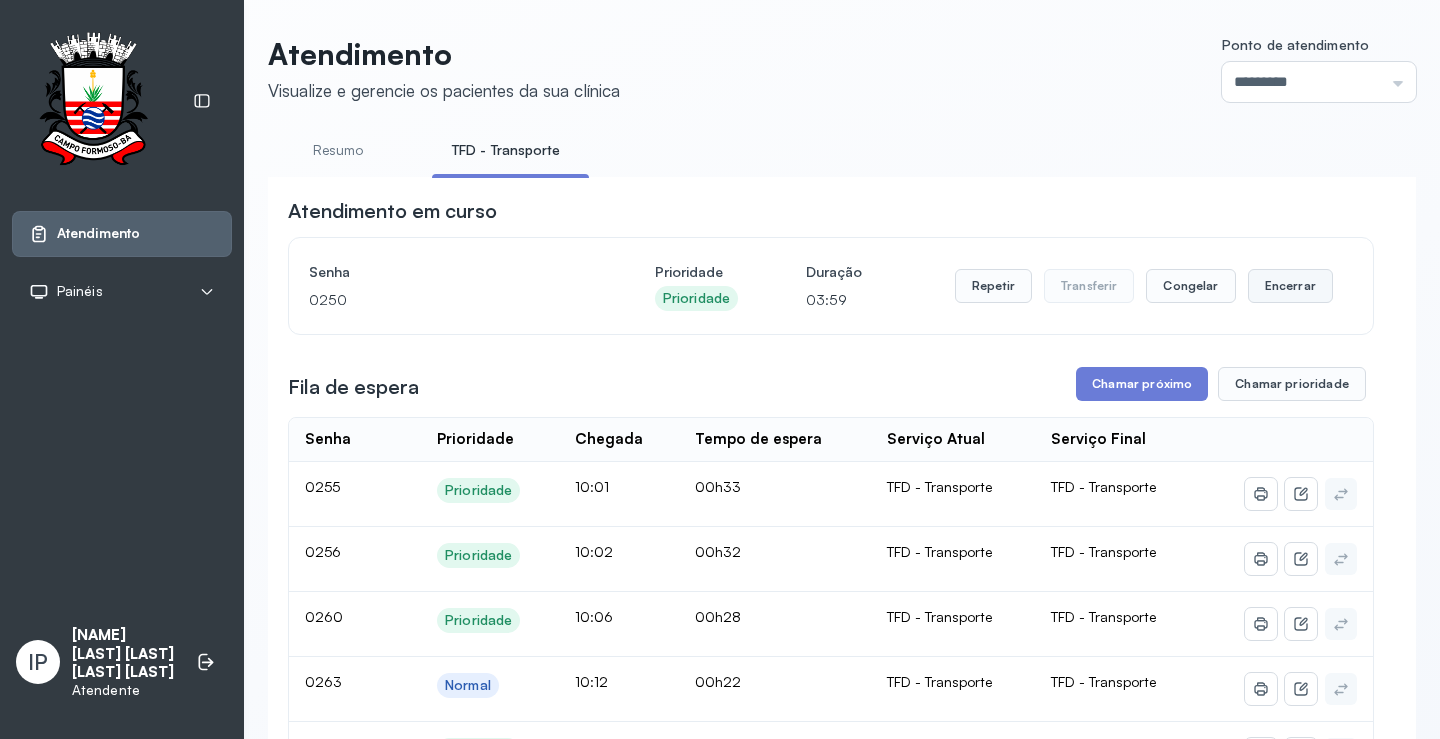 click on "Encerrar" at bounding box center [1290, 286] 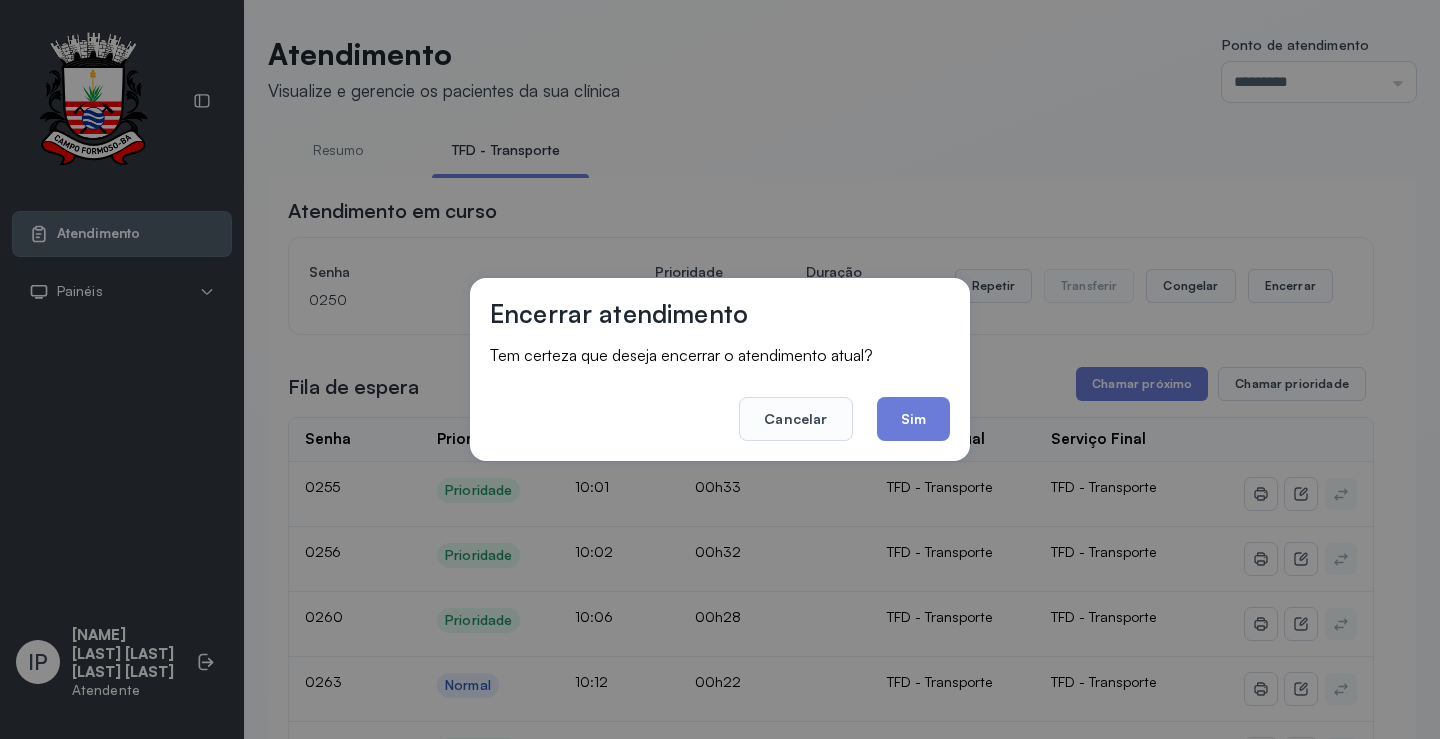 drag, startPoint x: 917, startPoint y: 414, endPoint x: 911, endPoint y: 403, distance: 12.529964 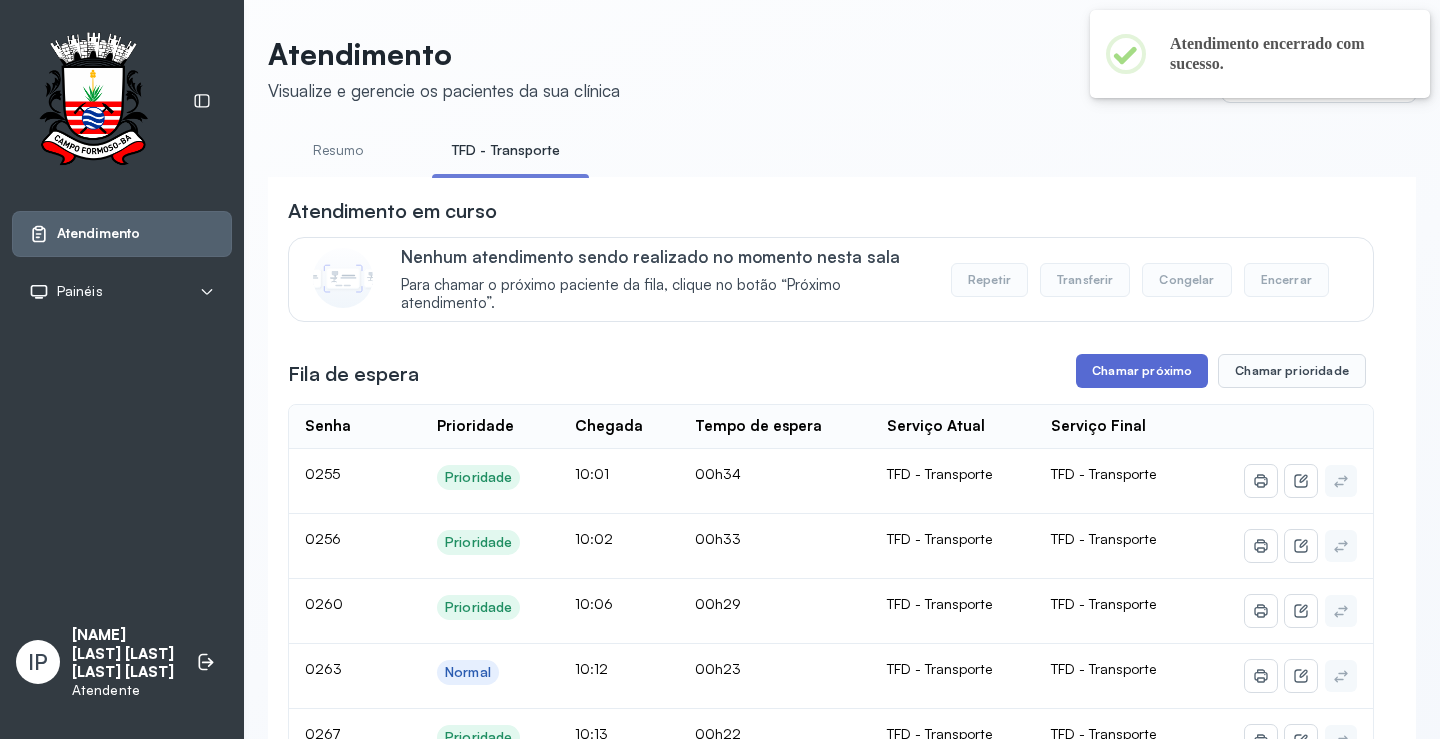 click on "Chamar próximo" at bounding box center (1142, 371) 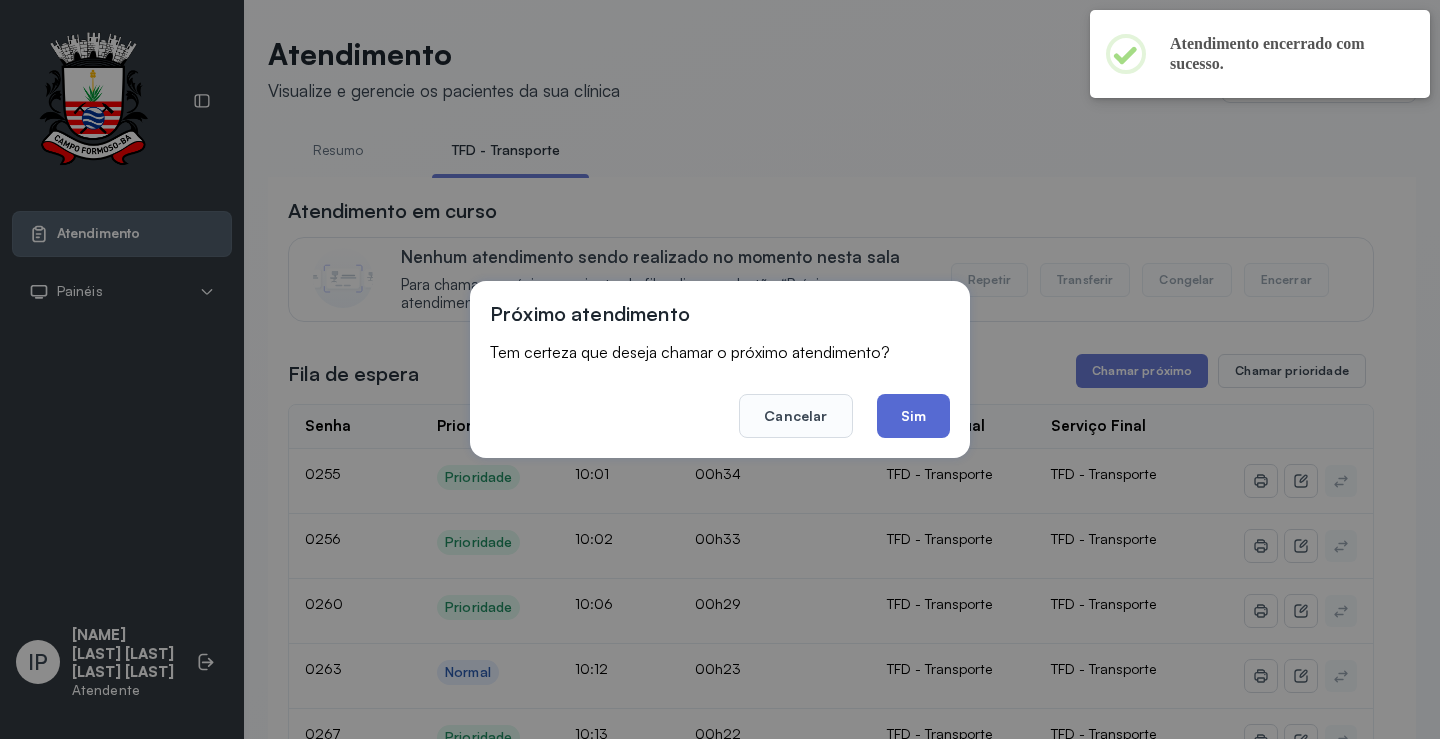click on "Sim" 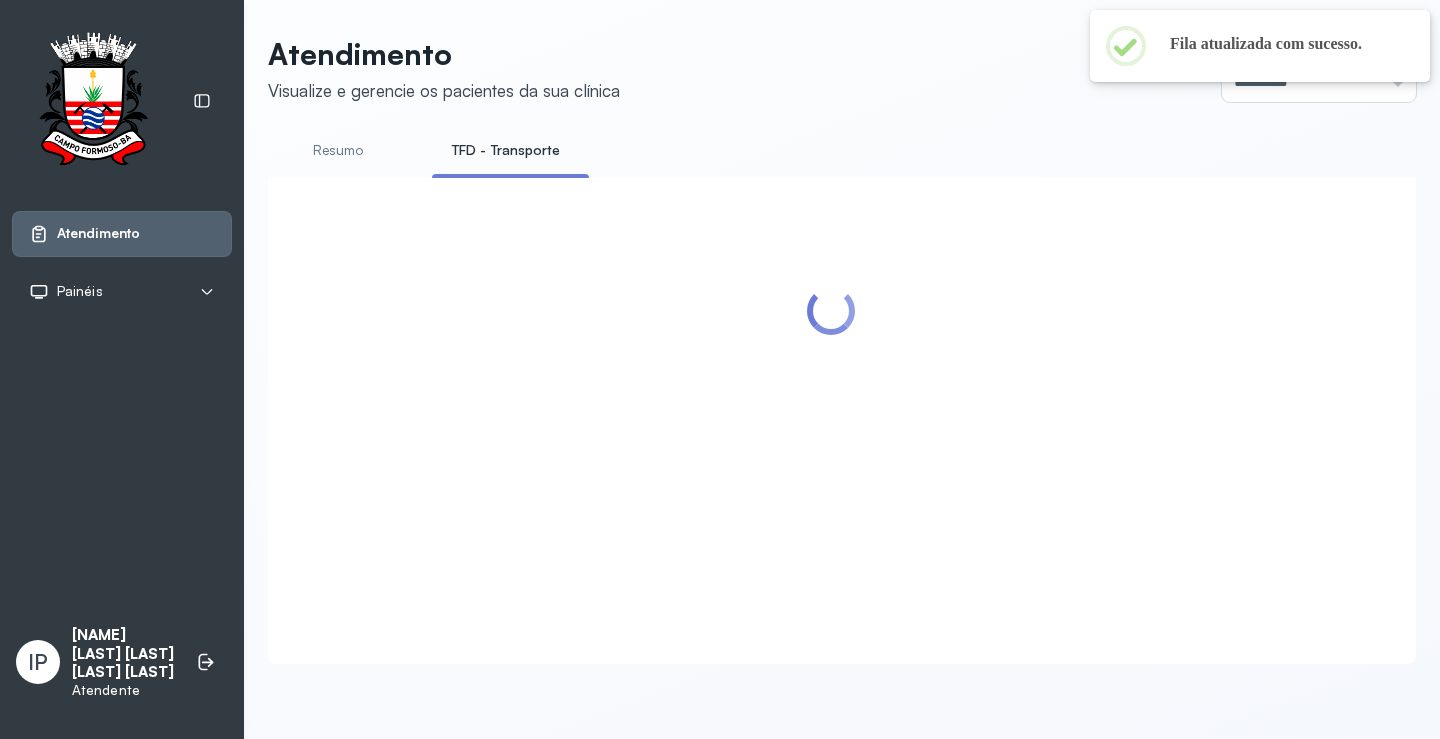 scroll, scrollTop: 1, scrollLeft: 0, axis: vertical 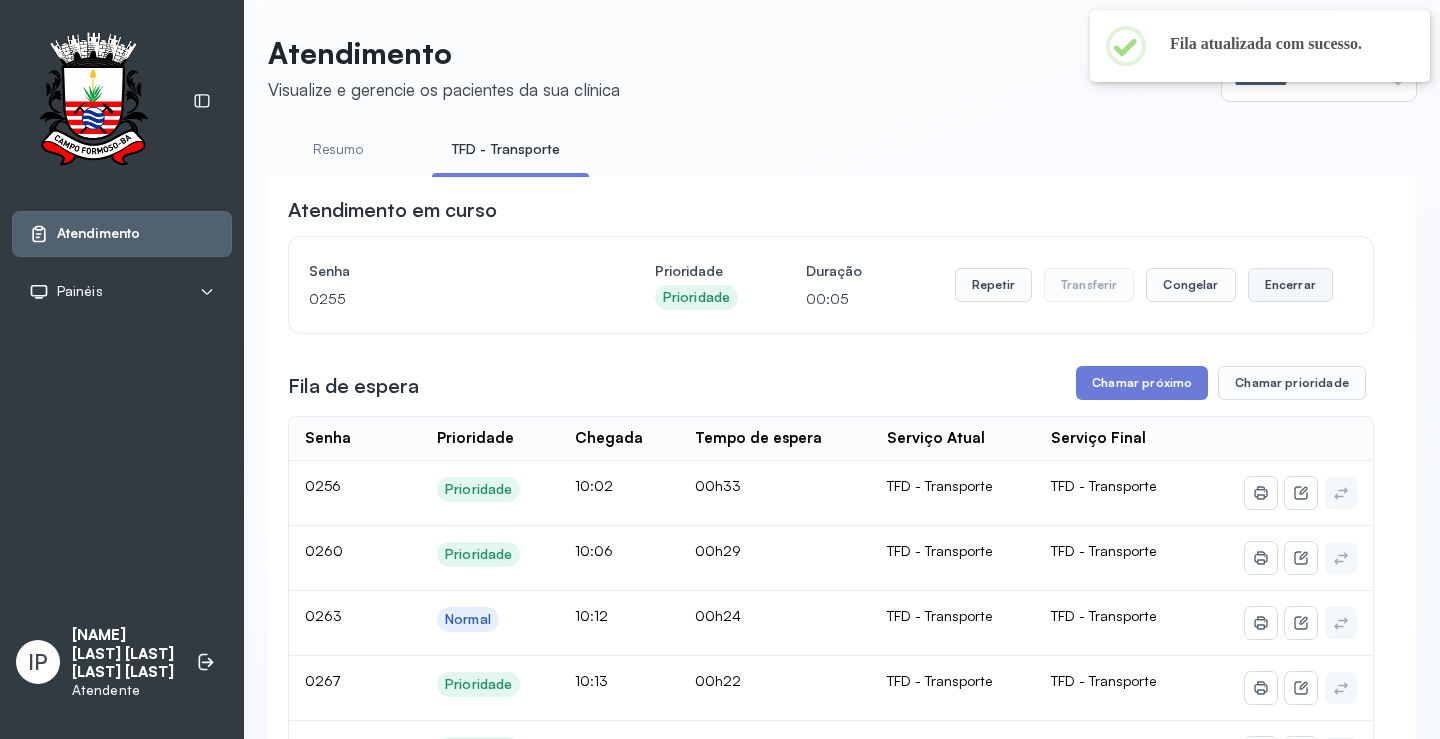 click on "Encerrar" at bounding box center [1290, 285] 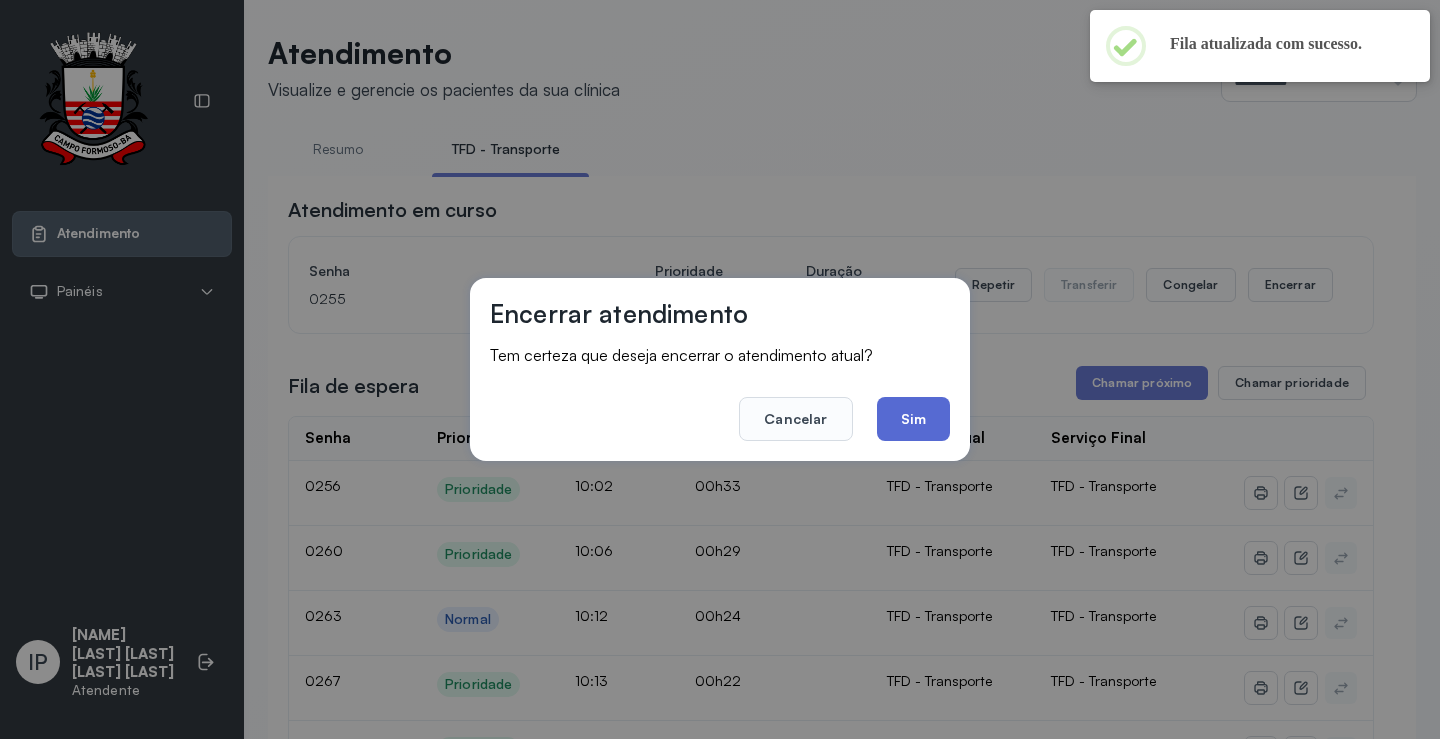 click on "Sim" 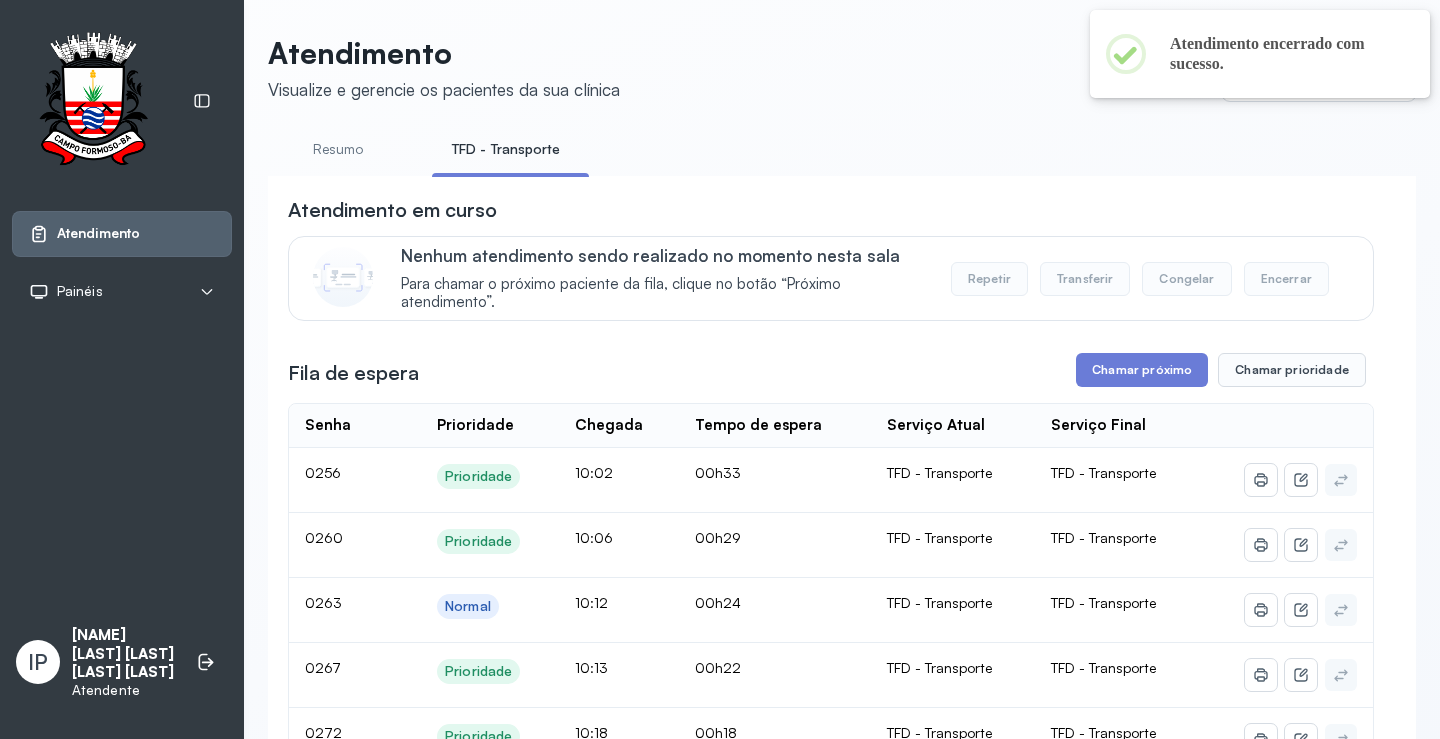 click on "Atendimento Visualize e gerencie os pacientes da sua clínica Ponto de atendimento ********* Nenhum Guichê 01 Guichê 02 Guichê 03 Guichê 04 Guichê 05 Guichê 06 Guichê 07 Guichê 08" at bounding box center [842, 68] 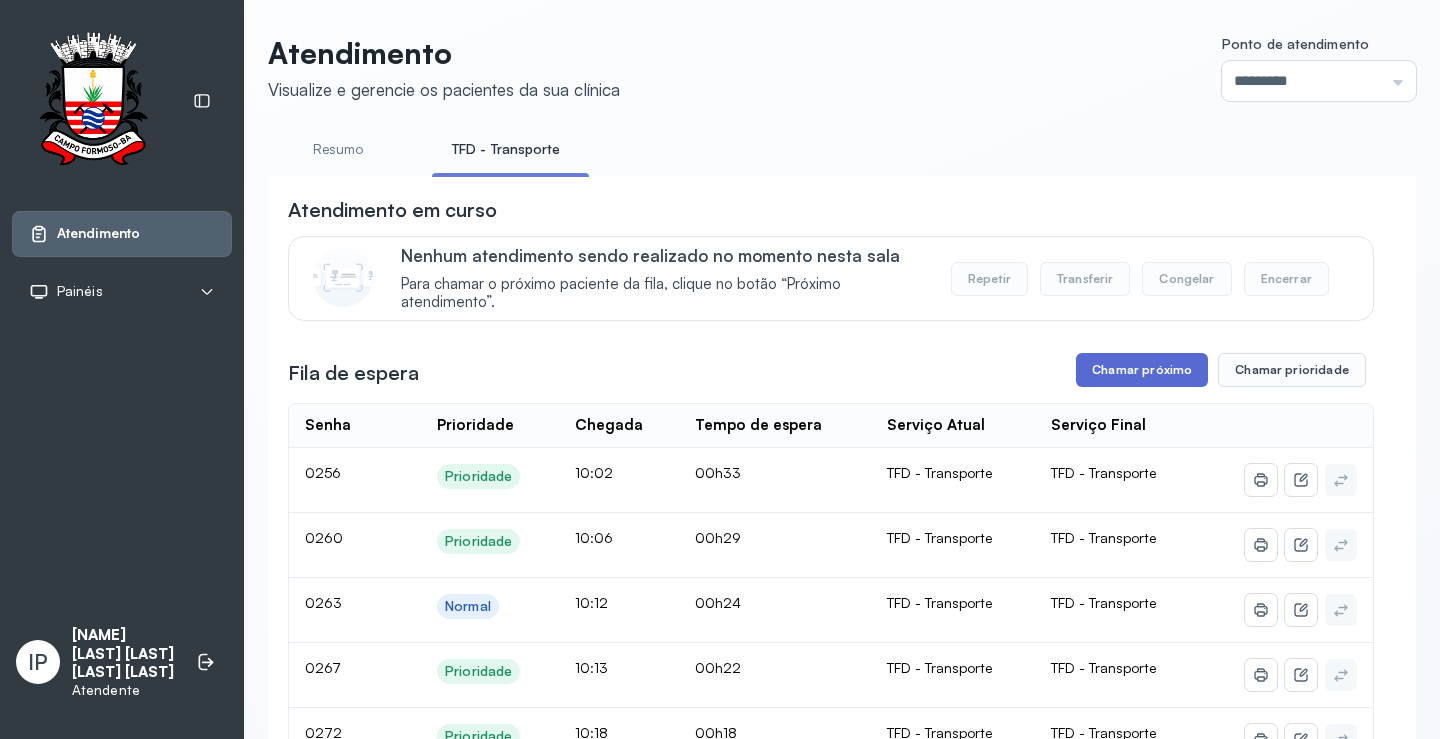 click on "Chamar próximo" at bounding box center (1142, 370) 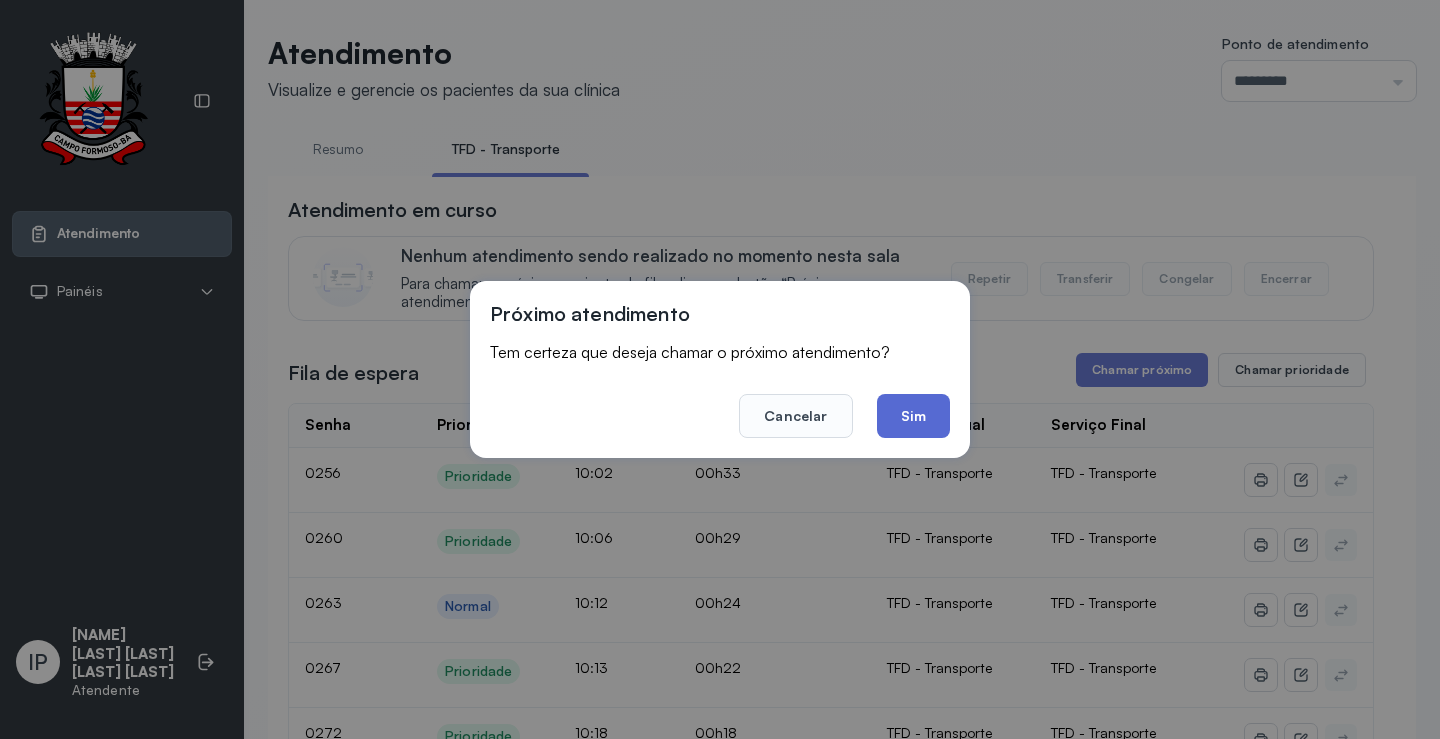 click on "Sim" 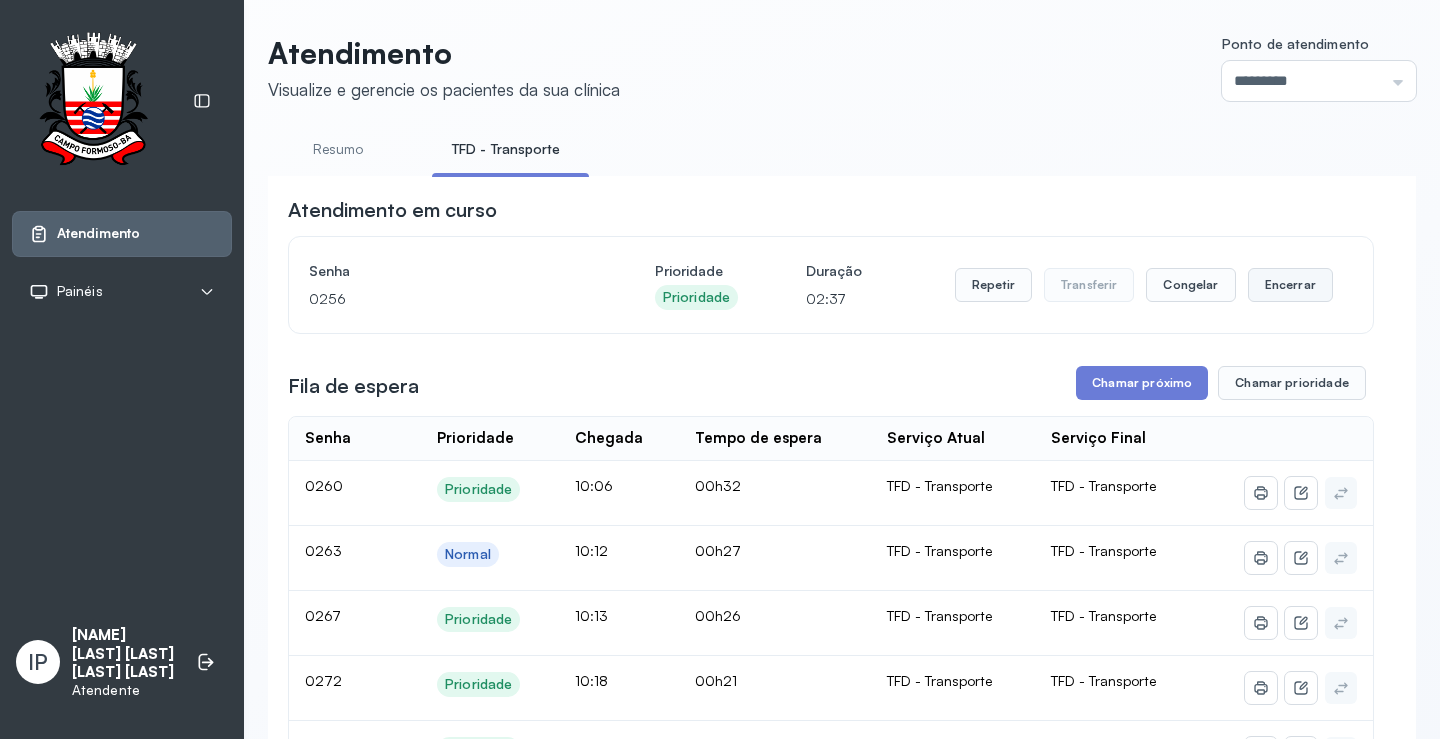 click on "Encerrar" at bounding box center [1290, 285] 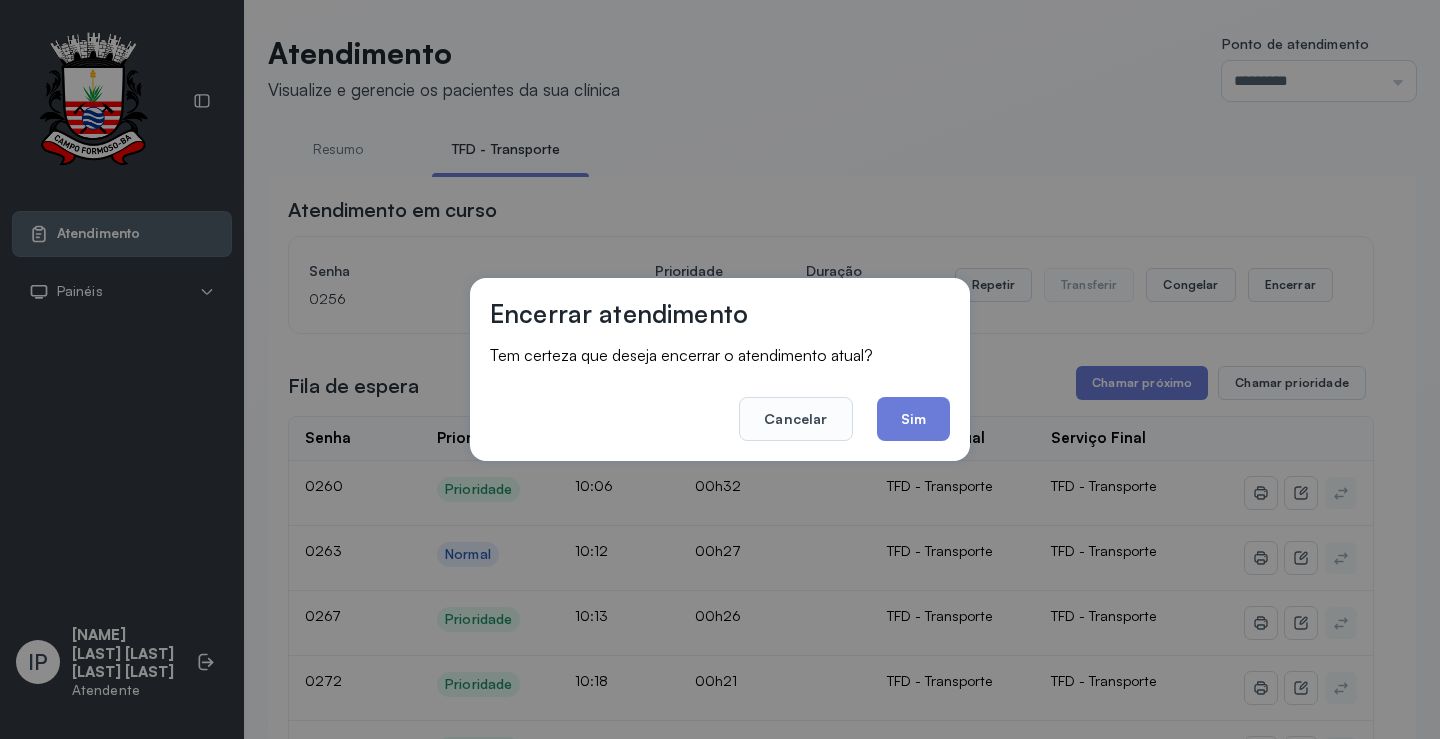 click on "Sim" 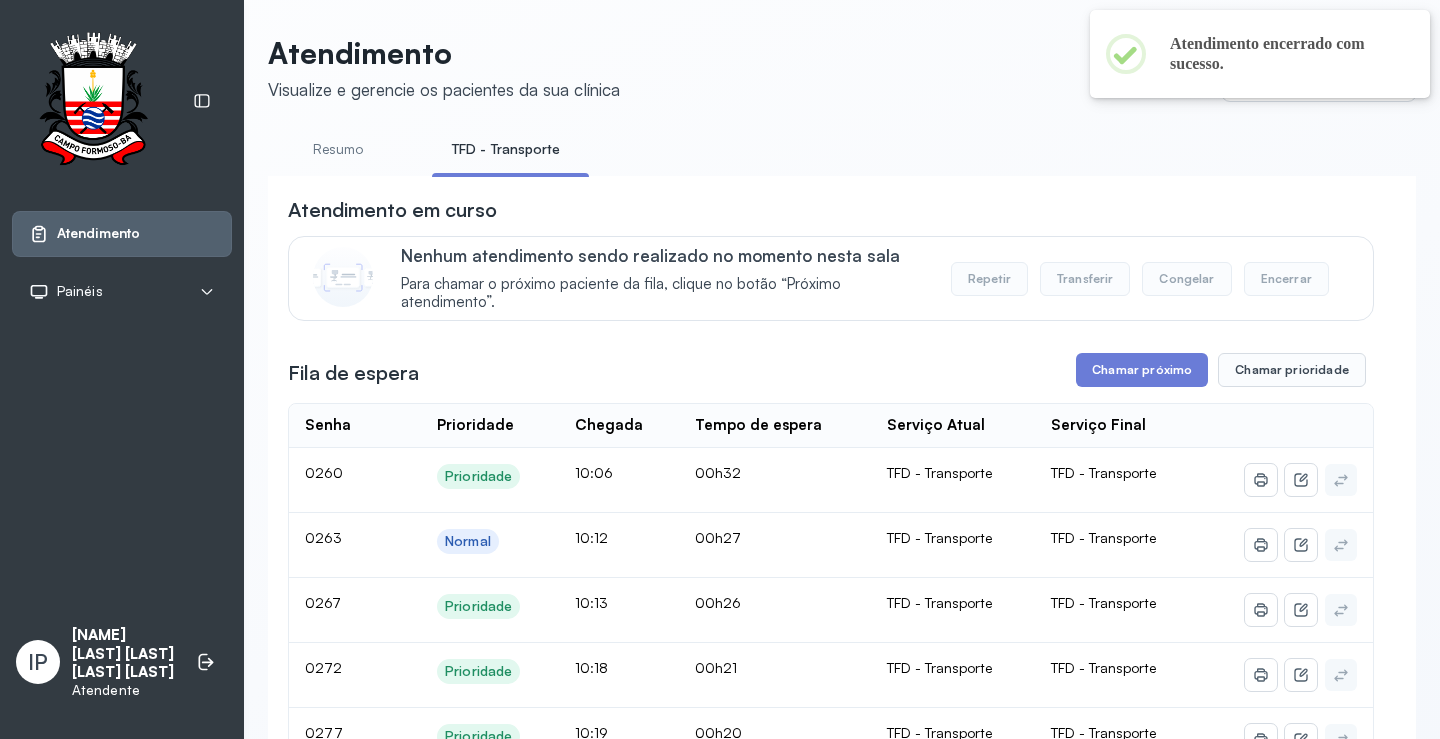 scroll, scrollTop: 202, scrollLeft: 0, axis: vertical 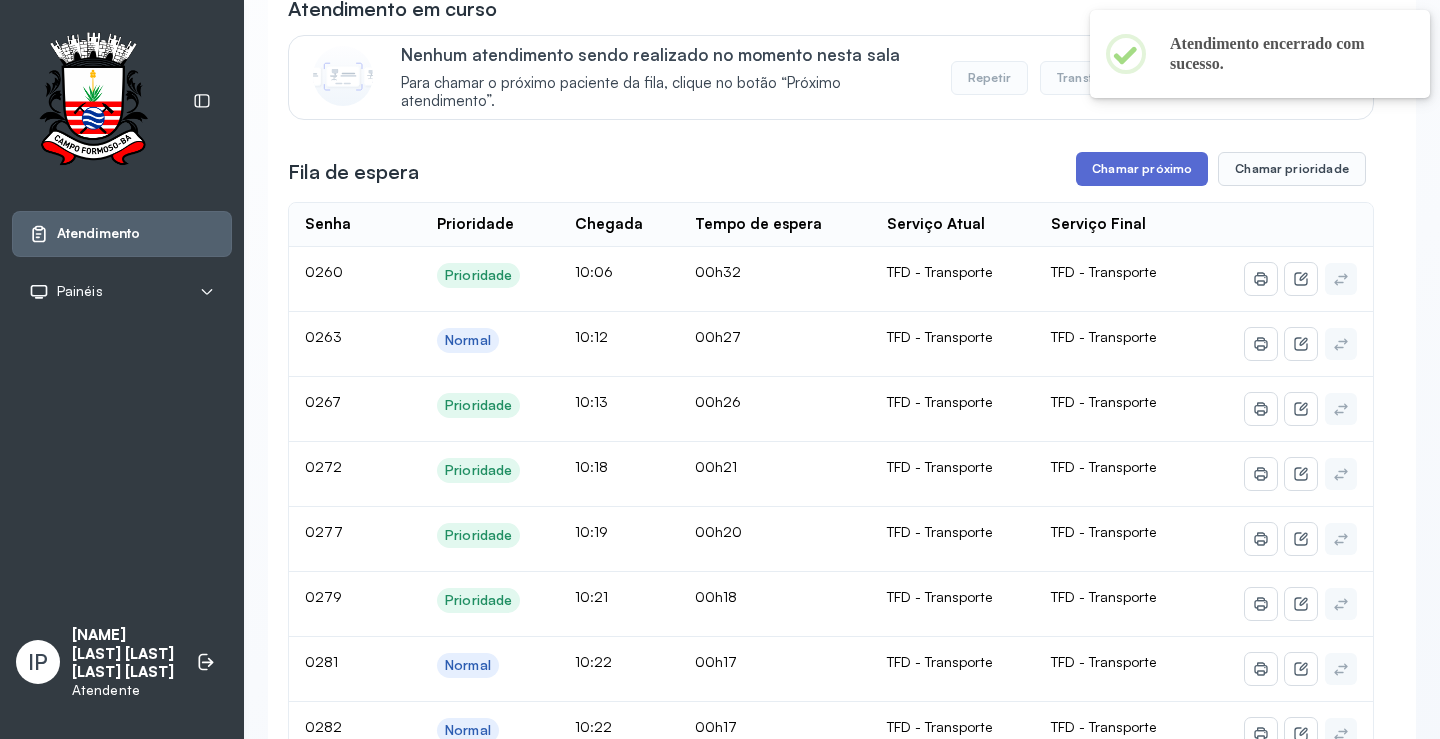 click on "Chamar próximo" at bounding box center [1142, 169] 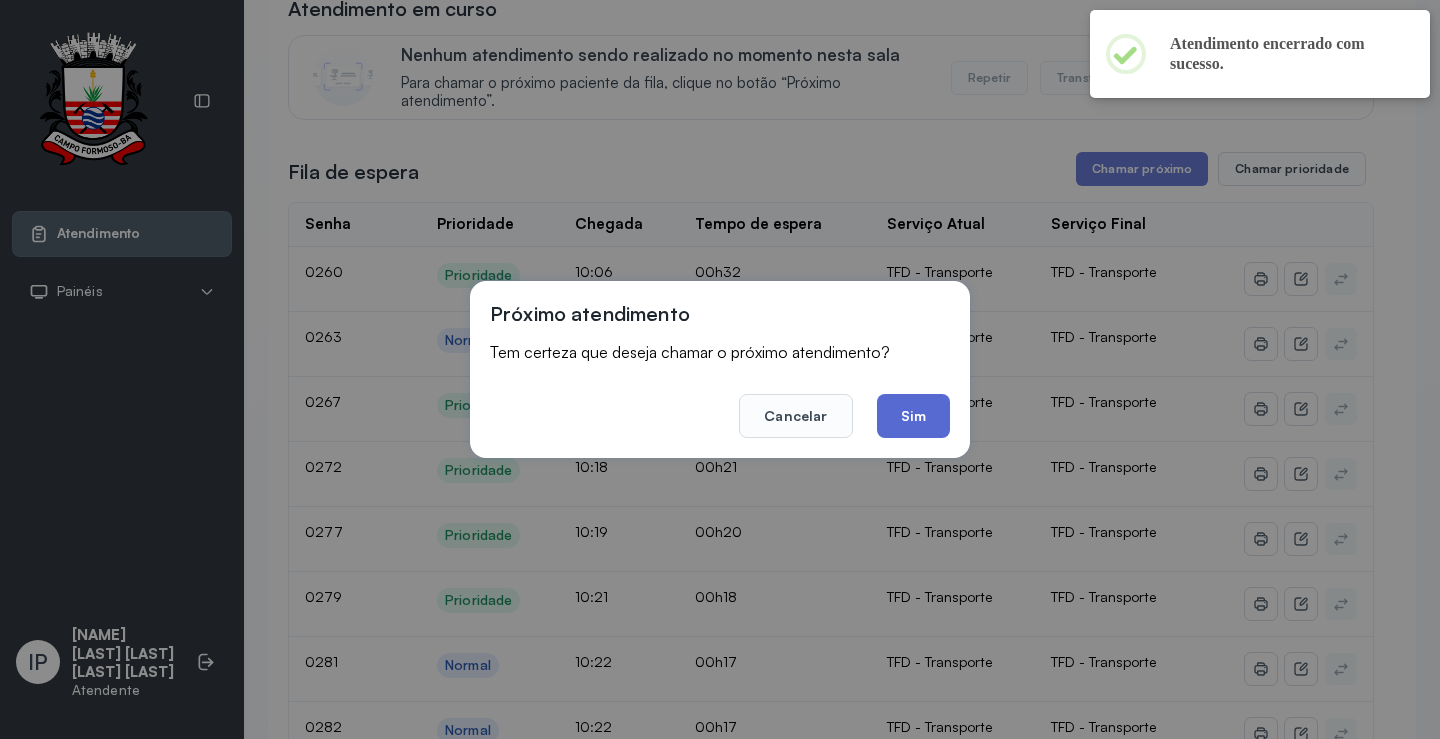 click on "Sim" 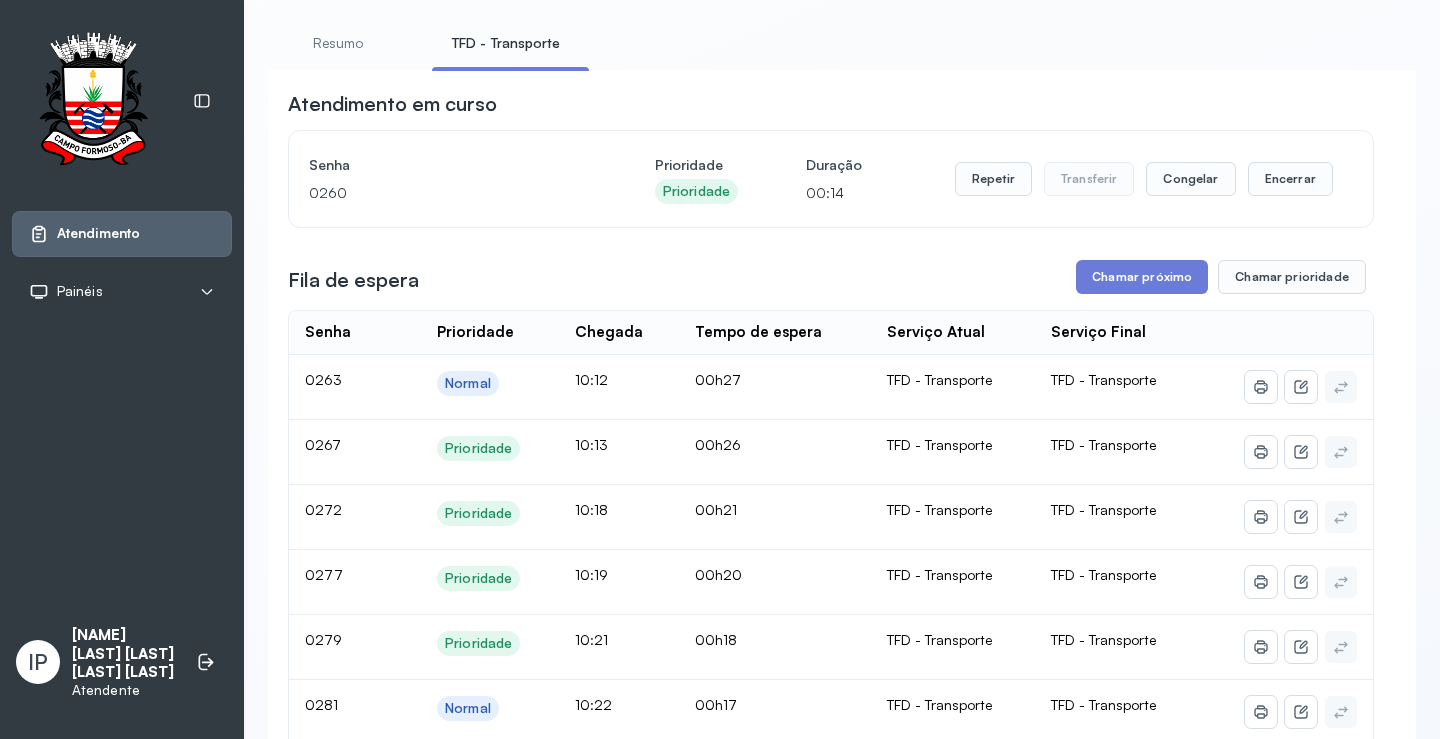 scroll, scrollTop: 102, scrollLeft: 0, axis: vertical 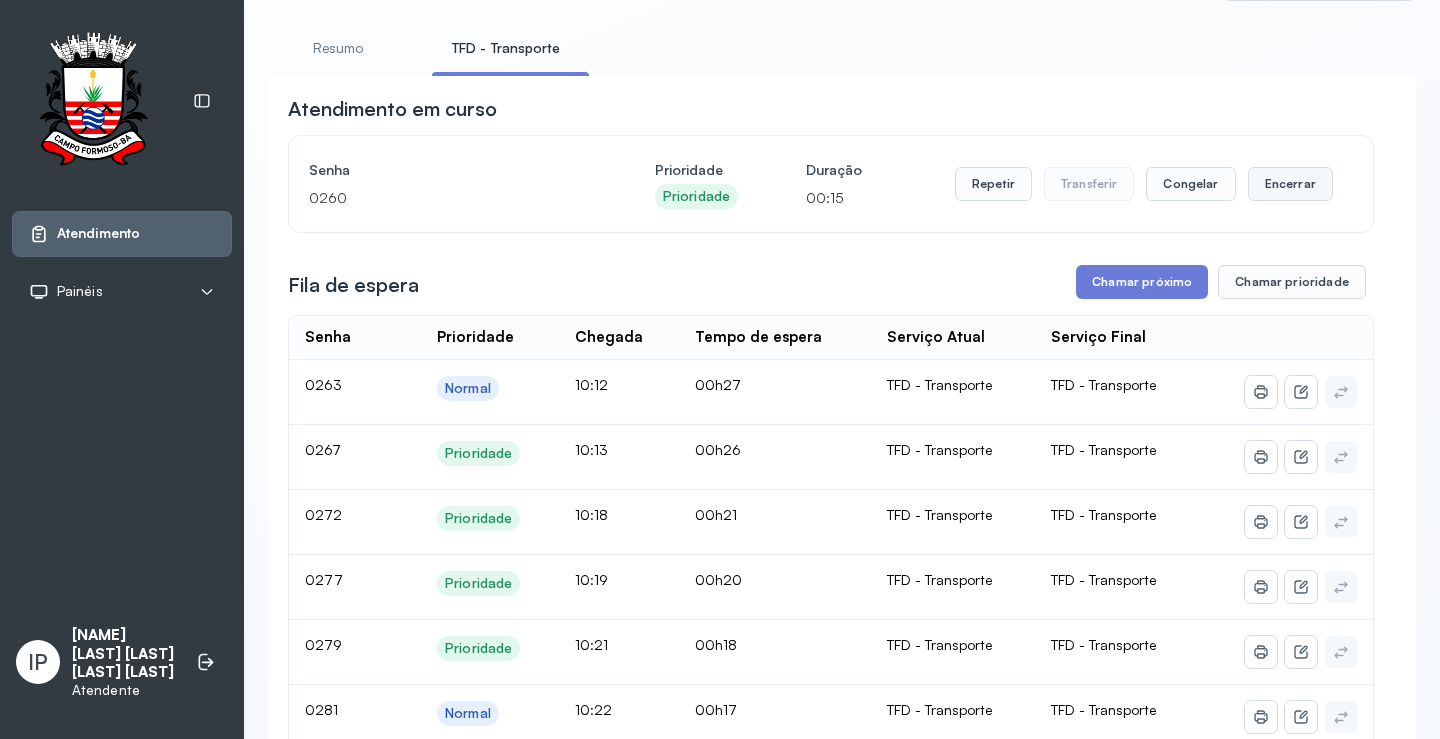 click on "Encerrar" at bounding box center [1290, 184] 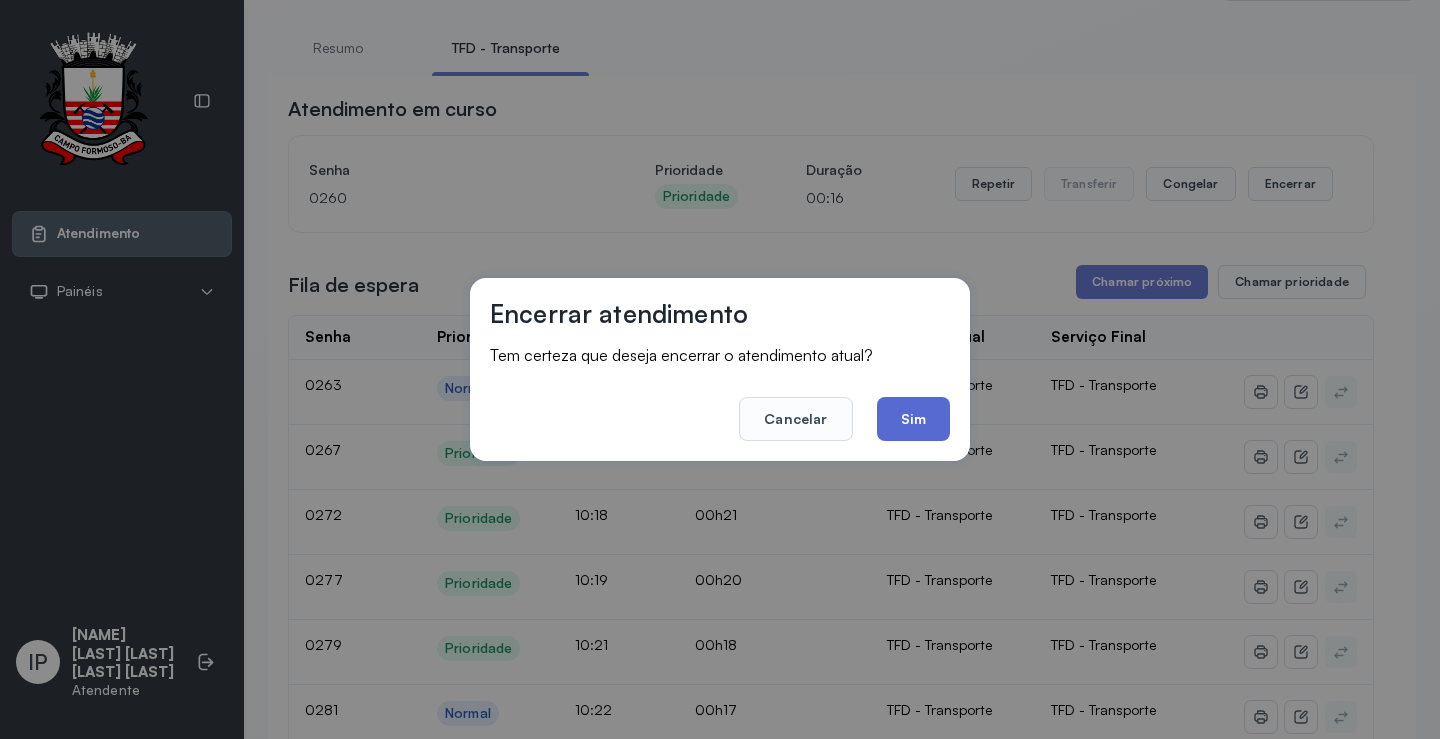 click on "Sim" 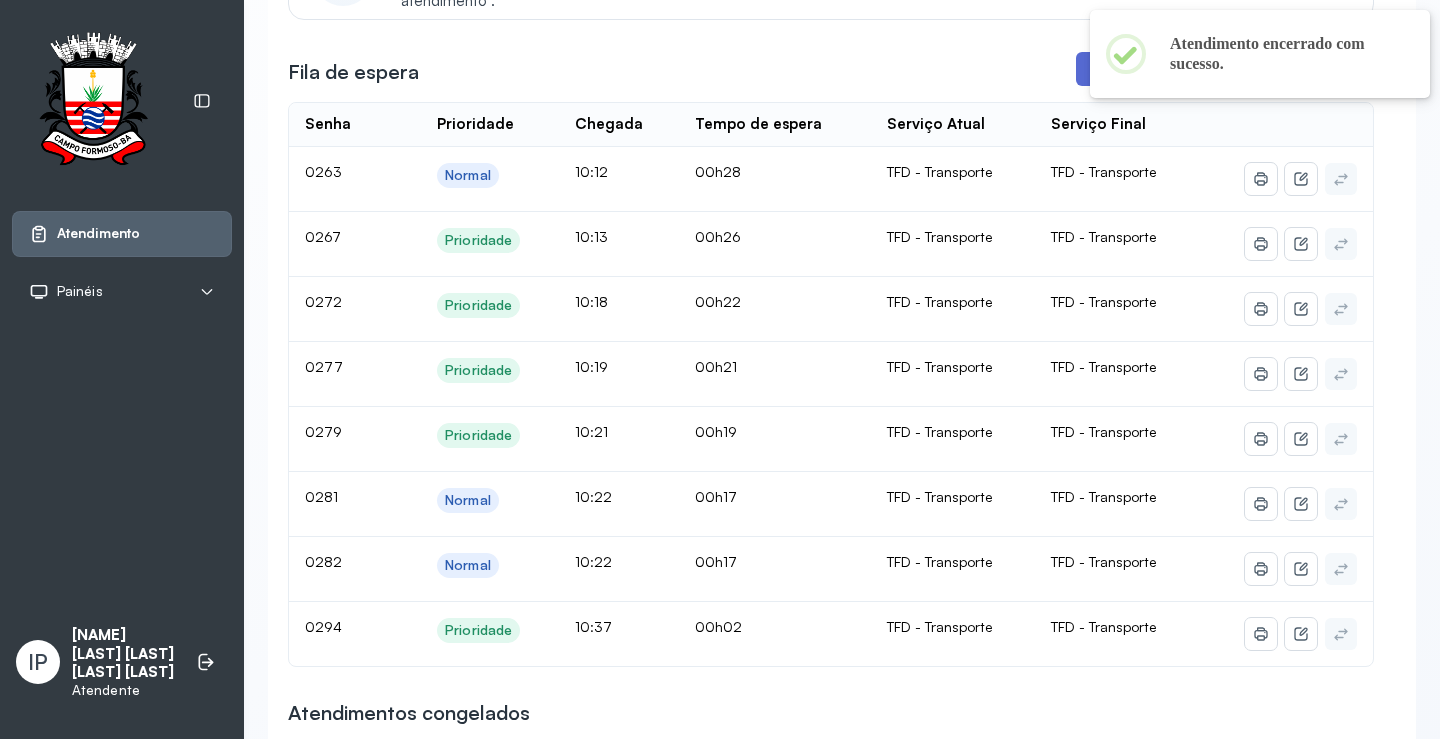 scroll, scrollTop: 102, scrollLeft: 0, axis: vertical 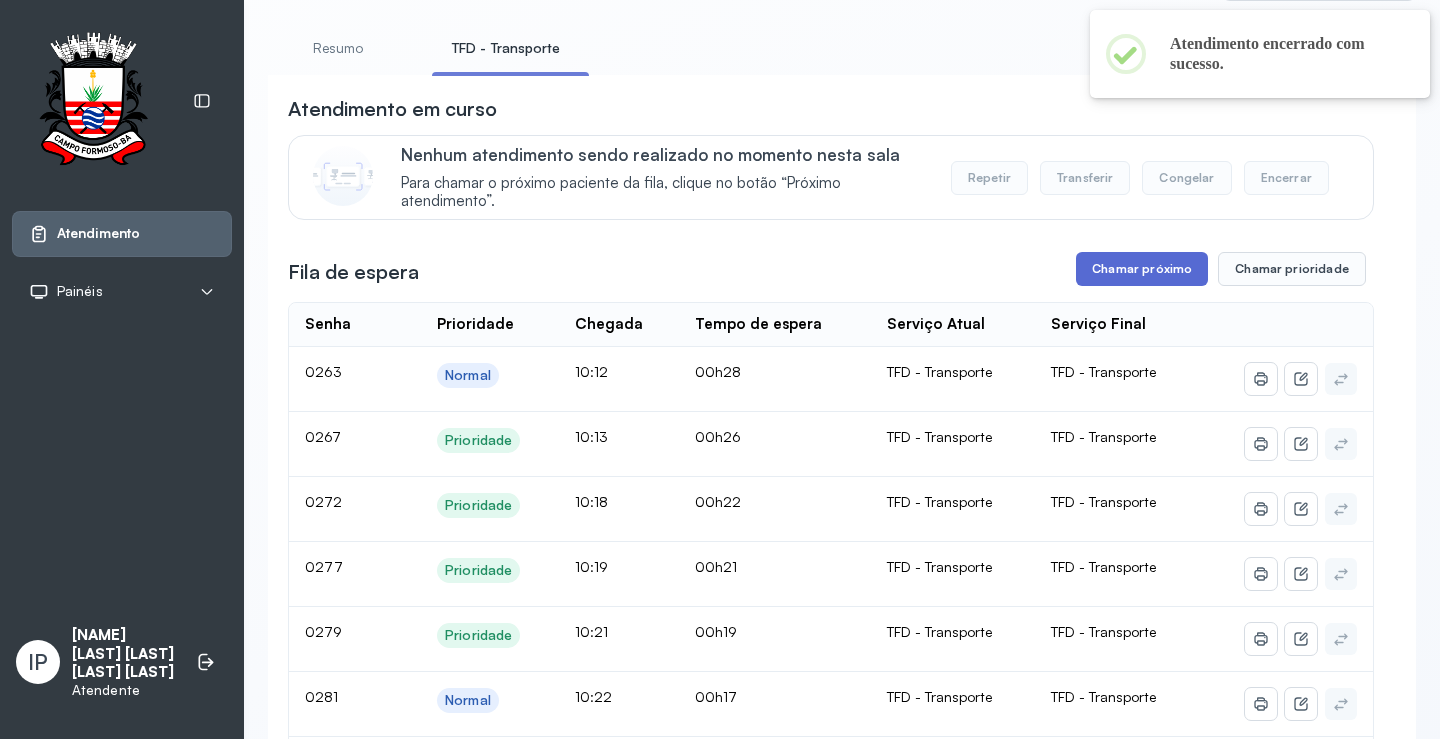 click on "Chamar próximo" at bounding box center [1142, 269] 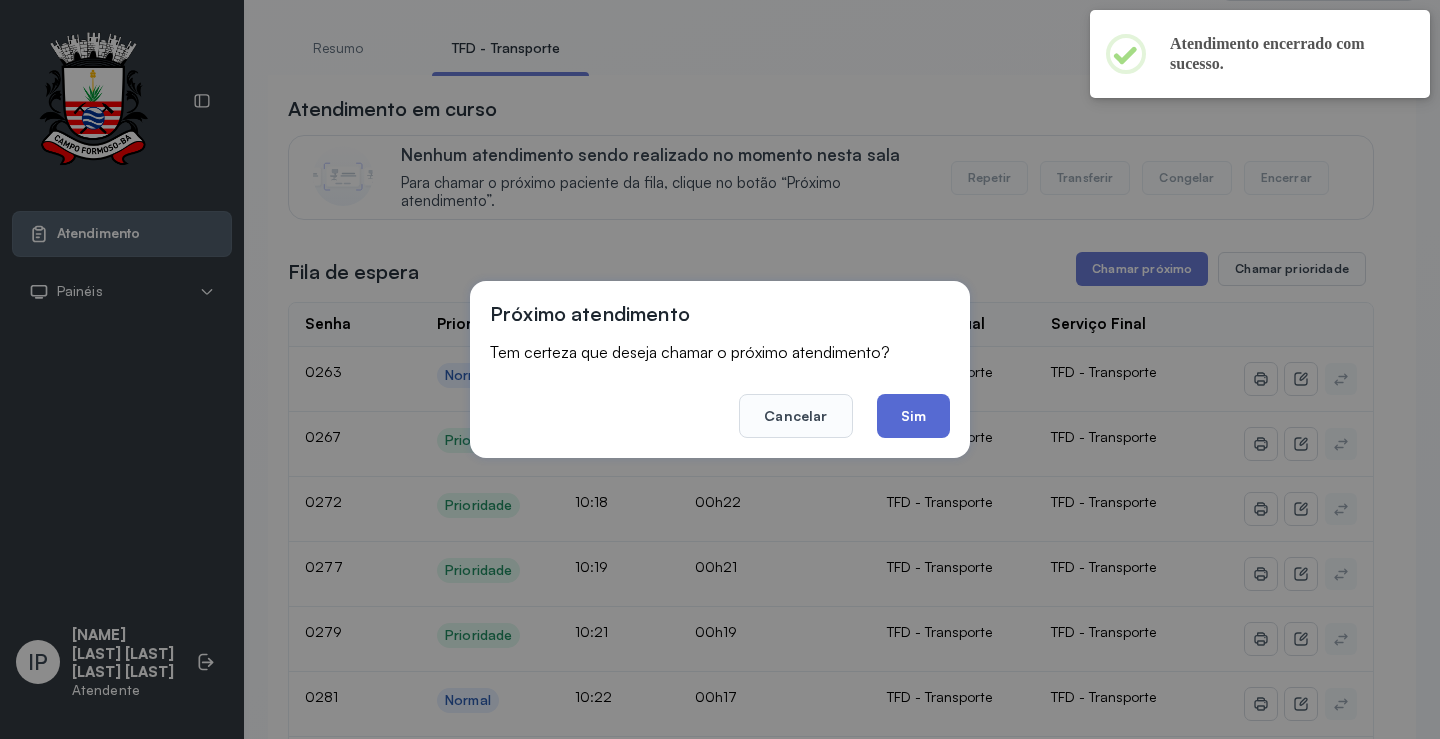 click on "Sim" 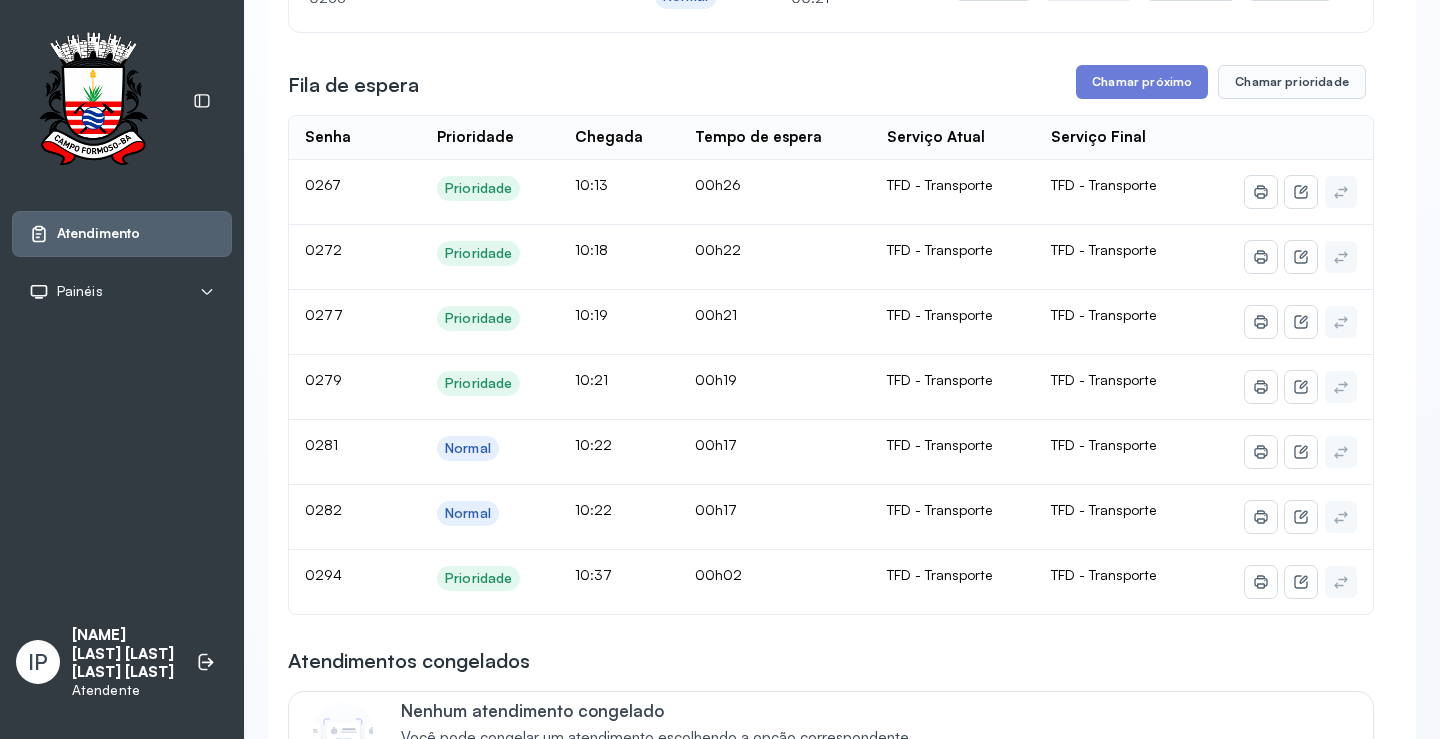 scroll, scrollTop: 2, scrollLeft: 0, axis: vertical 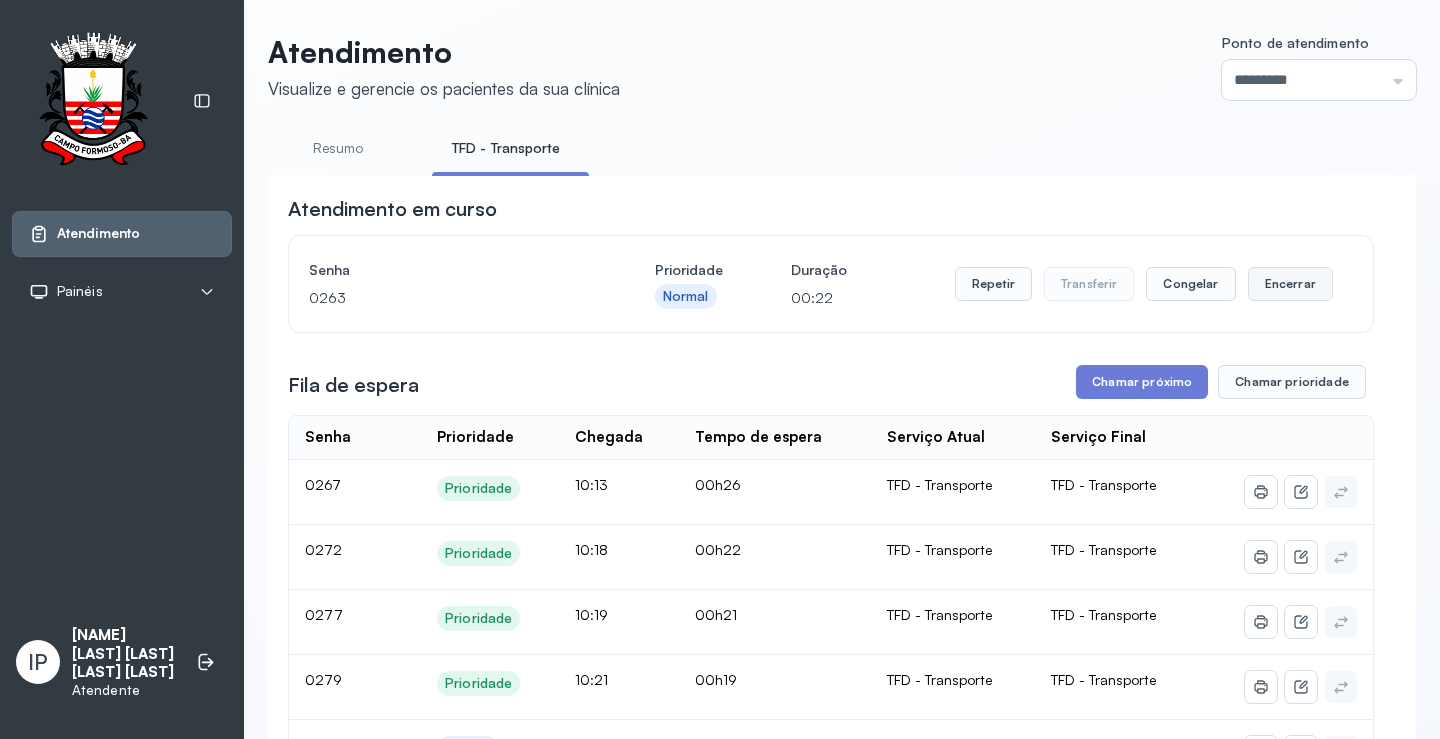 click on "Encerrar" at bounding box center (1290, 284) 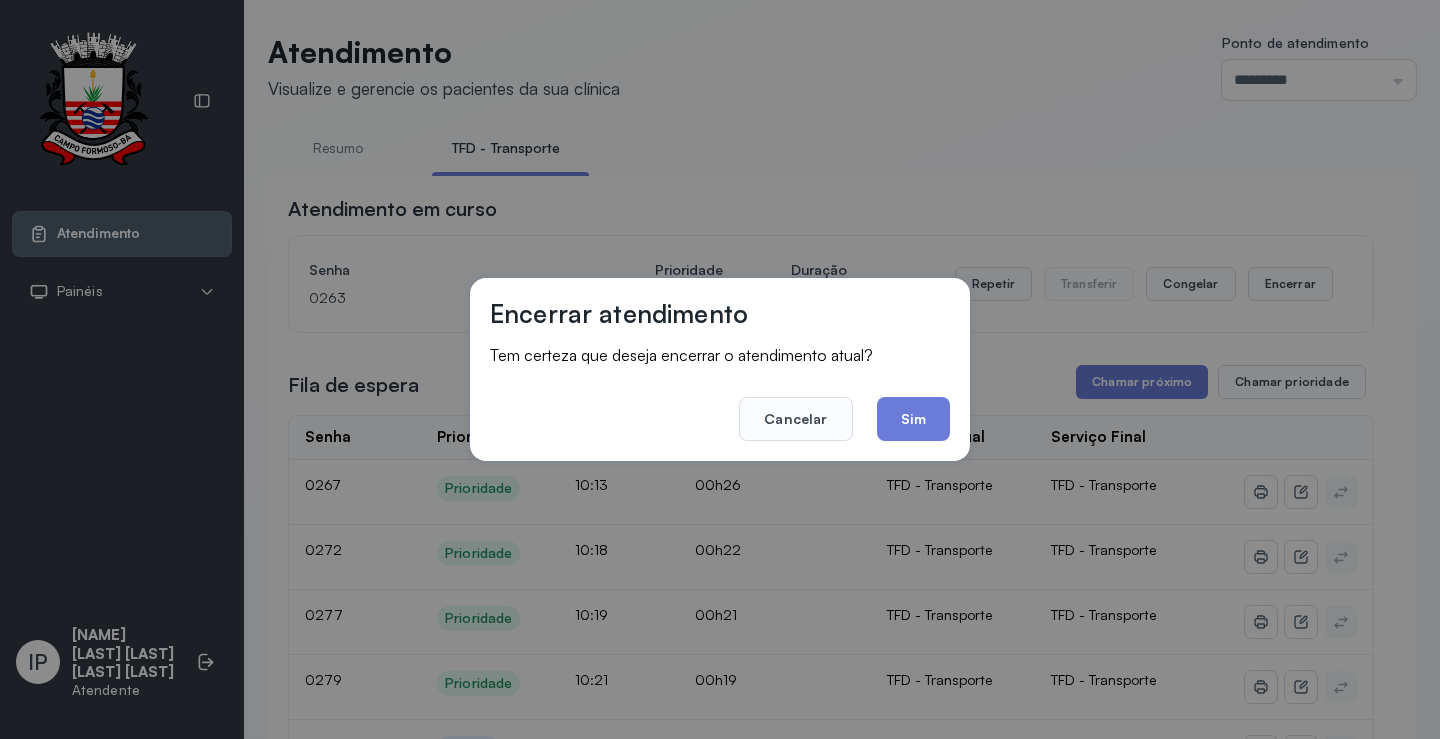click on "Sim" 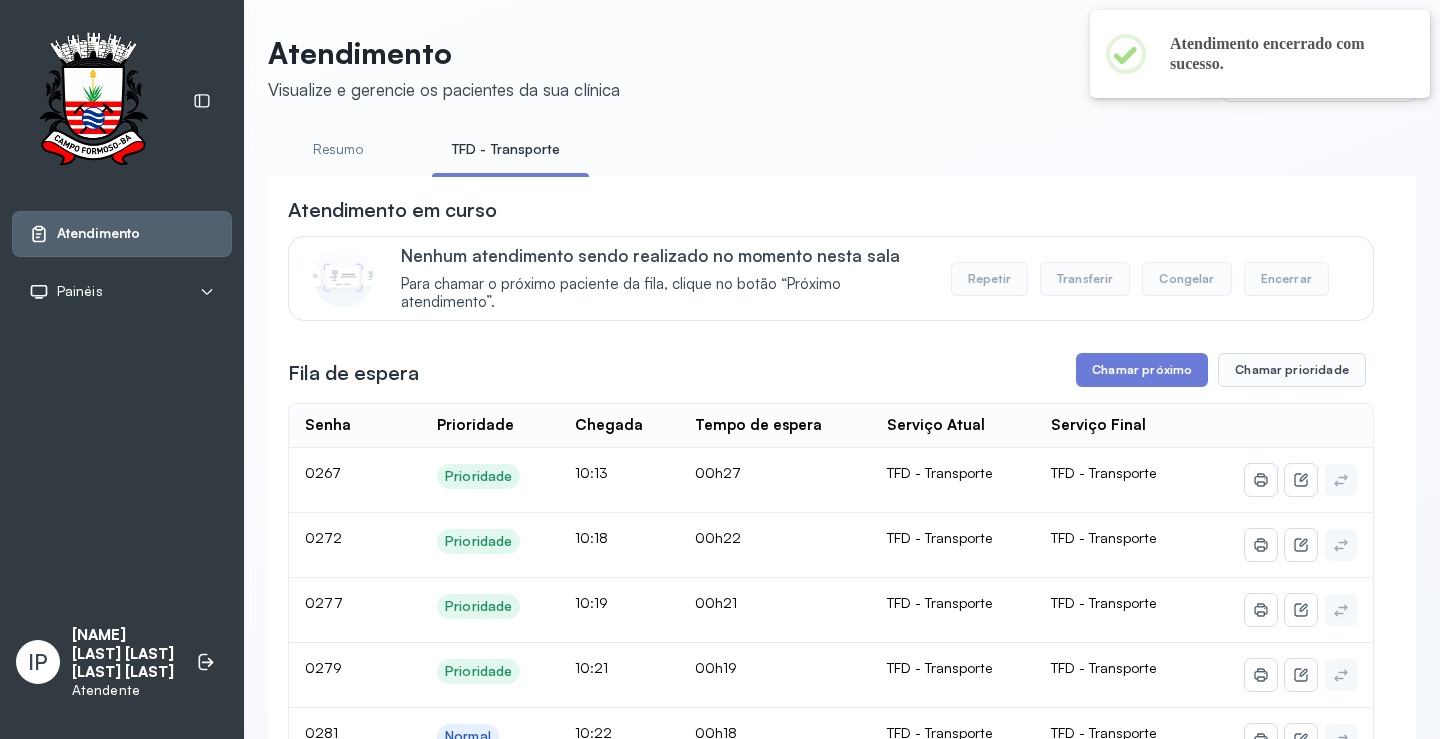 scroll, scrollTop: 2, scrollLeft: 0, axis: vertical 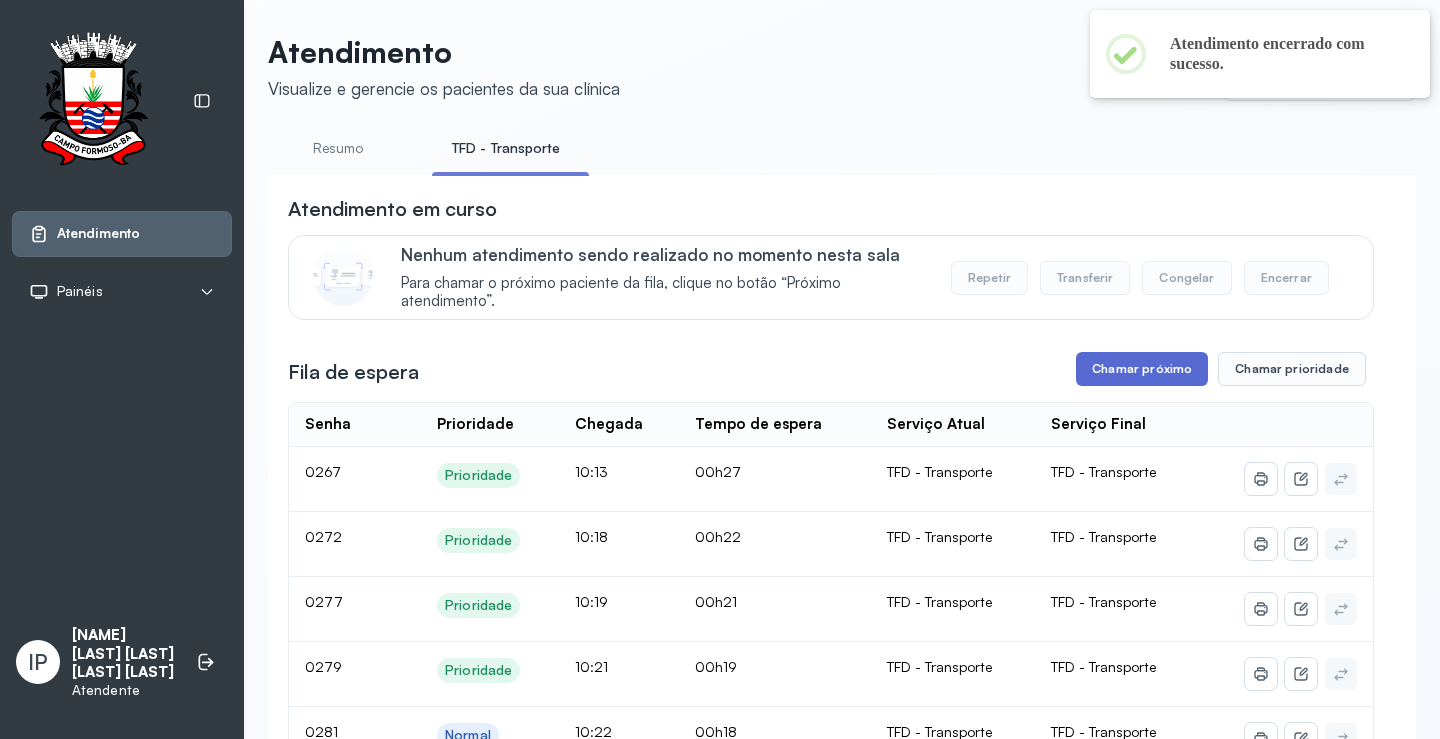 click on "Chamar próximo" at bounding box center (1142, 369) 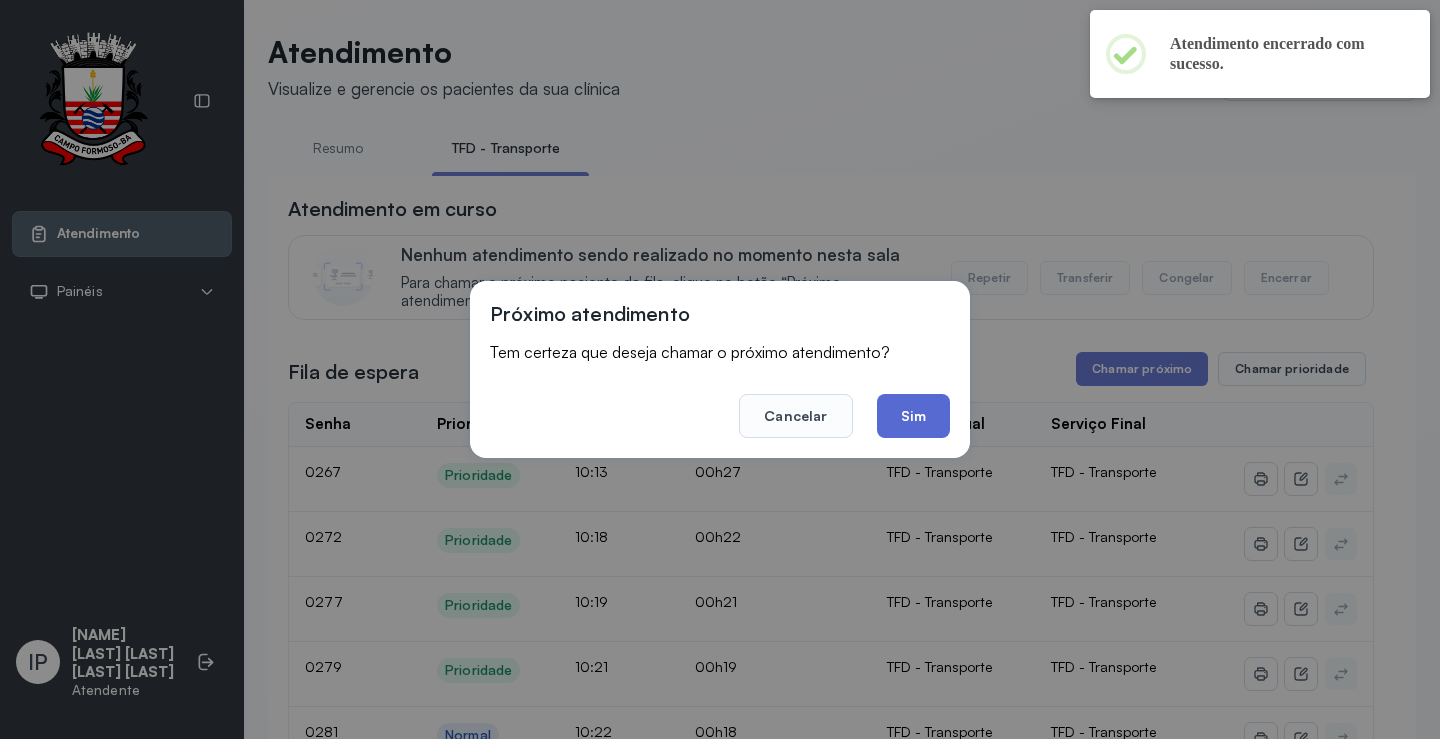 click on "Sim" 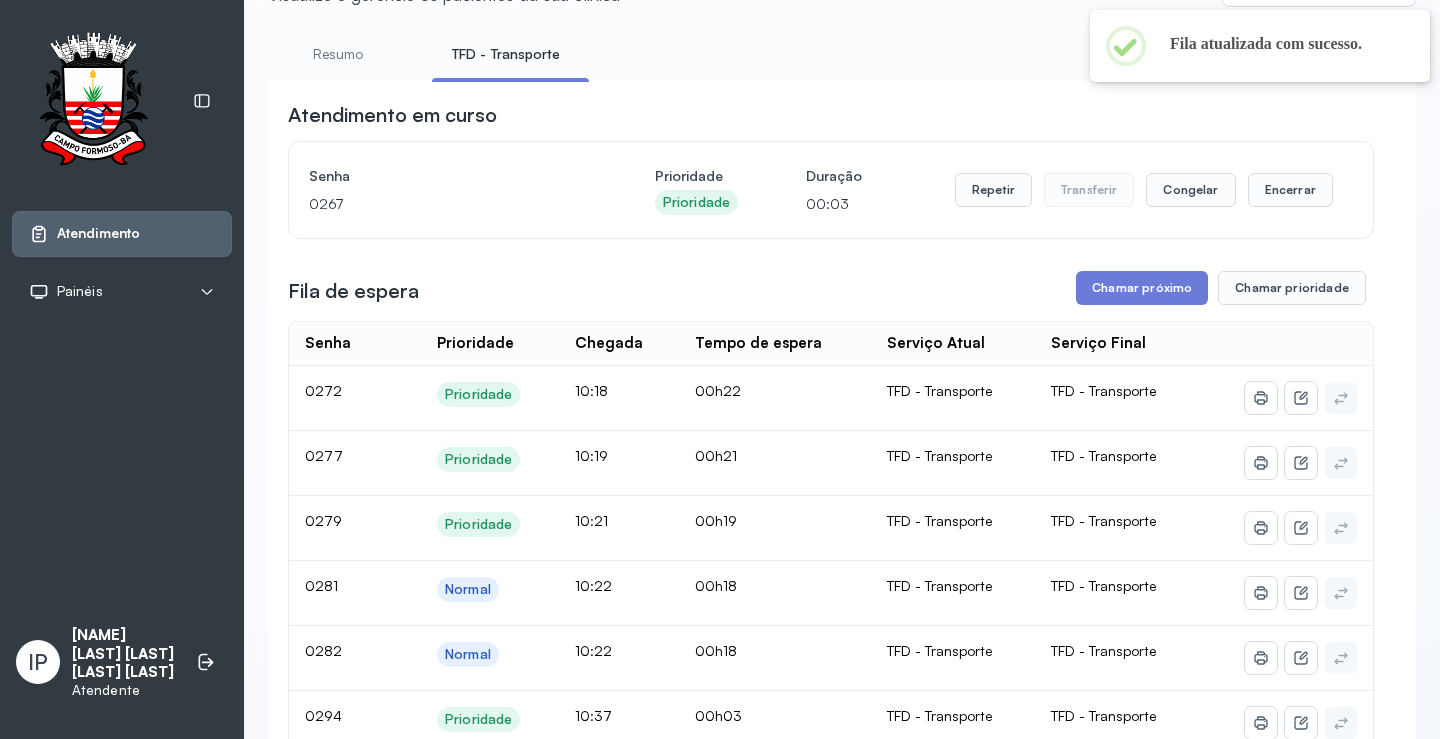 scroll, scrollTop: 202, scrollLeft: 0, axis: vertical 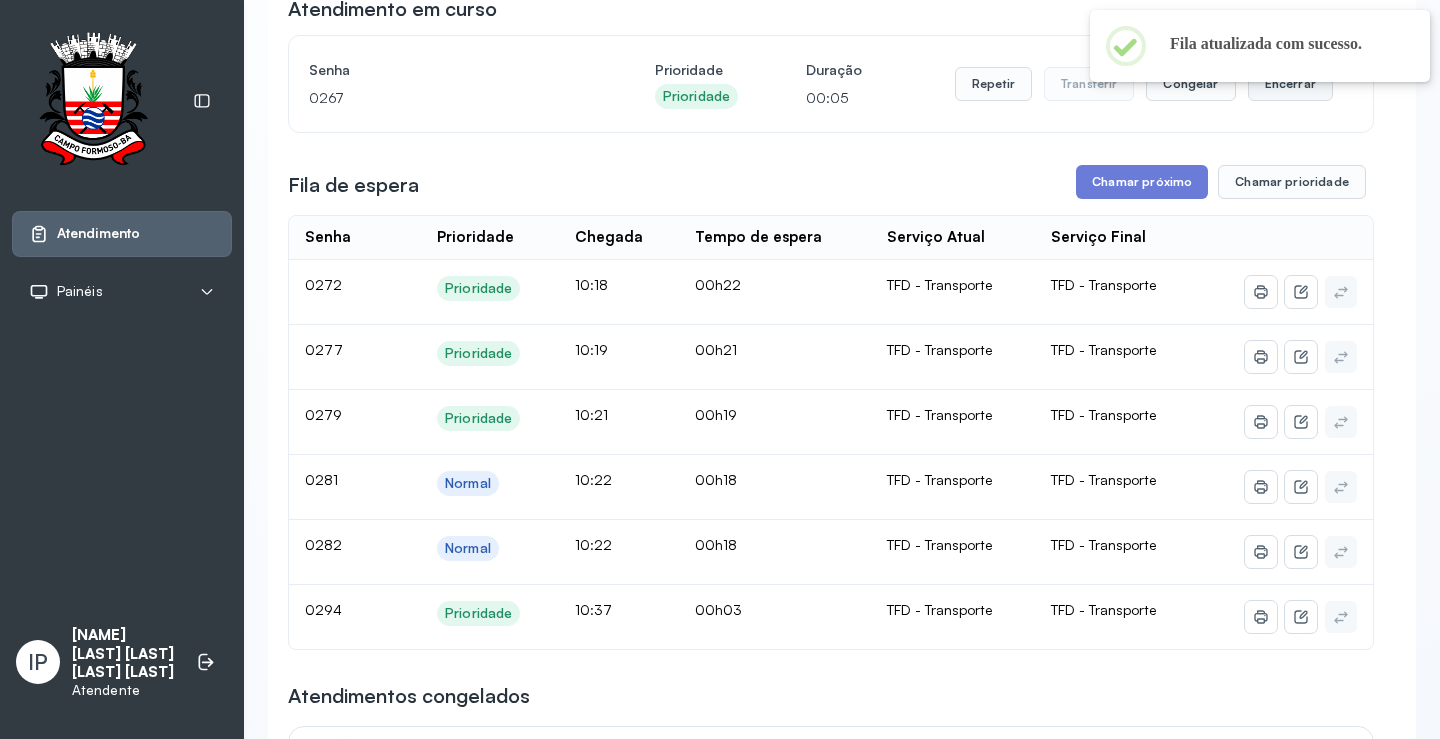 click on "Encerrar" at bounding box center [1290, 84] 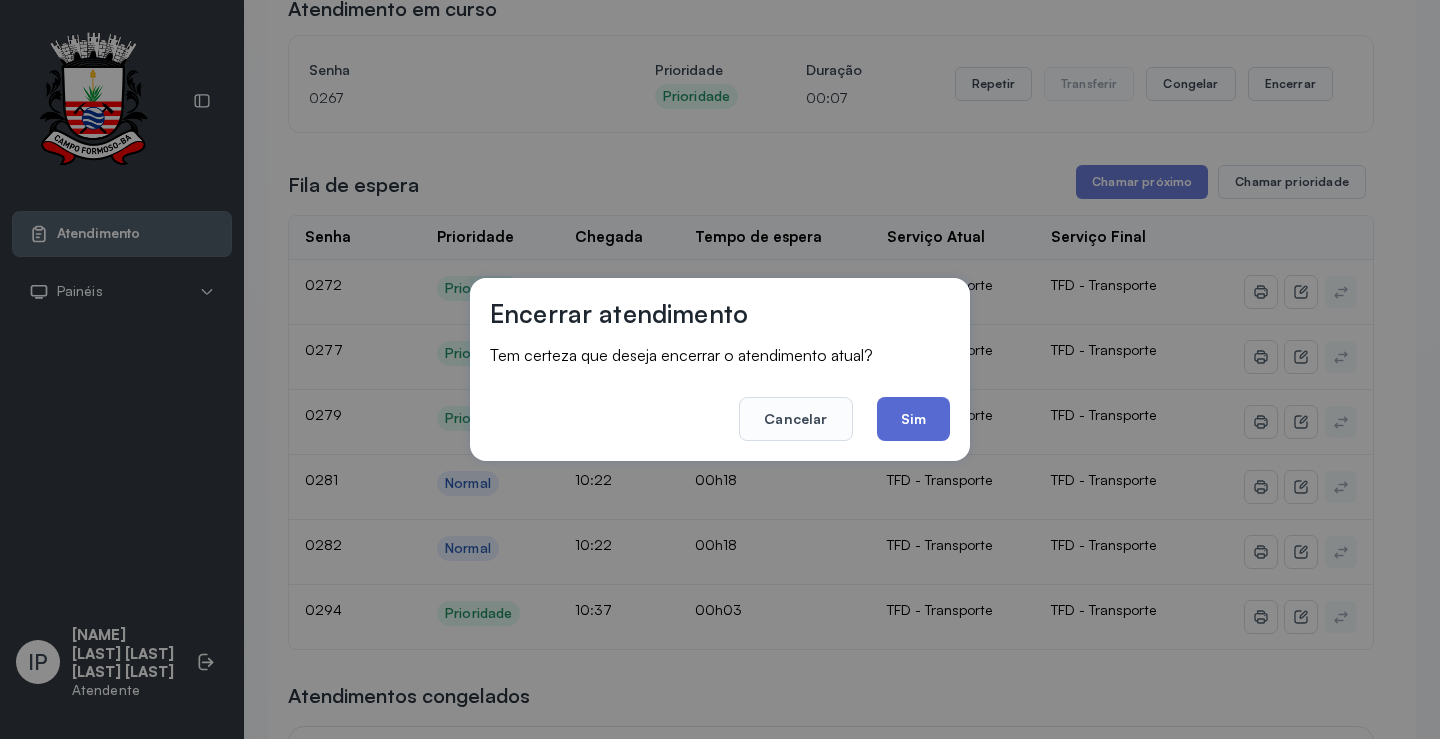 click on "Sim" 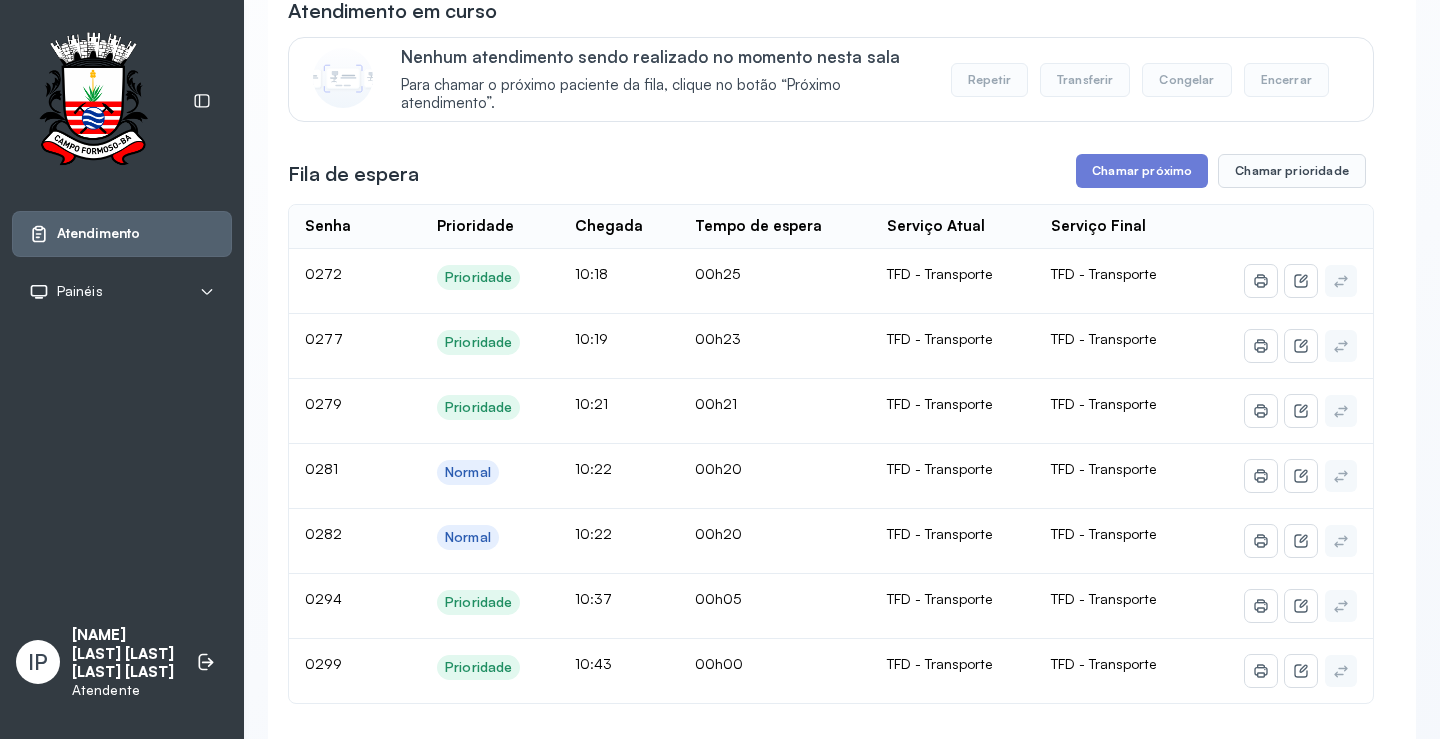 scroll, scrollTop: 0, scrollLeft: 0, axis: both 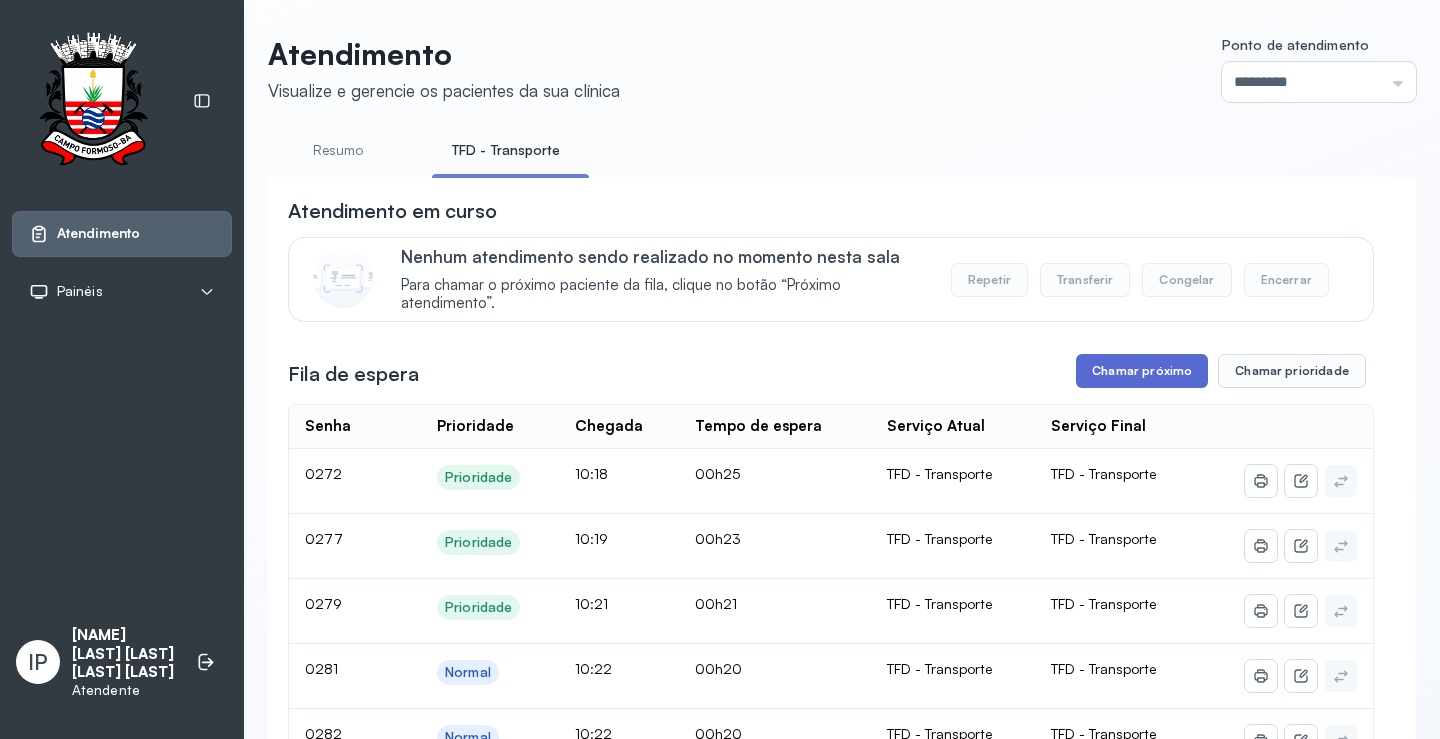 click on "Chamar próximo" at bounding box center [1142, 371] 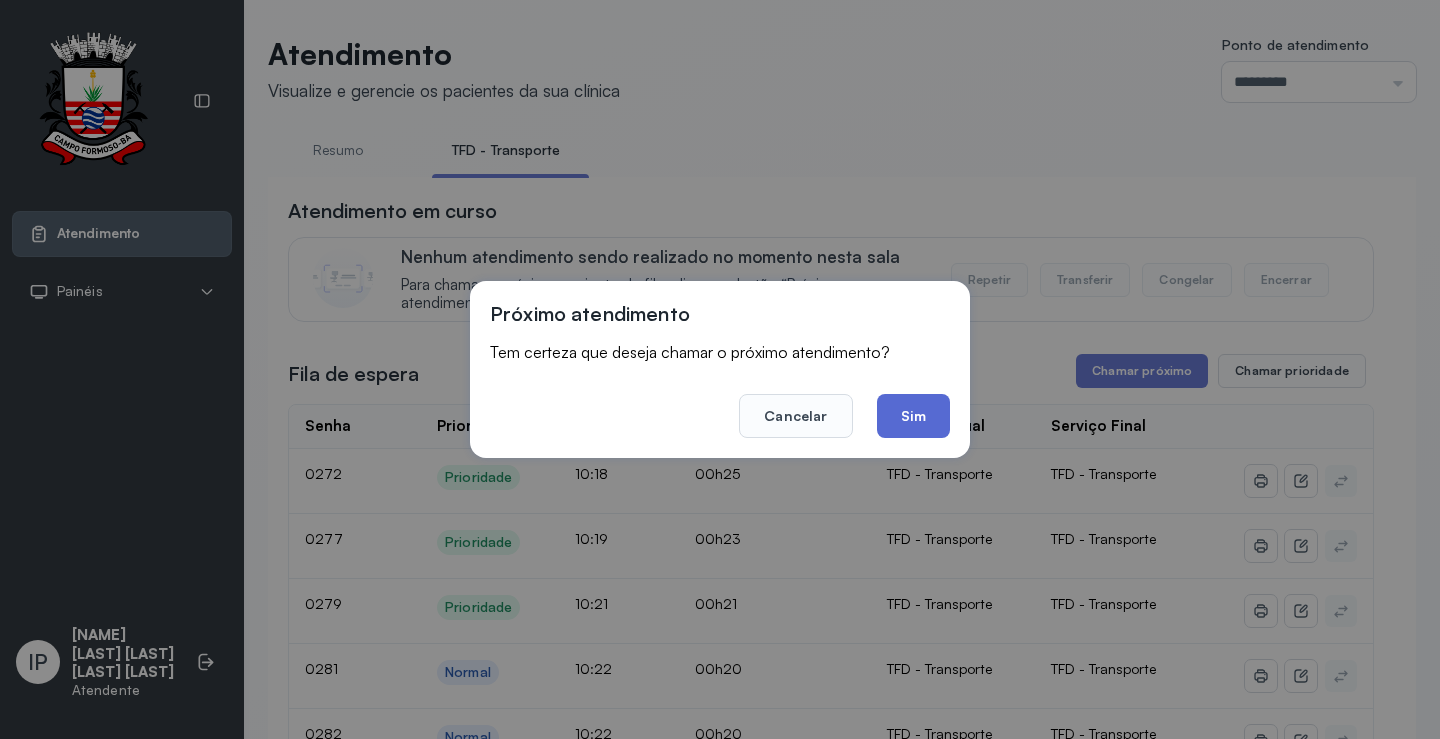 click on "Sim" 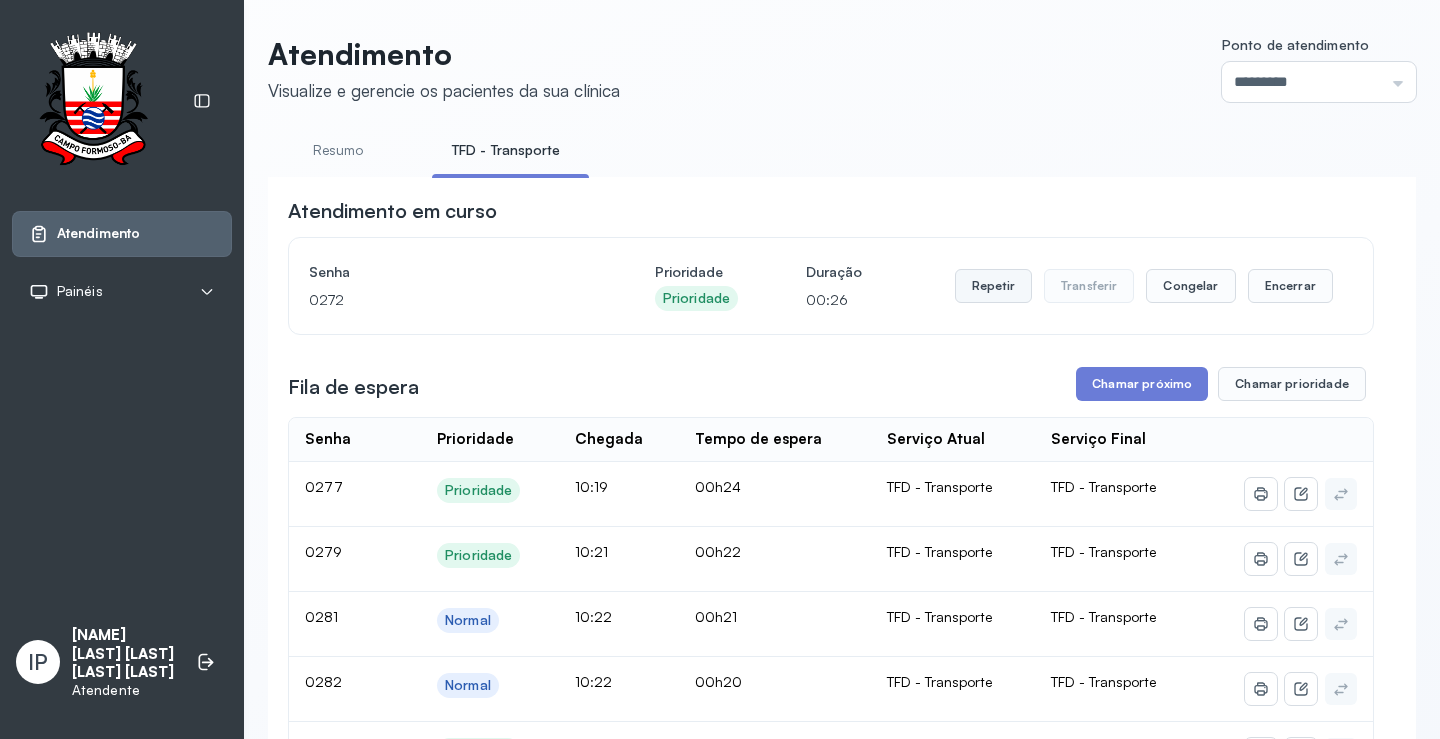 click on "Repetir" at bounding box center [993, 286] 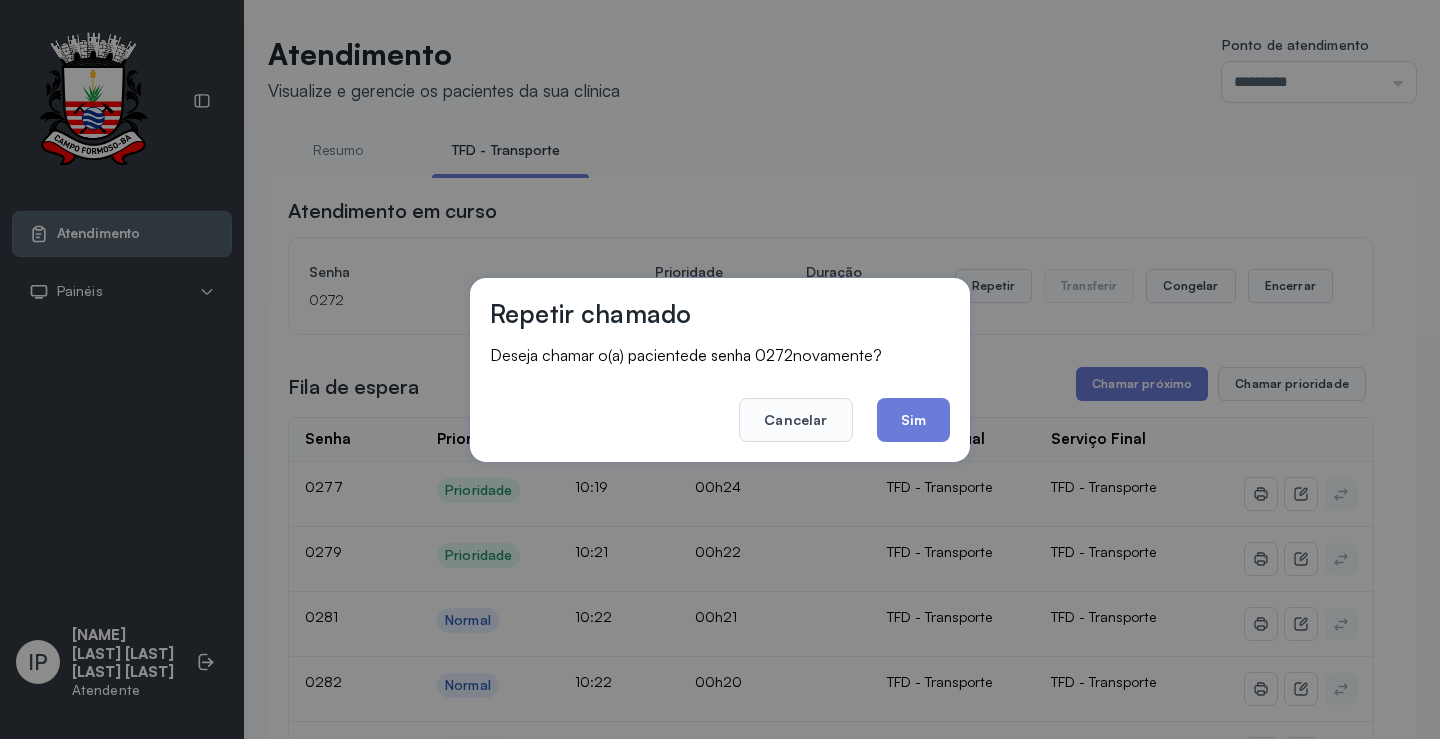 click on "Sim" 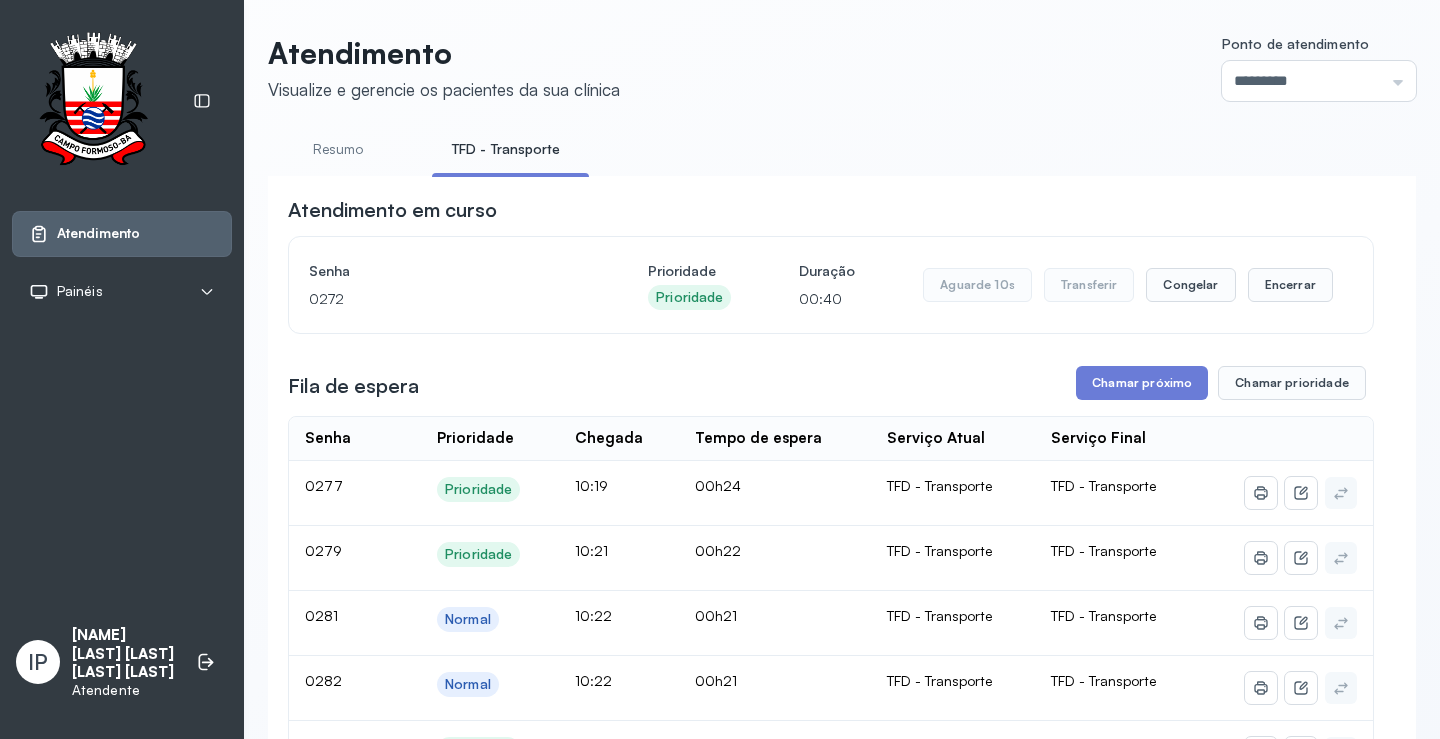 scroll, scrollTop: 200, scrollLeft: 0, axis: vertical 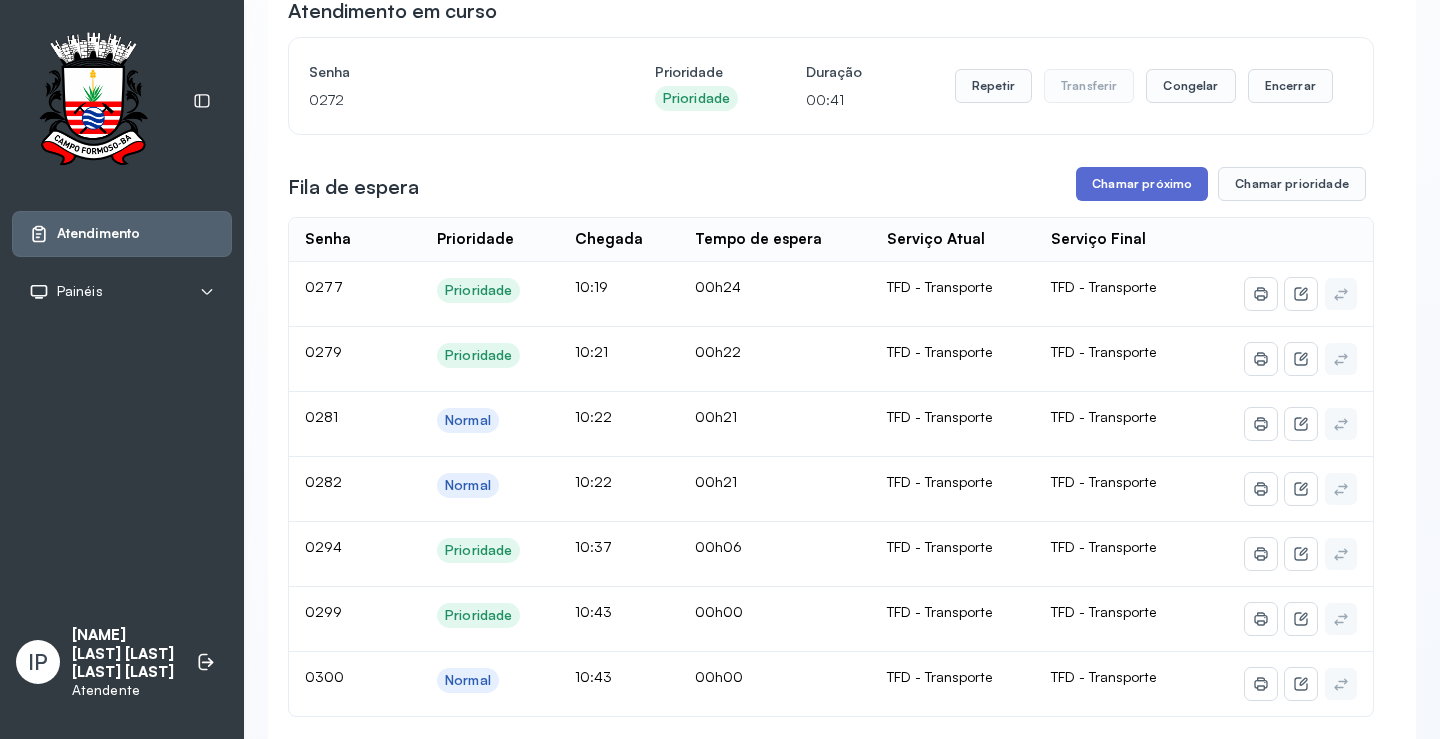 click on "Chamar próximo" at bounding box center [1142, 184] 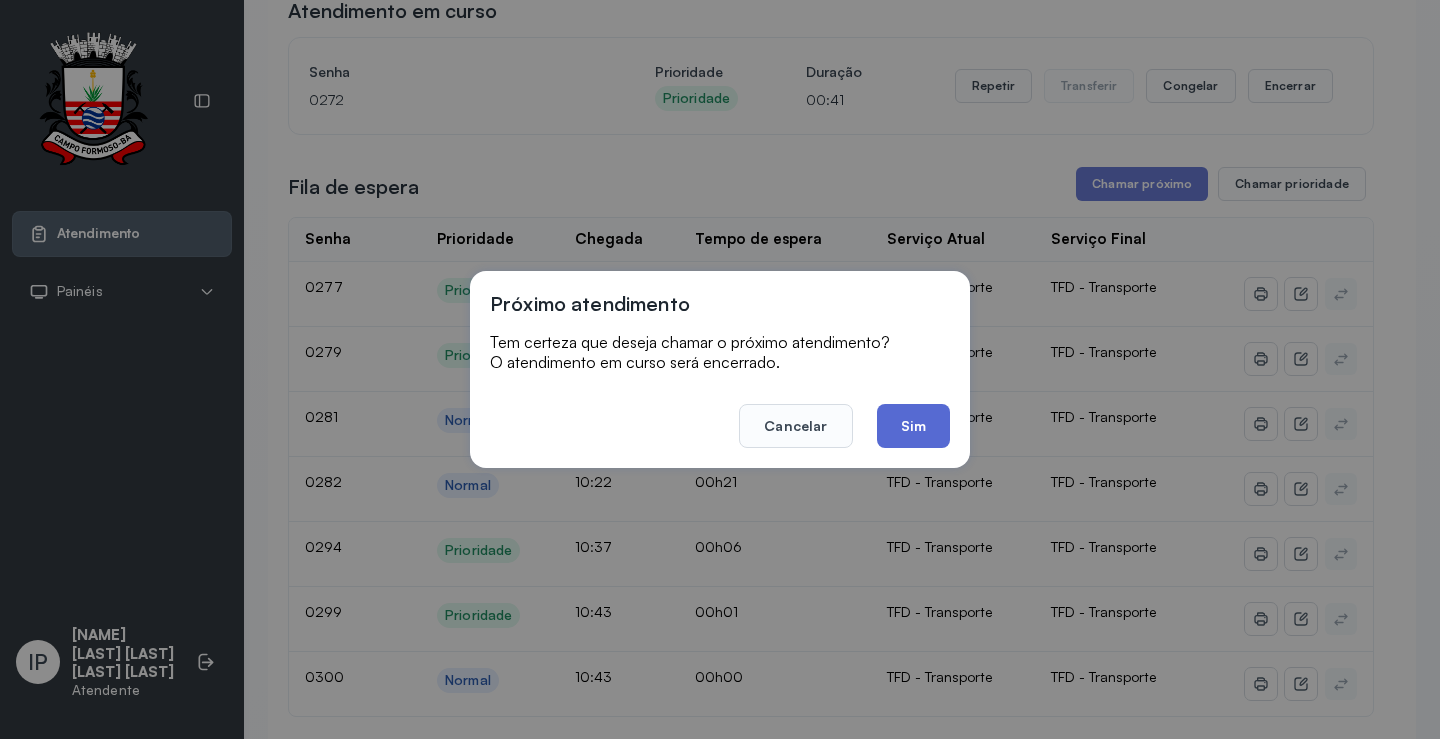 click on "Sim" 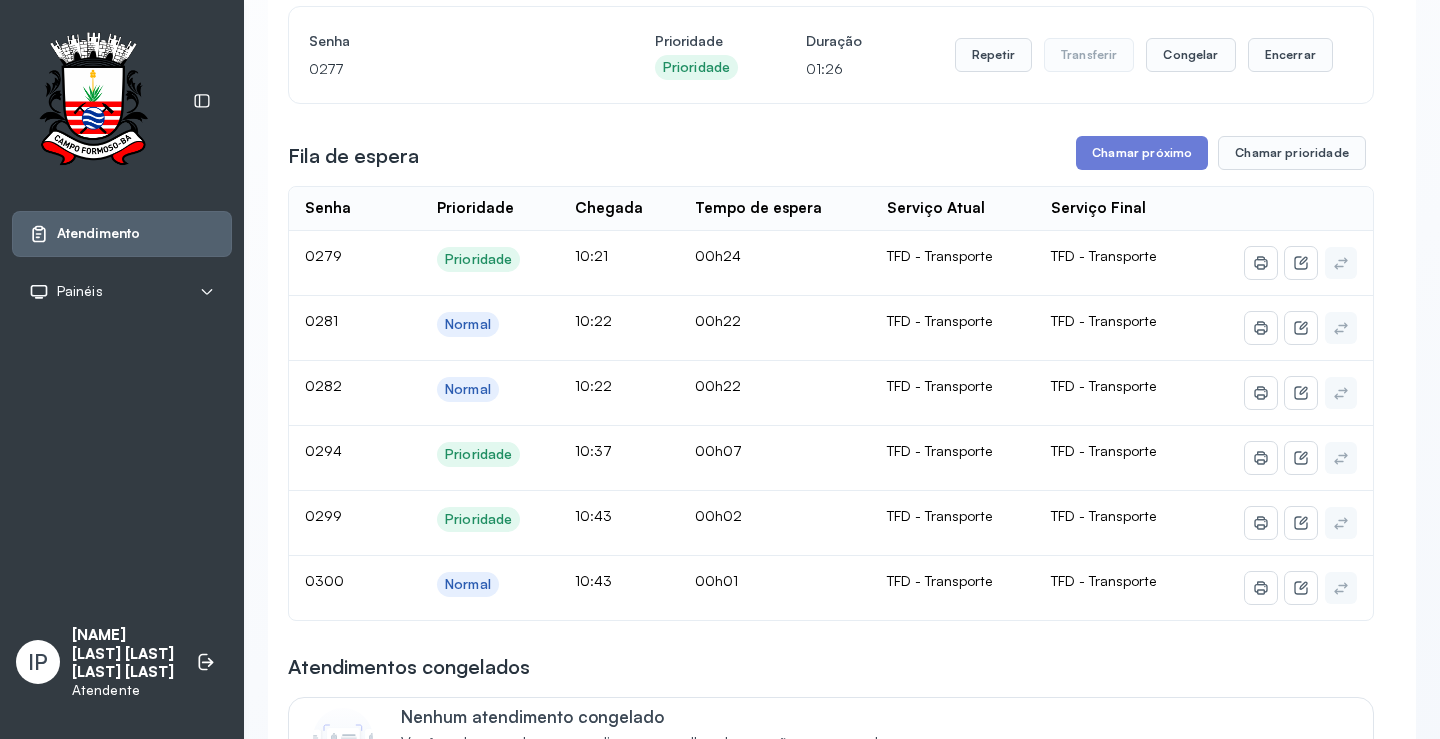 scroll, scrollTop: 200, scrollLeft: 0, axis: vertical 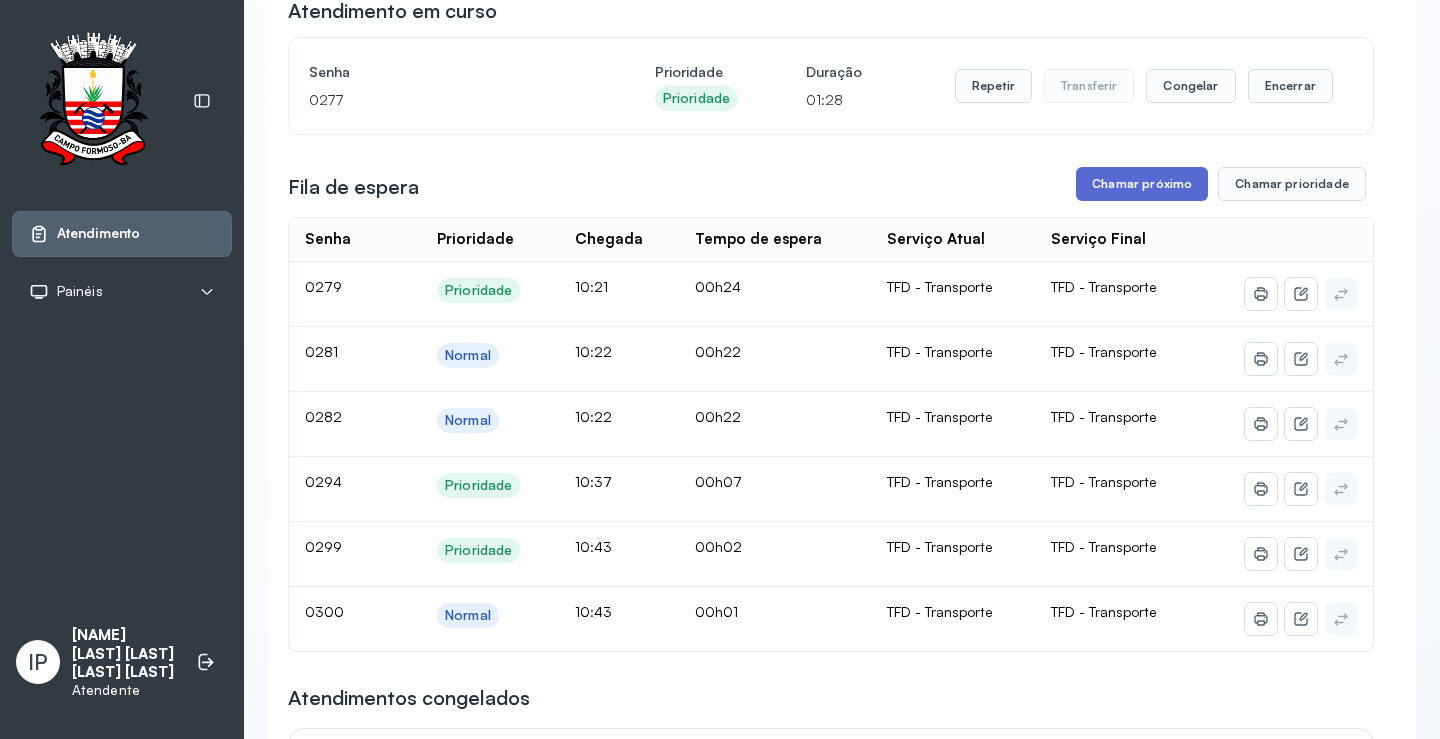 click on "Chamar próximo" at bounding box center (1142, 184) 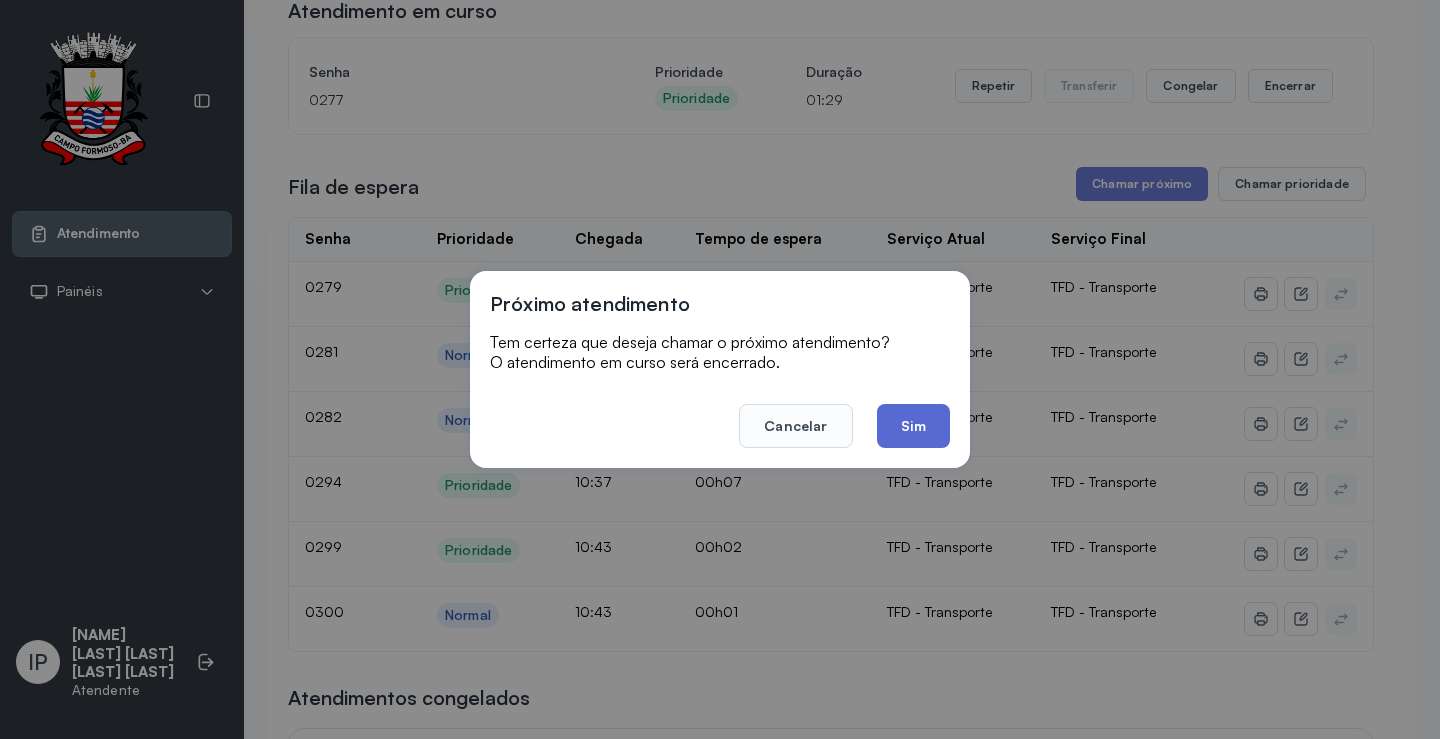 click on "Sim" 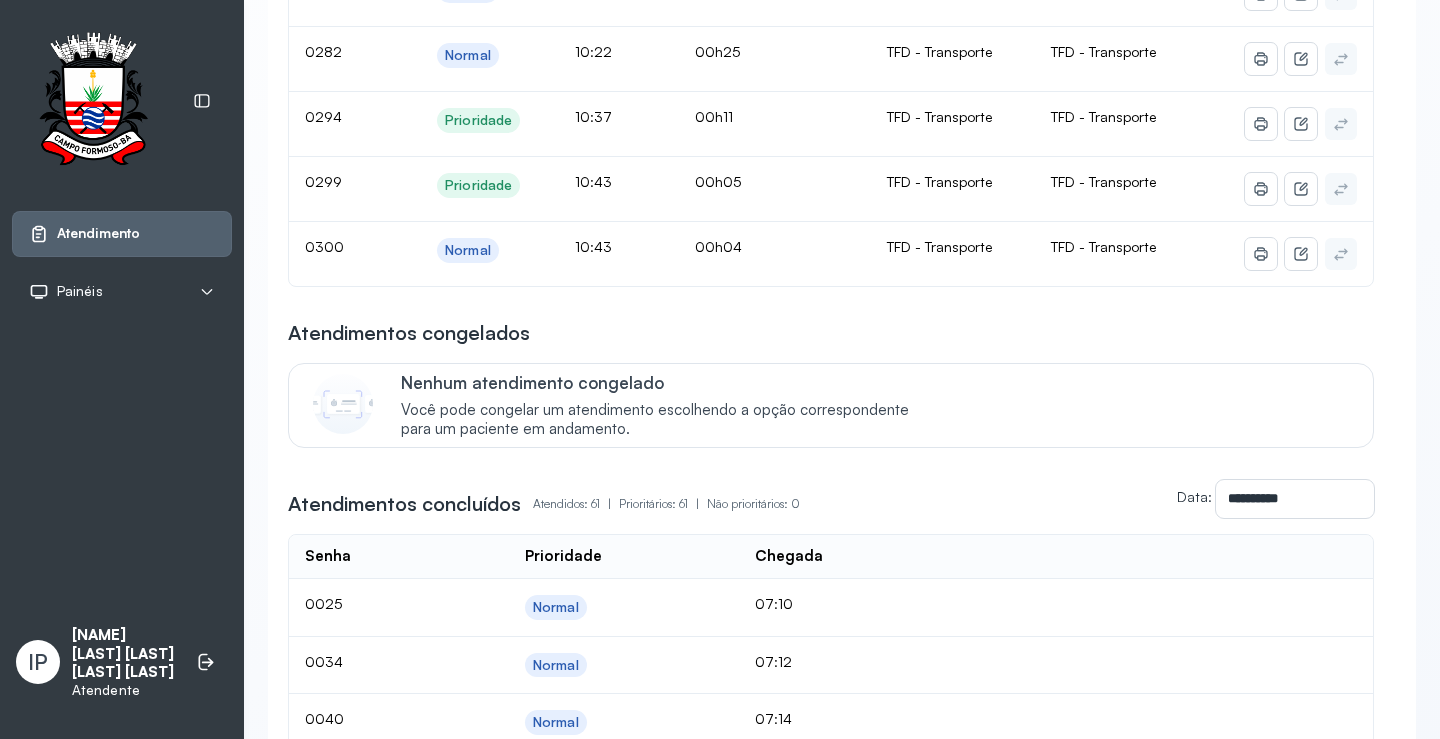 scroll, scrollTop: 200, scrollLeft: 0, axis: vertical 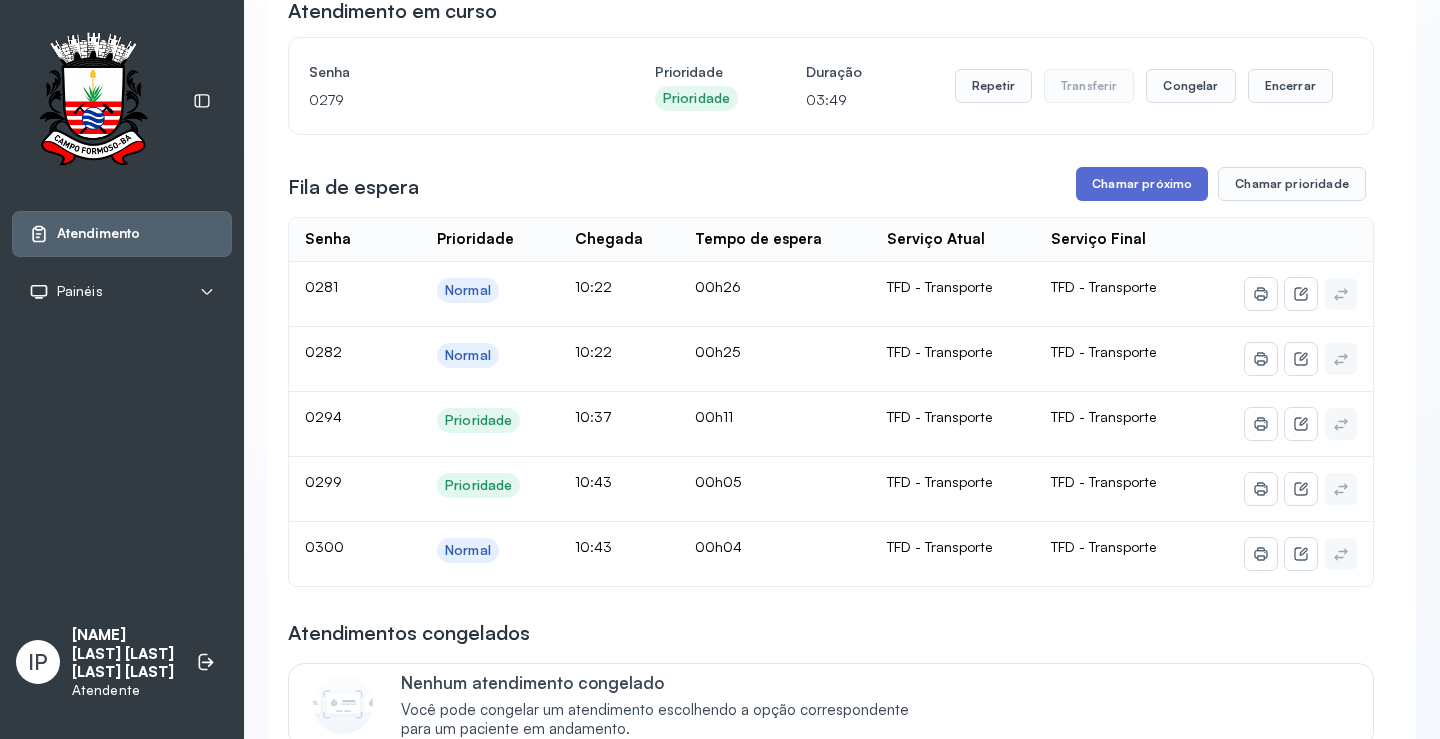 click on "Chamar próximo" at bounding box center (1142, 184) 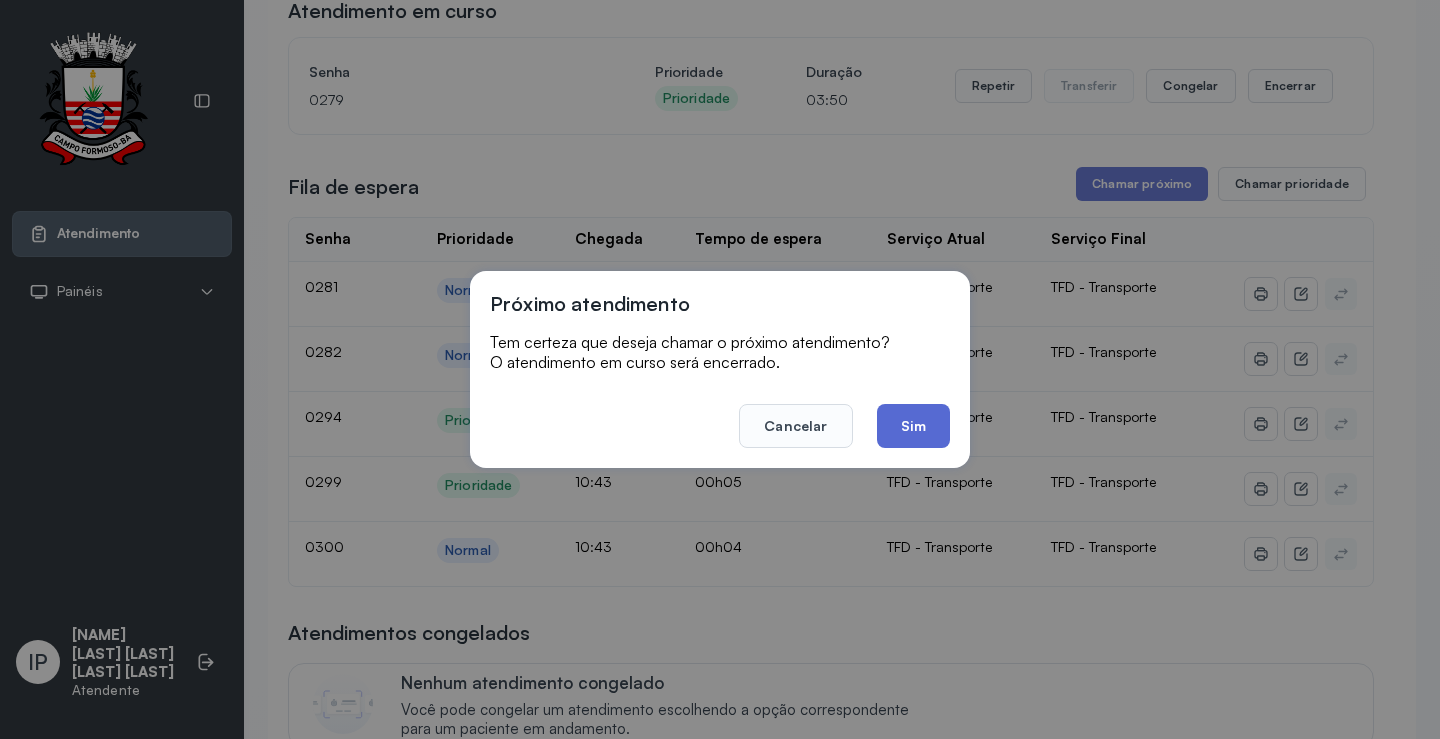 click on "Sim" 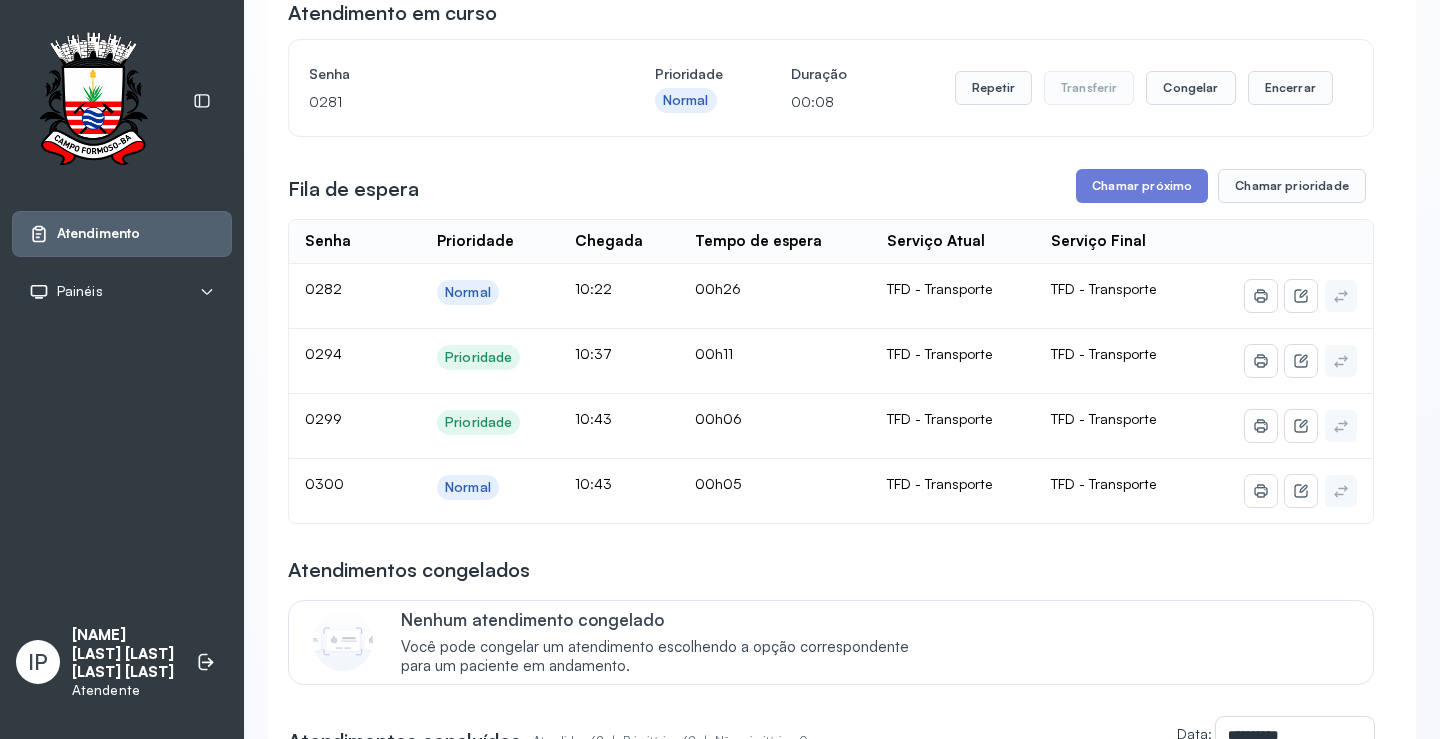 scroll, scrollTop: 200, scrollLeft: 0, axis: vertical 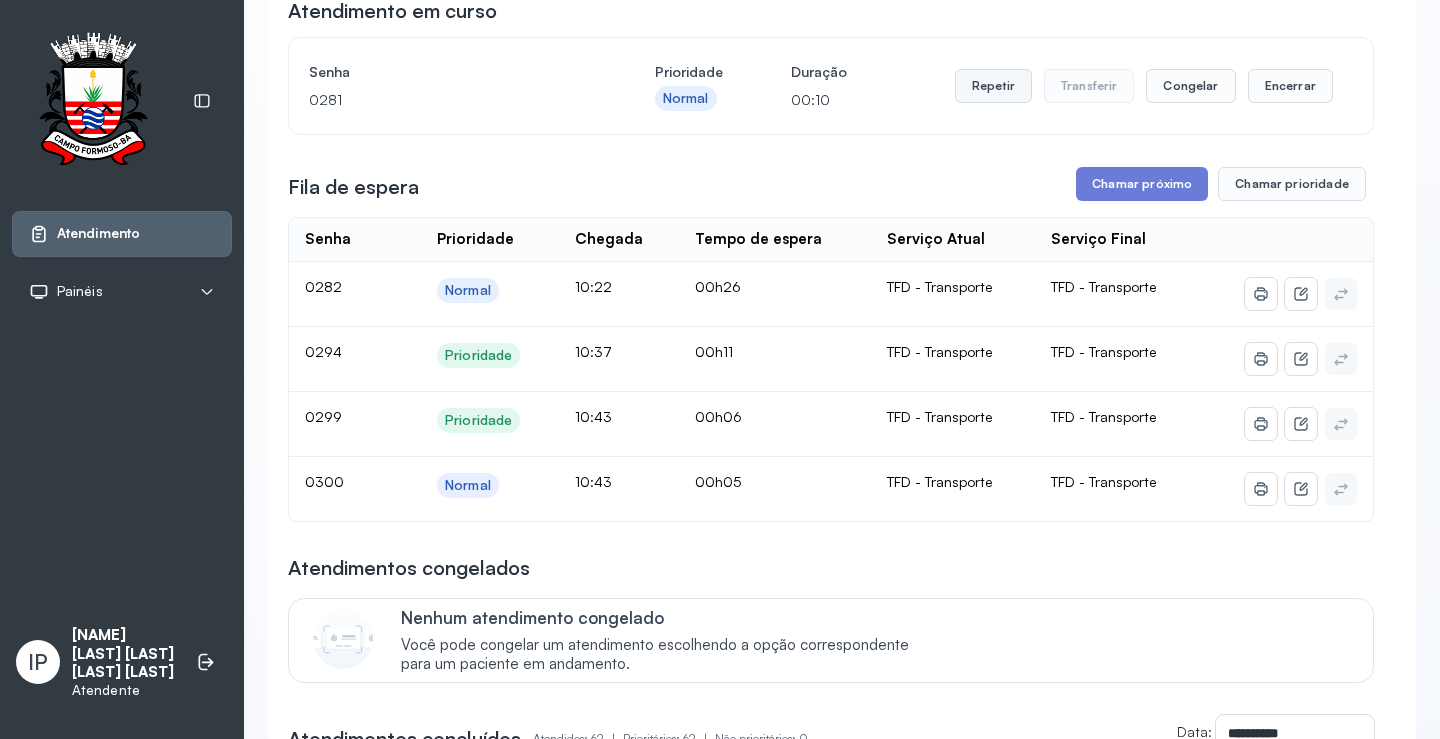 click on "Repetir" at bounding box center (993, 86) 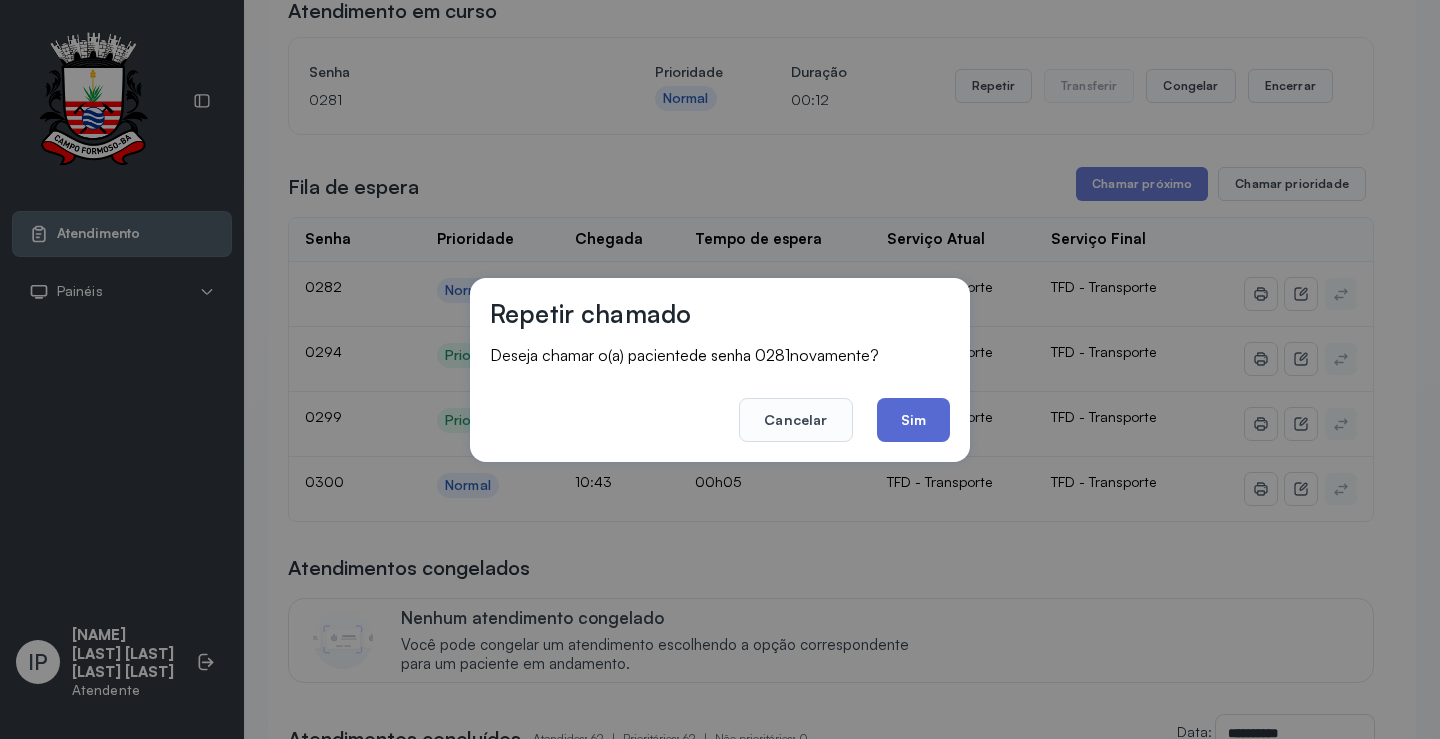 click on "Sim" 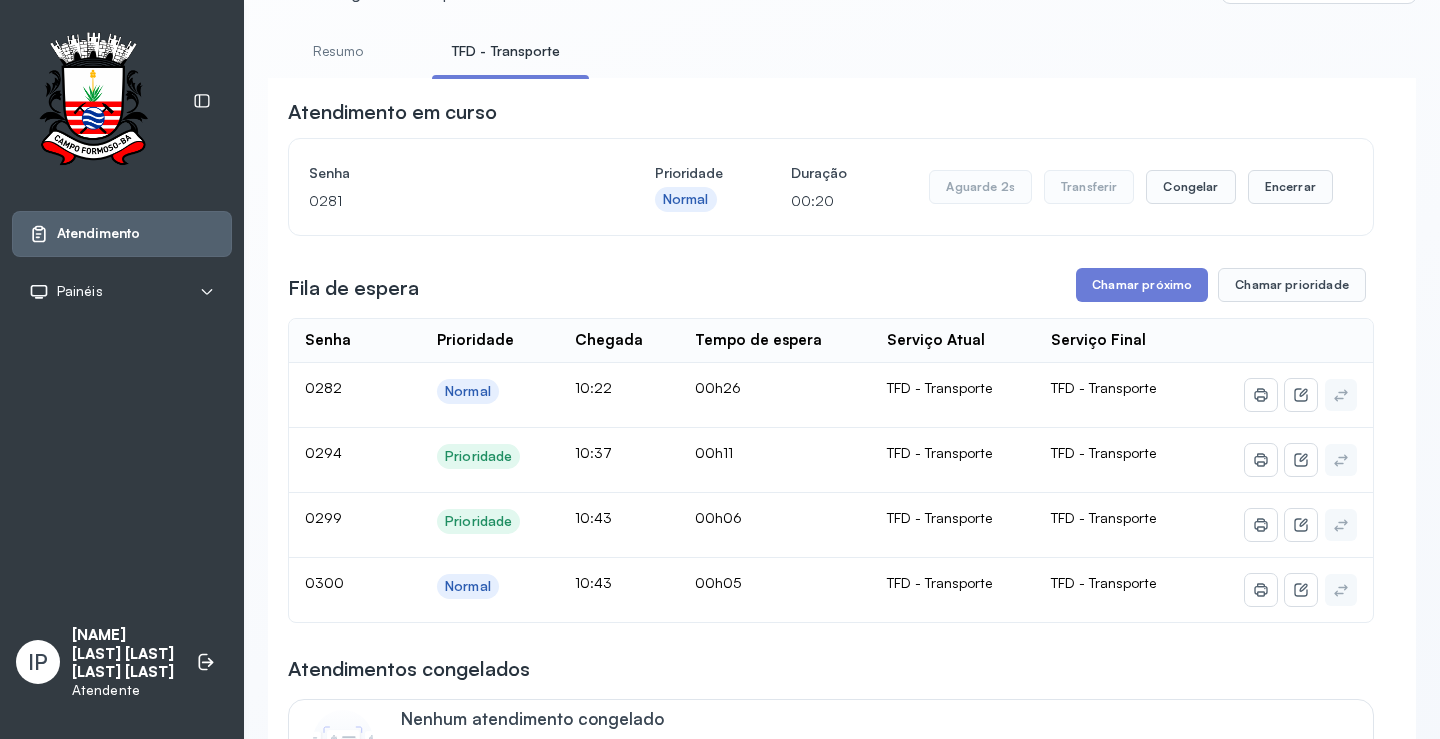 scroll, scrollTop: 100, scrollLeft: 0, axis: vertical 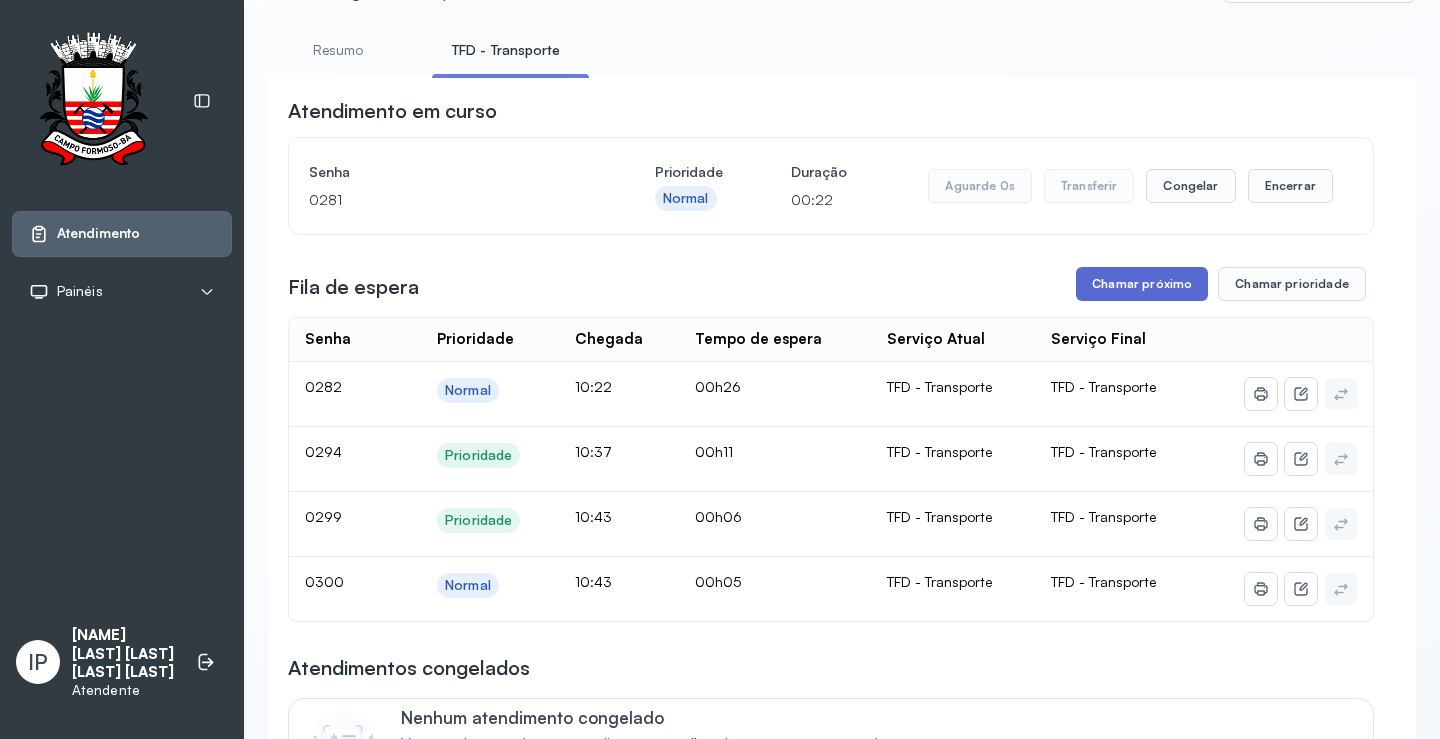click on "Chamar próximo" at bounding box center (1142, 284) 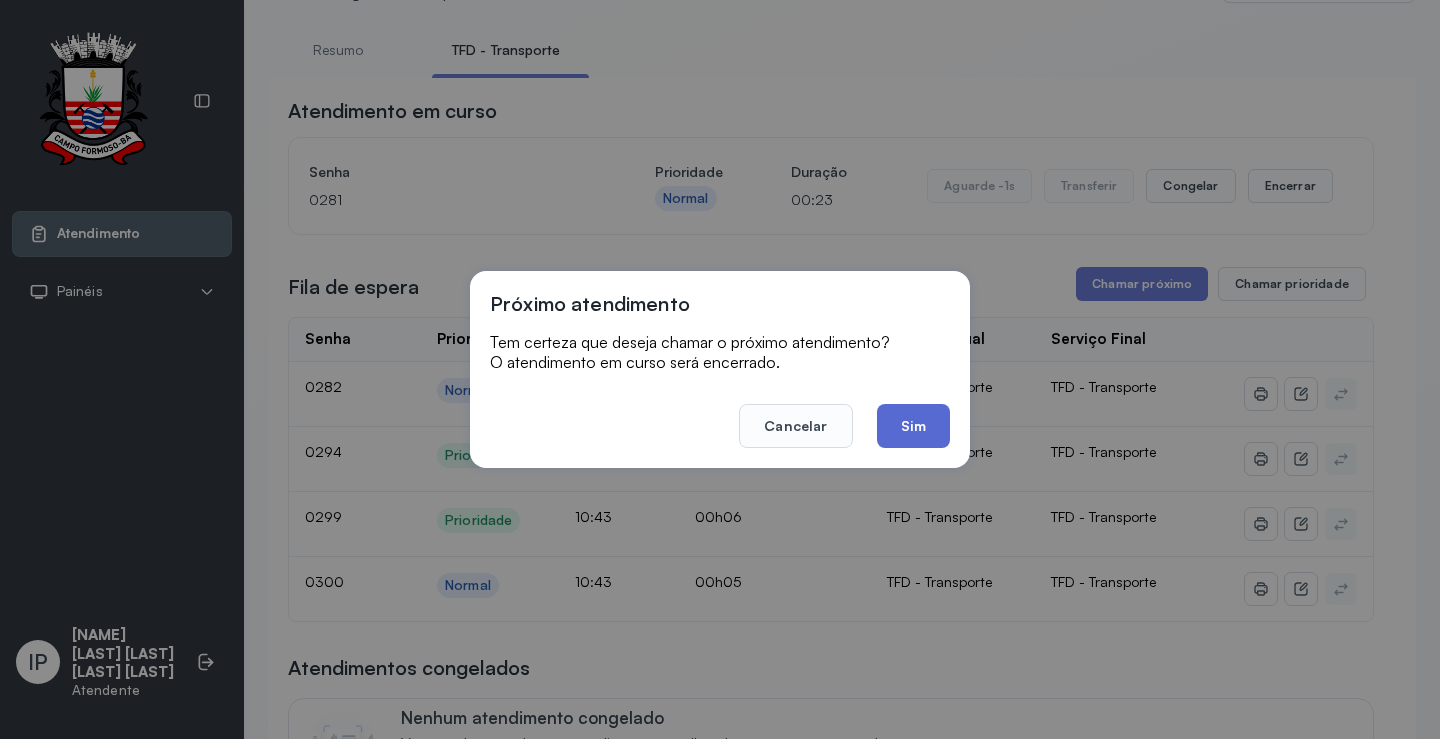 click on "Sim" 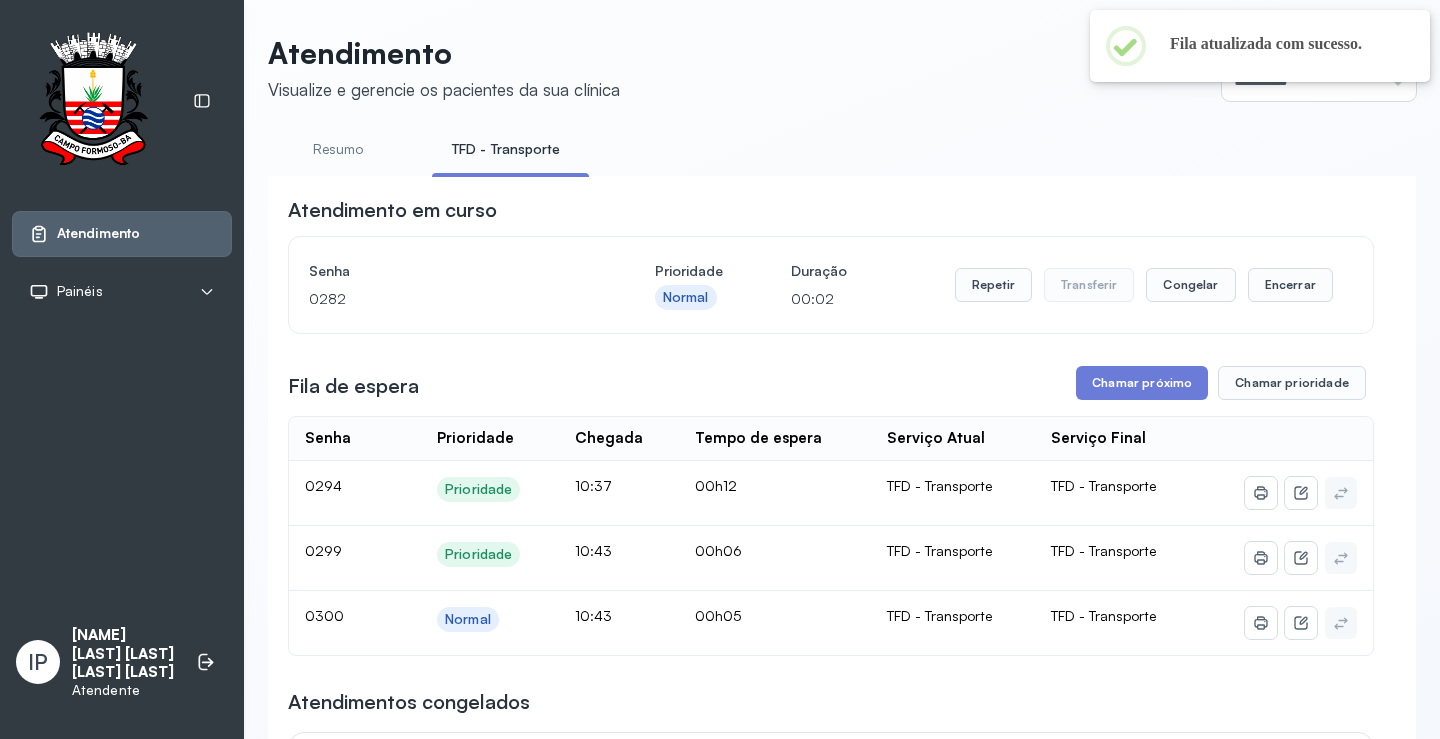 scroll, scrollTop: 100, scrollLeft: 0, axis: vertical 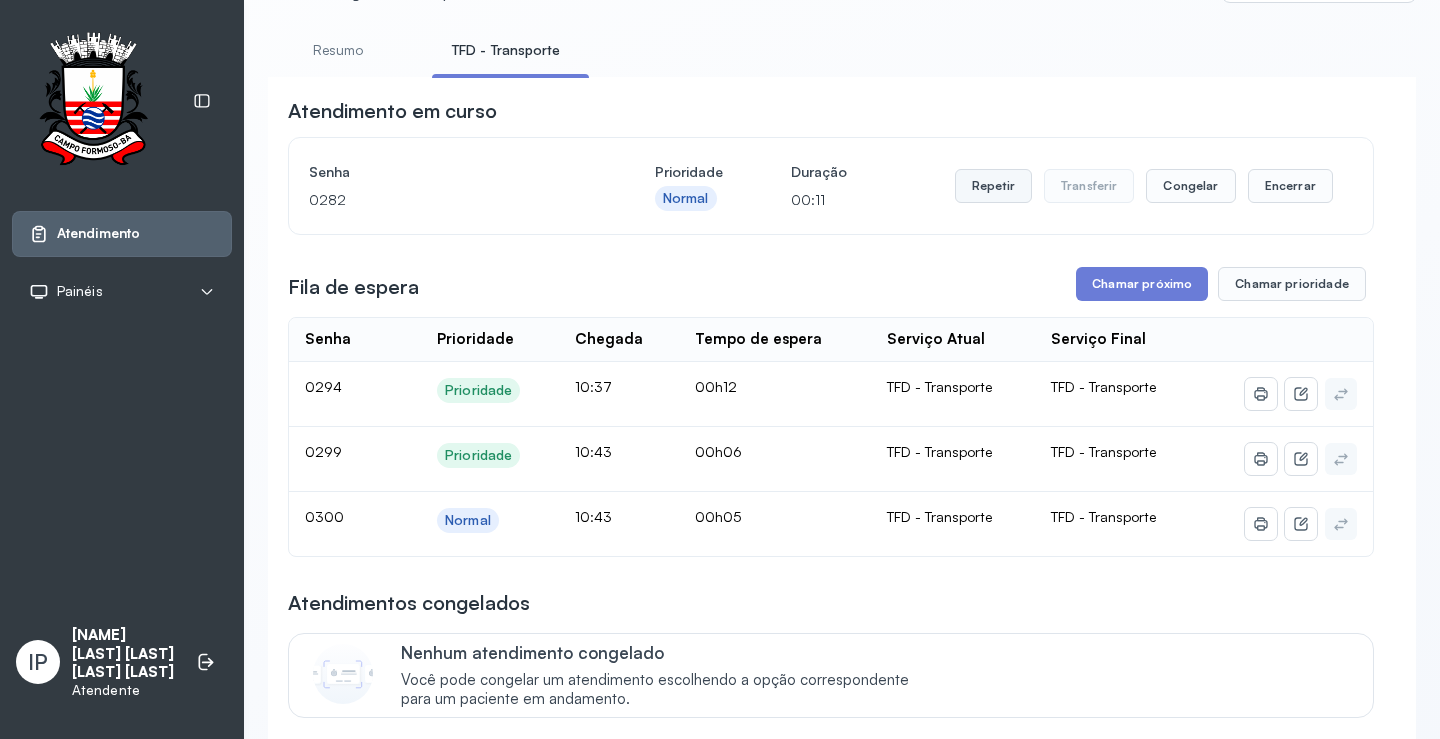 click on "Repetir" at bounding box center (993, 186) 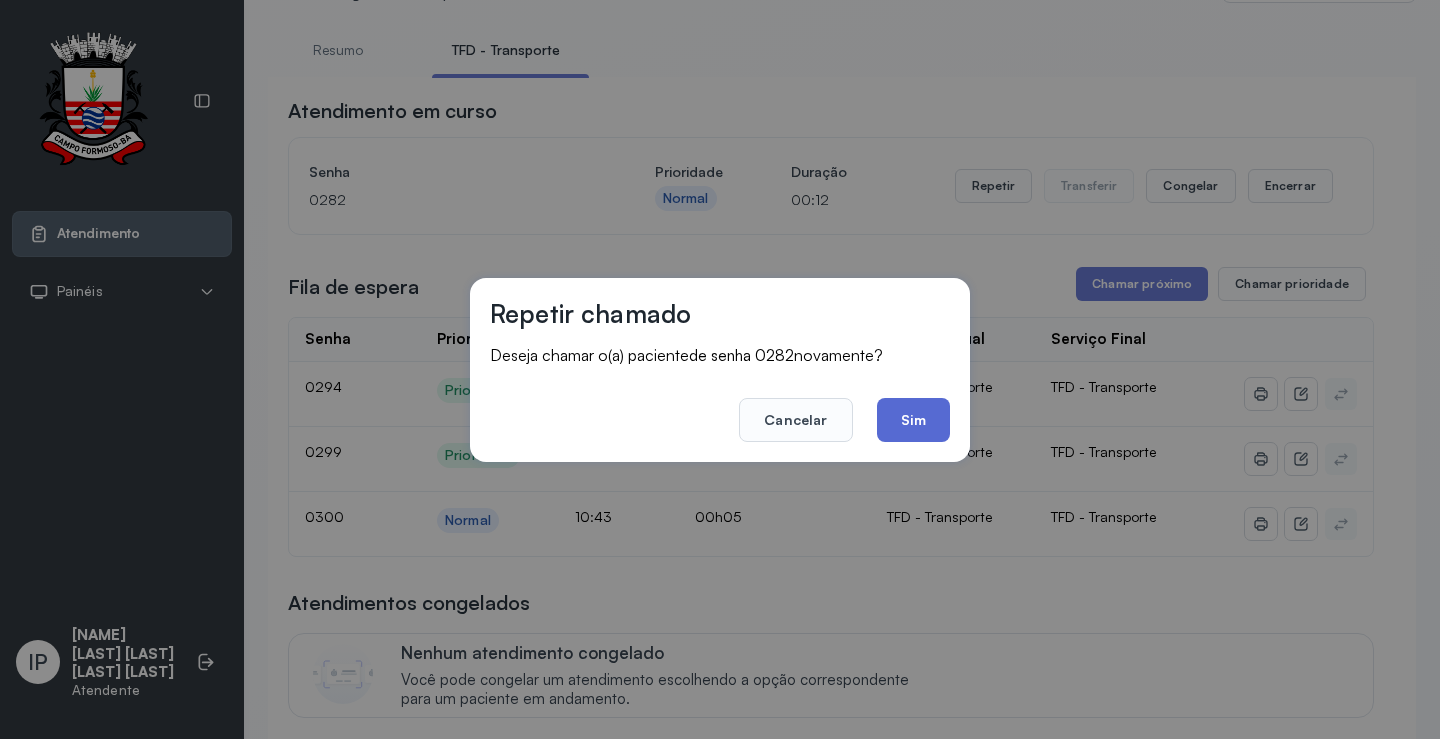 click on "Sim" 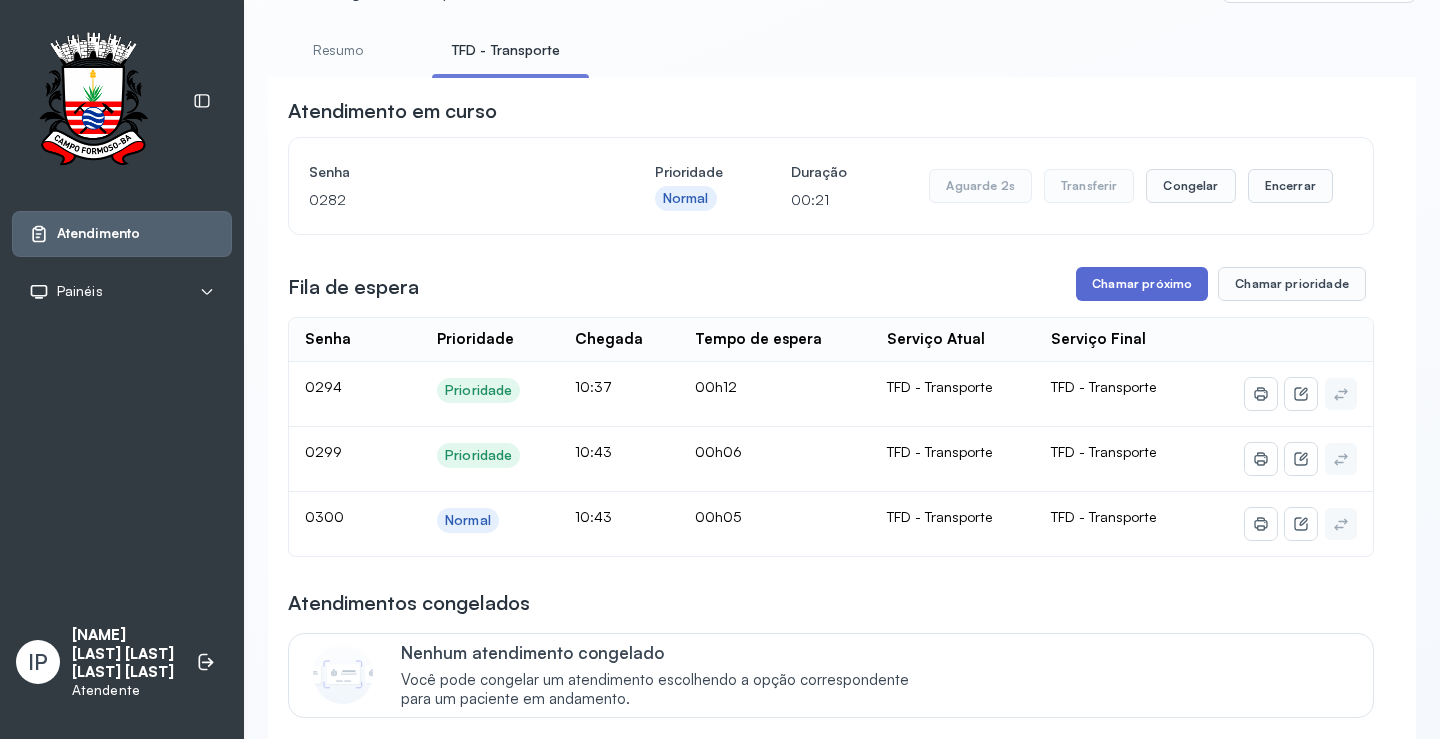 click on "Chamar próximo" at bounding box center (1142, 284) 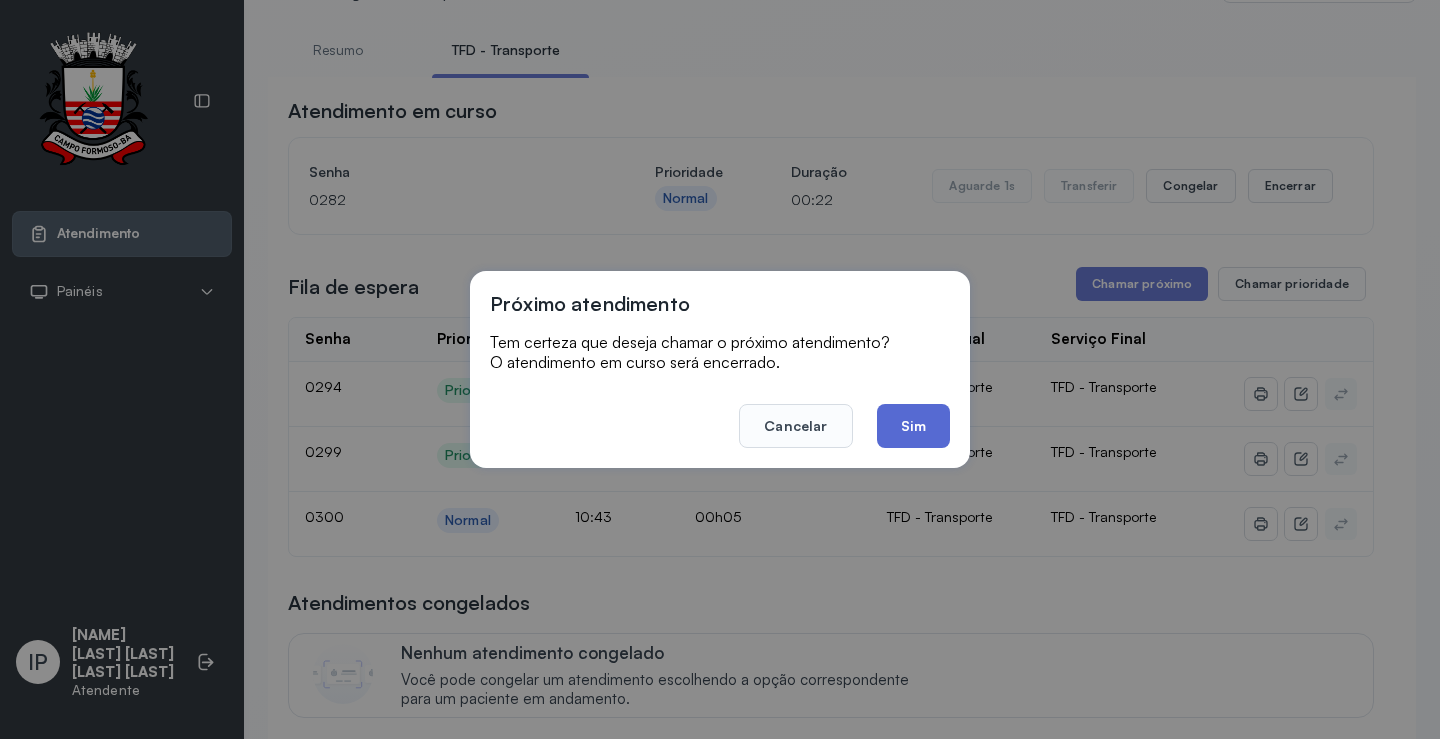 click on "Sim" 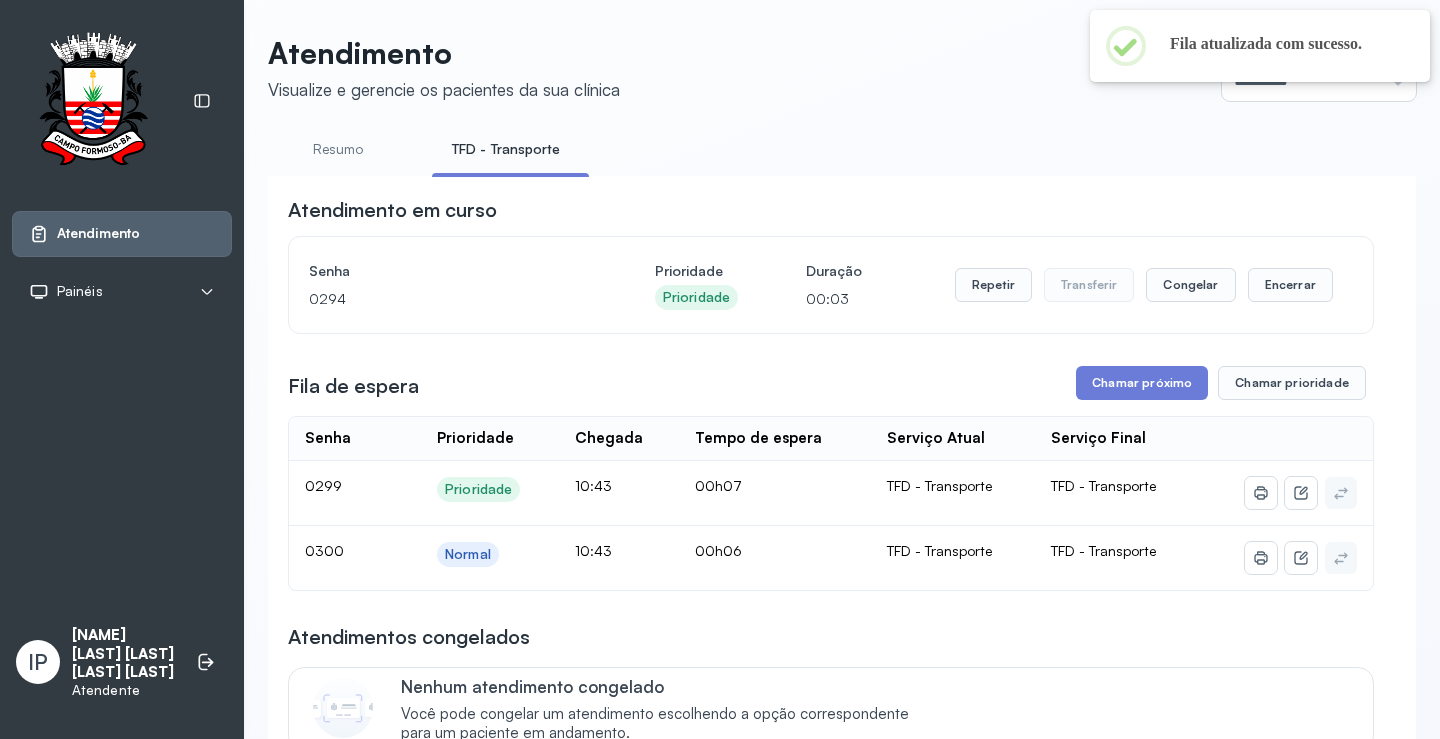 scroll, scrollTop: 100, scrollLeft: 0, axis: vertical 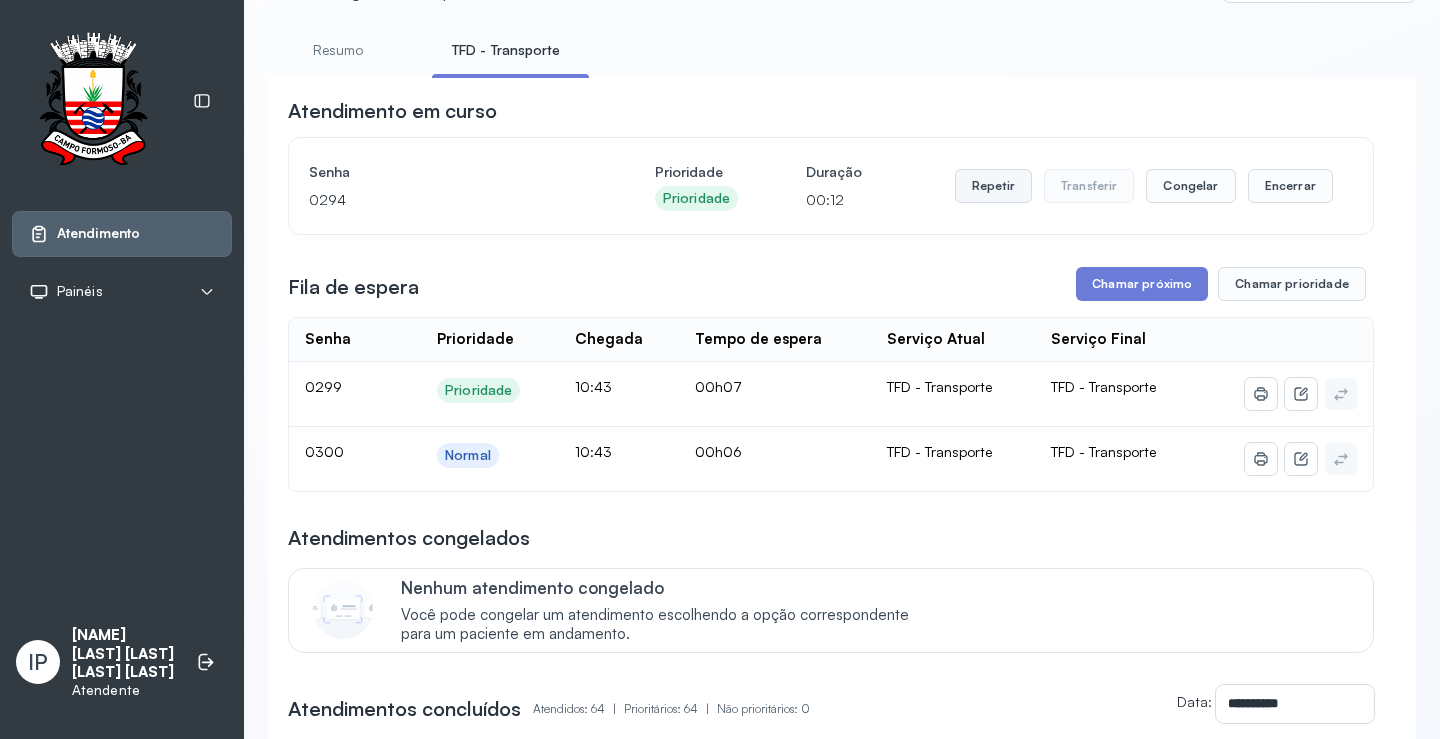 click on "Repetir" at bounding box center [993, 186] 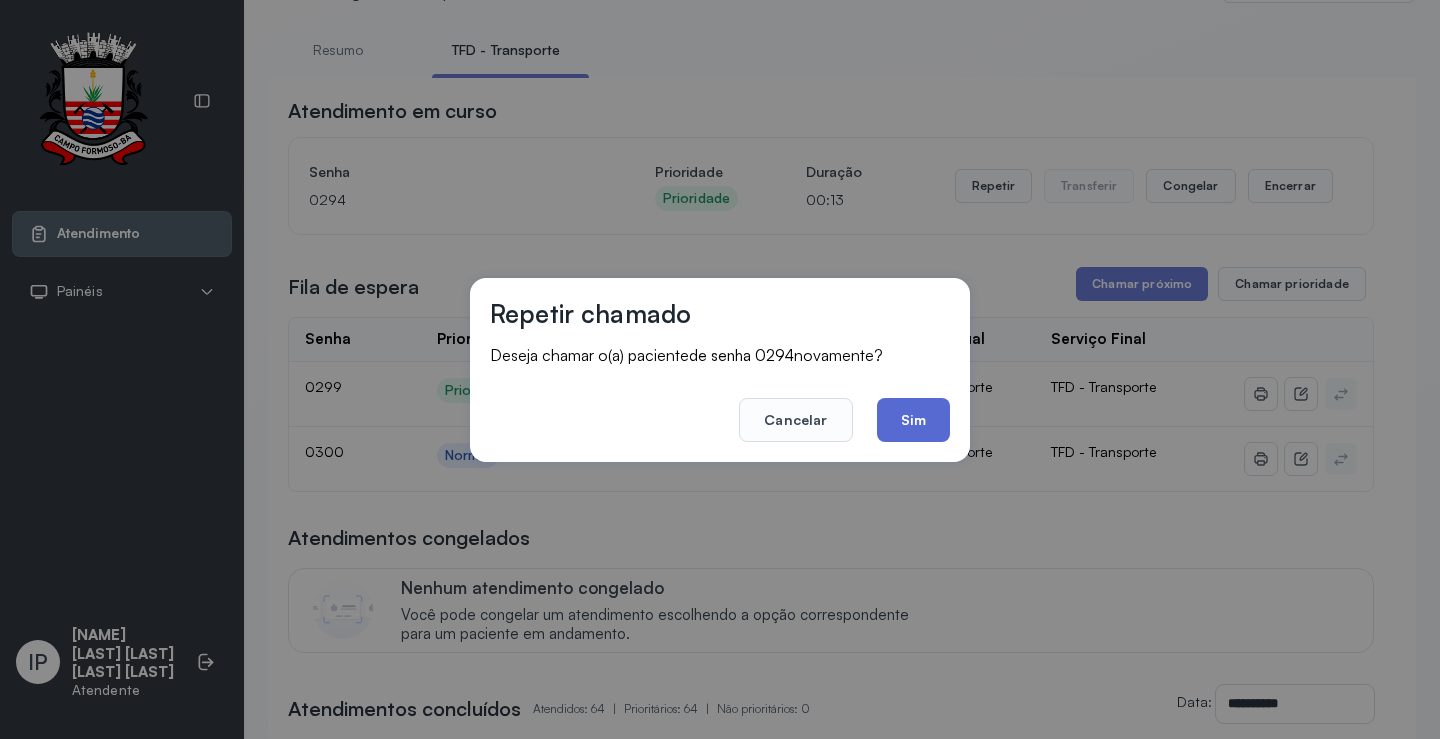 click on "Sim" 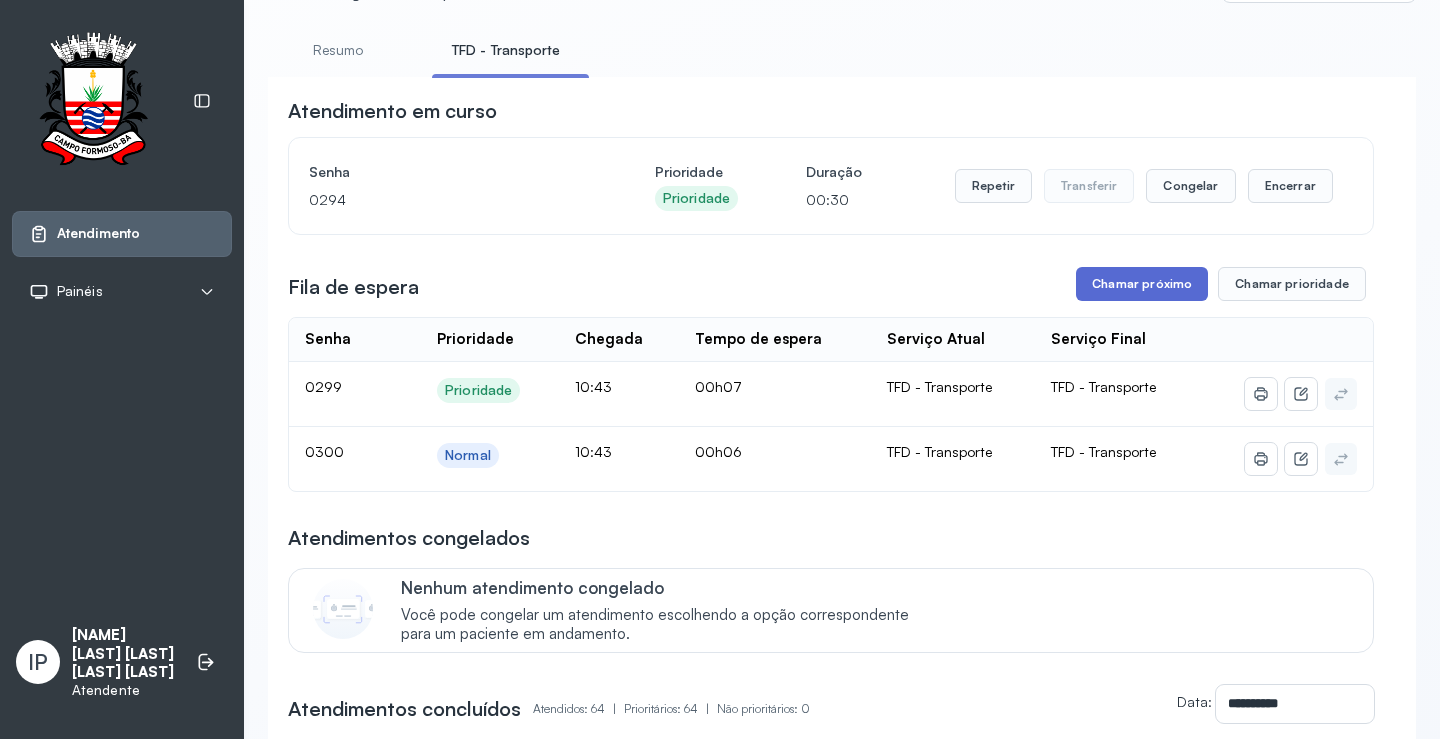 click on "Chamar próximo" at bounding box center [1142, 284] 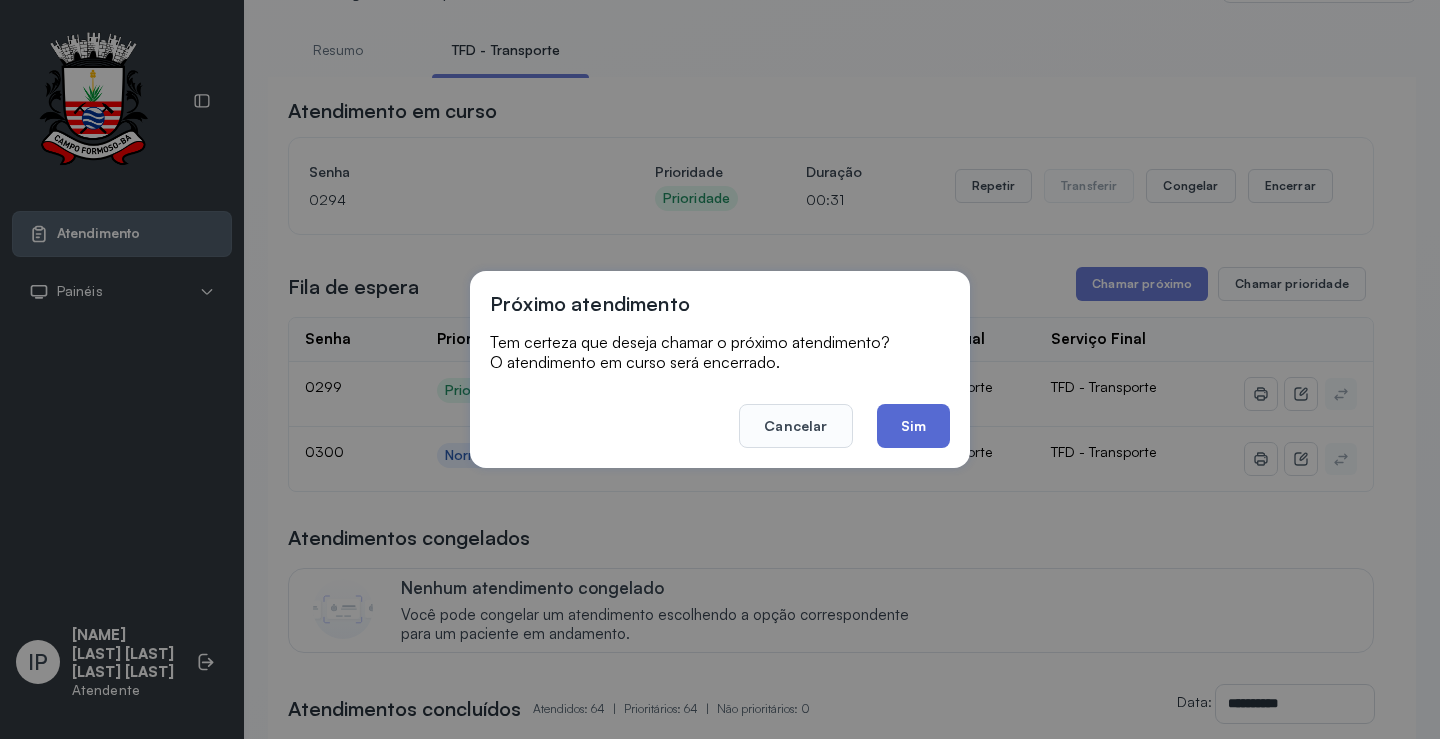click on "Sim" 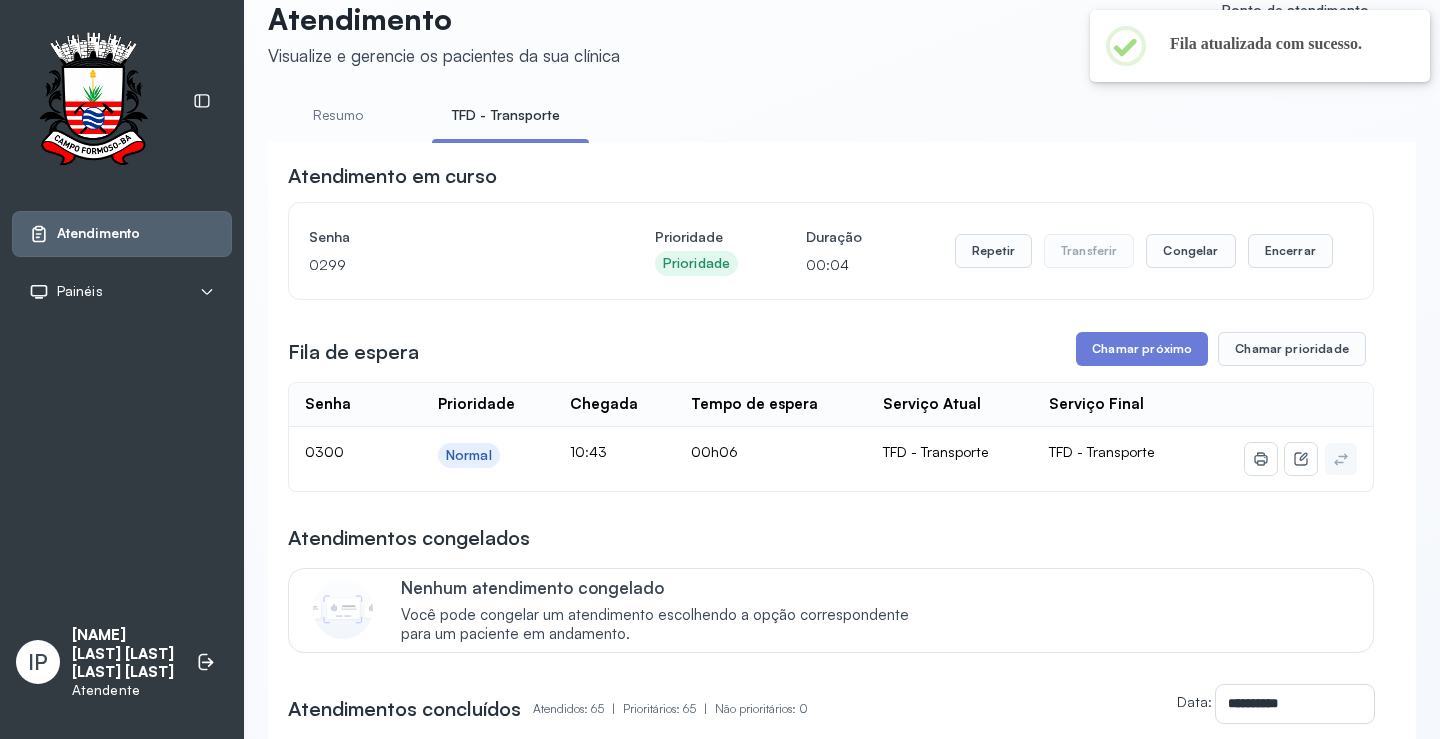 scroll, scrollTop: 0, scrollLeft: 0, axis: both 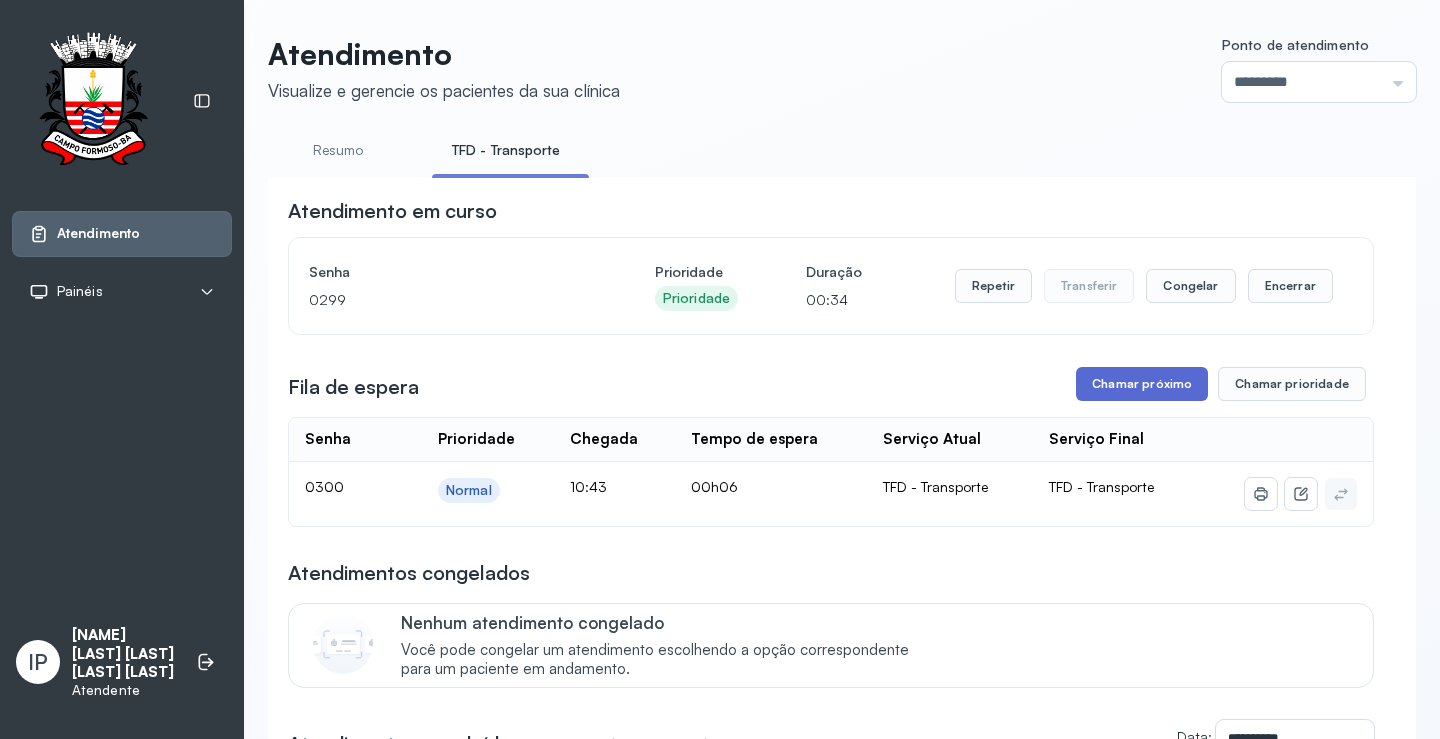 click on "Chamar próximo" at bounding box center (1142, 384) 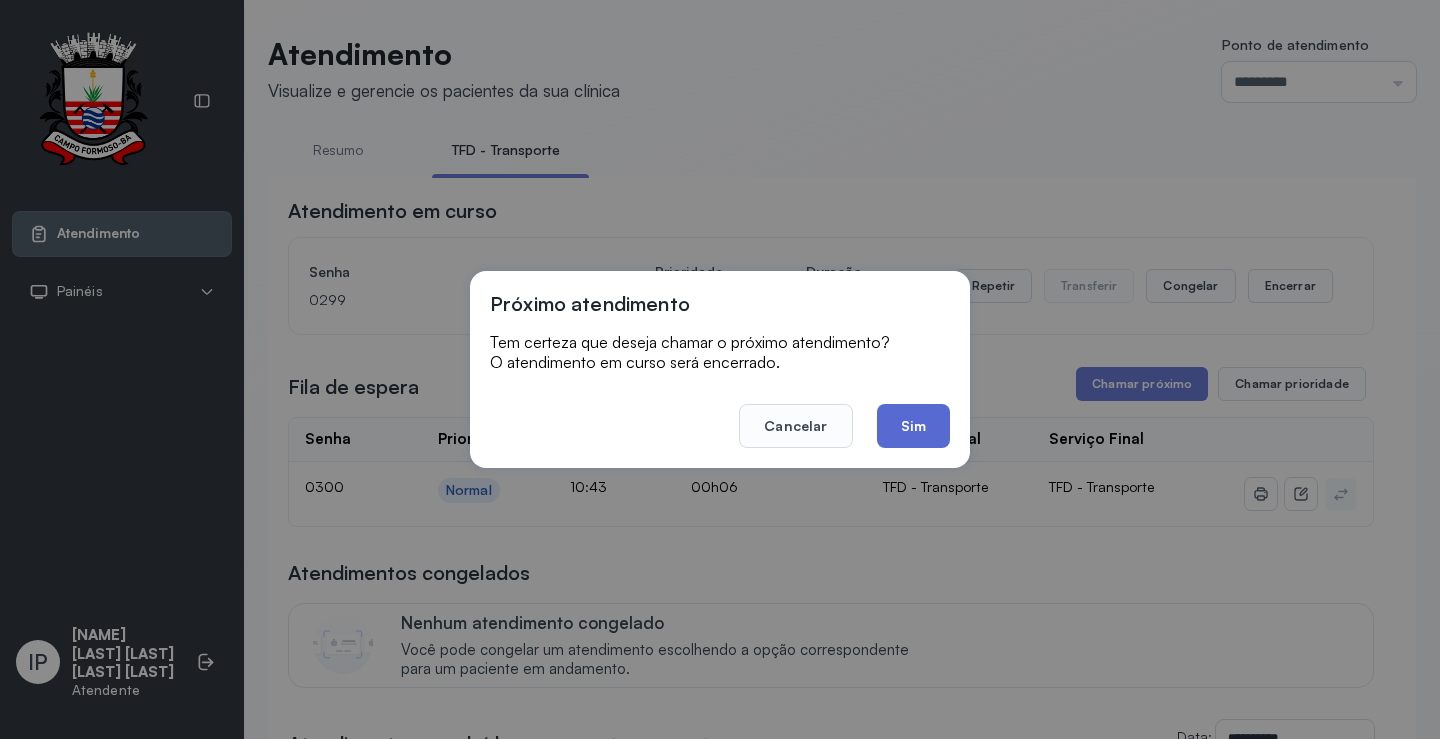 click on "Sim" 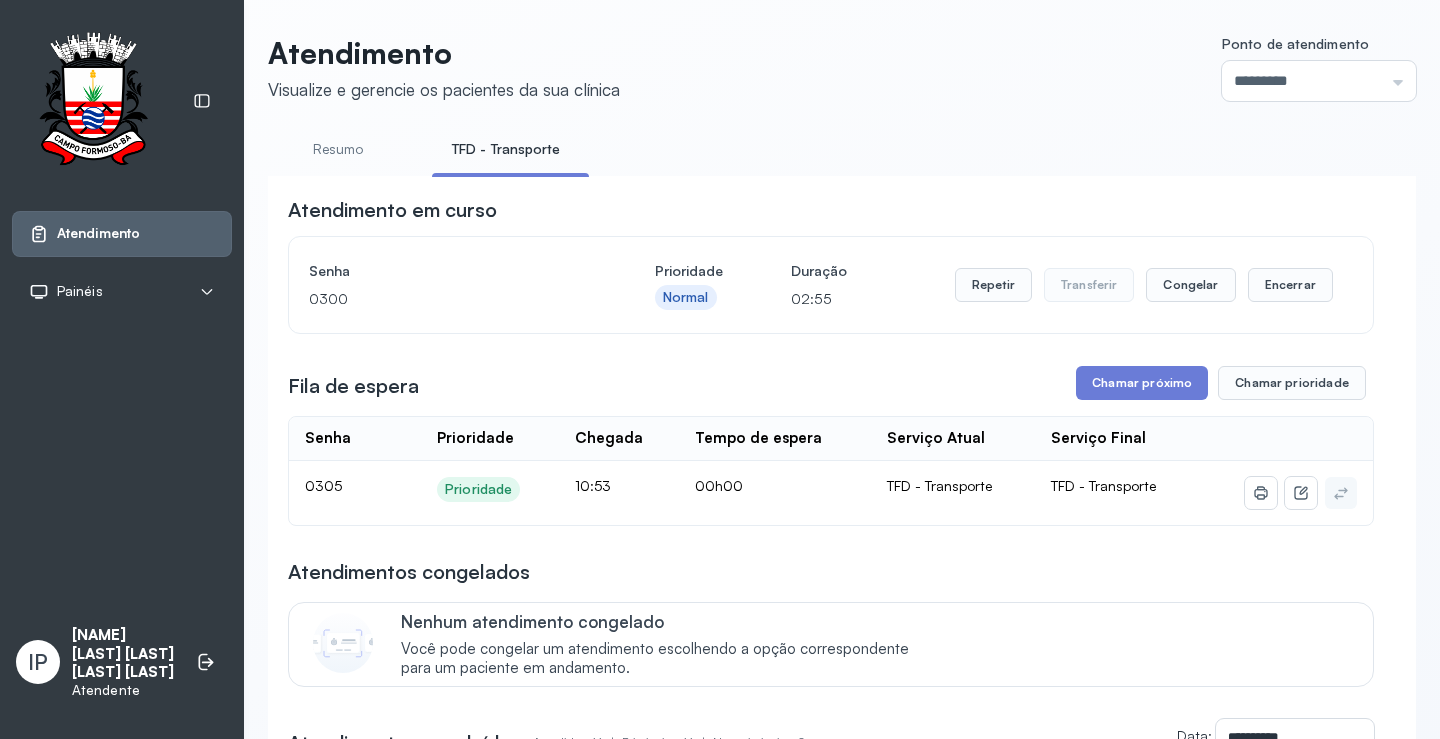 scroll, scrollTop: 0, scrollLeft: 0, axis: both 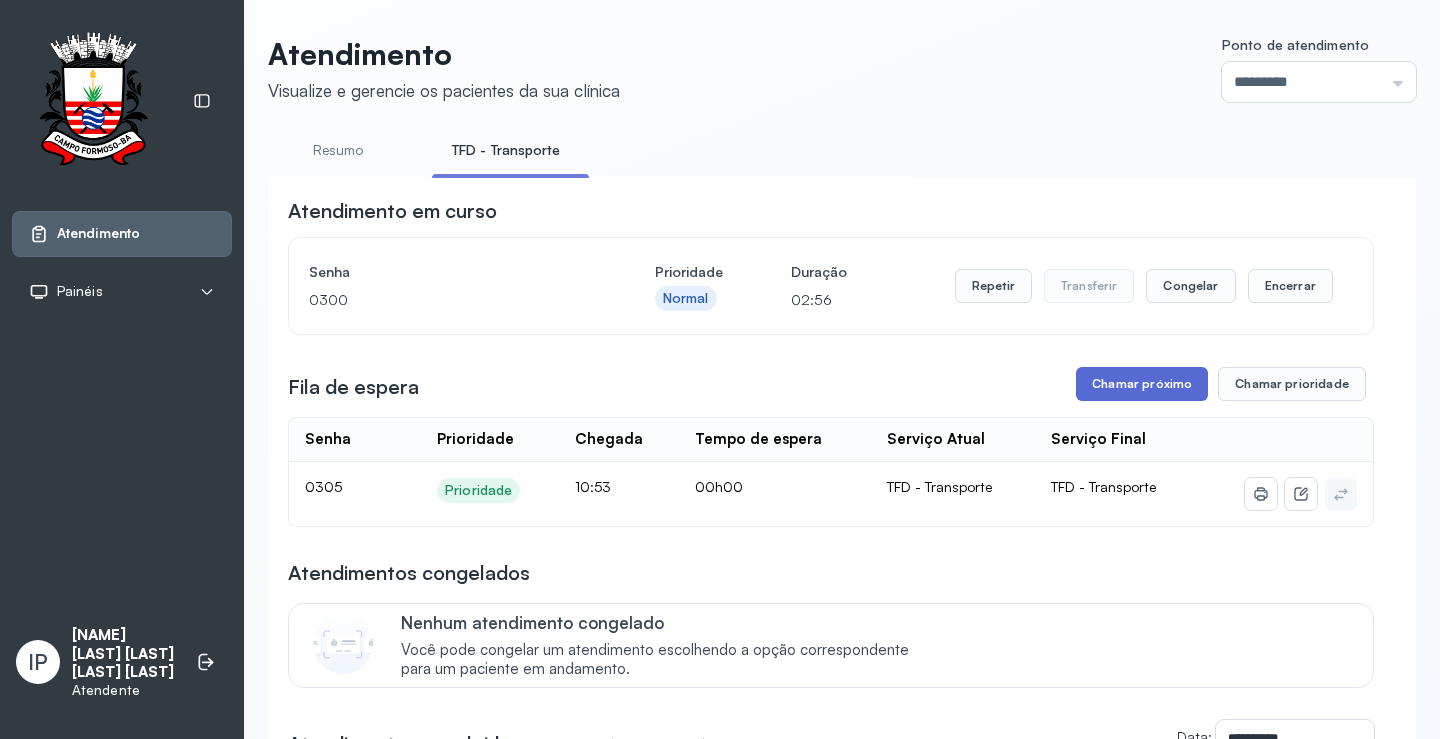 click on "Chamar próximo" at bounding box center [1142, 384] 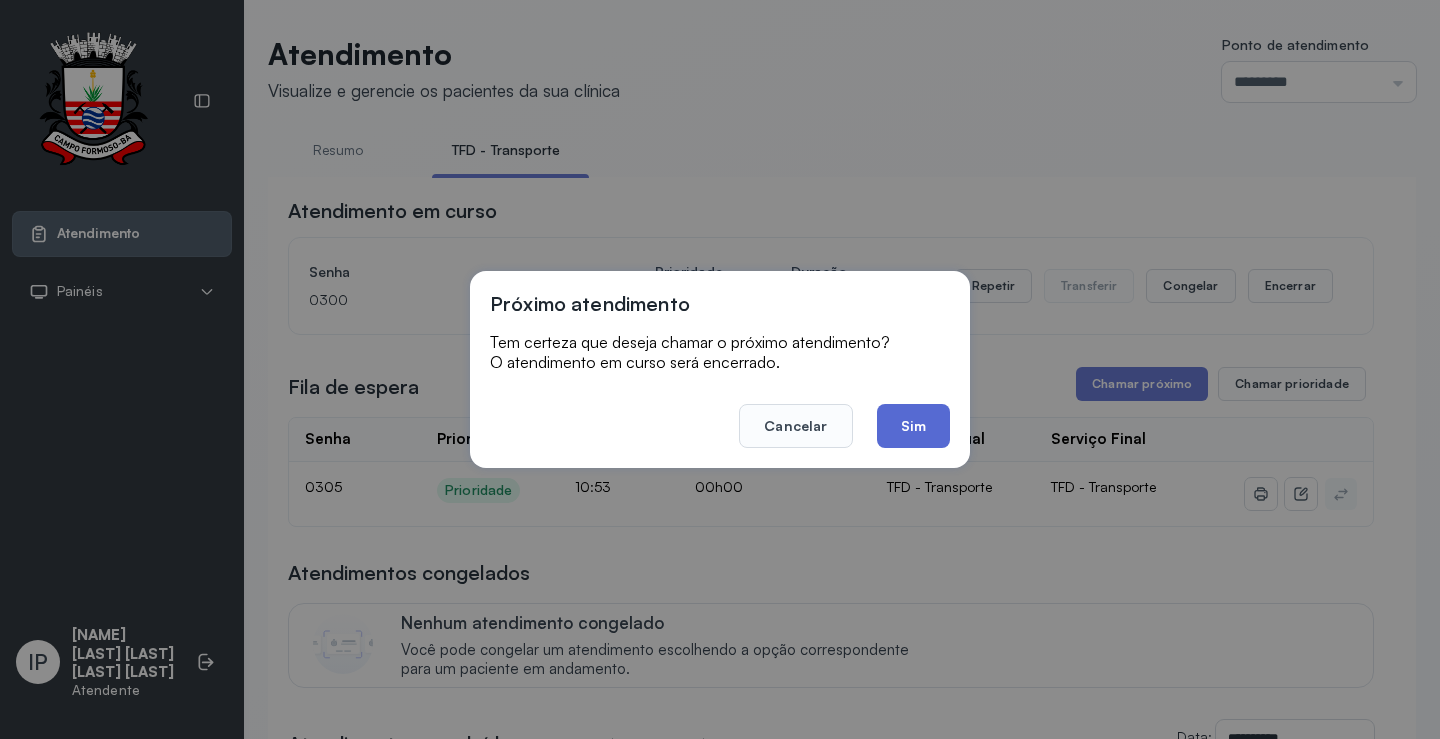click on "Sim" 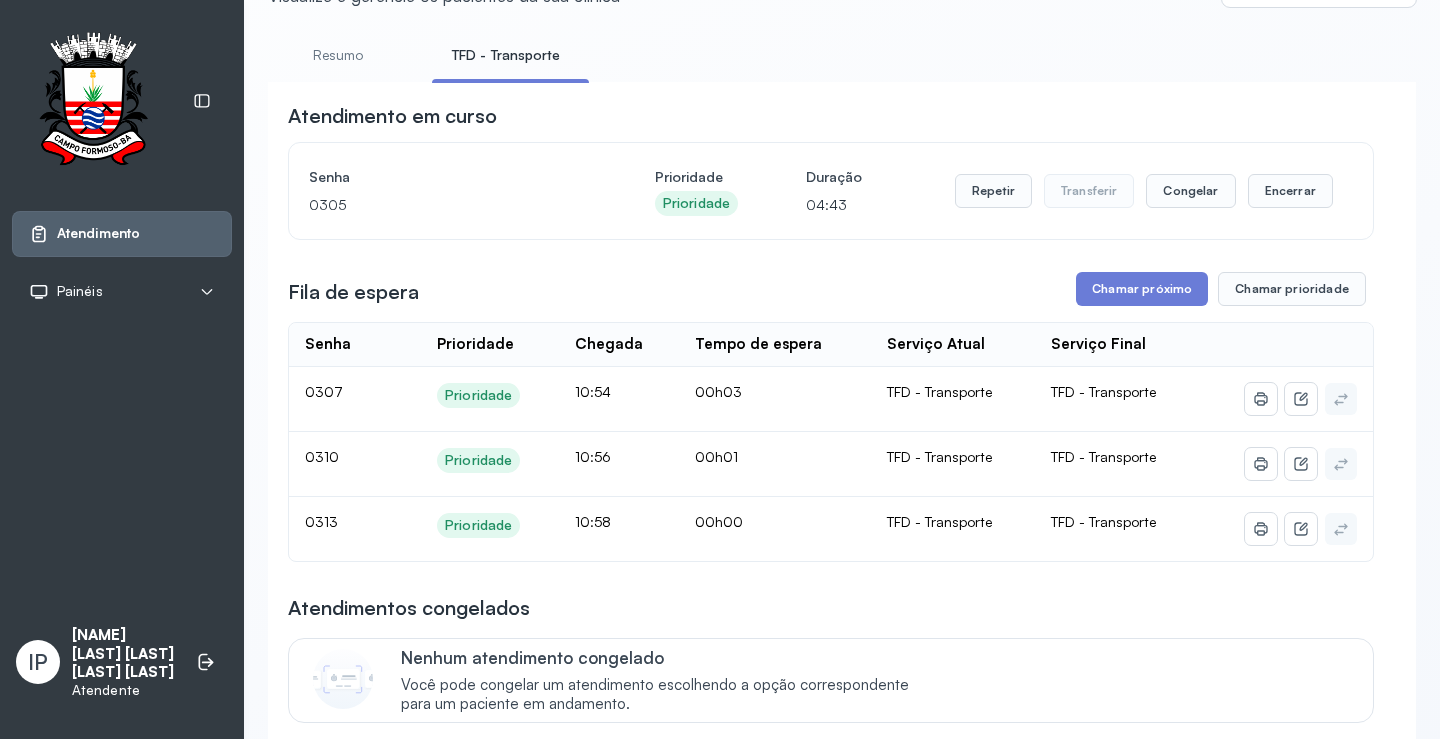 scroll, scrollTop: 0, scrollLeft: 0, axis: both 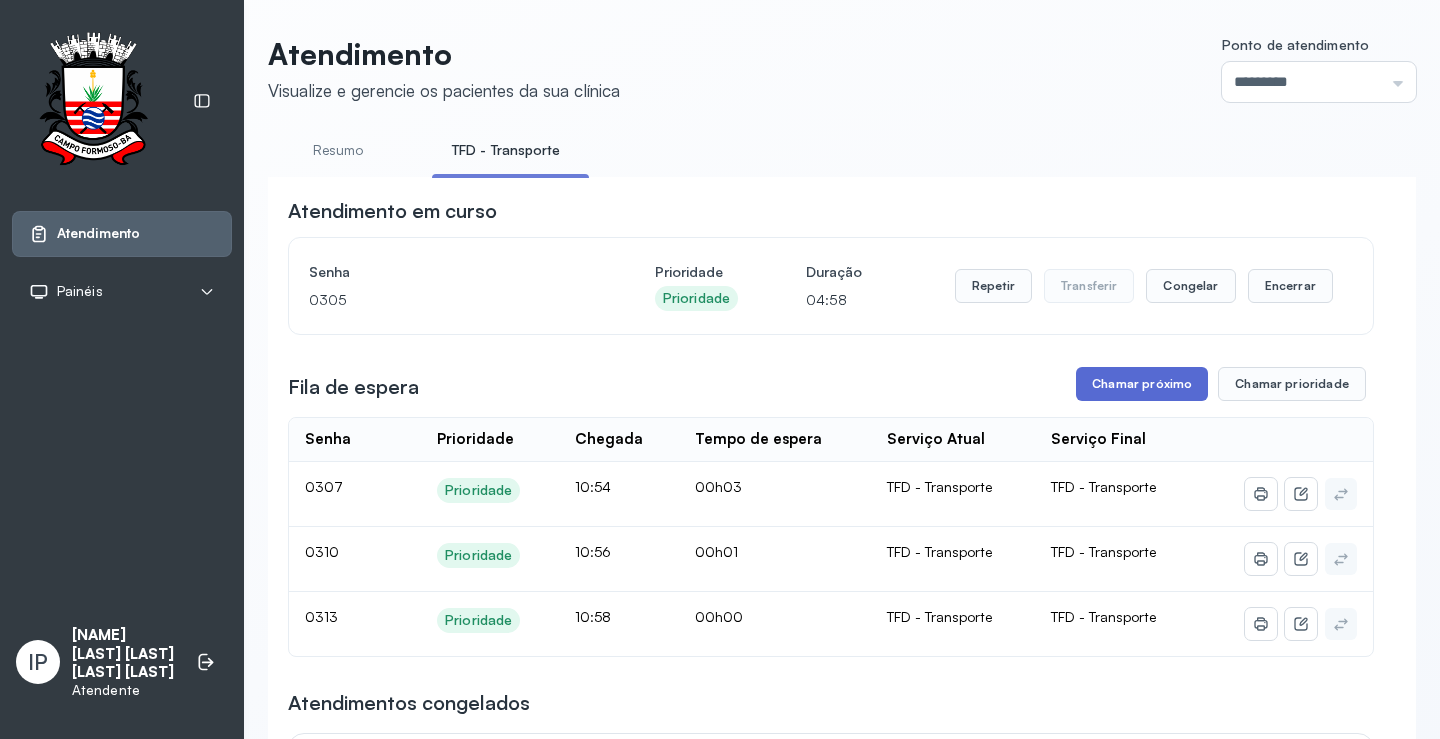 click on "Chamar próximo" at bounding box center (1142, 384) 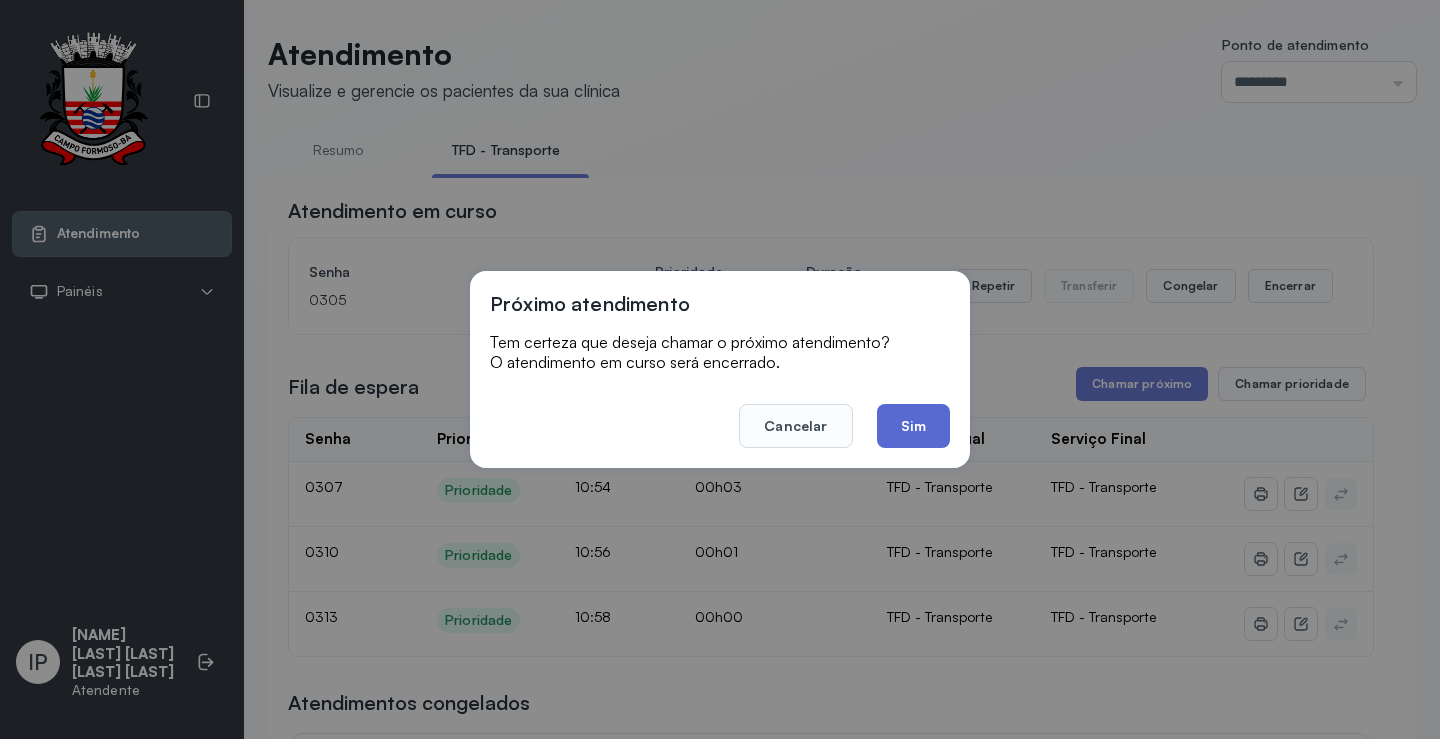 click on "Sim" 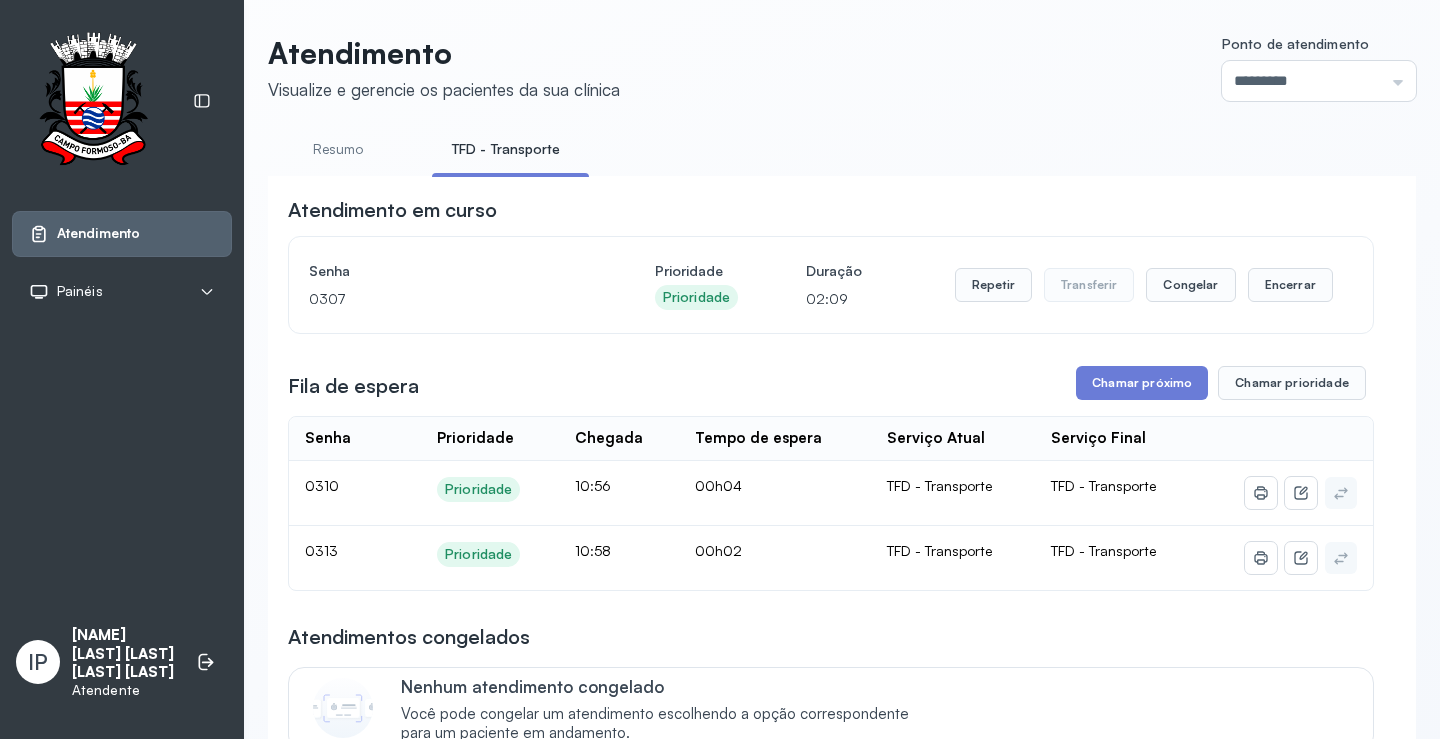 scroll, scrollTop: 0, scrollLeft: 0, axis: both 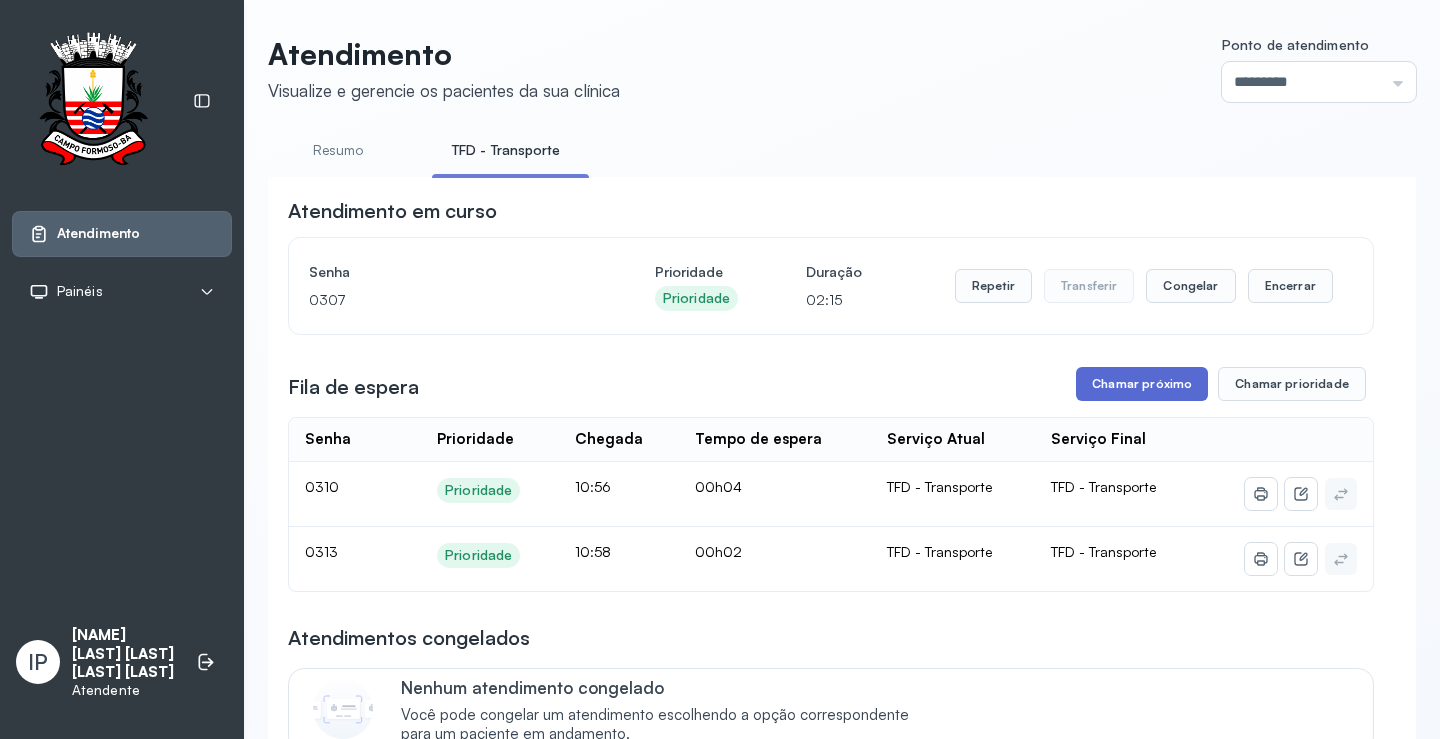 click on "Chamar próximo" at bounding box center (1142, 384) 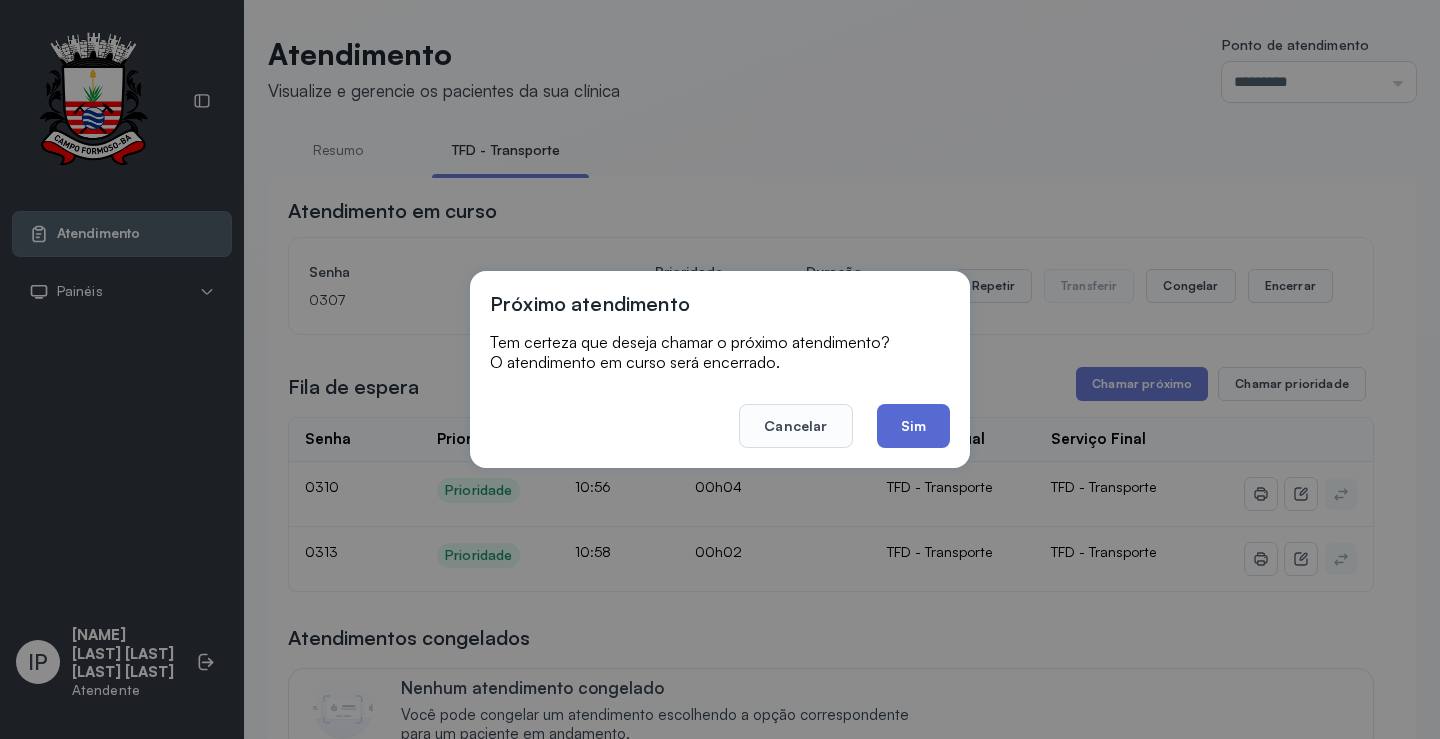 click on "Sim" 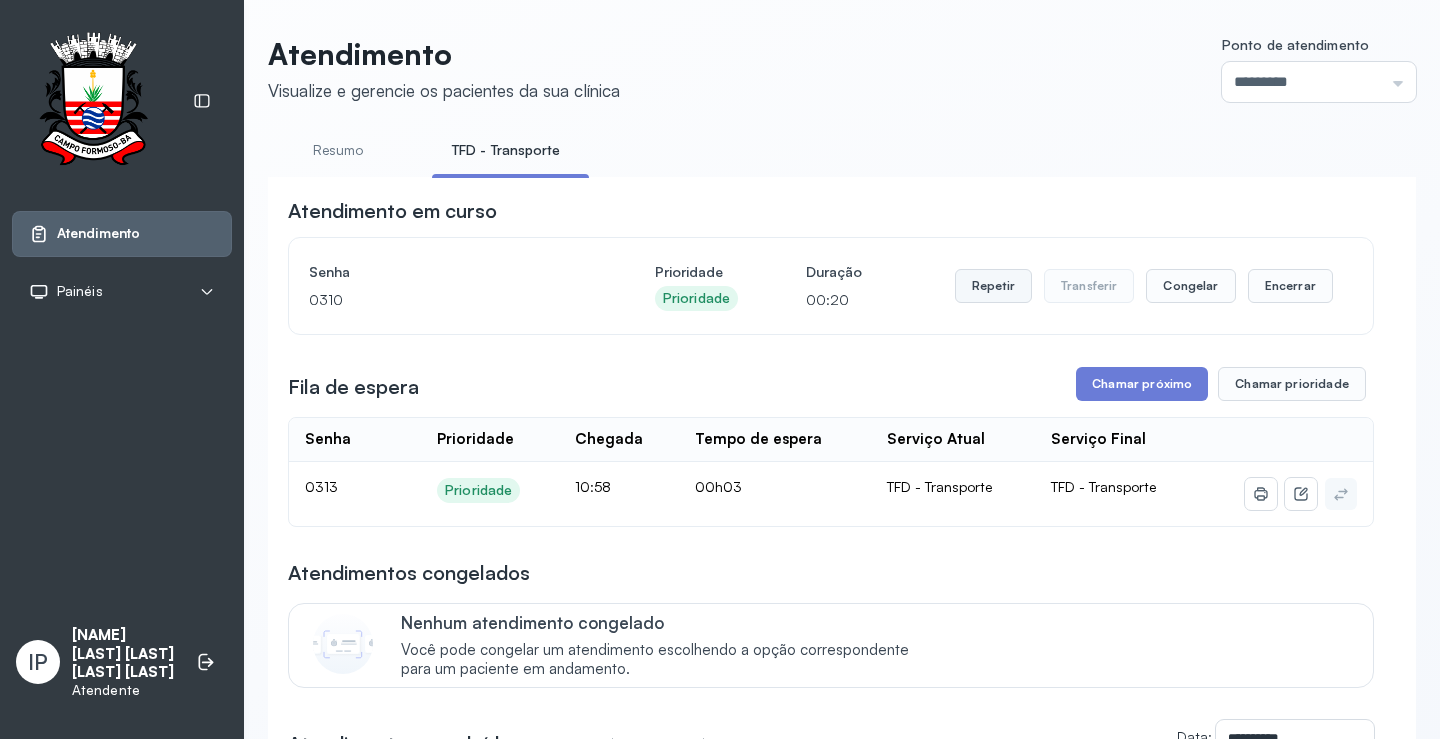 click on "Repetir" at bounding box center (993, 286) 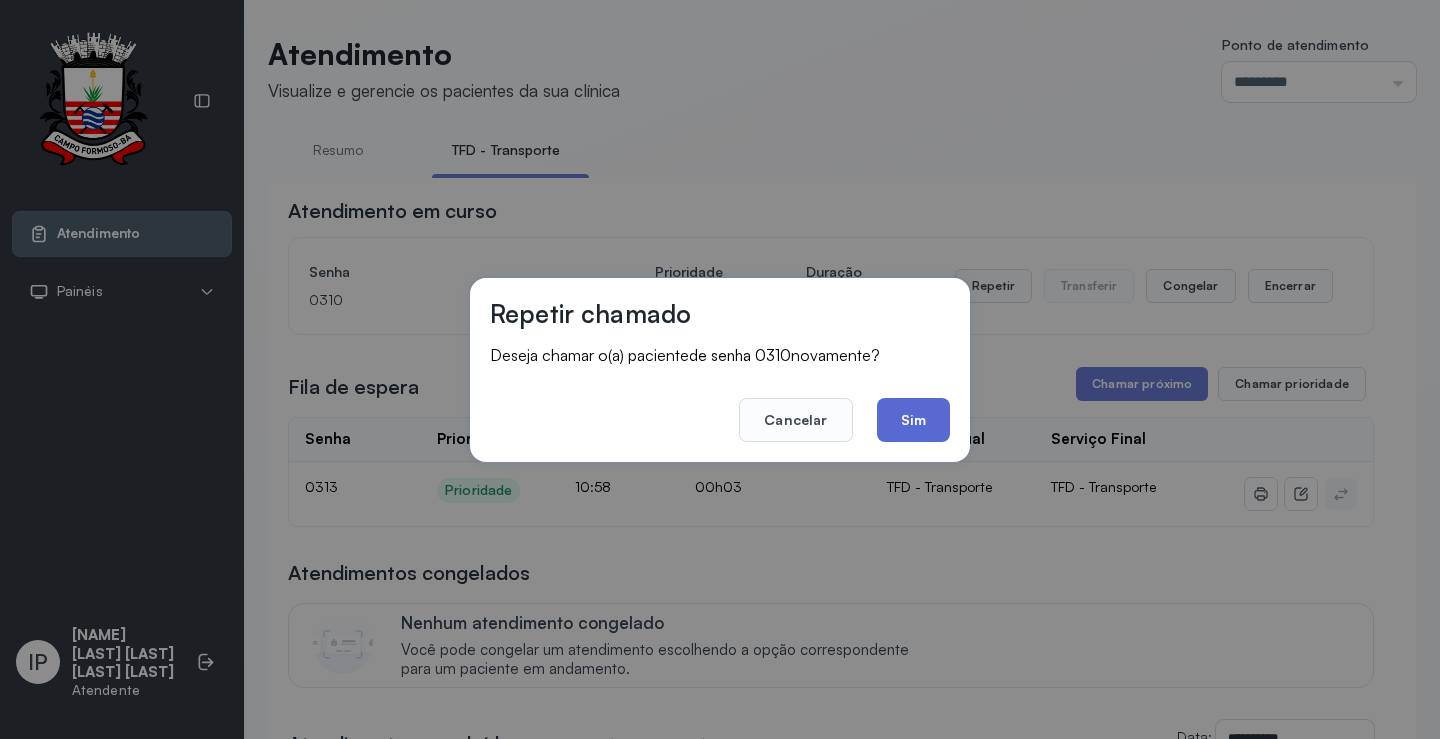 click on "Sim" 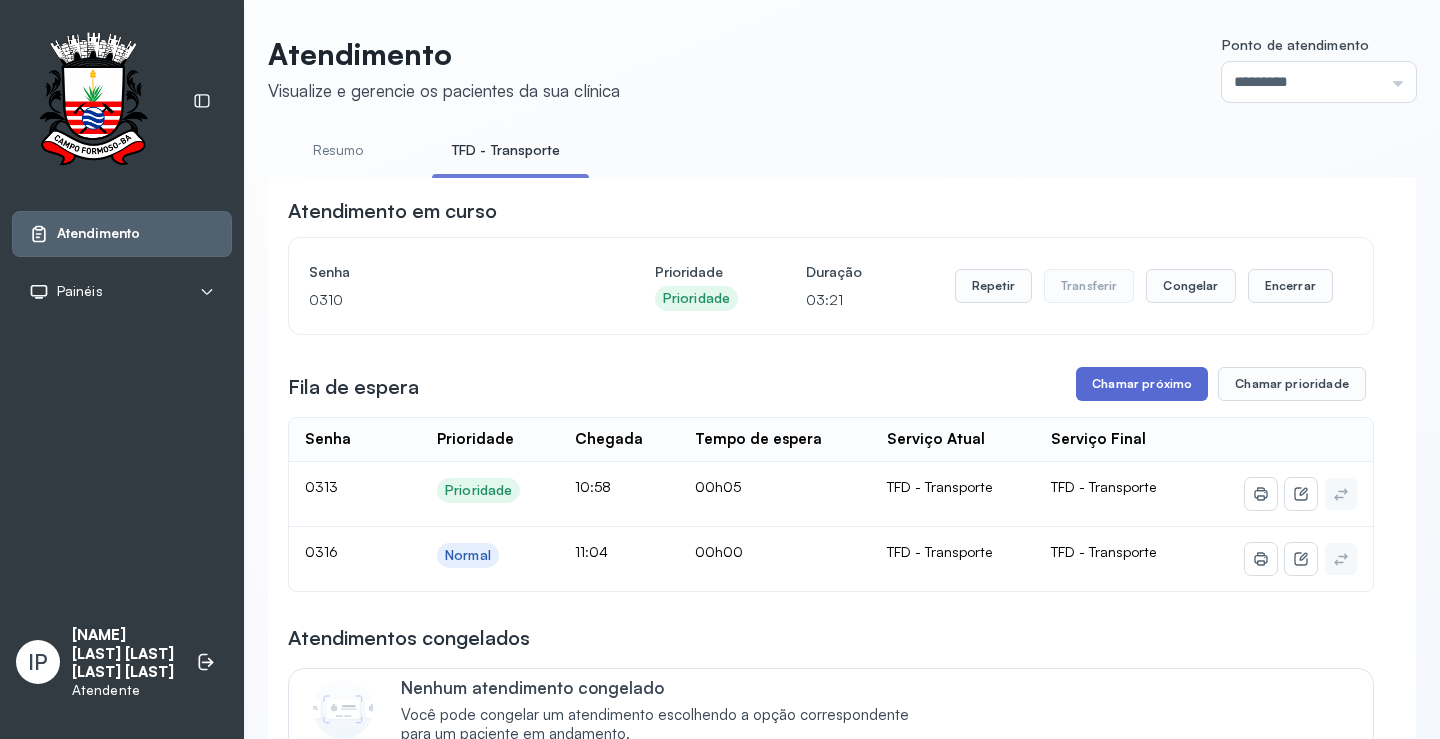 click on "Chamar próximo" at bounding box center (1142, 384) 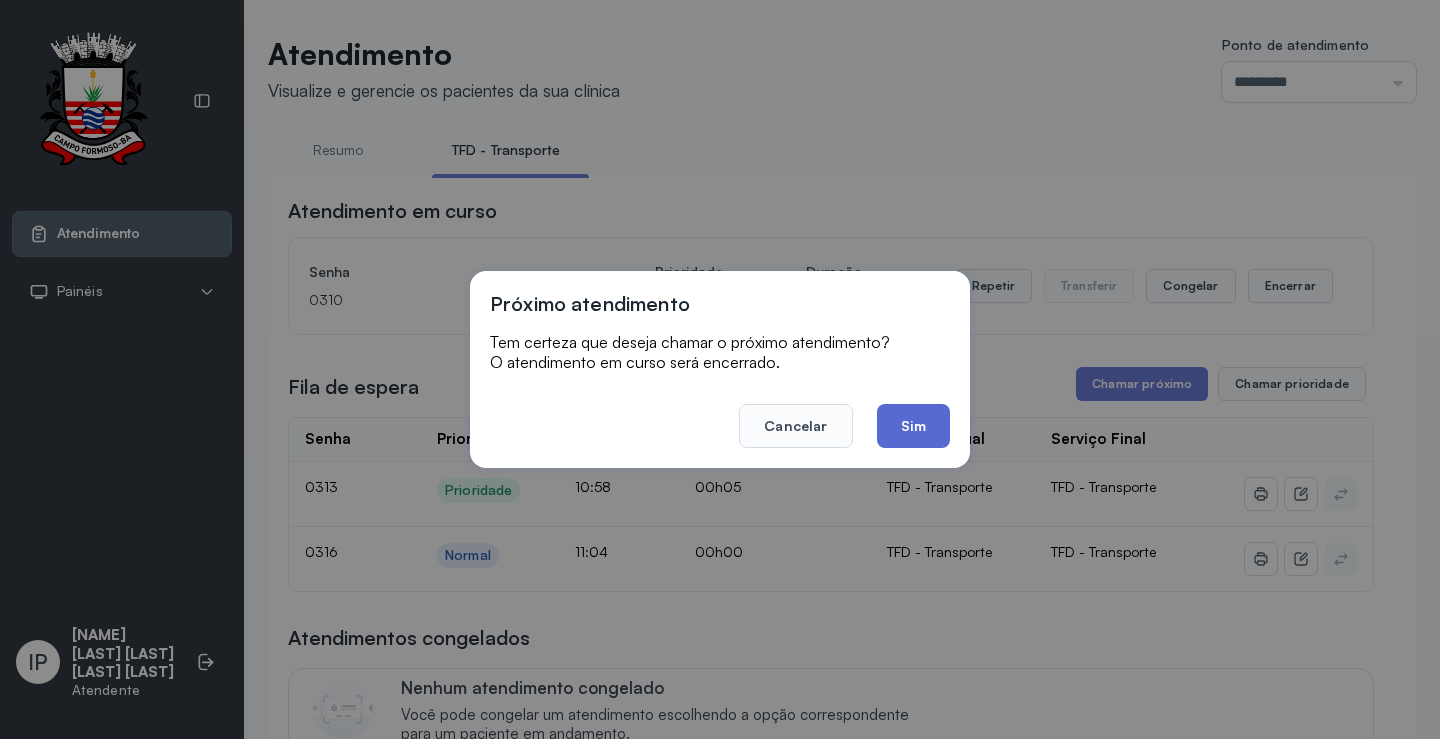 click on "Sim" 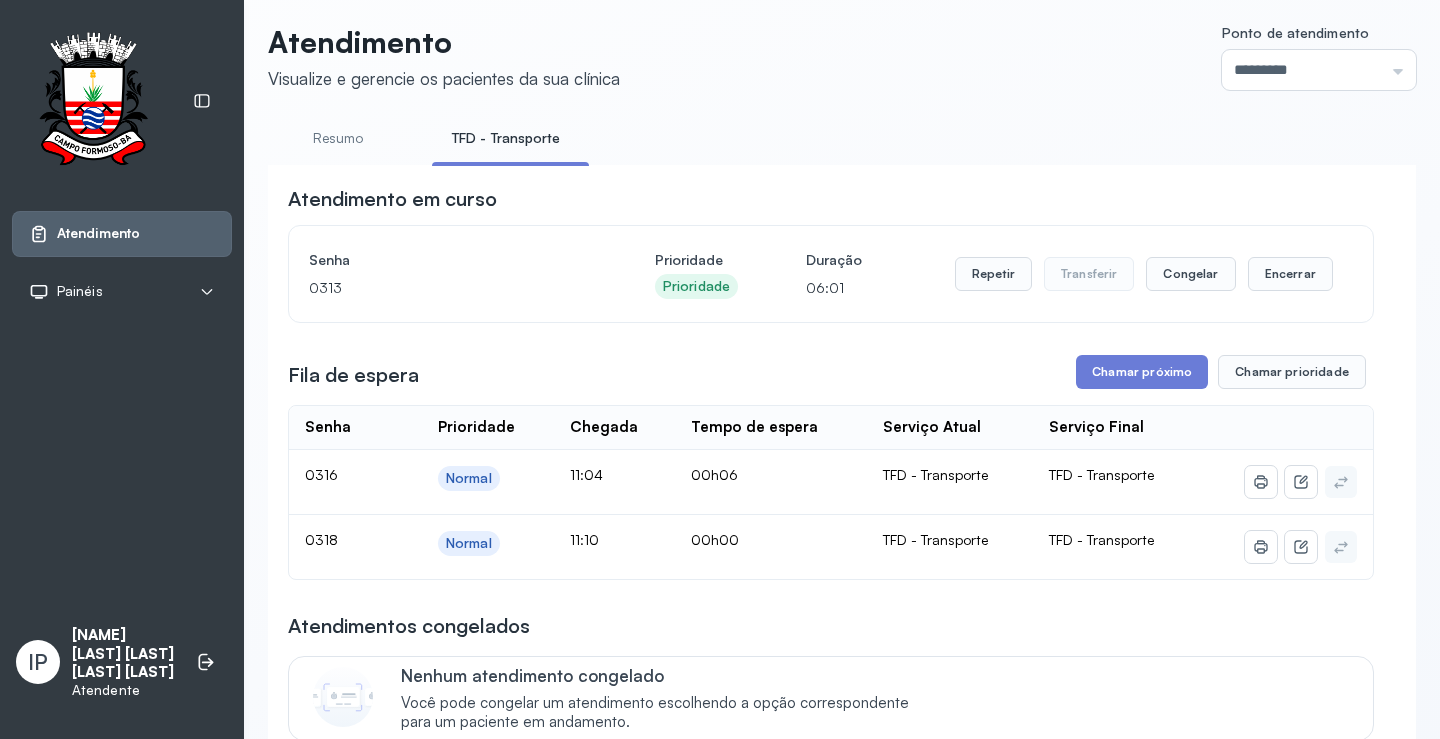 scroll, scrollTop: 0, scrollLeft: 0, axis: both 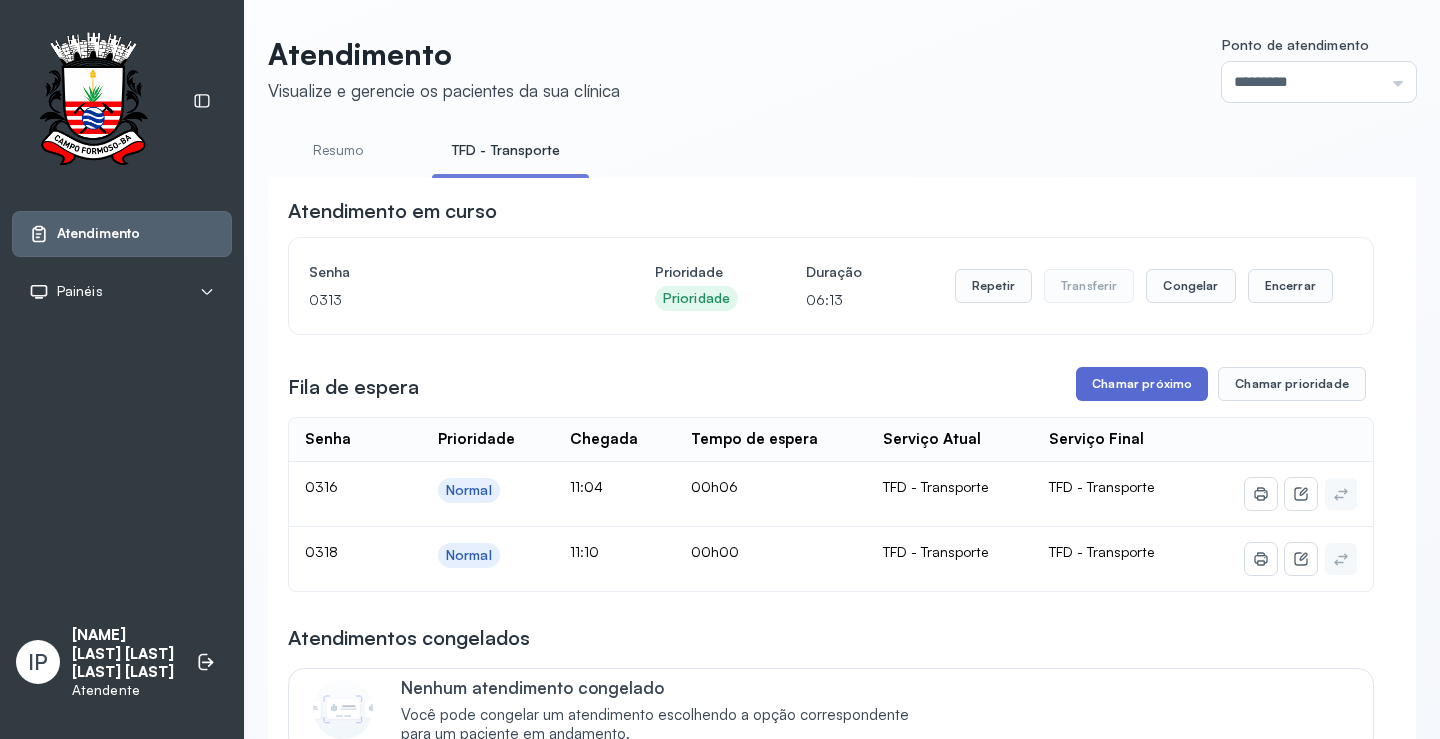 click on "Chamar próximo" at bounding box center (1142, 384) 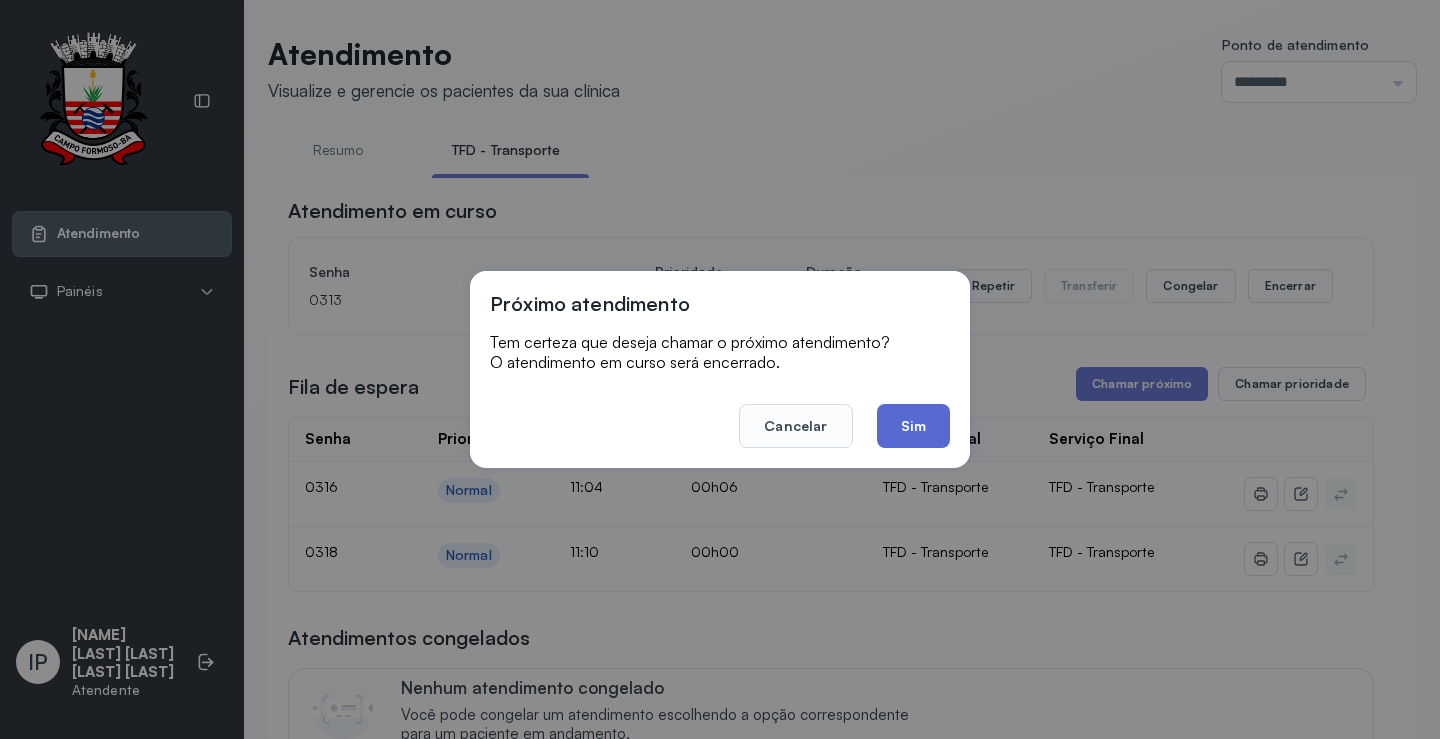 click on "Sim" 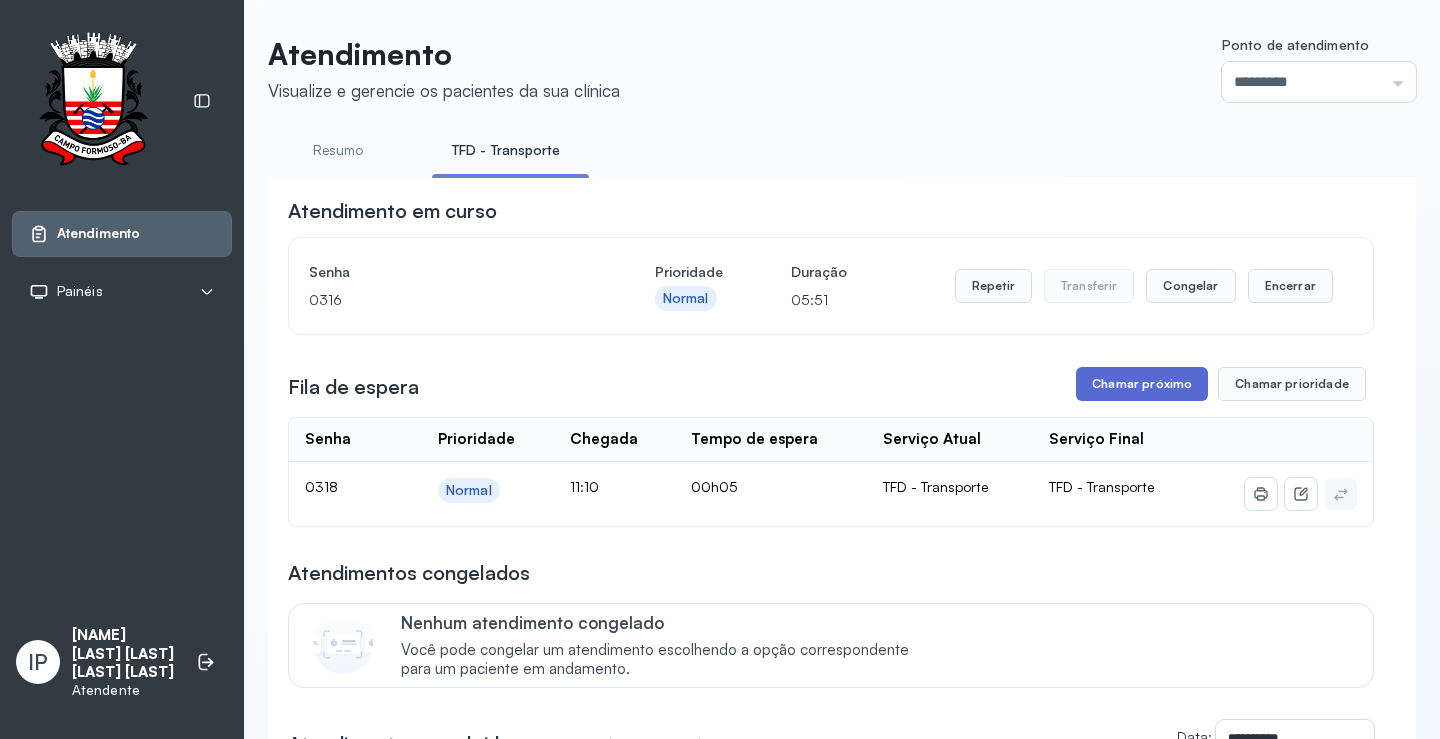 click on "Chamar próximo" at bounding box center (1142, 384) 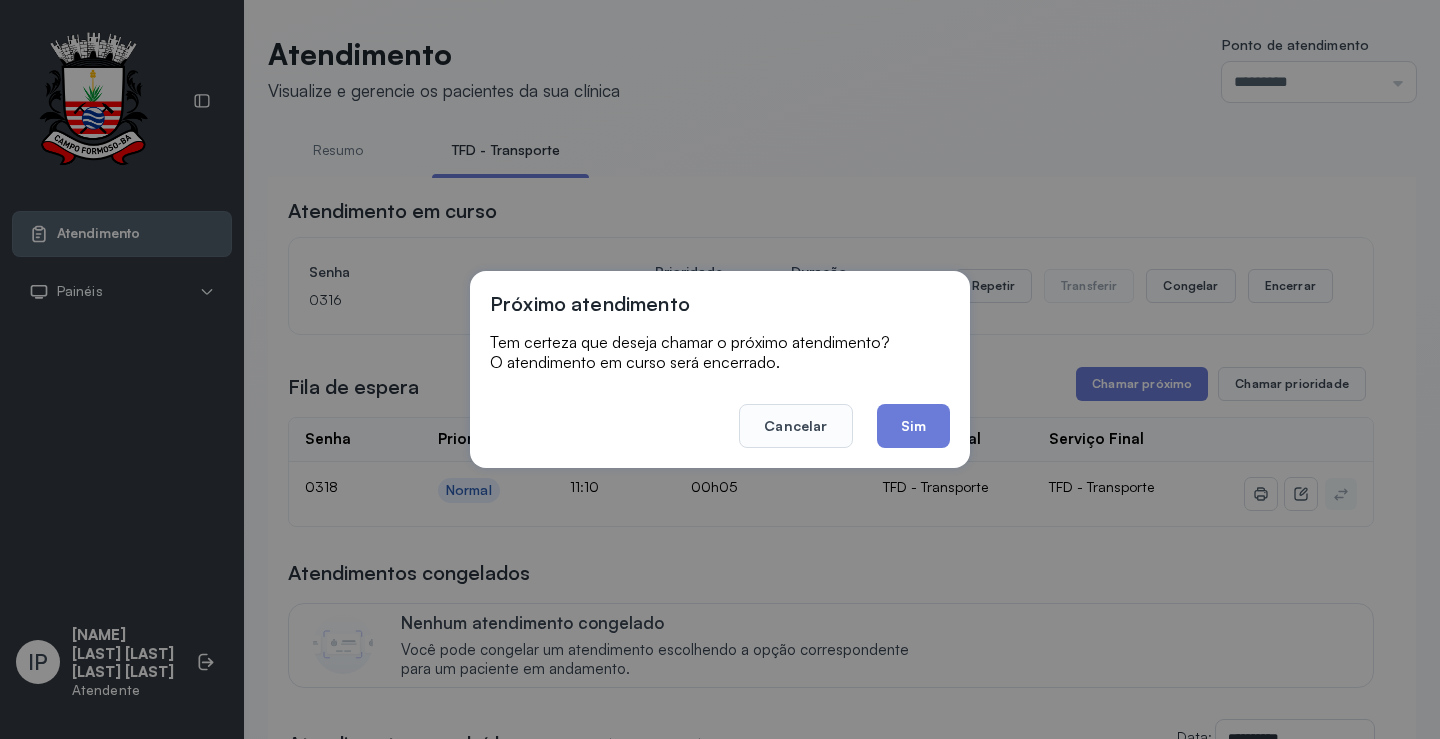 click on "Próximo atendimento Tem certeza que deseja chamar o próximo atendimento?  O atendimento em curso será encerrado.  Cancelar Sim" at bounding box center [720, 369] 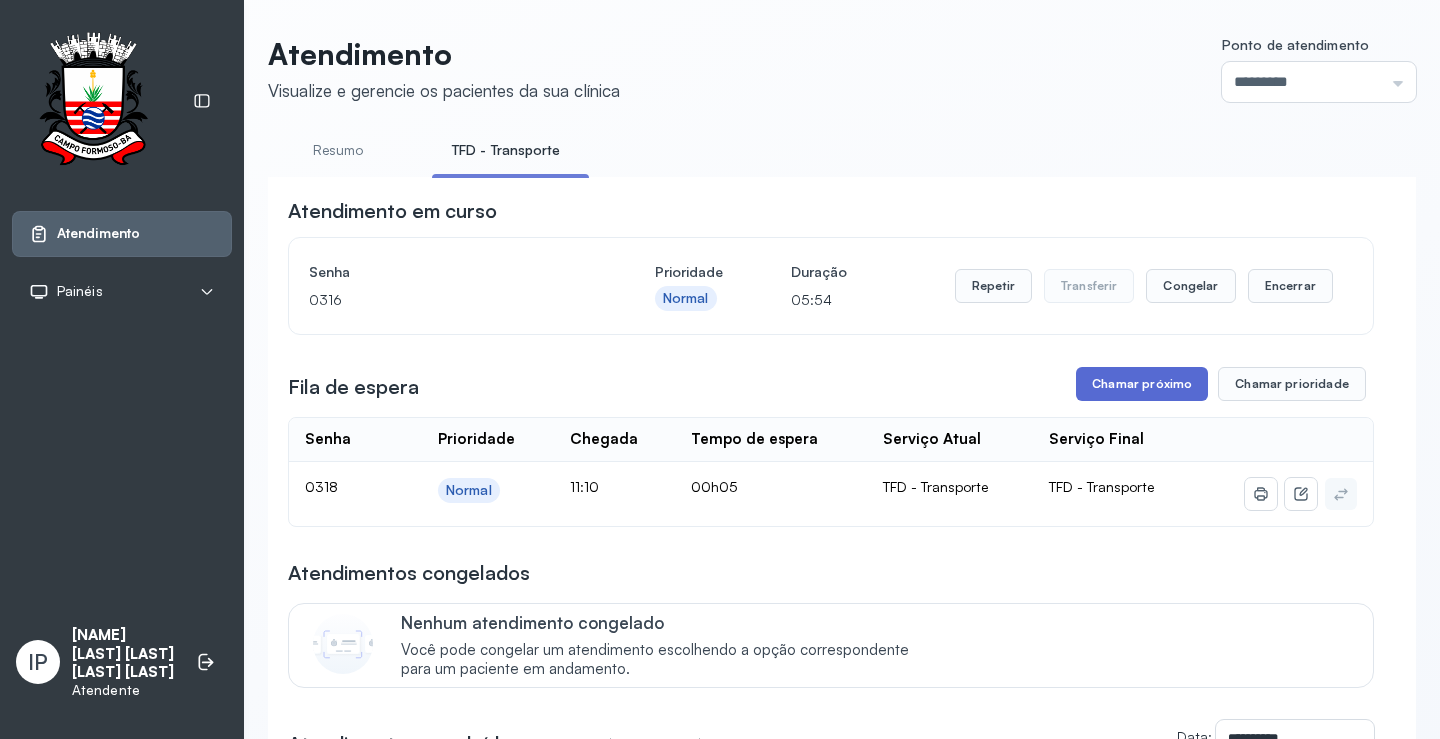click on "Chamar próximo" at bounding box center (1142, 384) 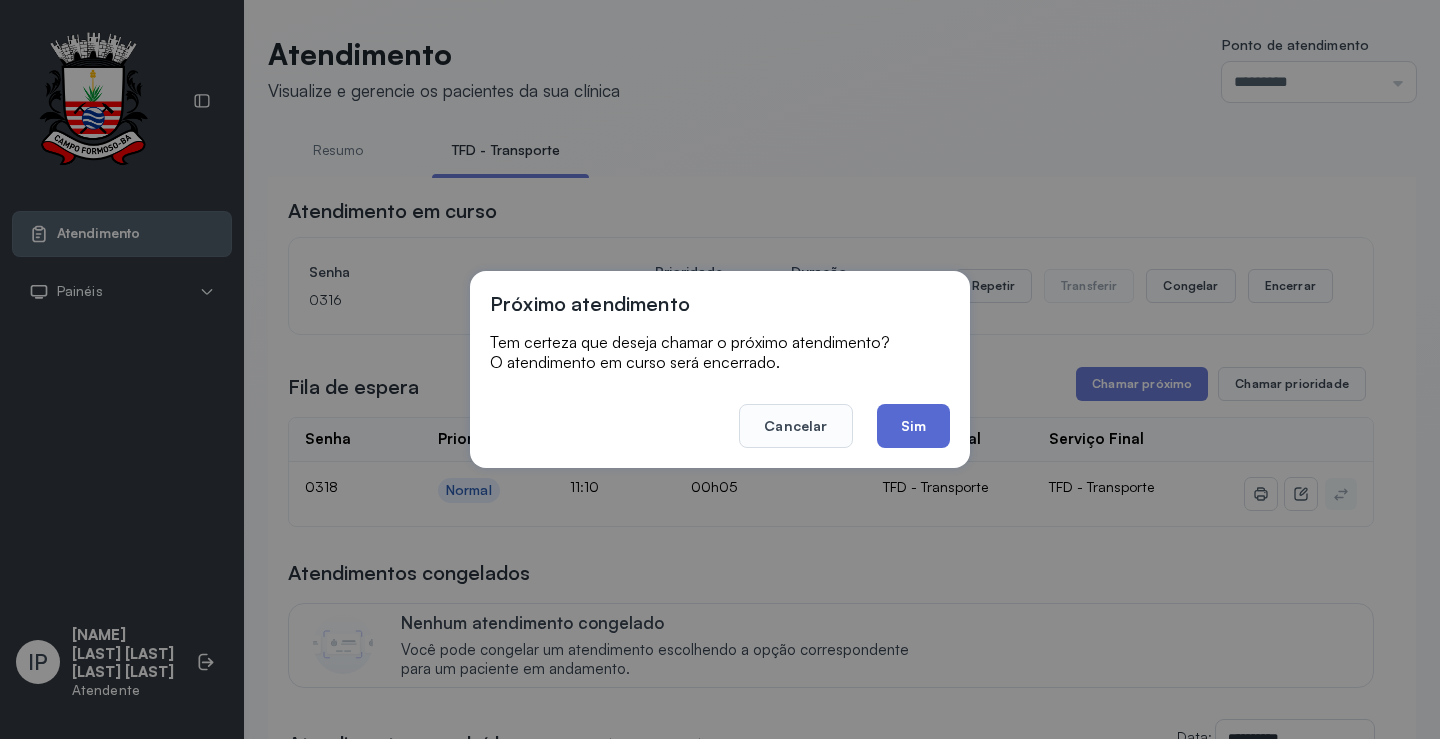 click on "Sim" 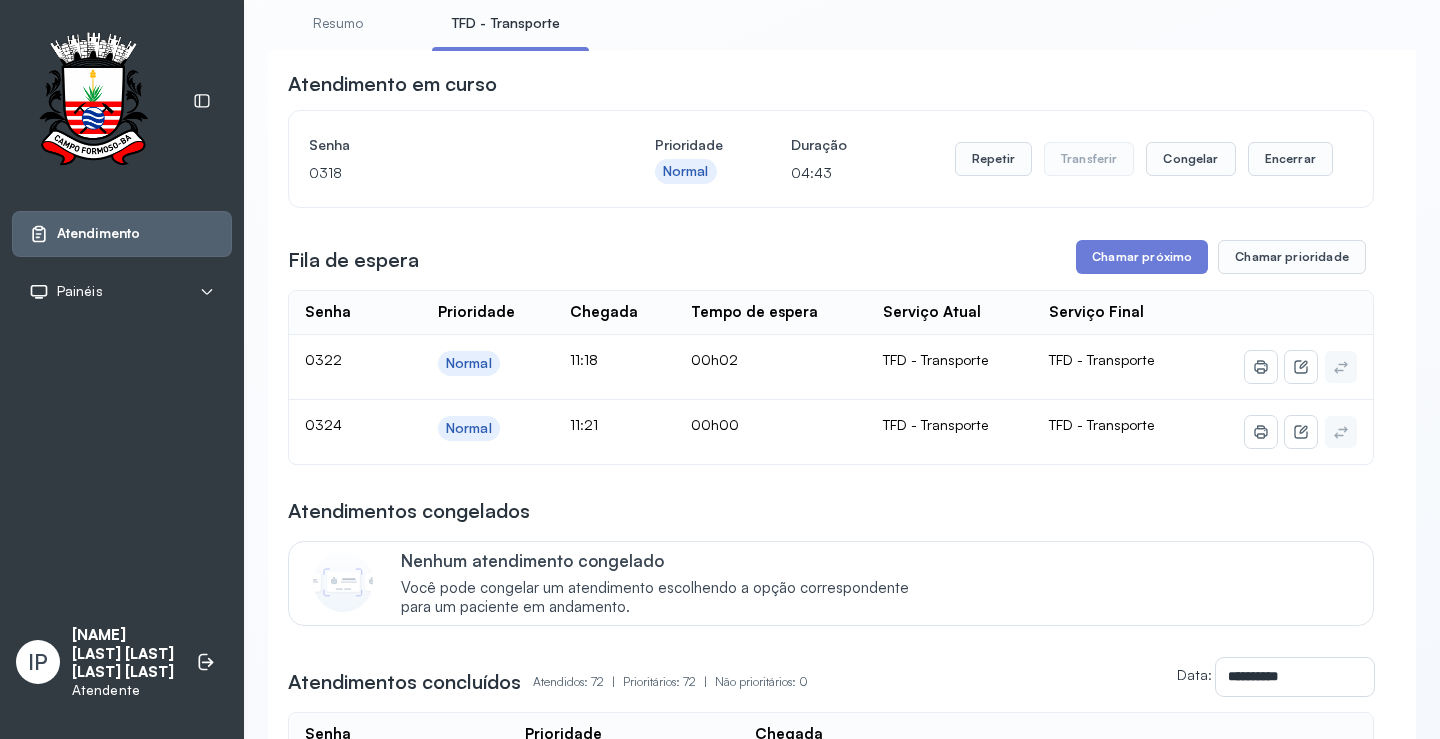 scroll, scrollTop: 300, scrollLeft: 0, axis: vertical 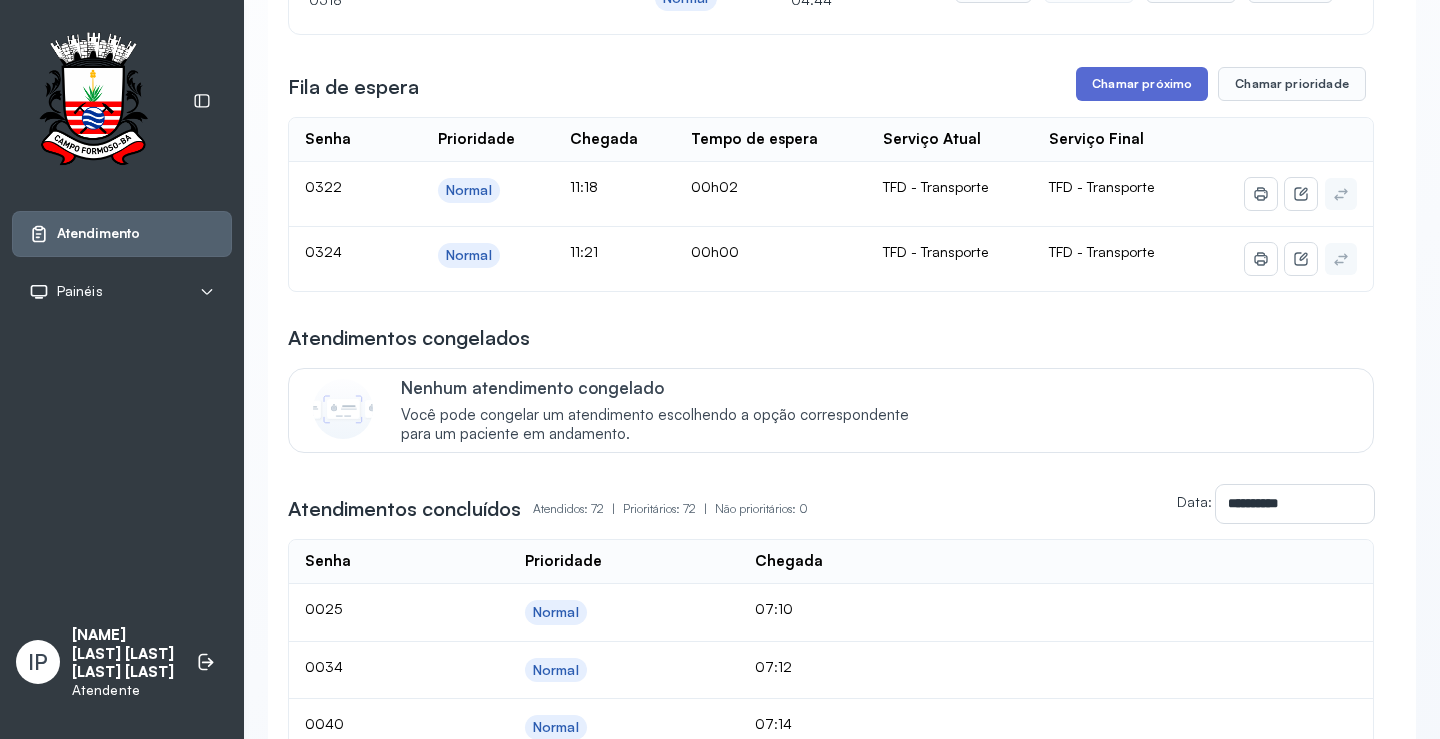 click on "Chamar próximo" at bounding box center [1142, 84] 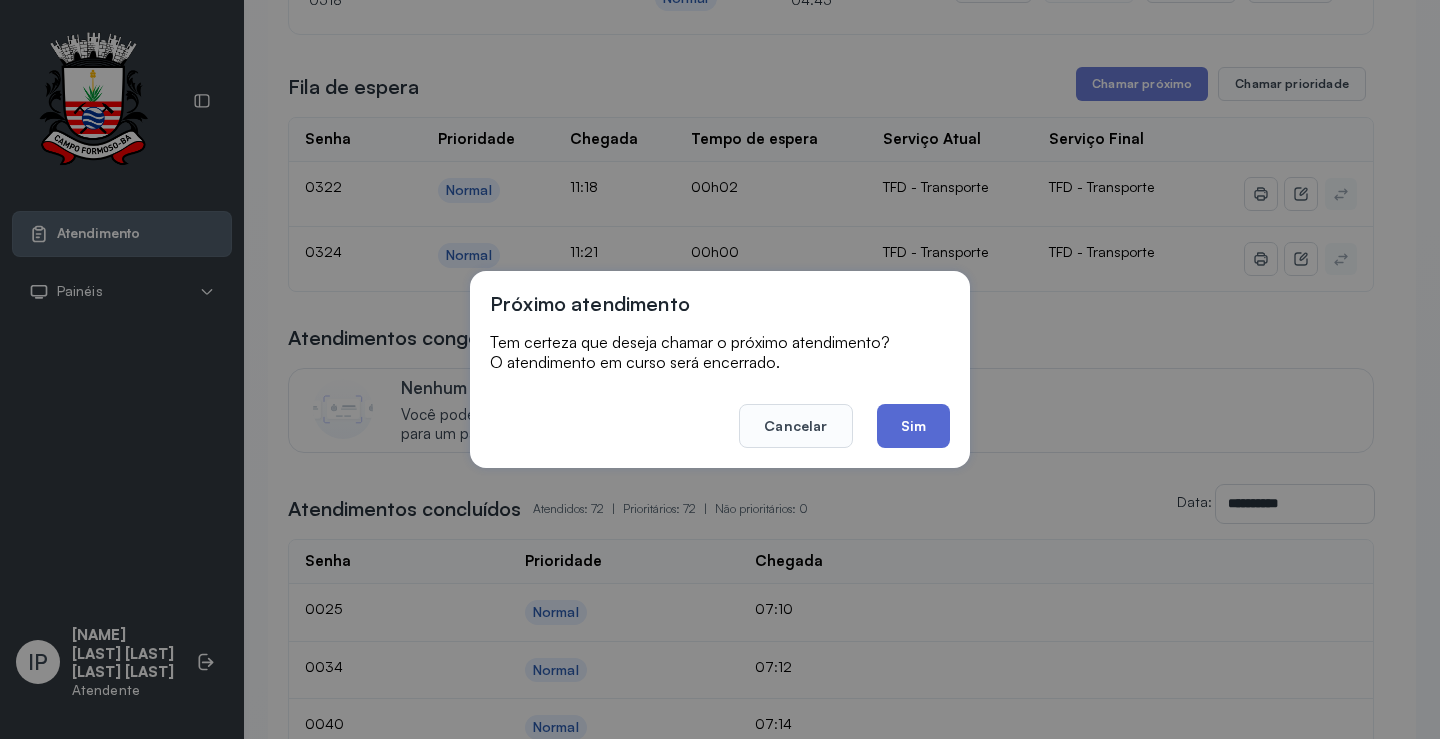 click on "Sim" 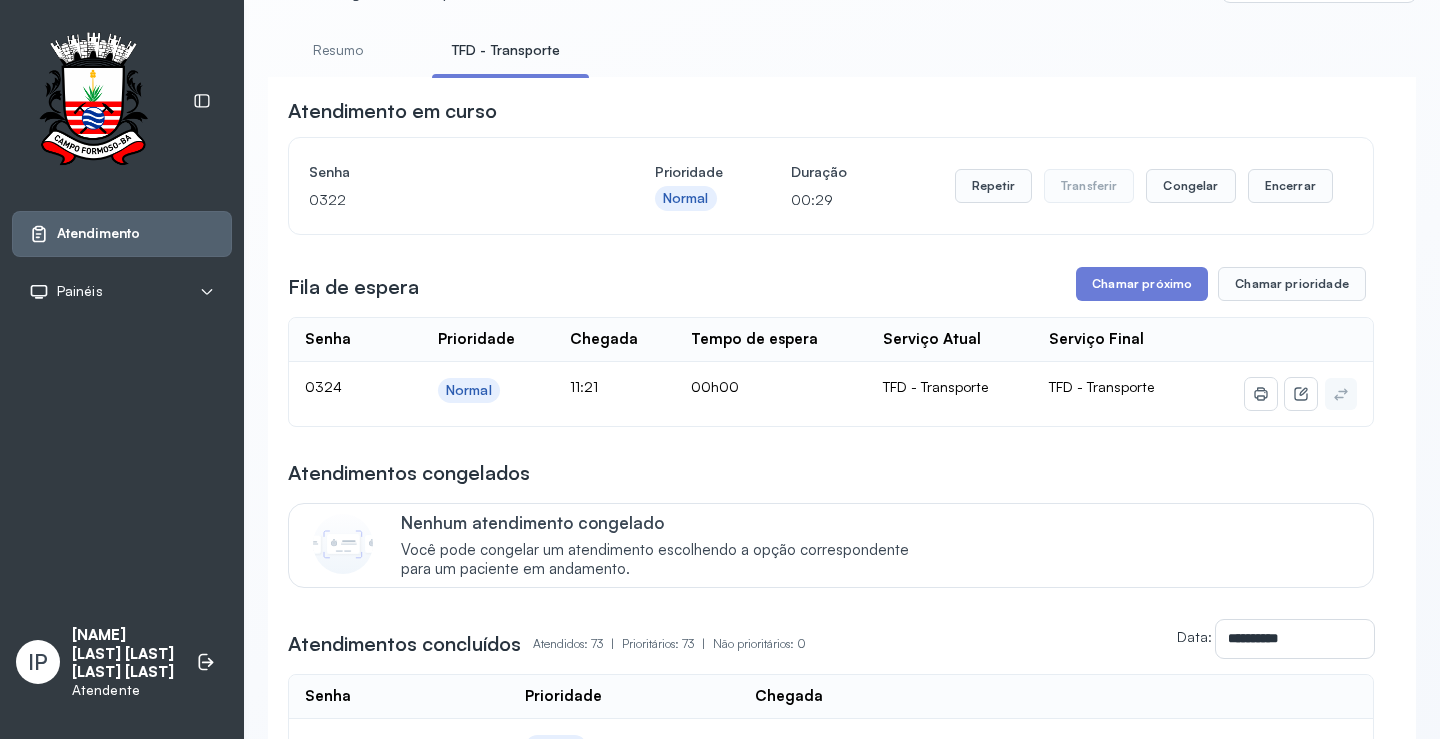 scroll, scrollTop: 0, scrollLeft: 0, axis: both 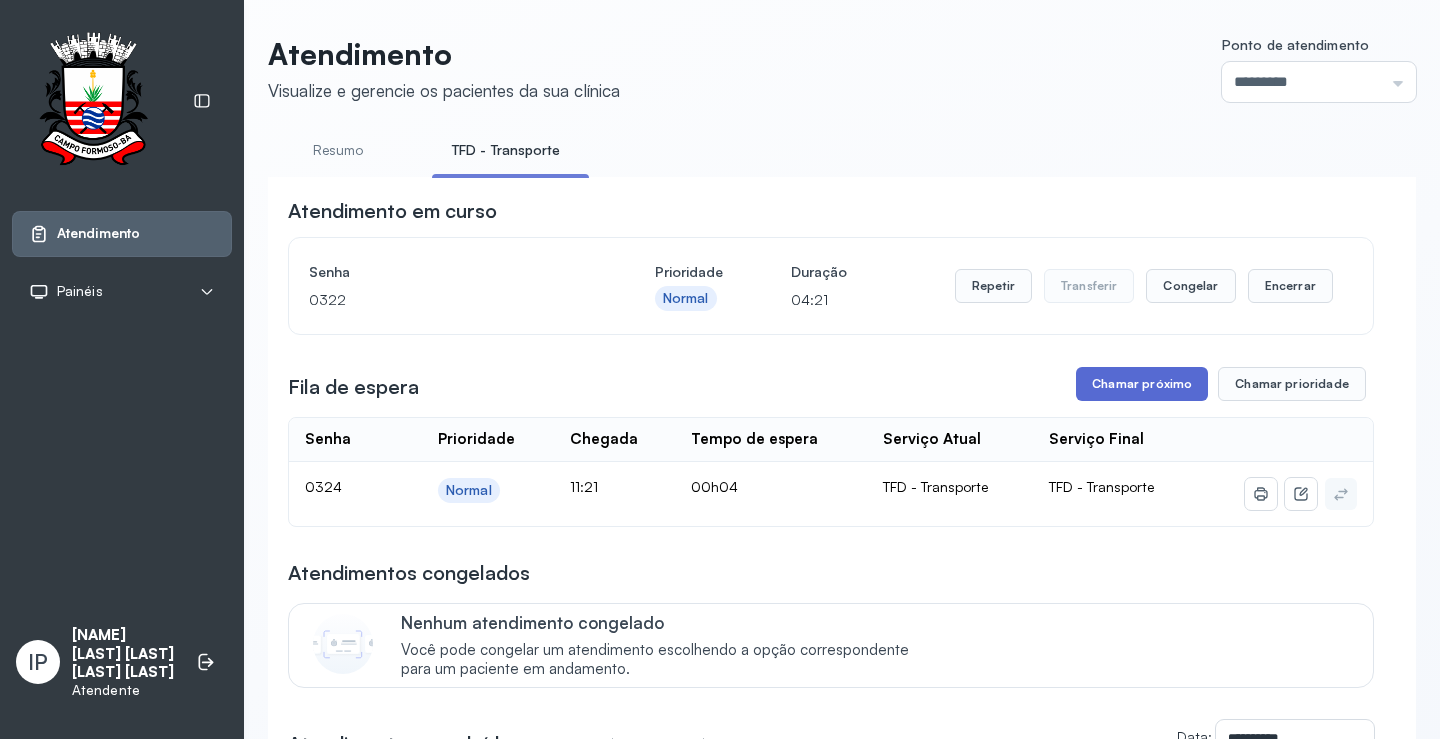click on "Chamar próximo" at bounding box center [1142, 384] 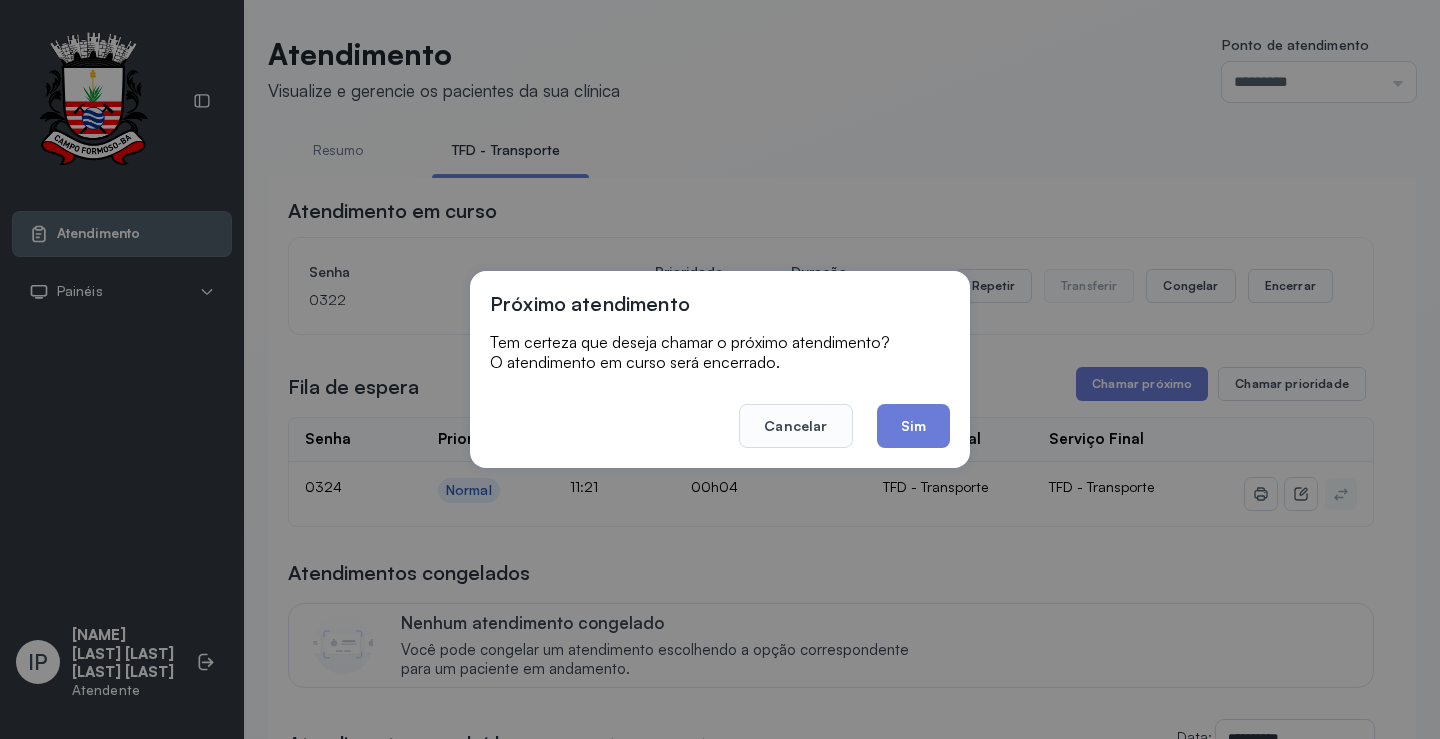 click on "Cancelar Sim" at bounding box center (720, 412) 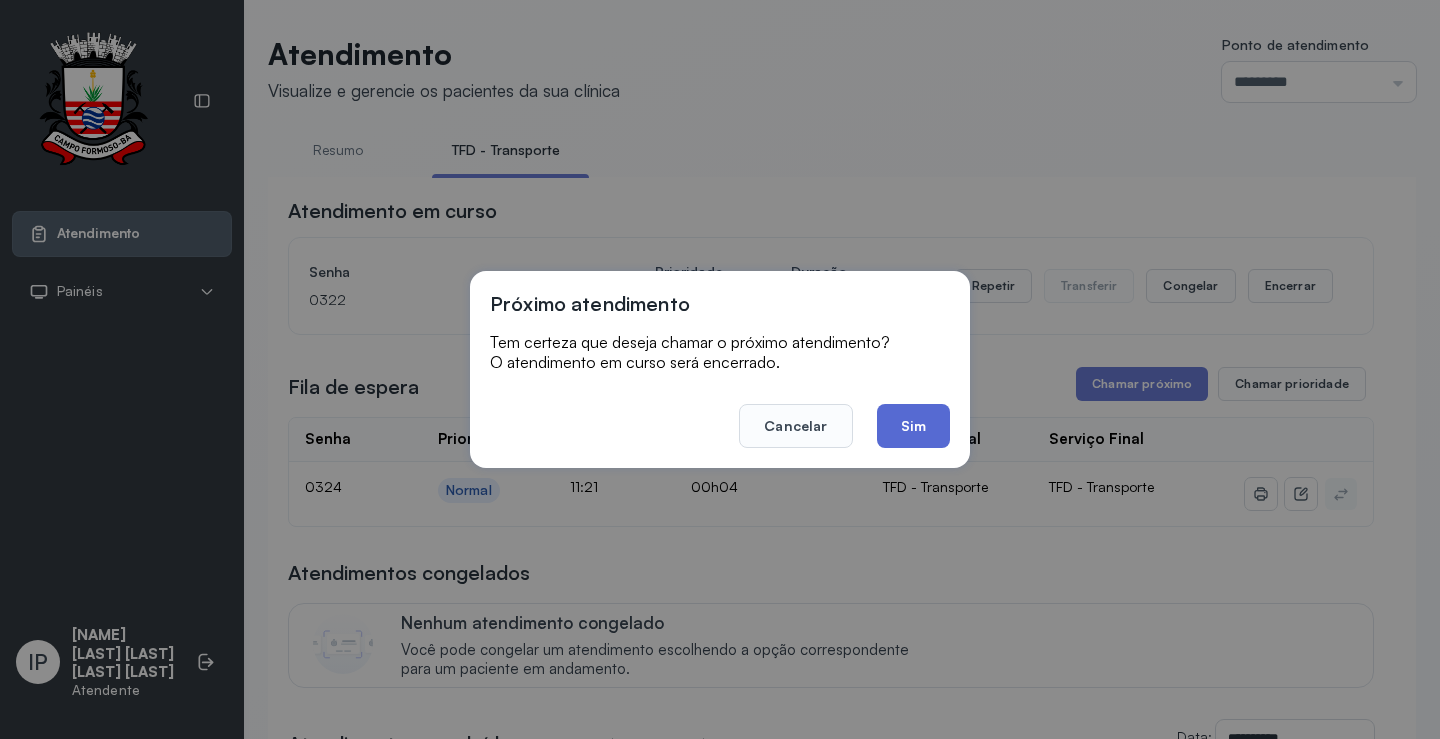click on "Sim" 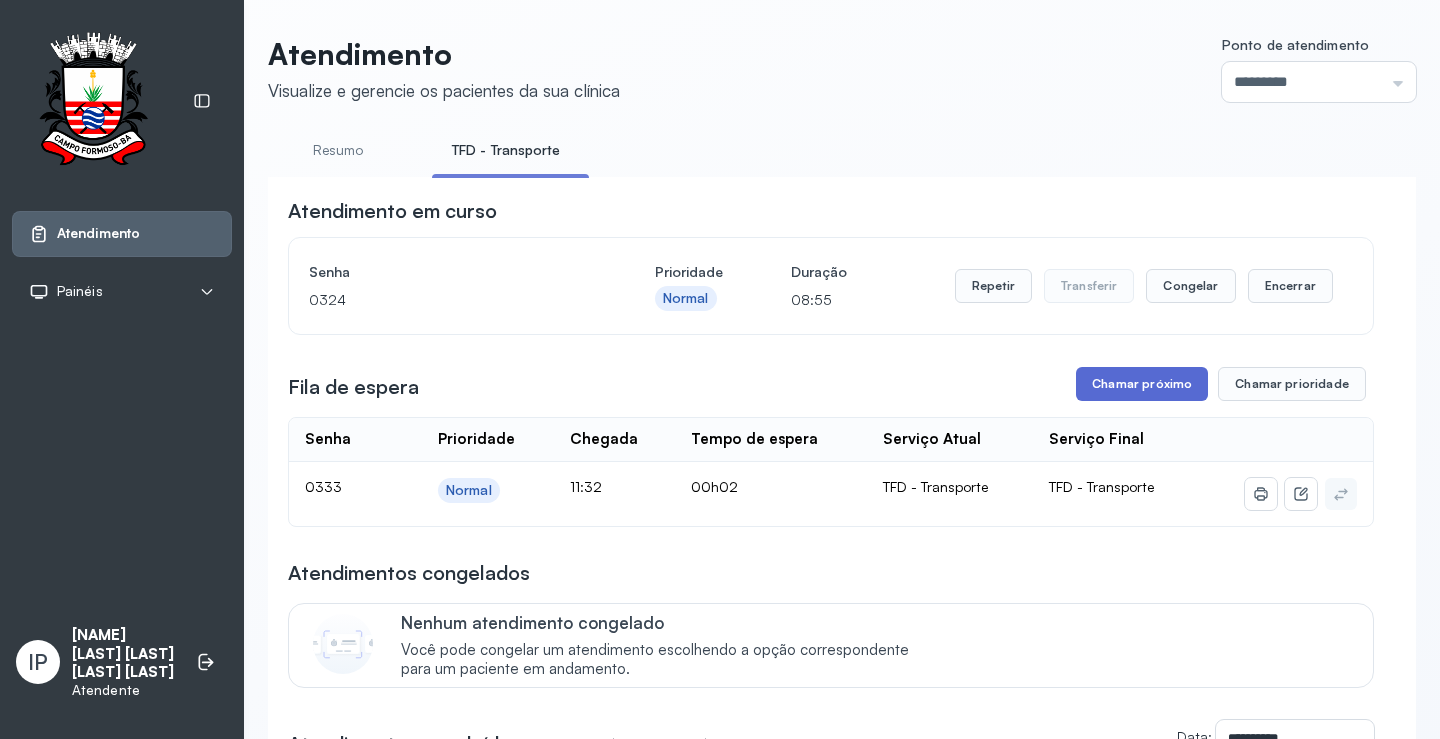 click on "Chamar próximo" at bounding box center [1142, 384] 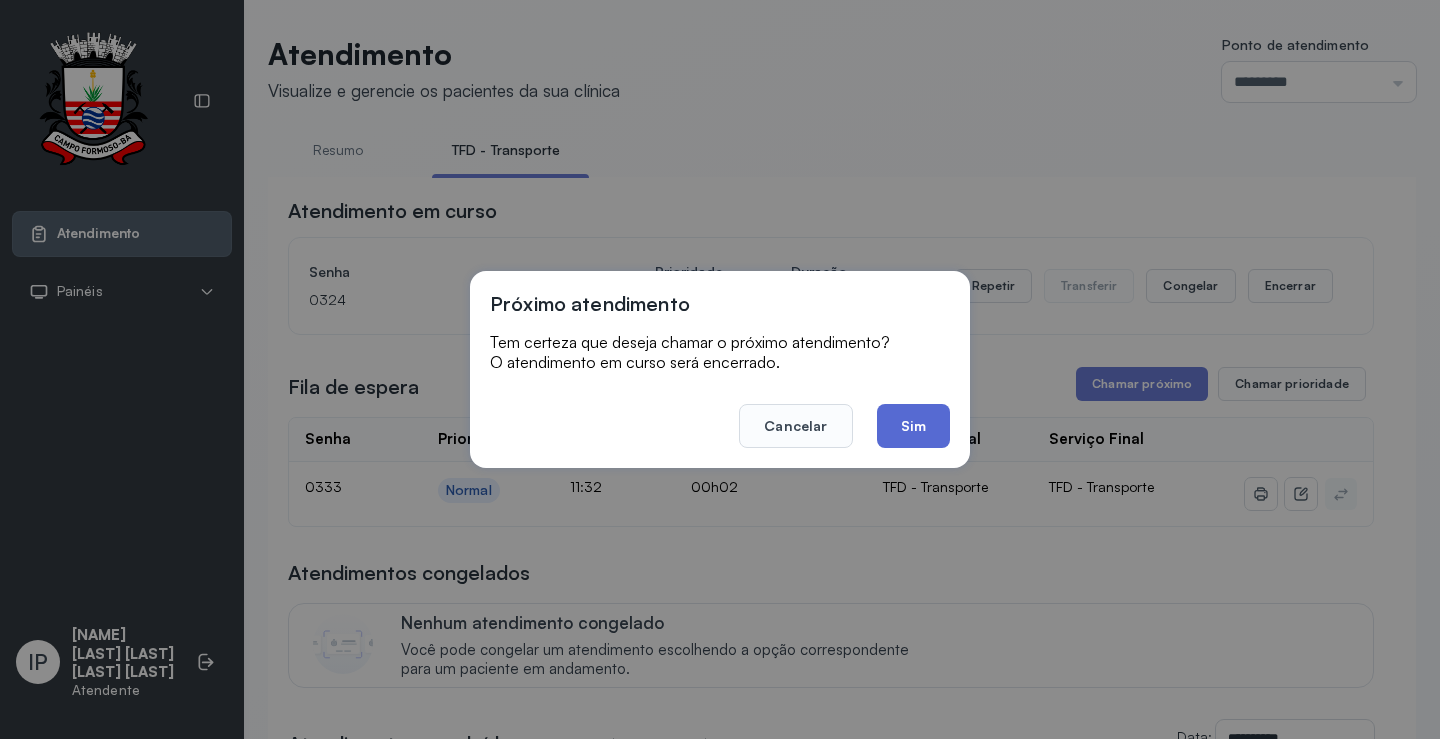 click on "Sim" 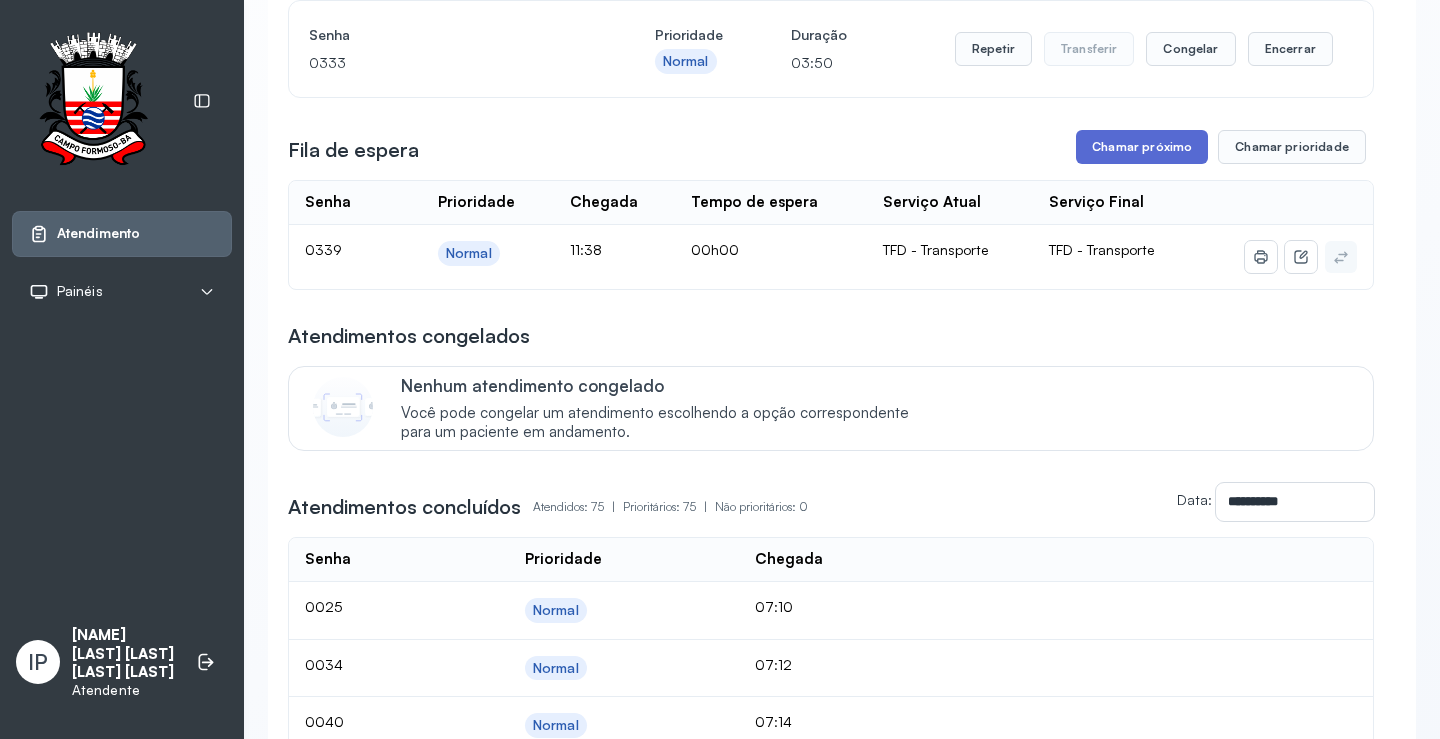 scroll, scrollTop: 0, scrollLeft: 0, axis: both 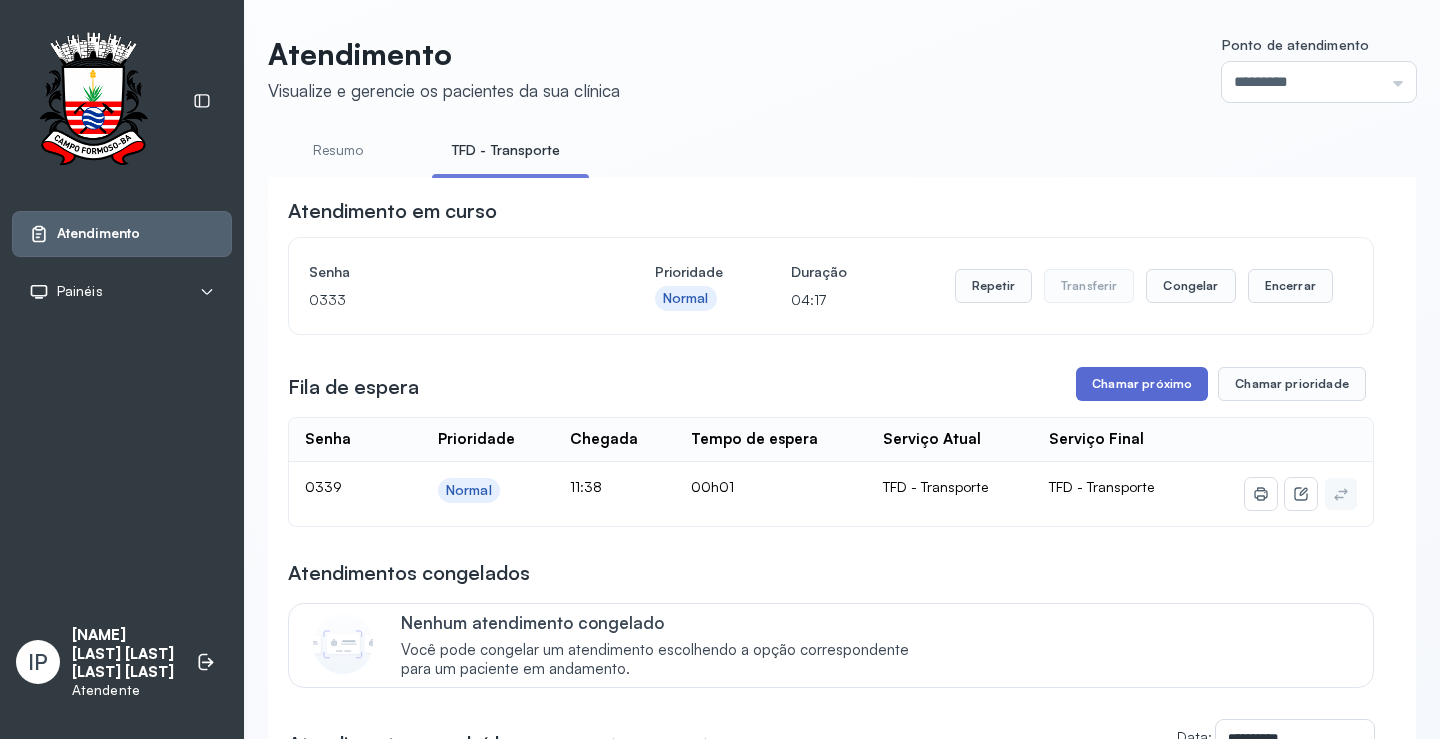 click on "Chamar próximo" at bounding box center [1142, 384] 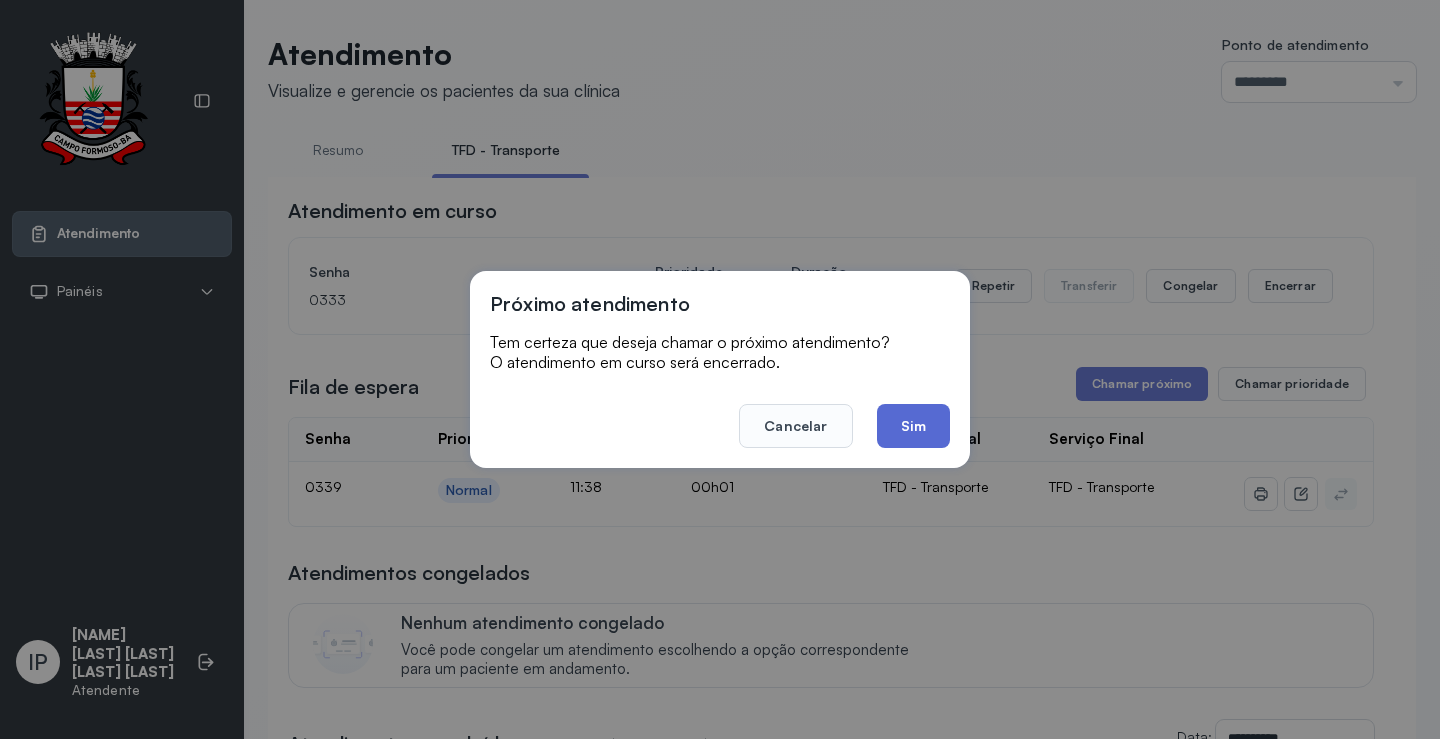 click on "Sim" 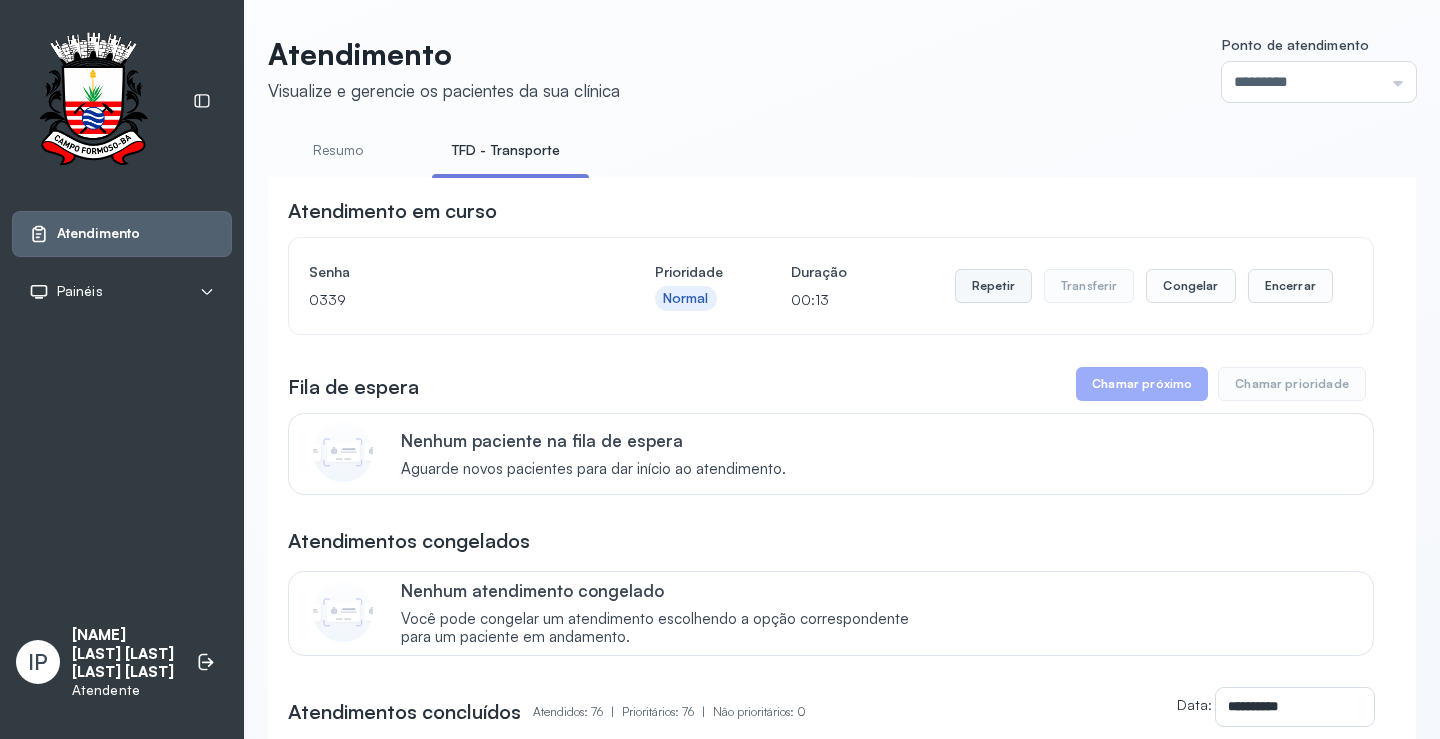 click on "Repetir" at bounding box center (993, 286) 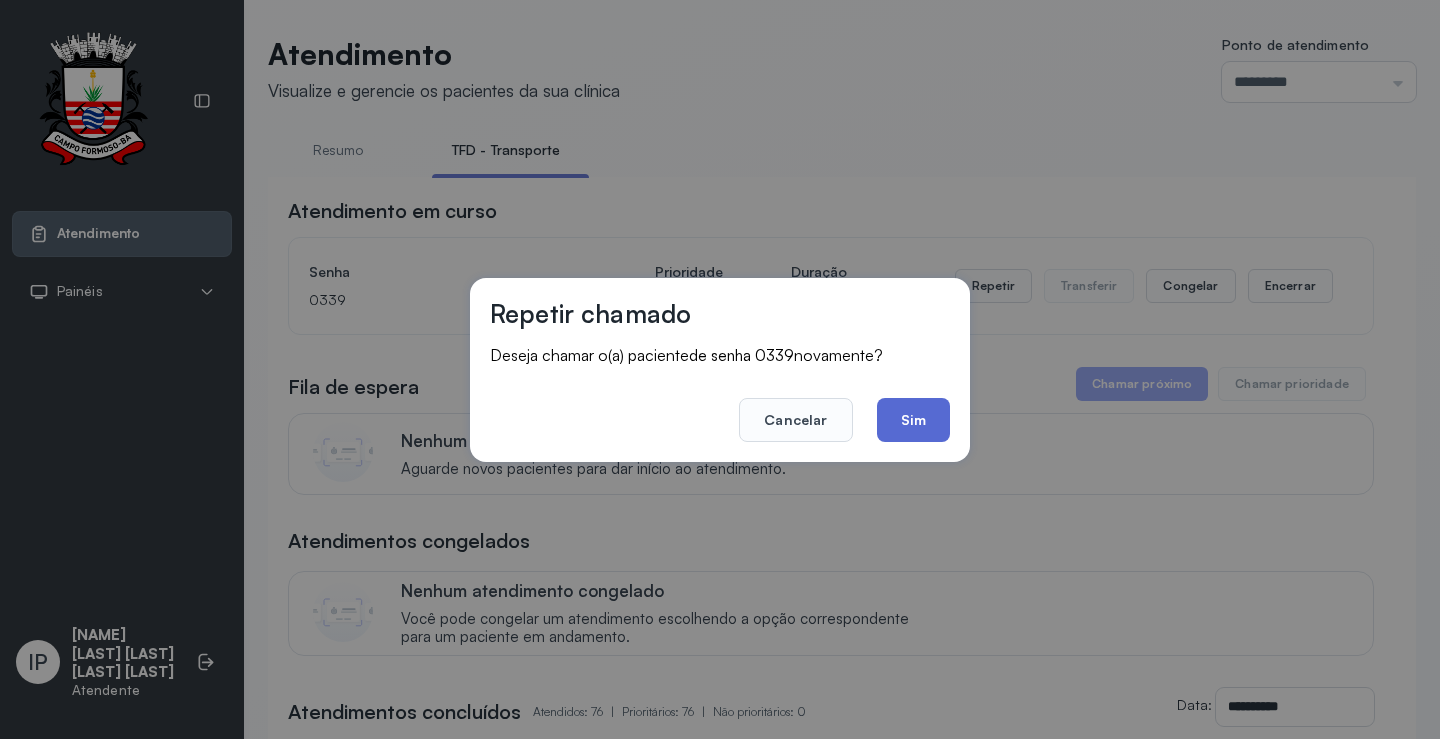click on "Sim" 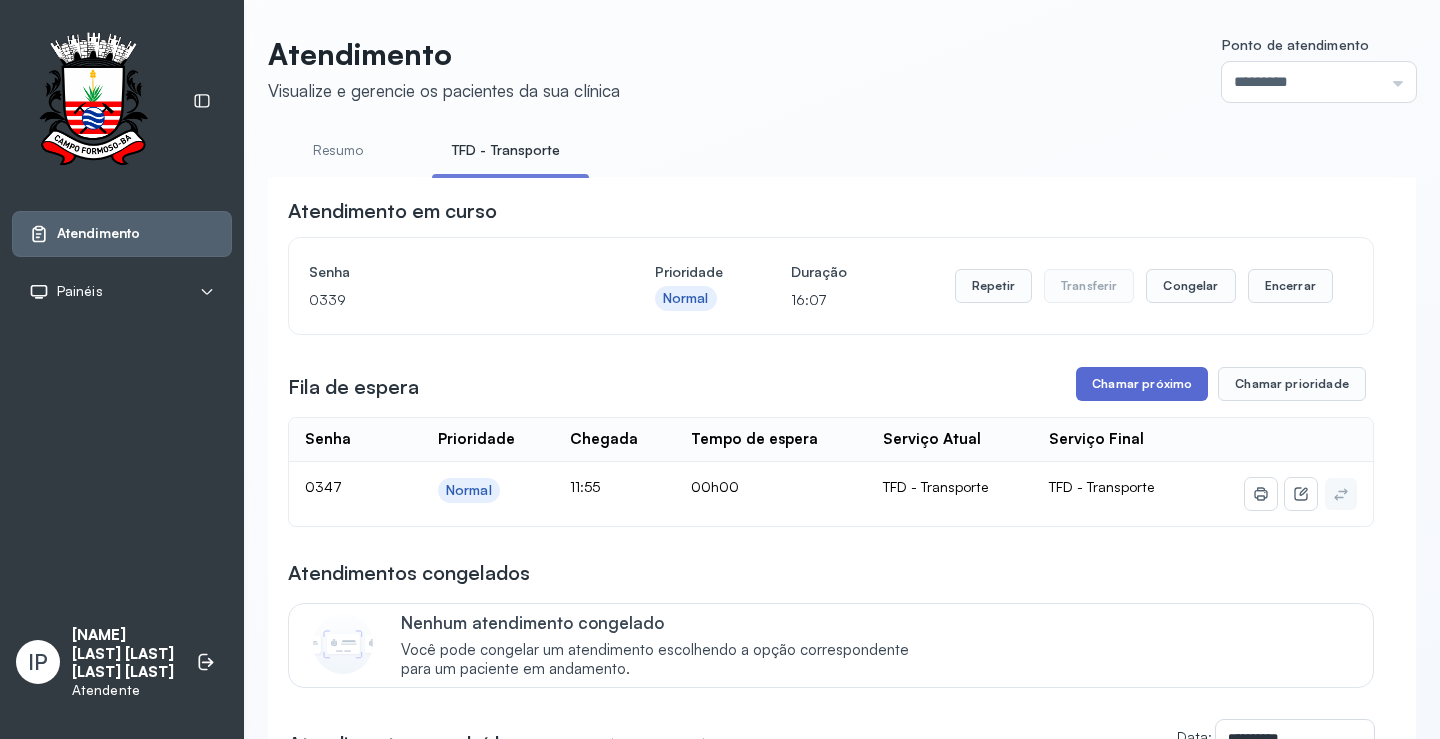 click on "Chamar próximo" at bounding box center (1142, 384) 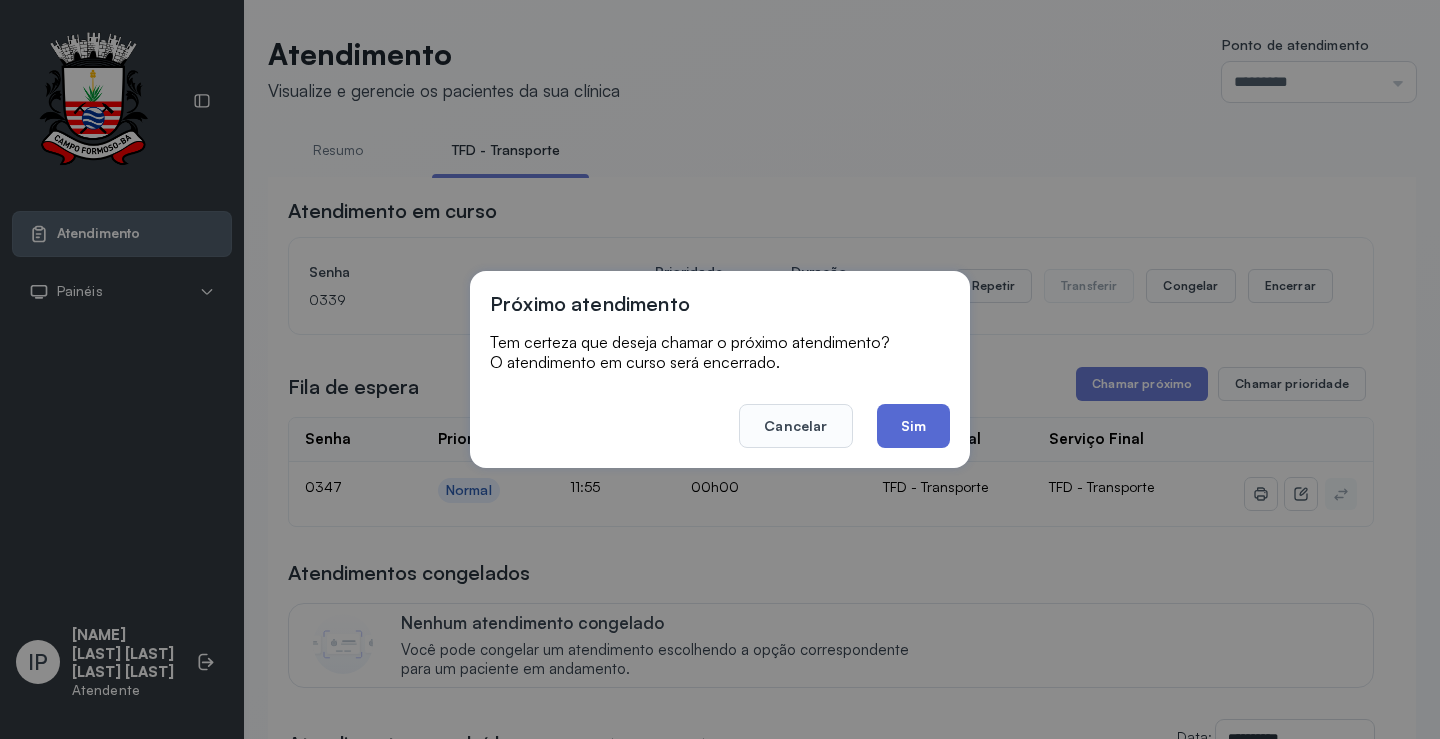 click on "Sim" 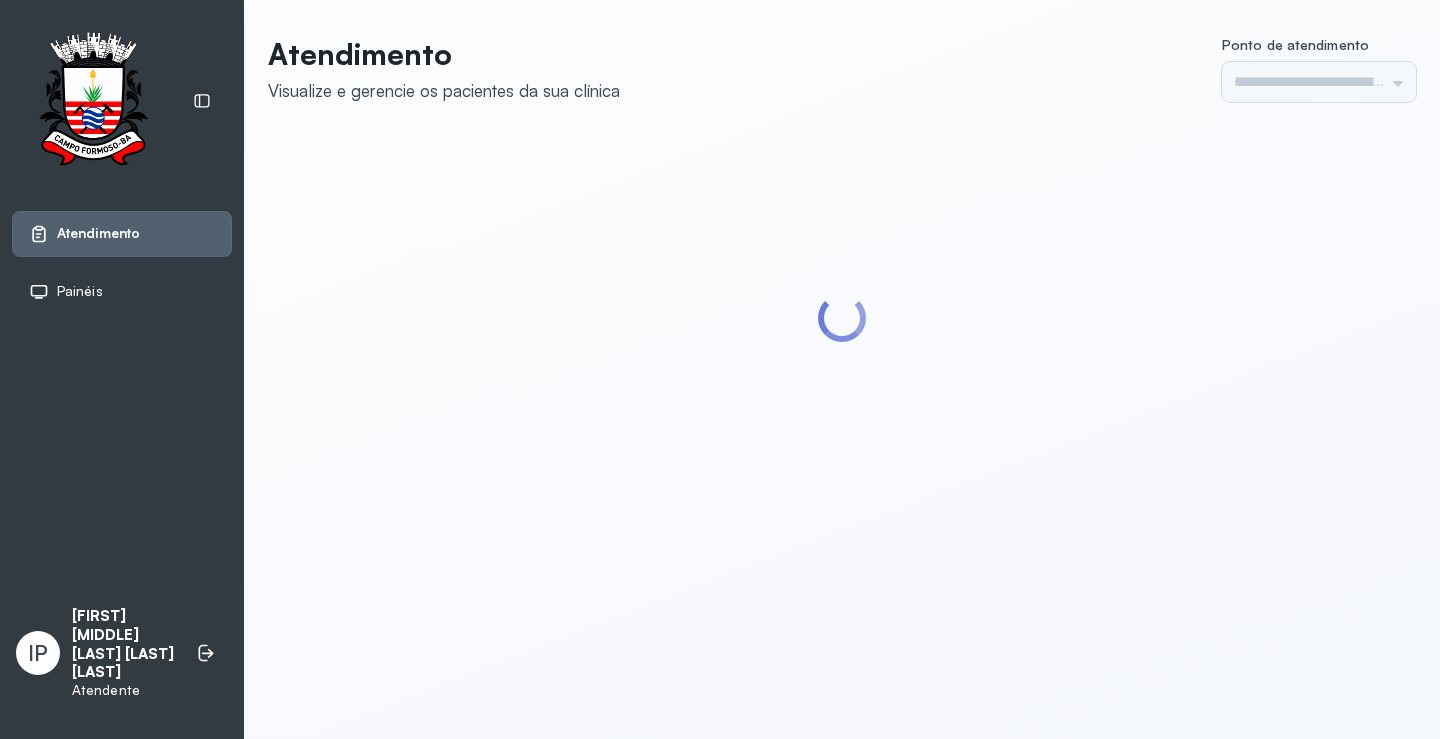 scroll, scrollTop: 0, scrollLeft: 0, axis: both 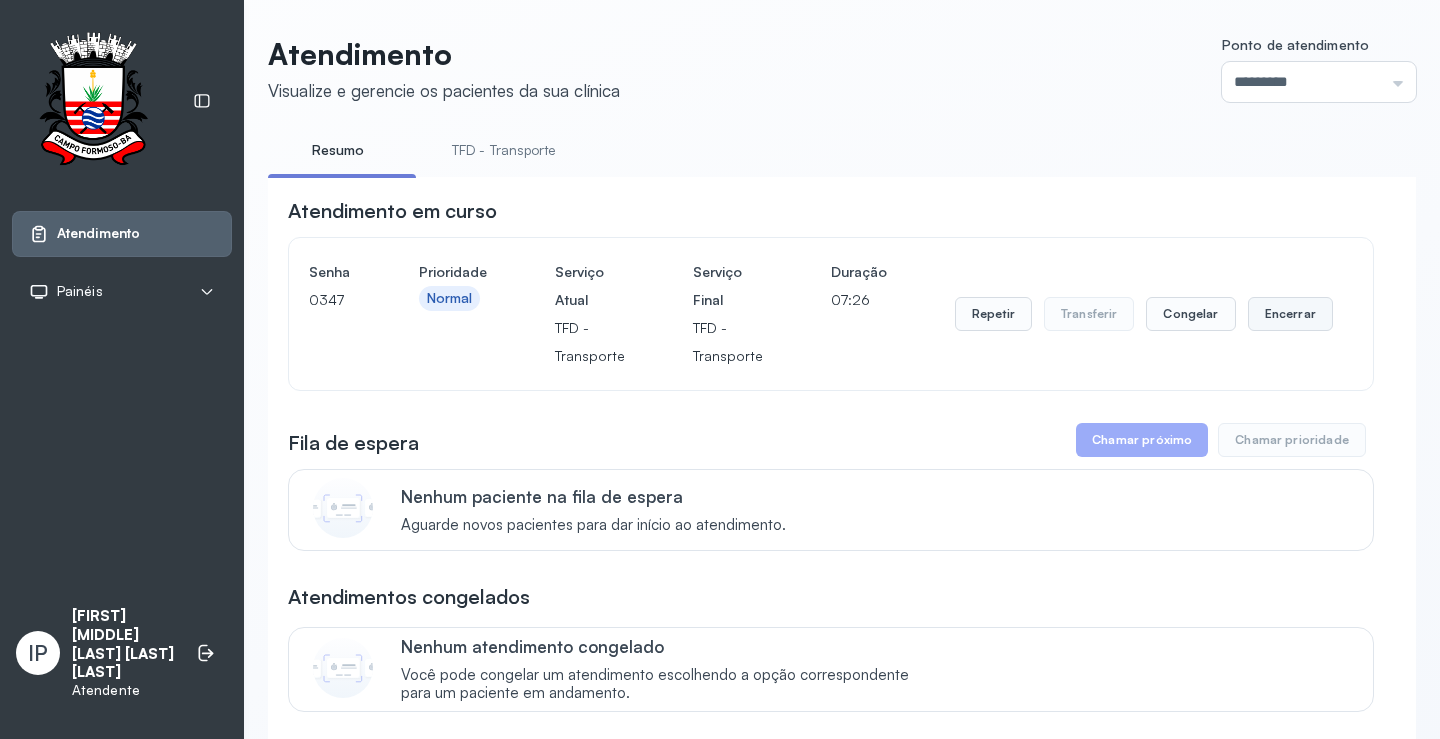 click on "Encerrar" at bounding box center (1290, 314) 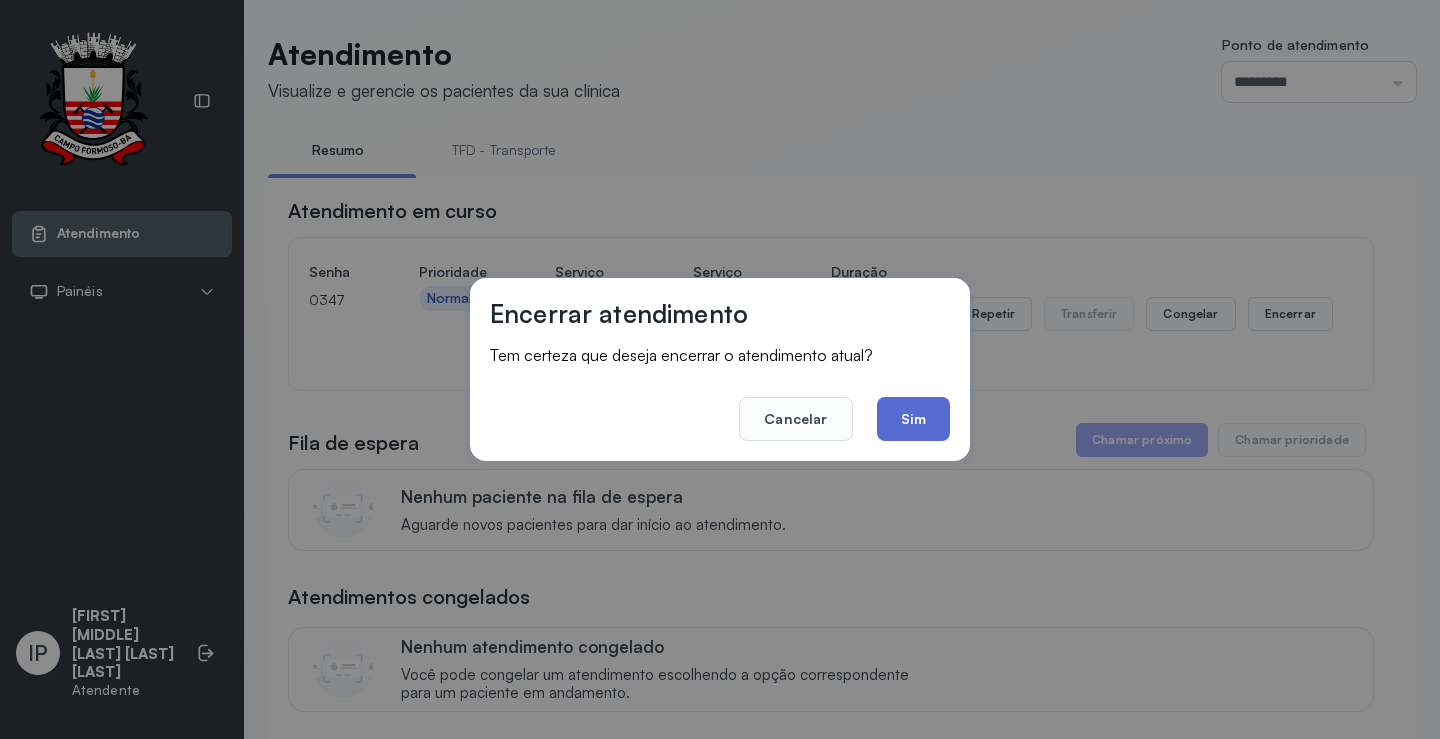 click on "Sim" 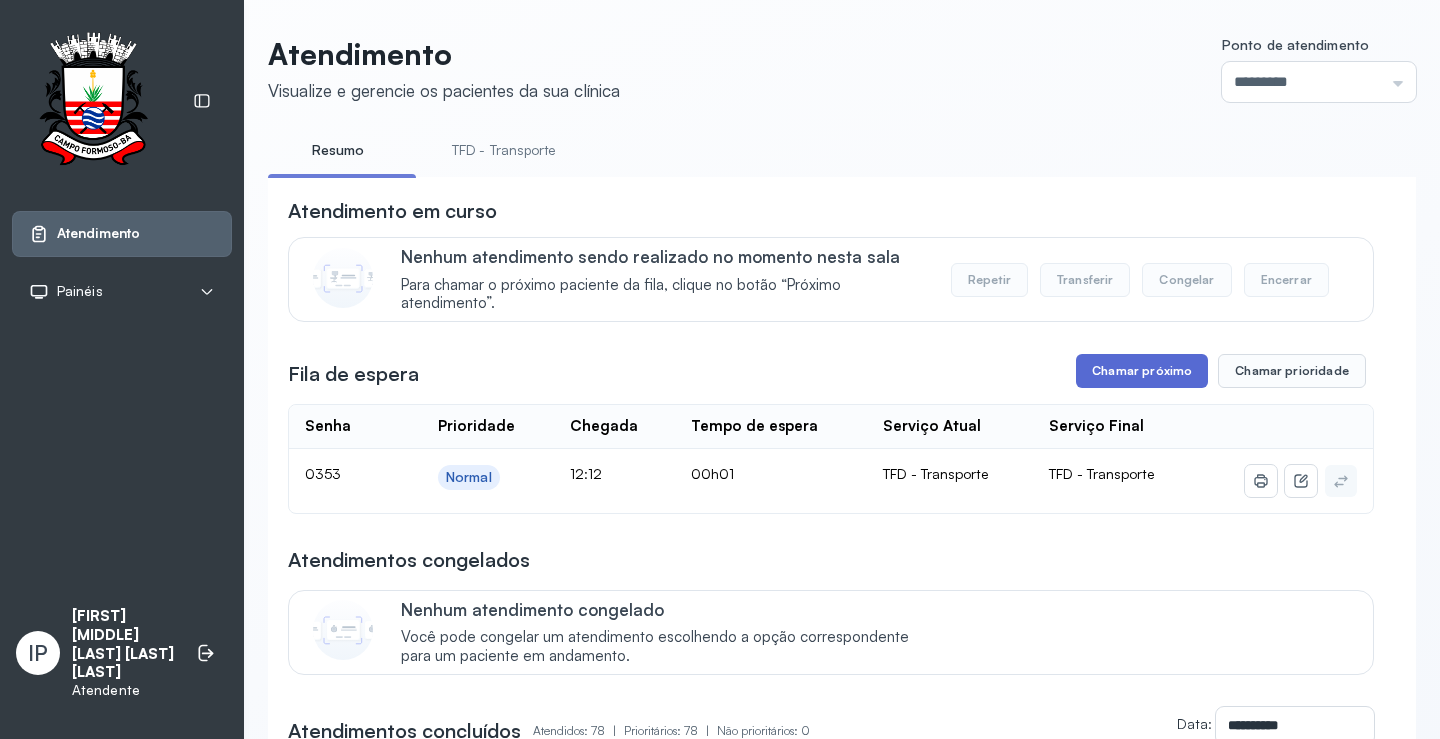 click on "Chamar próximo" at bounding box center (1142, 371) 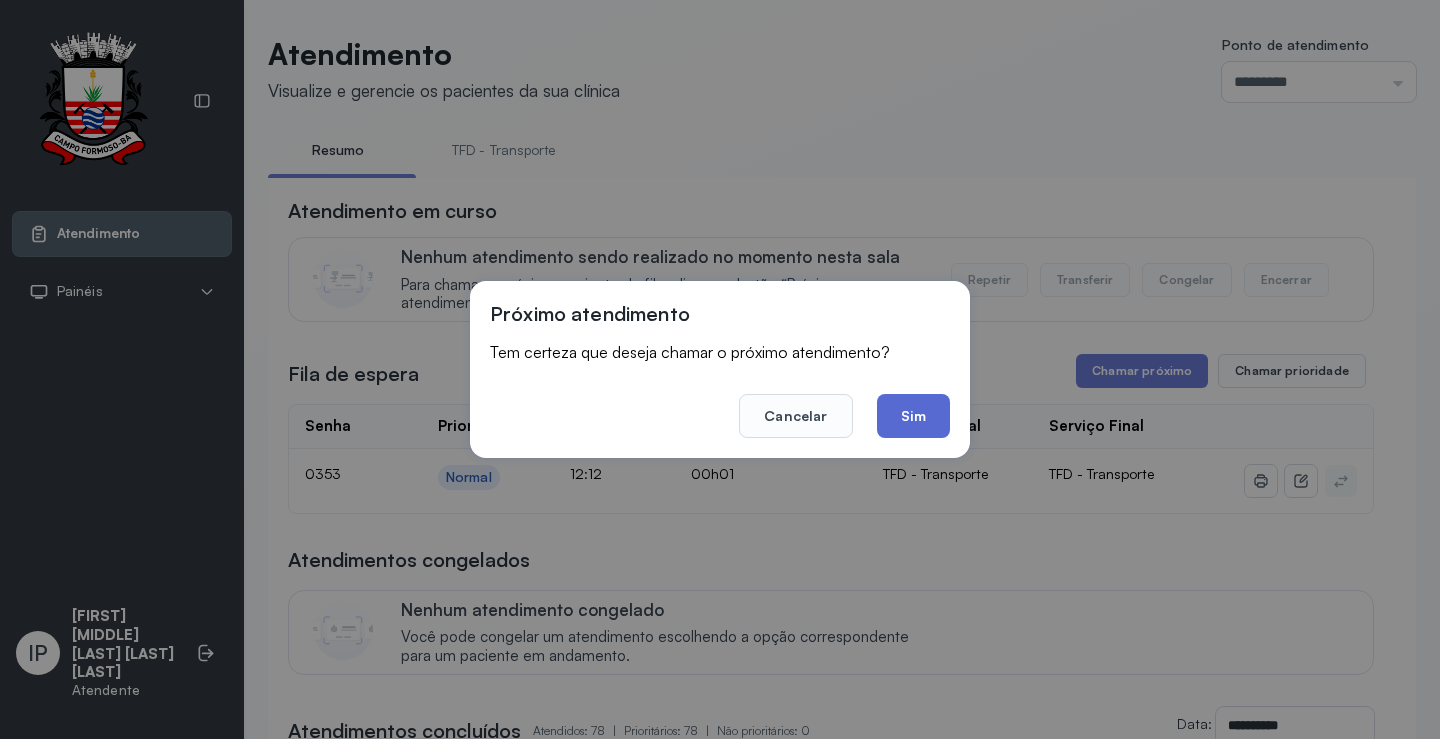 click on "Sim" 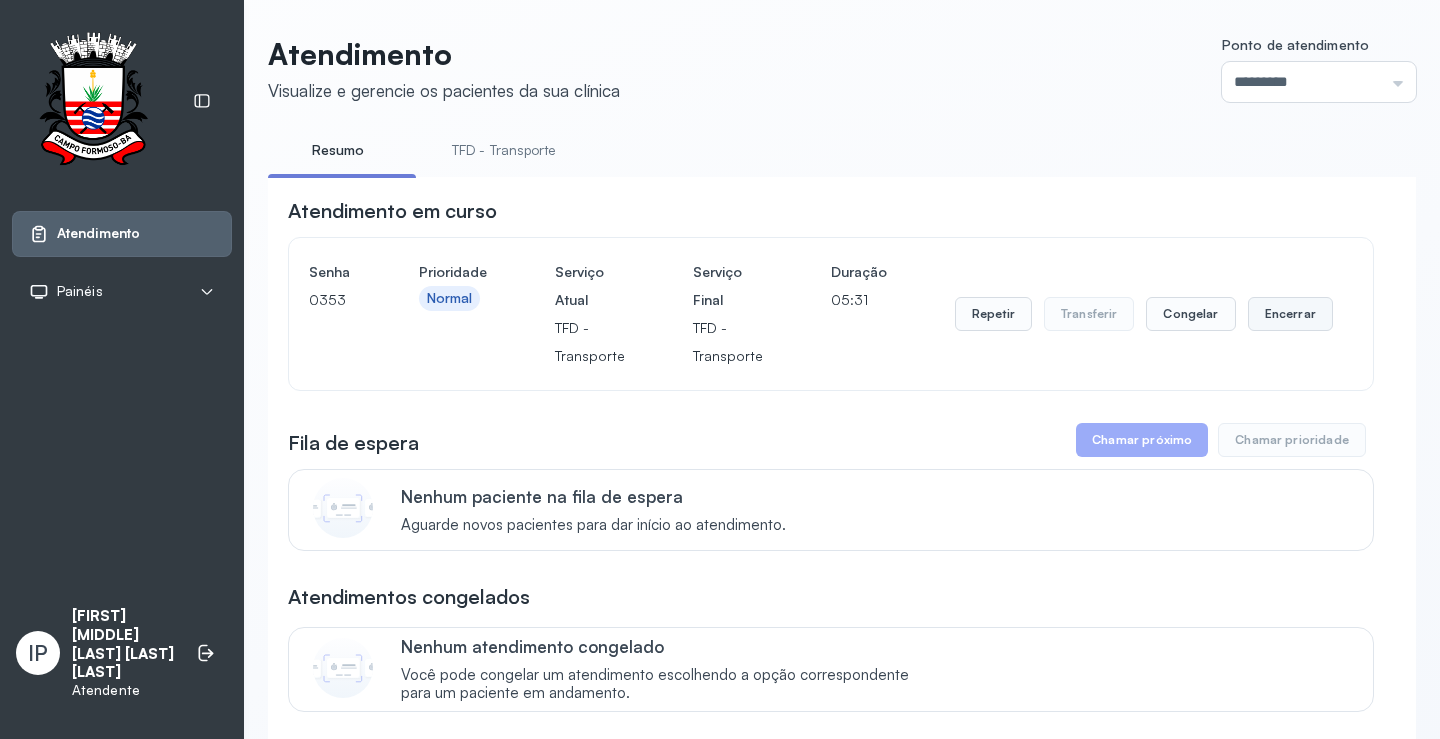 click on "Encerrar" at bounding box center (1290, 314) 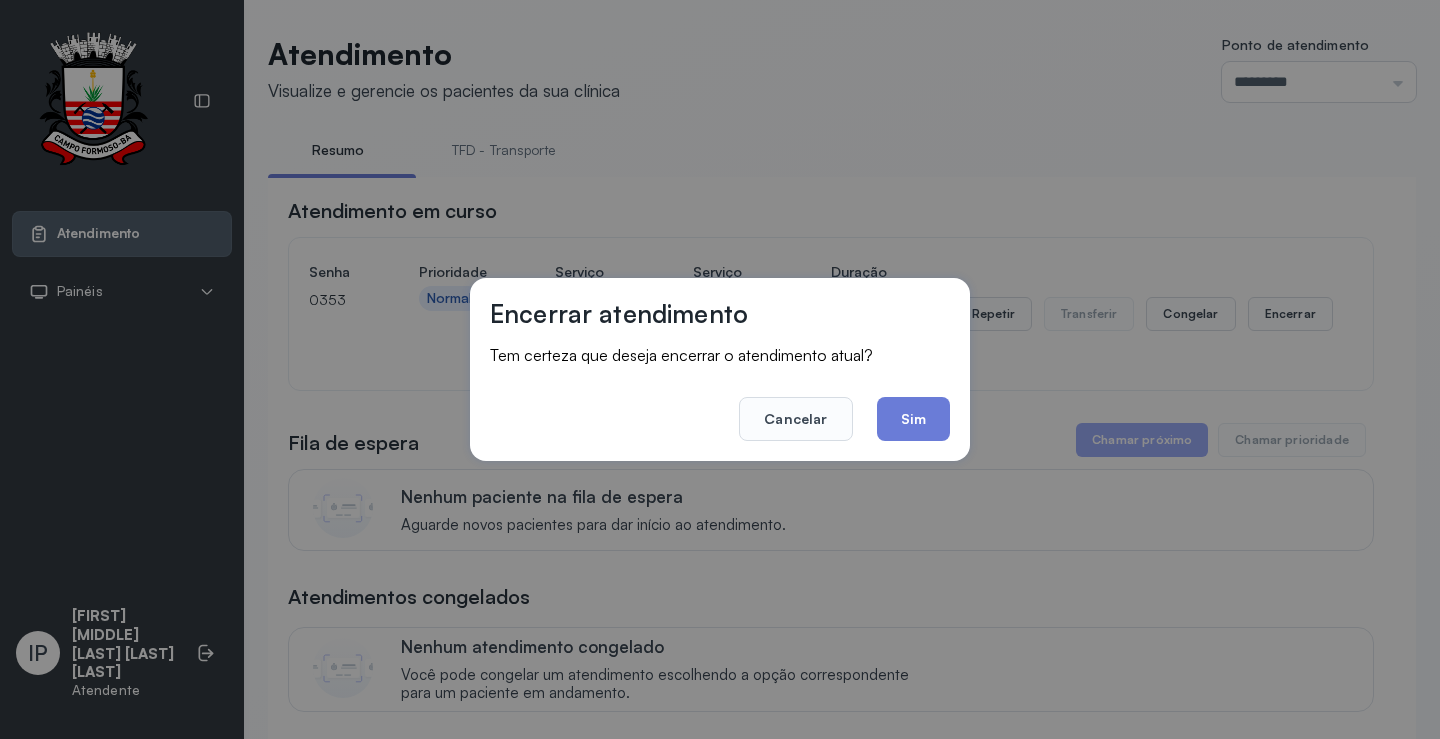 click on "Sim" 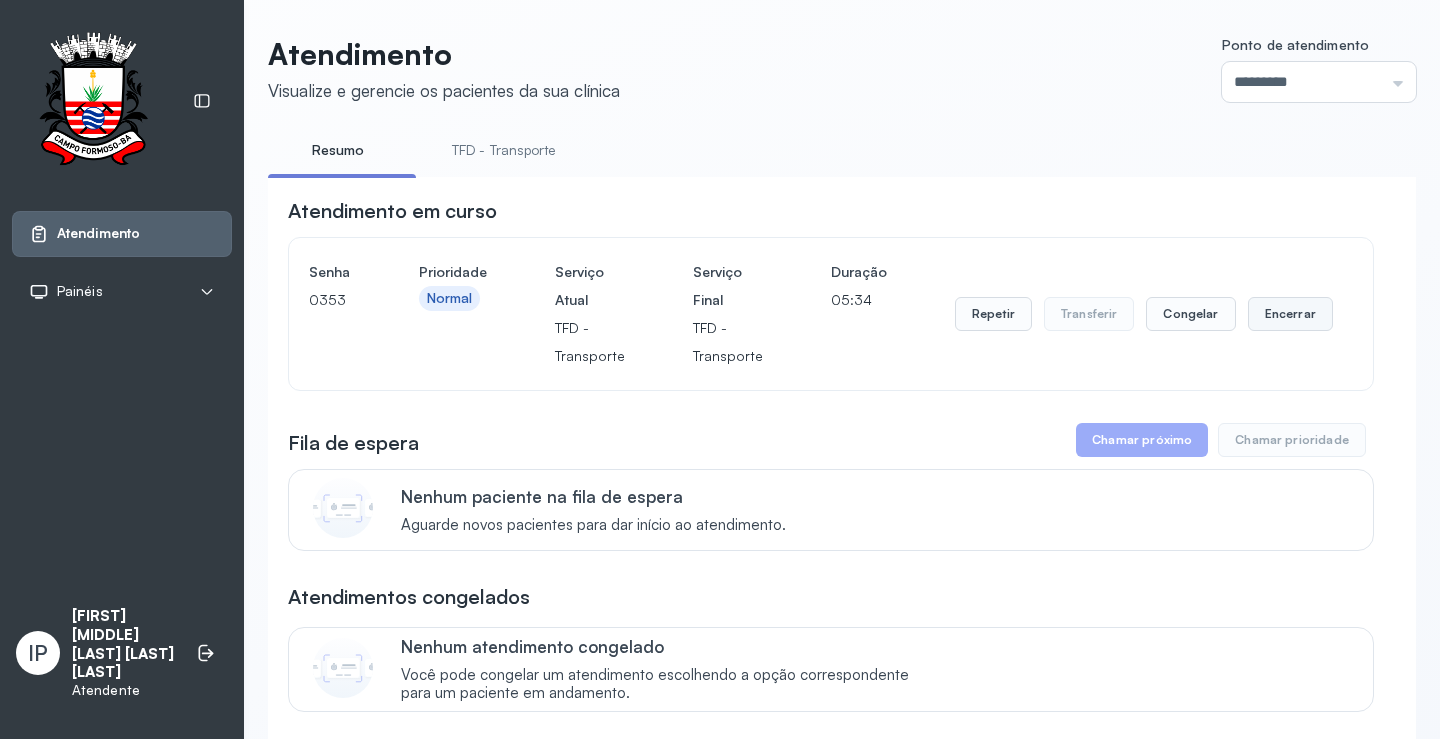 click on "Encerrar" at bounding box center (1290, 314) 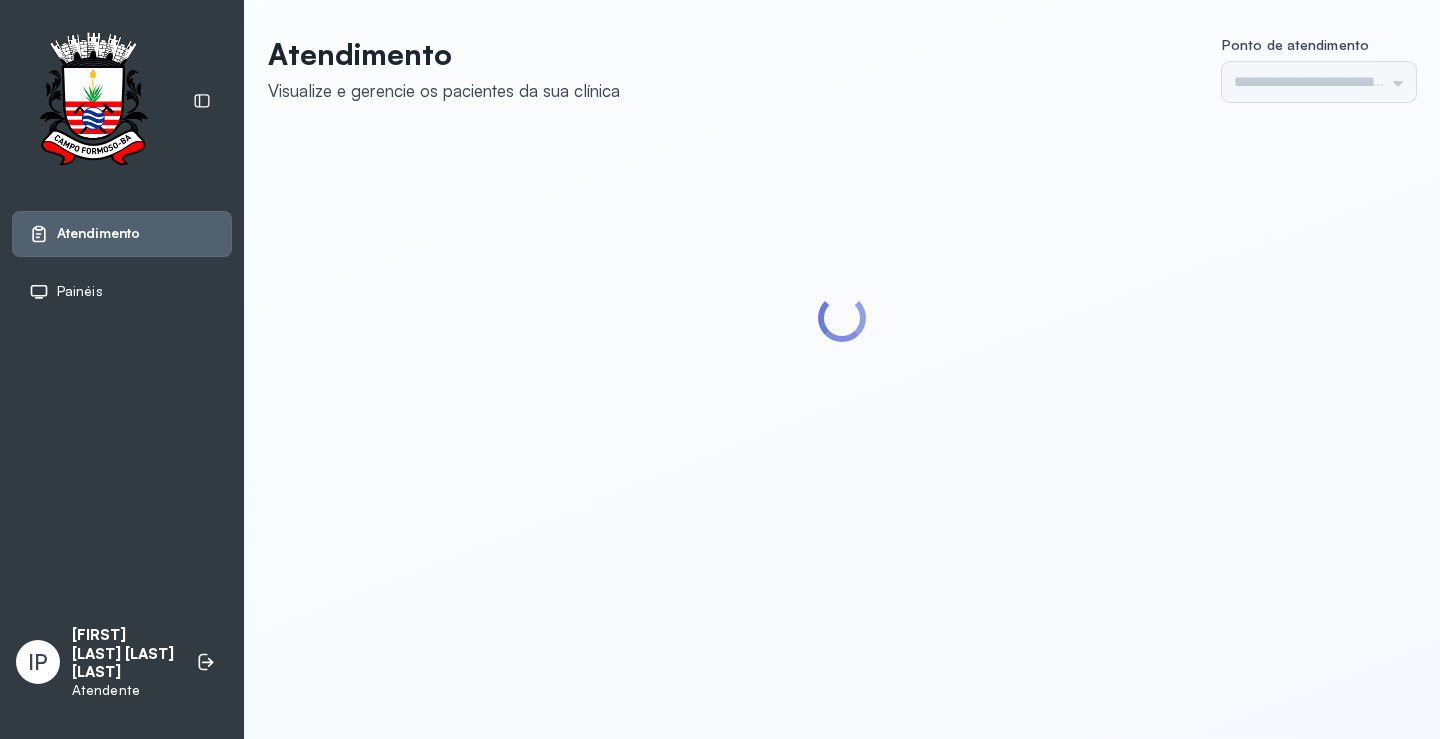 type on "*********" 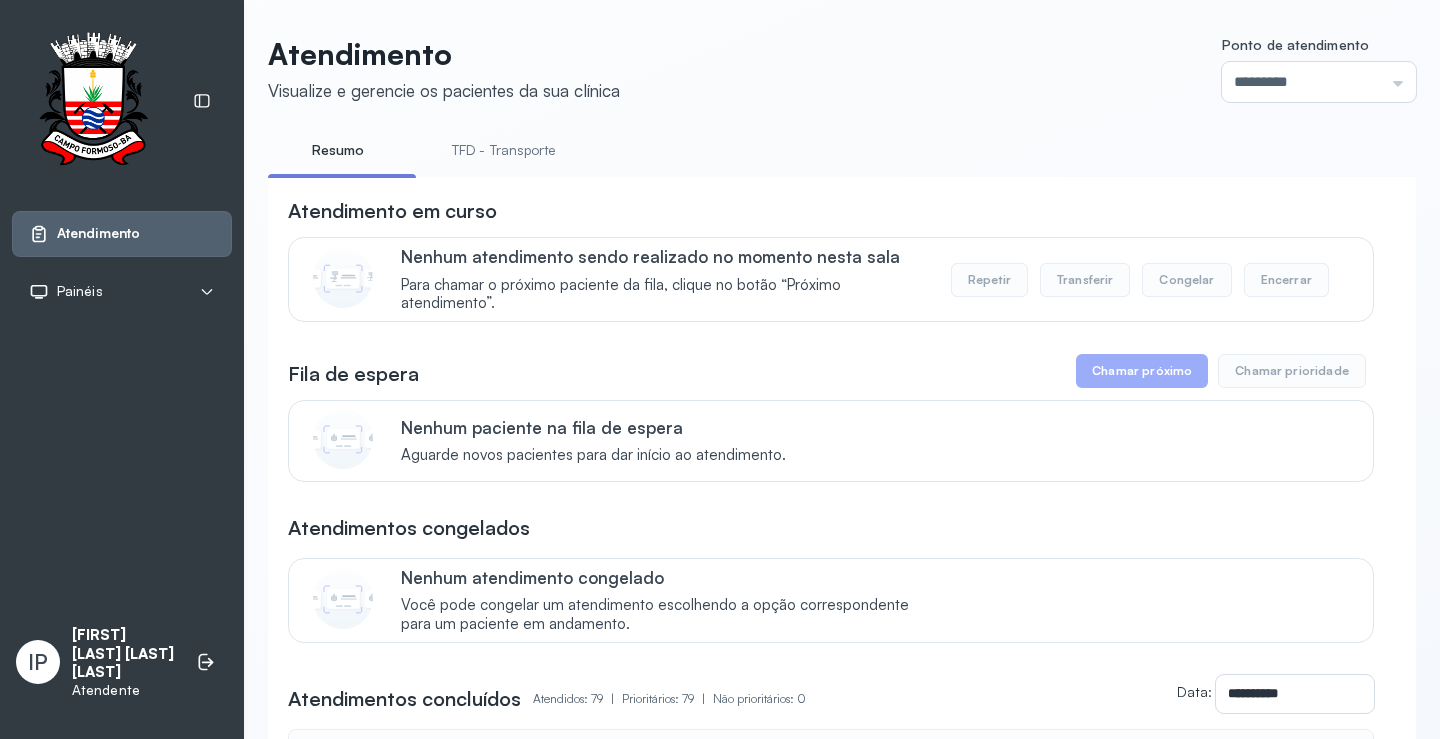 scroll, scrollTop: 0, scrollLeft: 0, axis: both 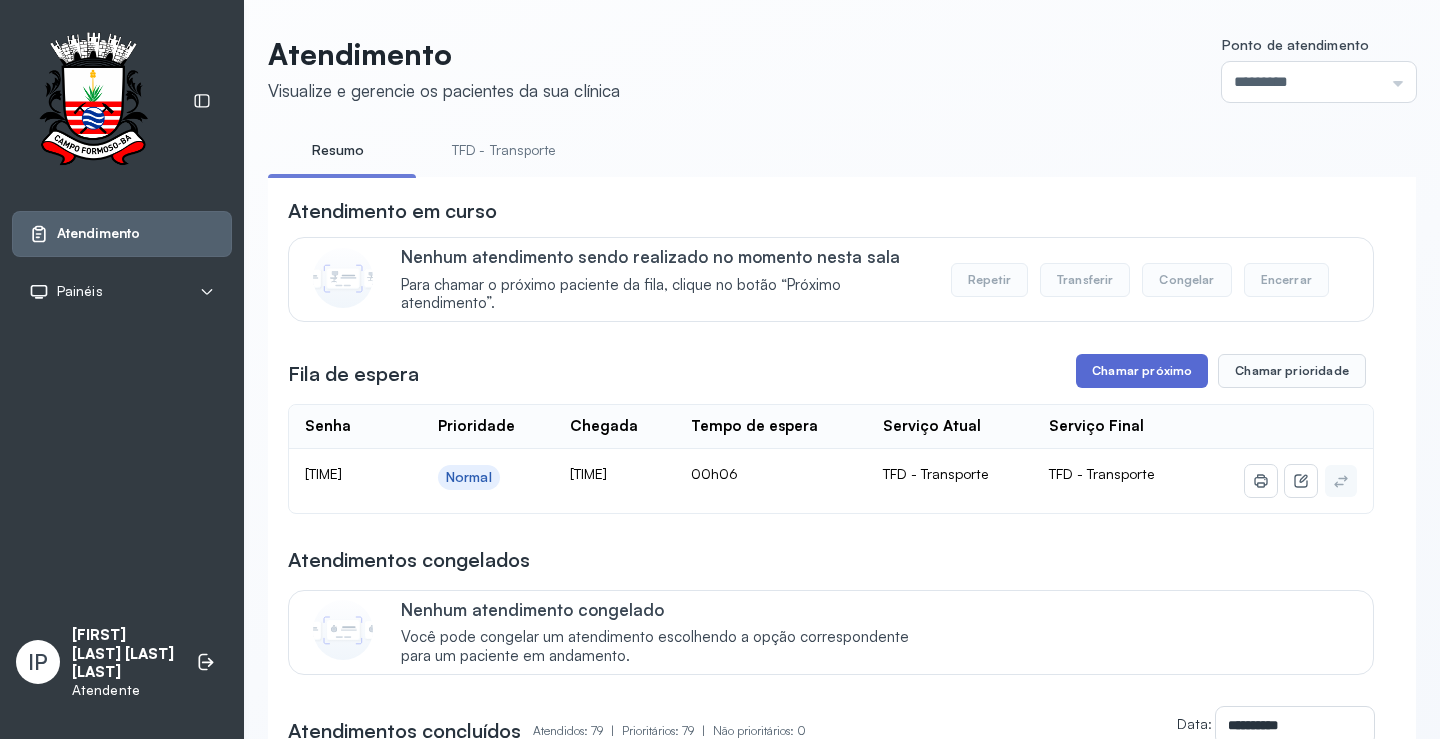 click on "Chamar próximo" 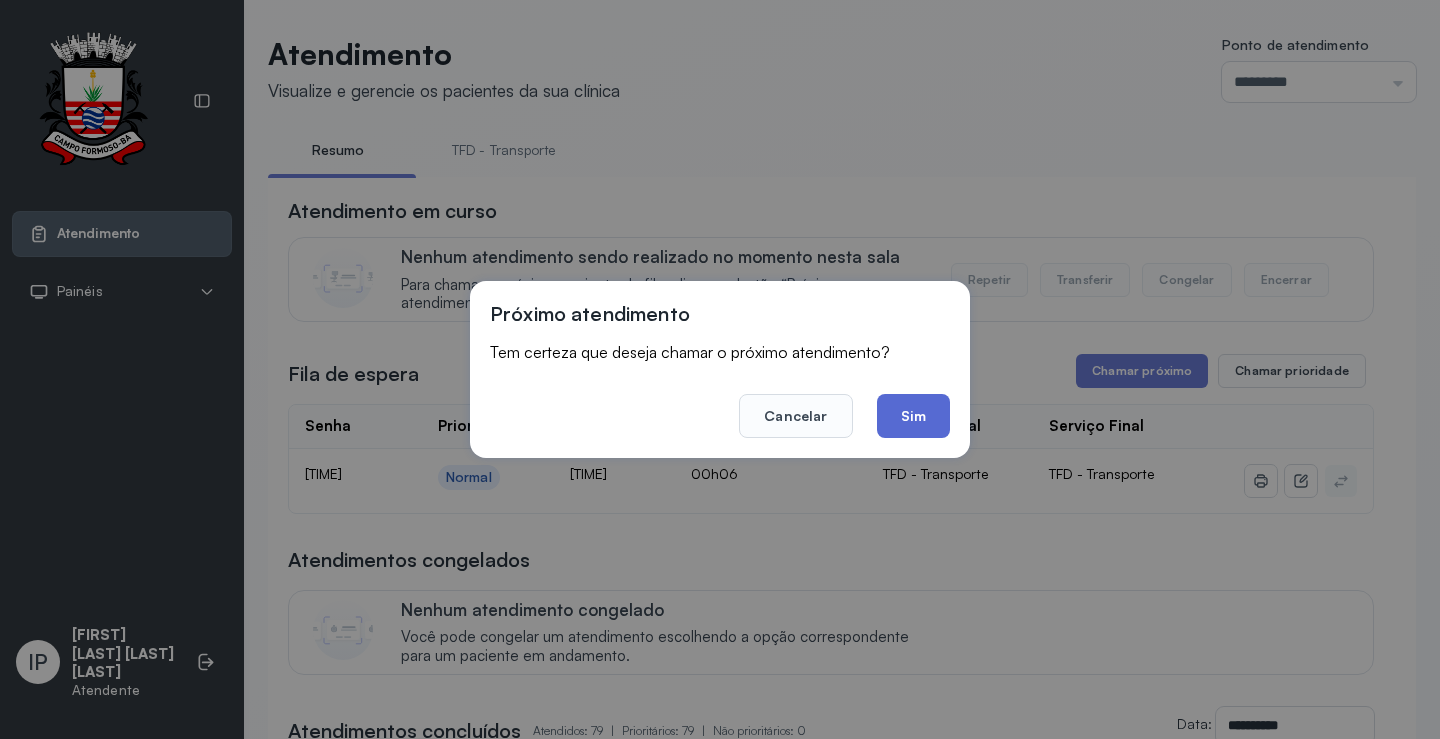 click on "Sim" 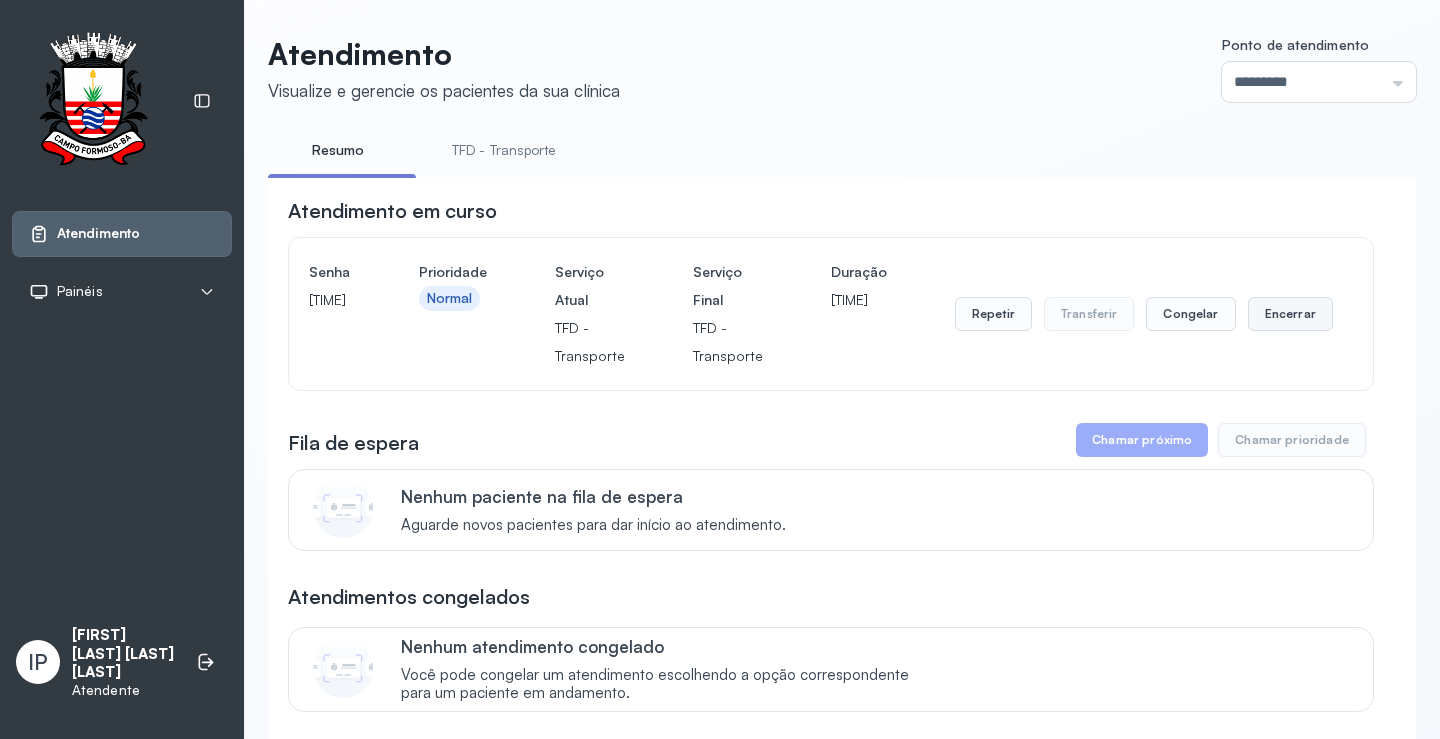 click on "Encerrar" 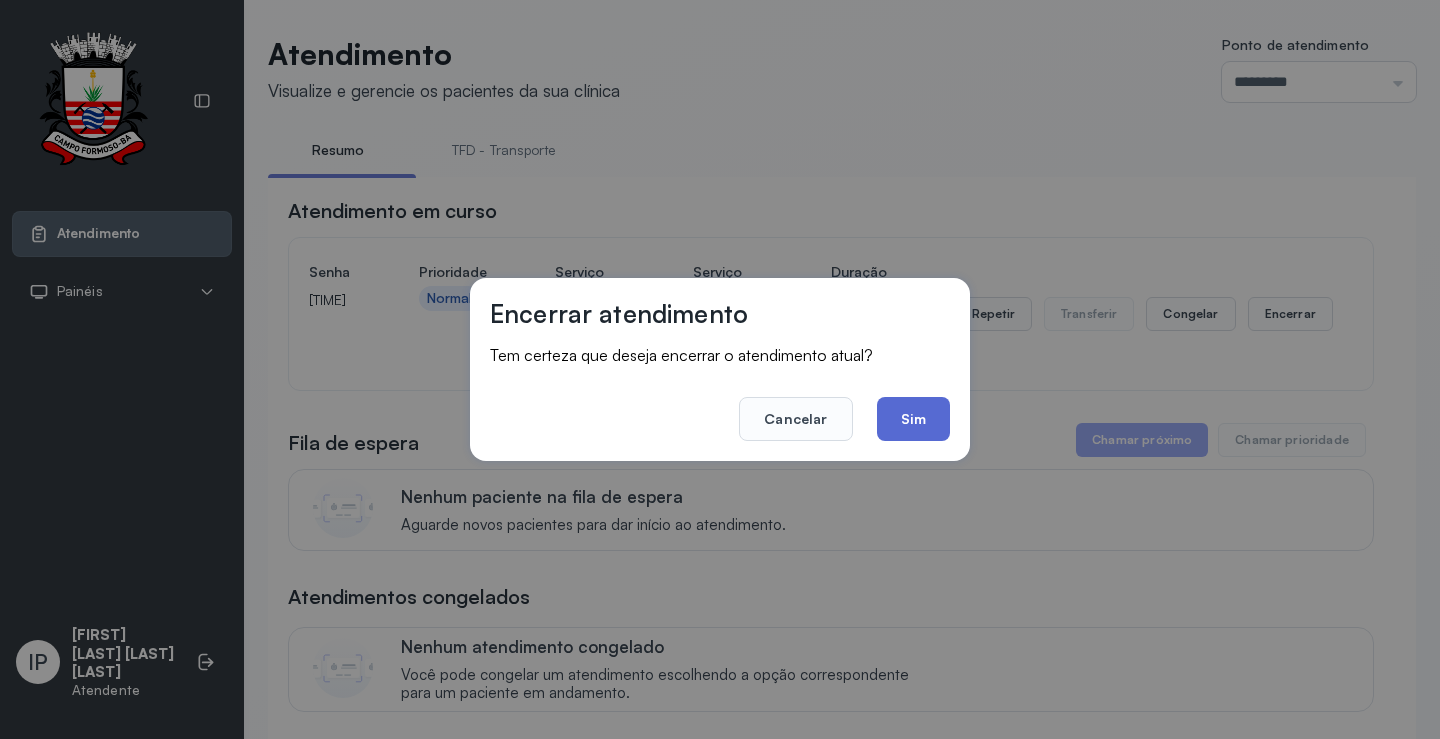 click on "Sim" 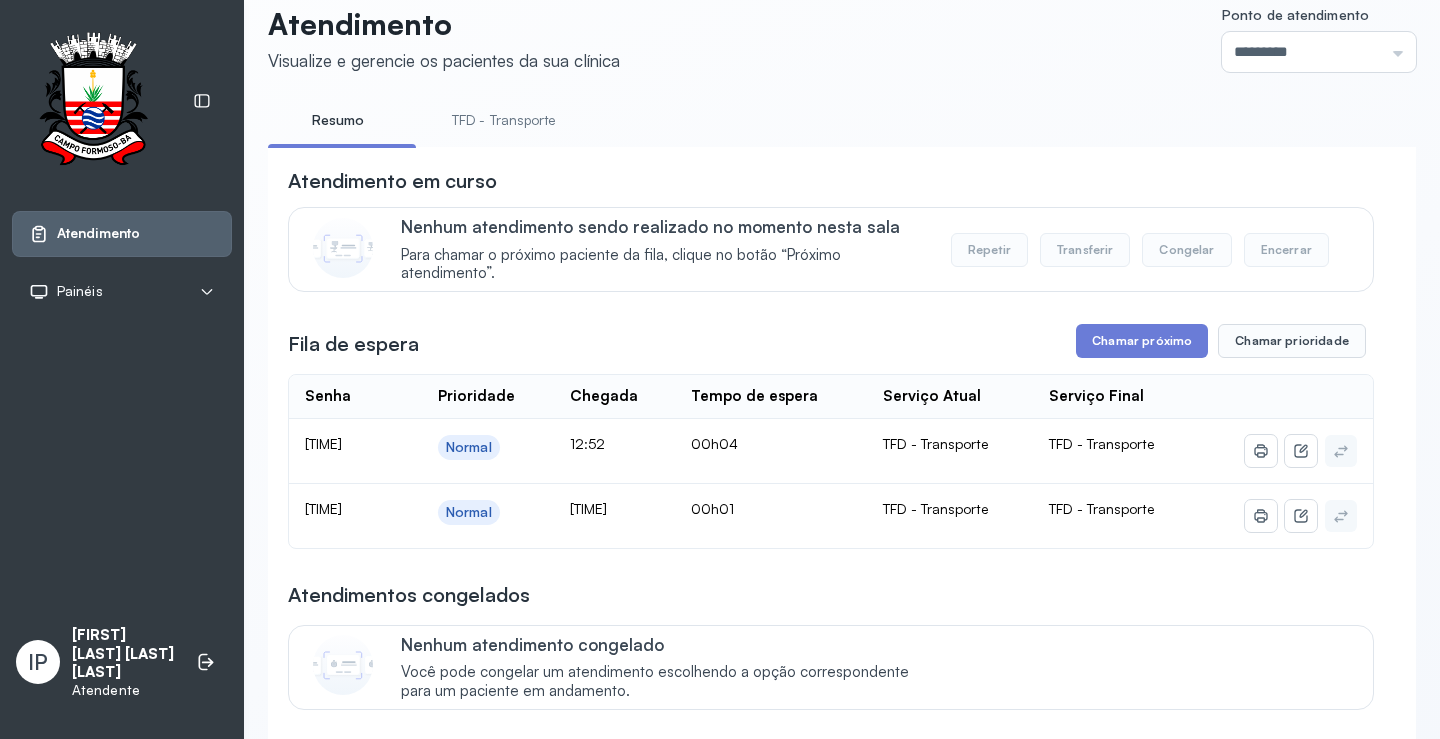 scroll, scrollTop: 0, scrollLeft: 0, axis: both 